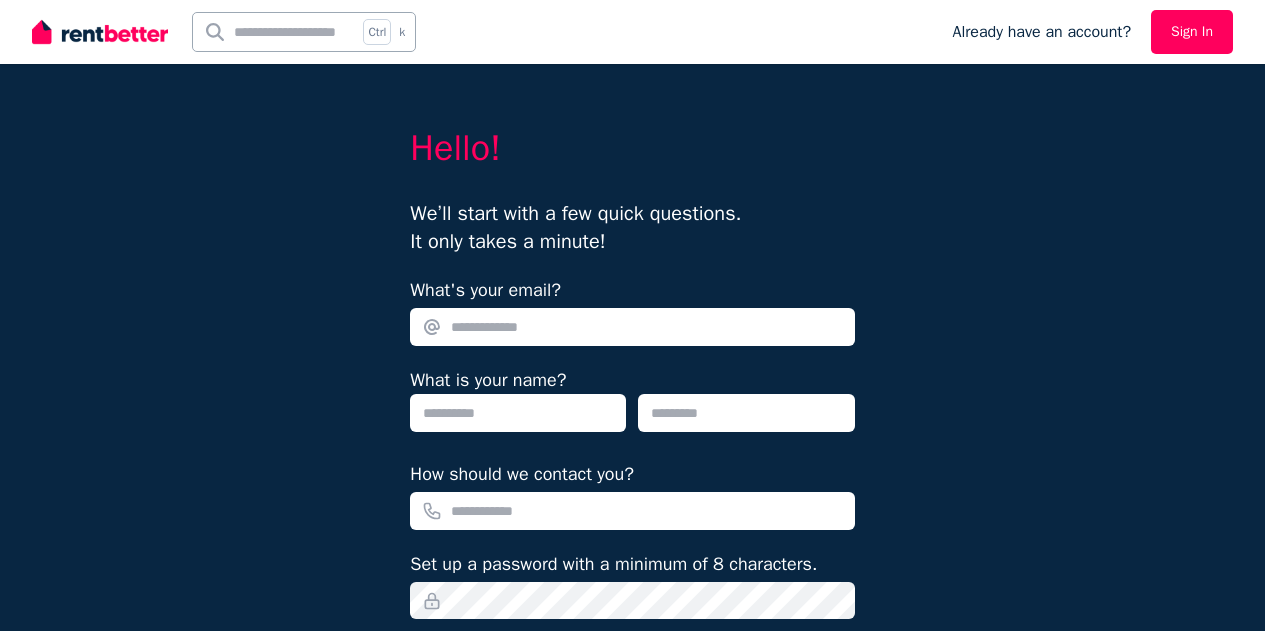 scroll, scrollTop: 0, scrollLeft: 0, axis: both 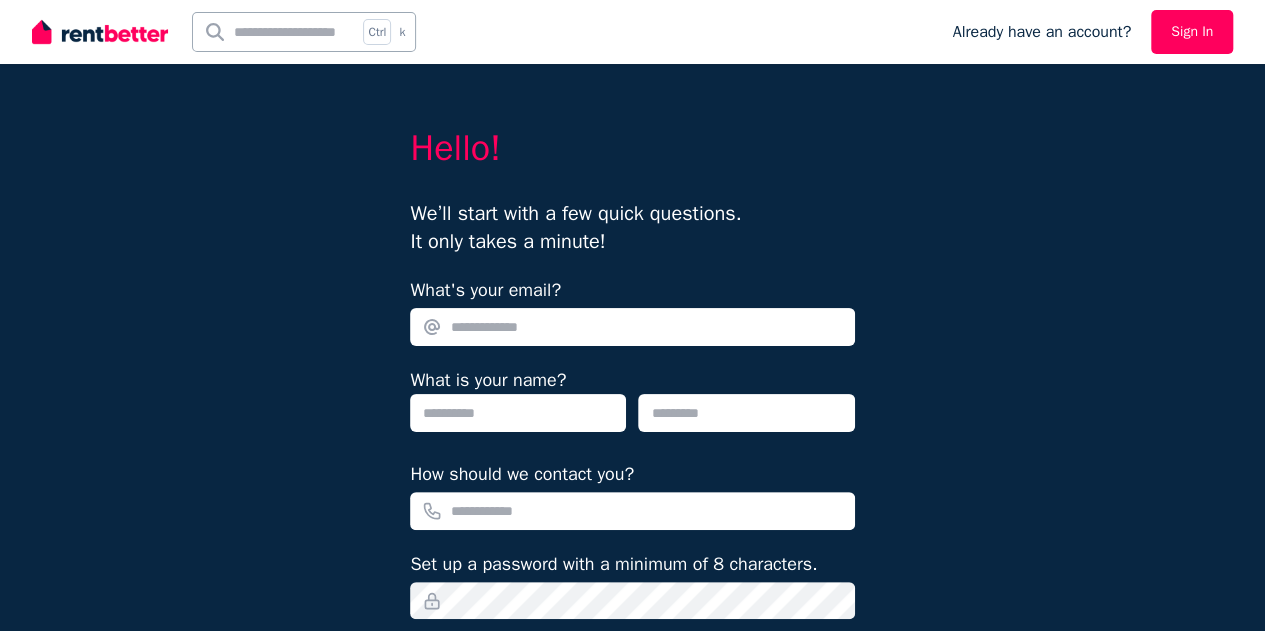 click on "What's your email?" at bounding box center (632, 327) 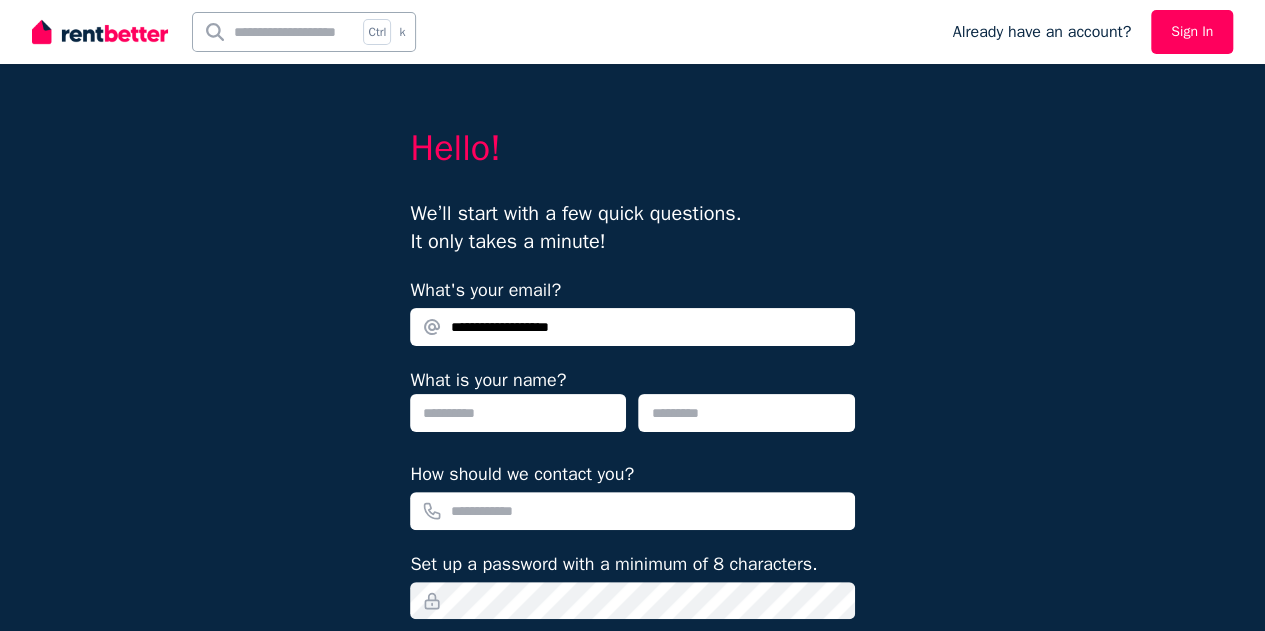 type on "**********" 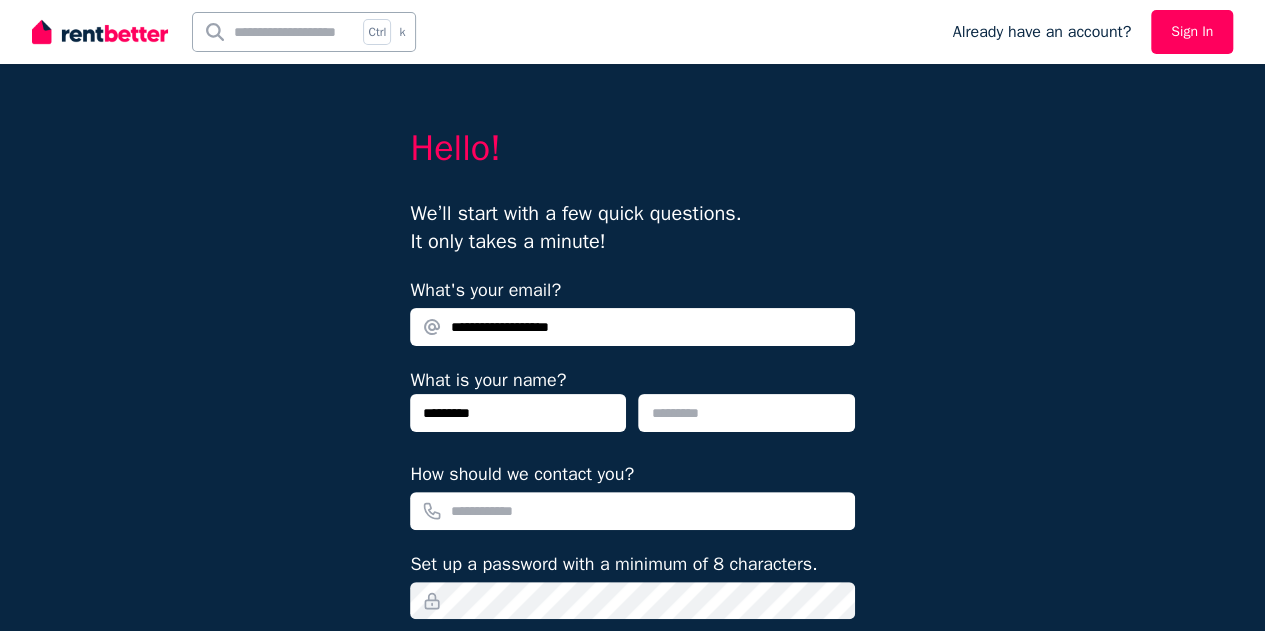 type on "*********" 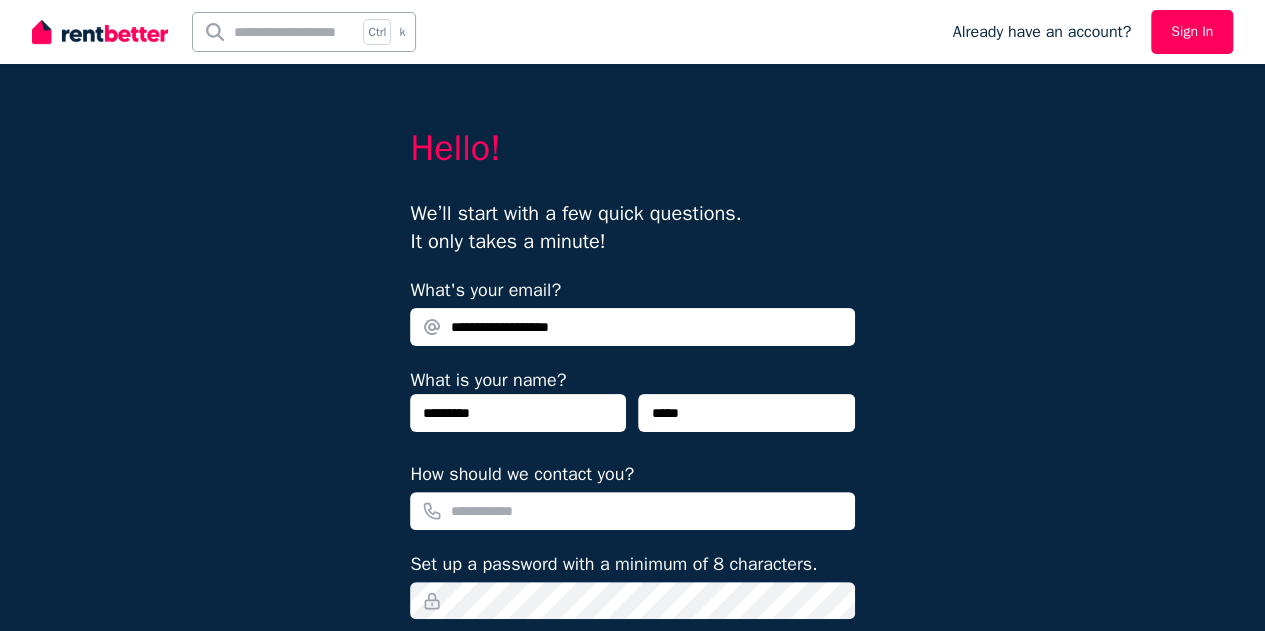 type on "*****" 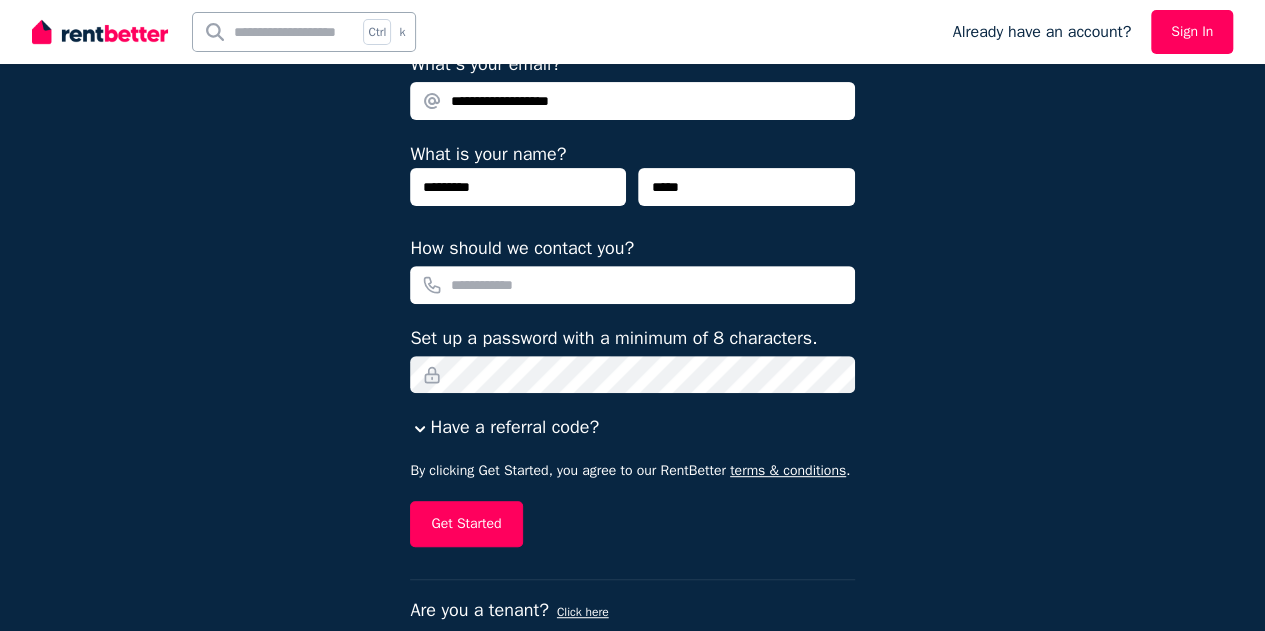 scroll, scrollTop: 264, scrollLeft: 0, axis: vertical 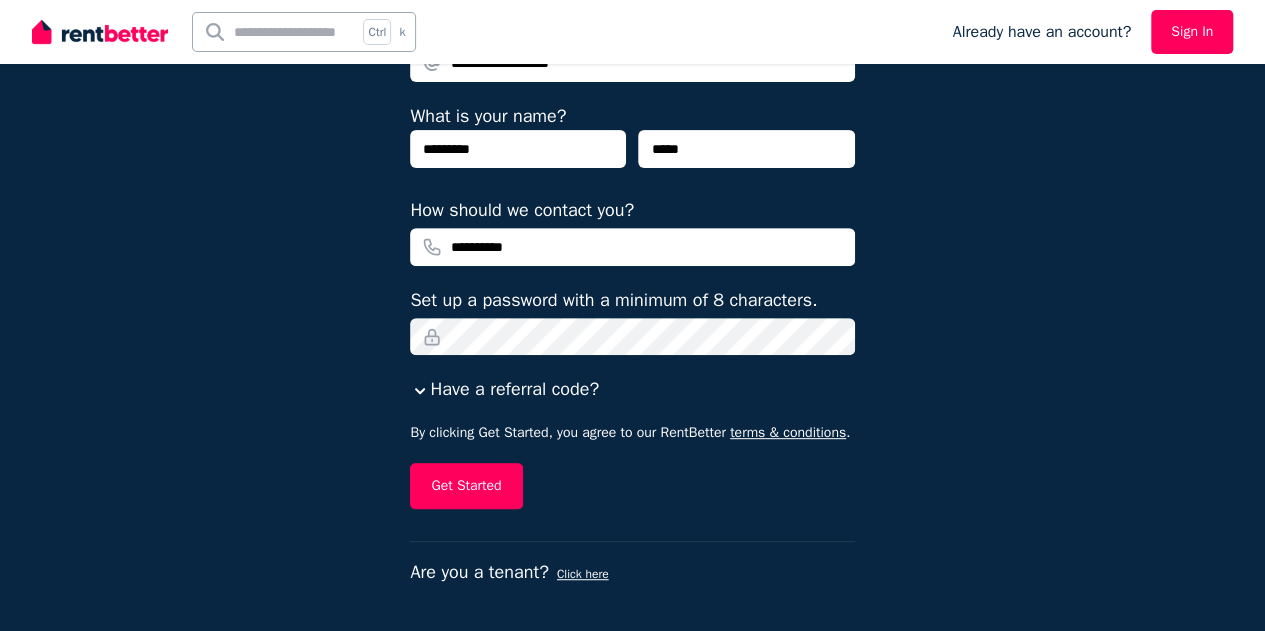 type on "**********" 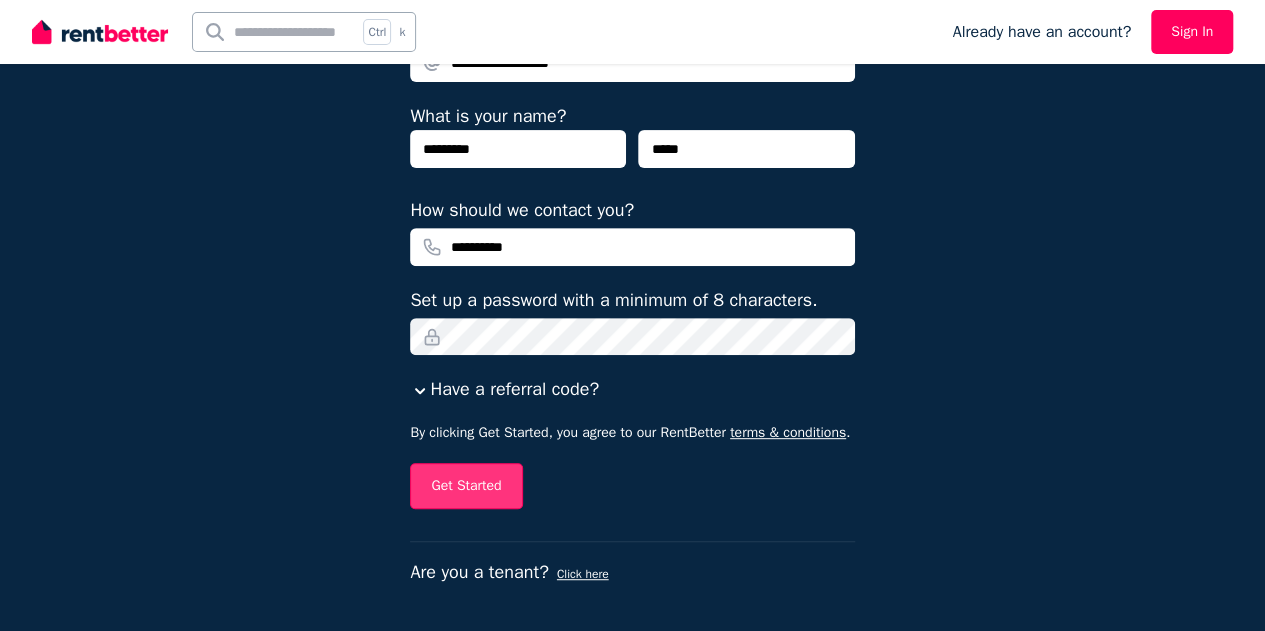 click on "Get Started" at bounding box center (466, 486) 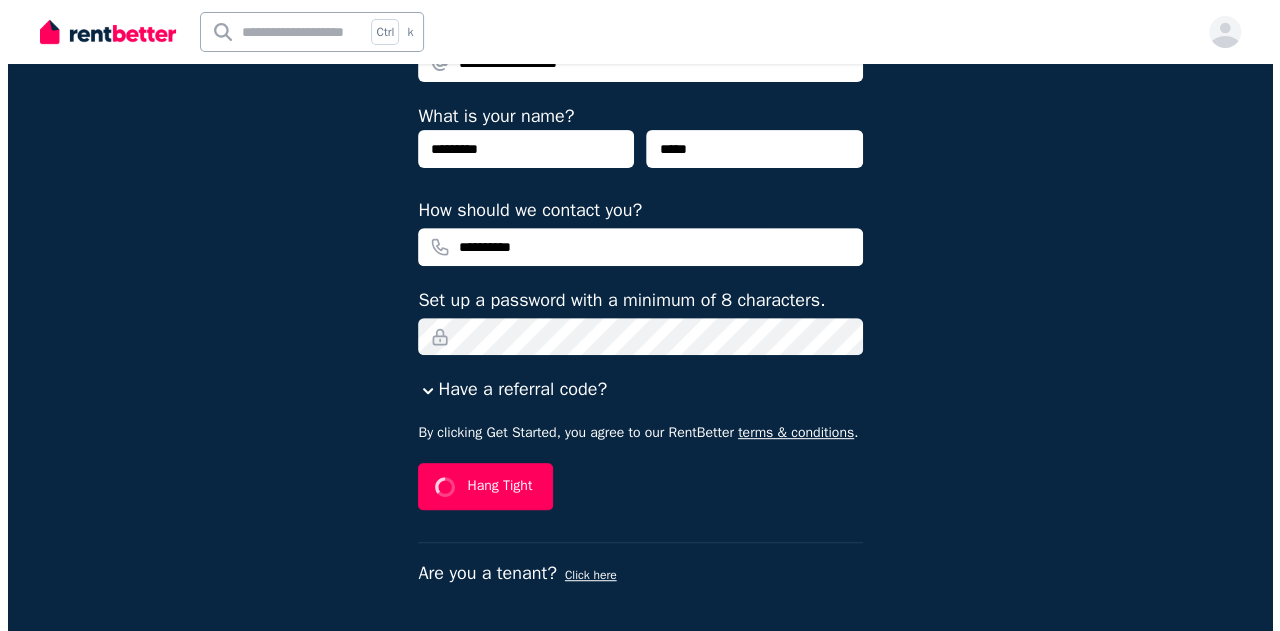 scroll, scrollTop: 0, scrollLeft: 0, axis: both 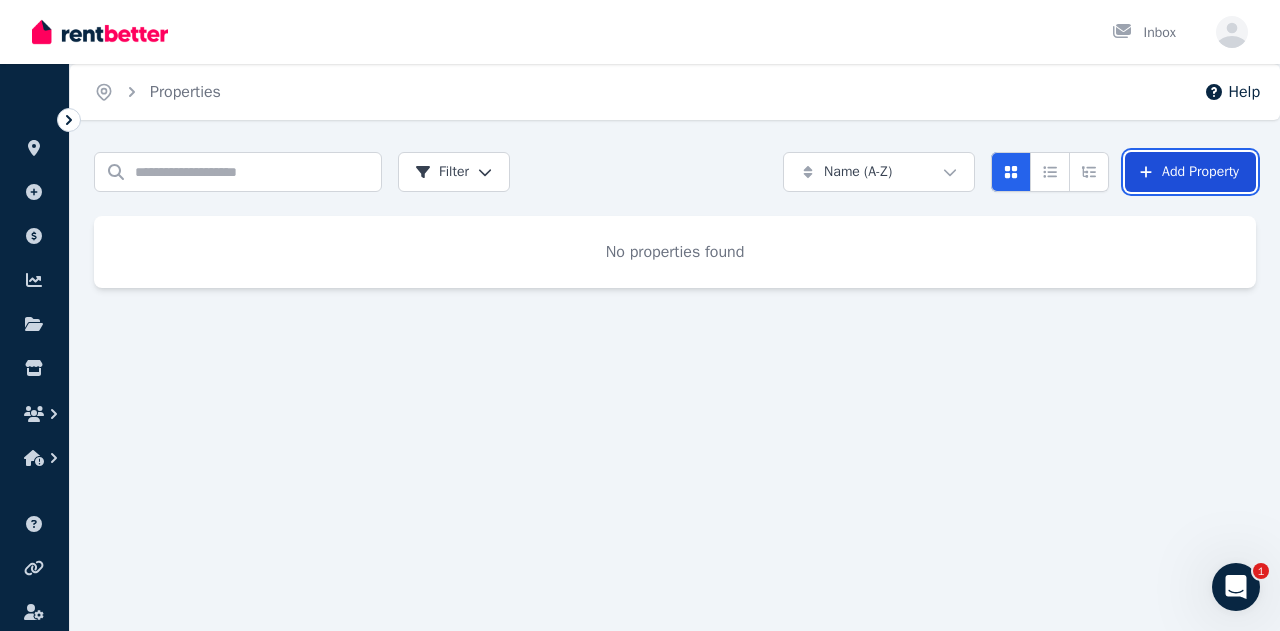 click on "Add Property" at bounding box center (1190, 172) 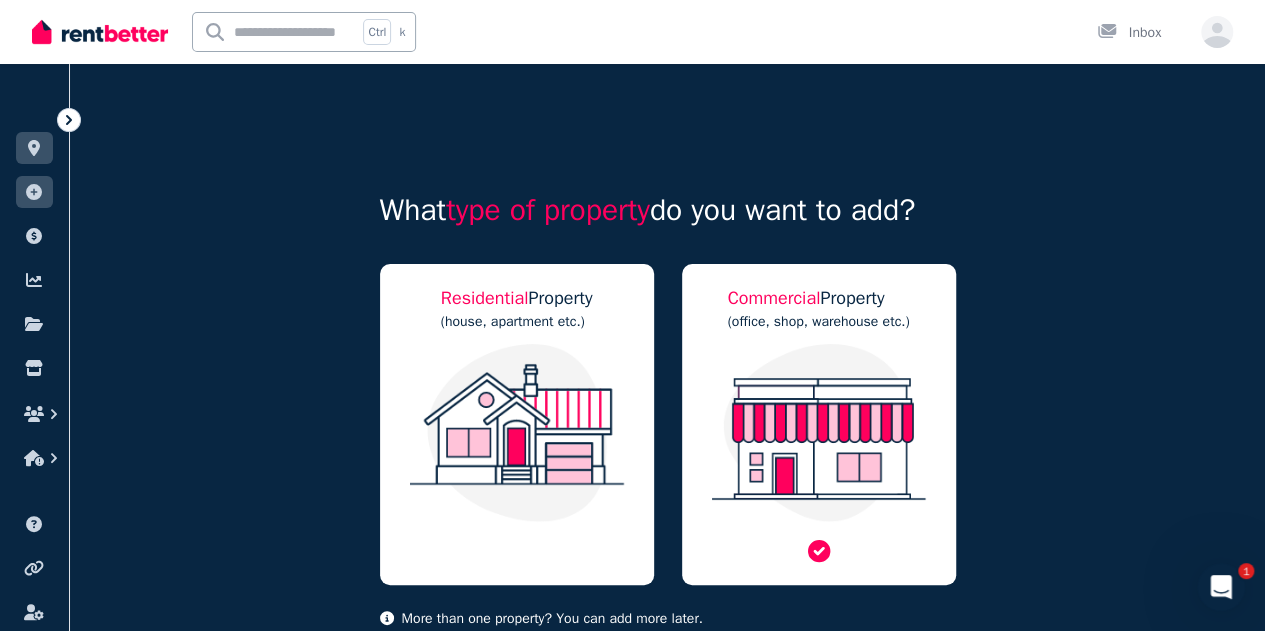 scroll, scrollTop: 96, scrollLeft: 0, axis: vertical 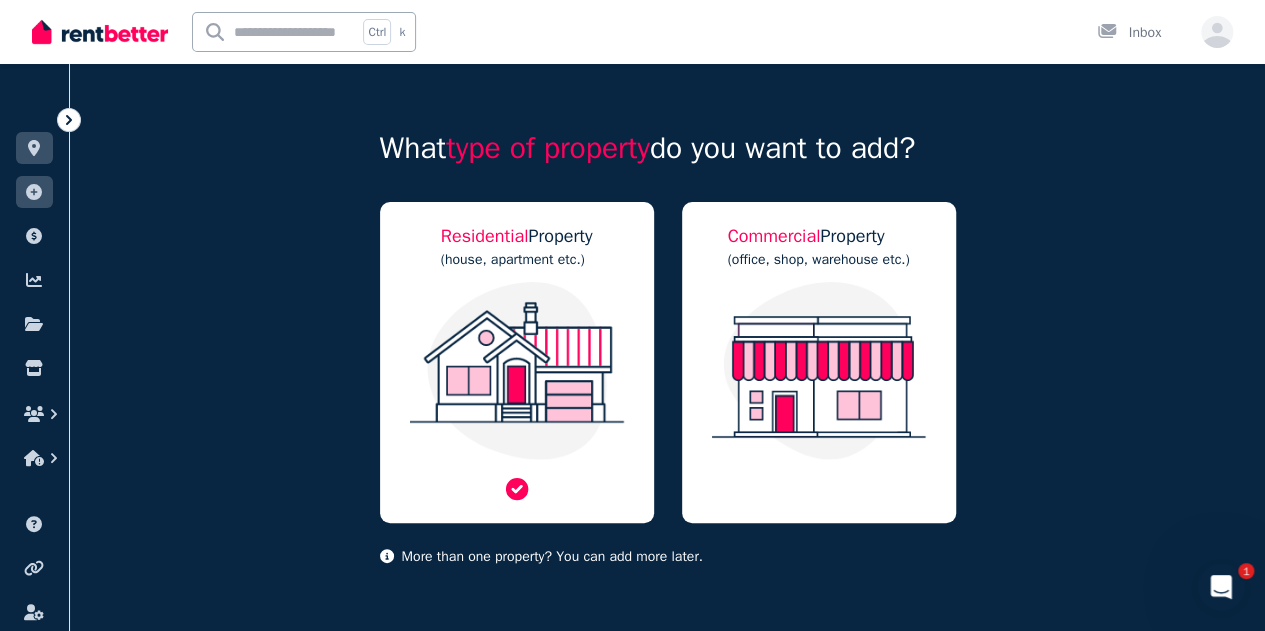 click at bounding box center (517, 371) 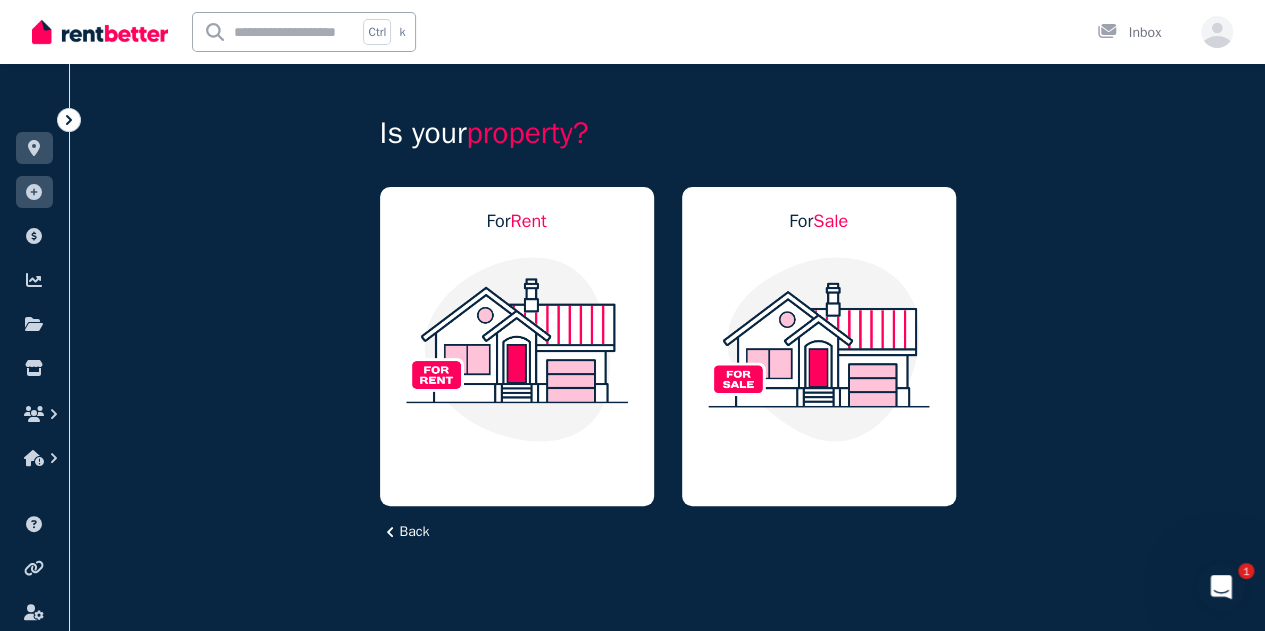 scroll, scrollTop: 0, scrollLeft: 0, axis: both 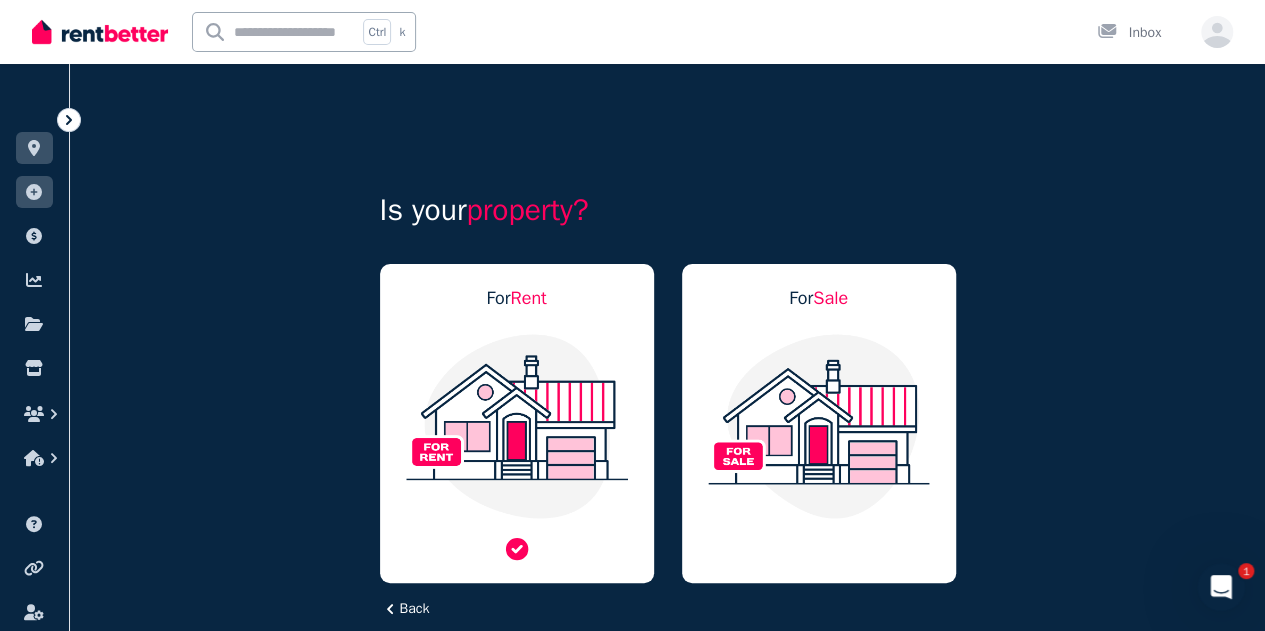click at bounding box center [517, 426] 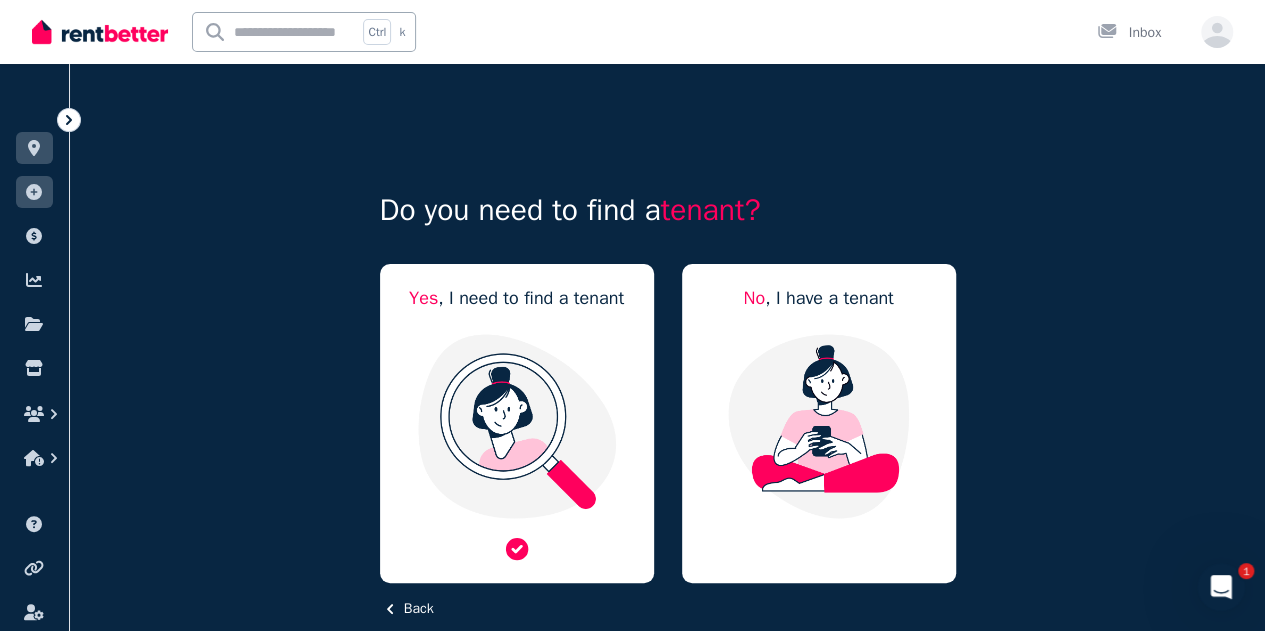 click at bounding box center [517, 426] 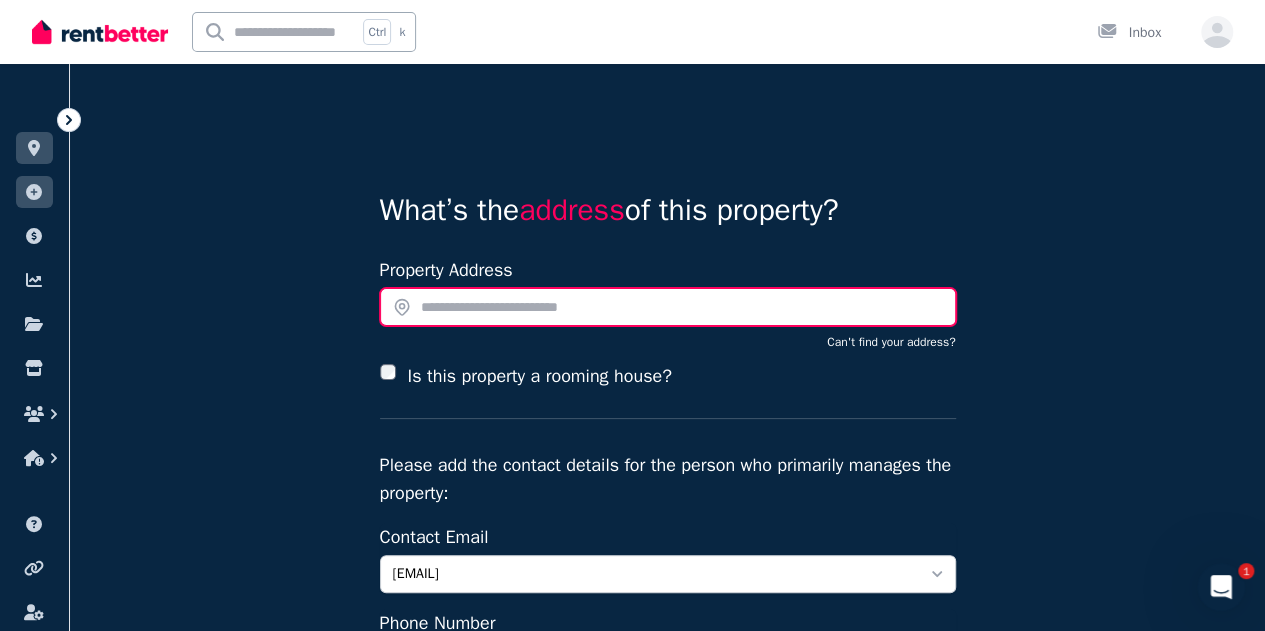 click at bounding box center (668, 307) 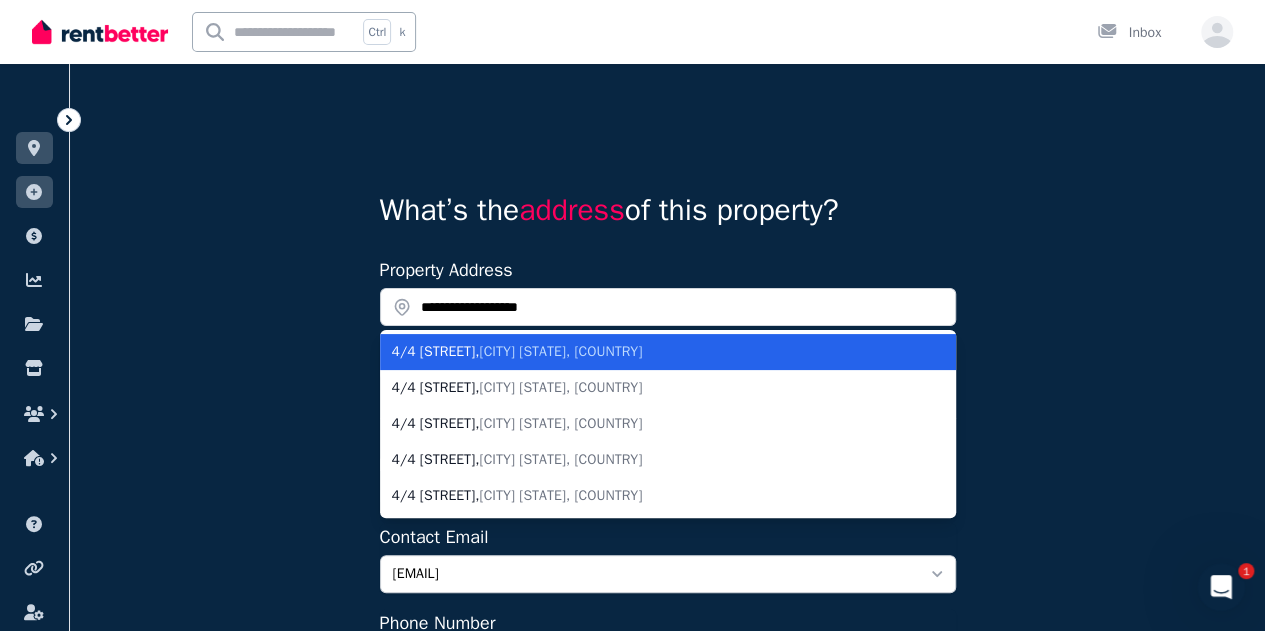 click on "Ivanhoe VIC, Australia" at bounding box center [560, 351] 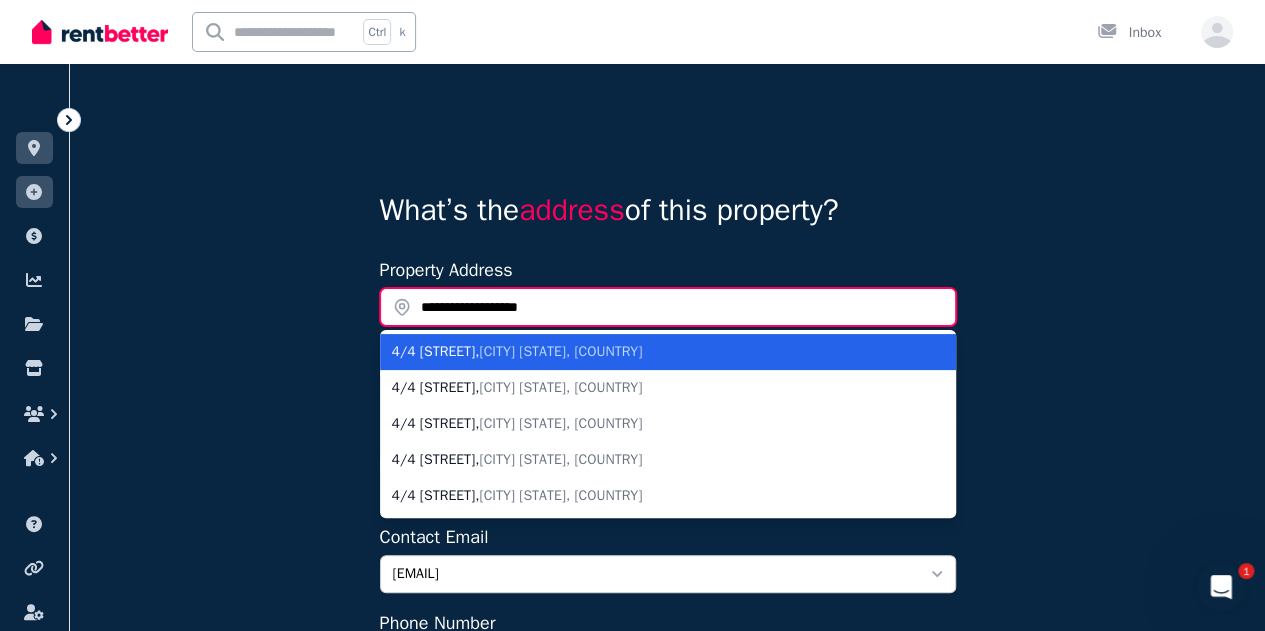 type on "**********" 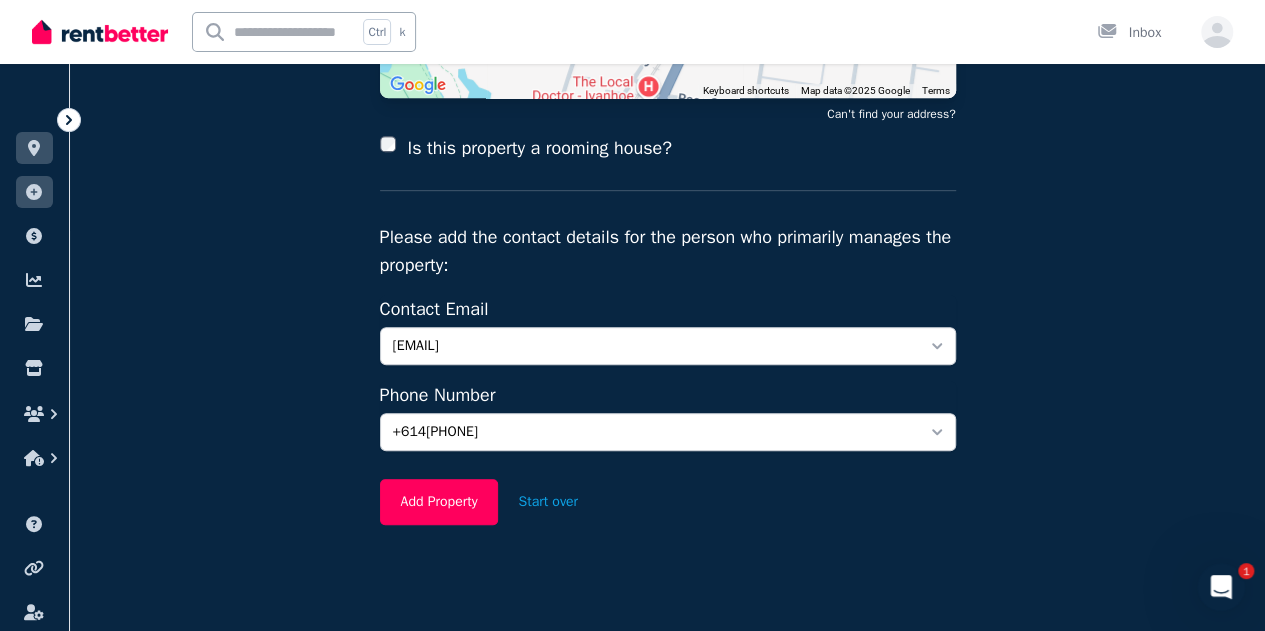 scroll, scrollTop: 404, scrollLeft: 0, axis: vertical 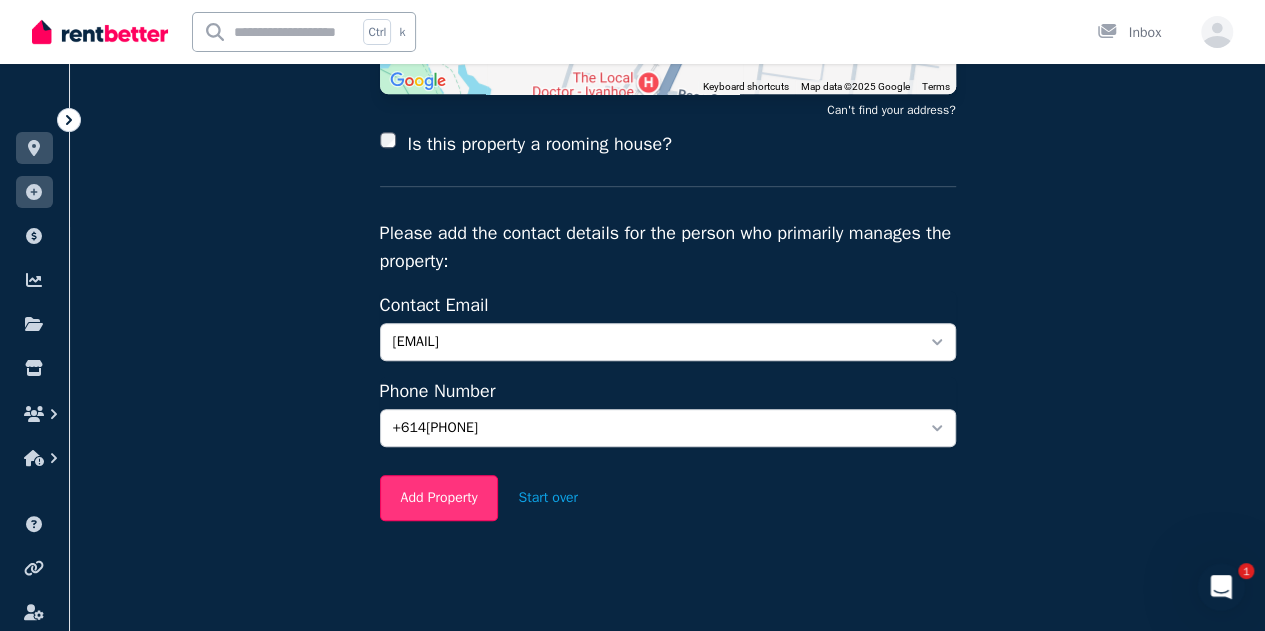 click on "Add Property" at bounding box center [439, 498] 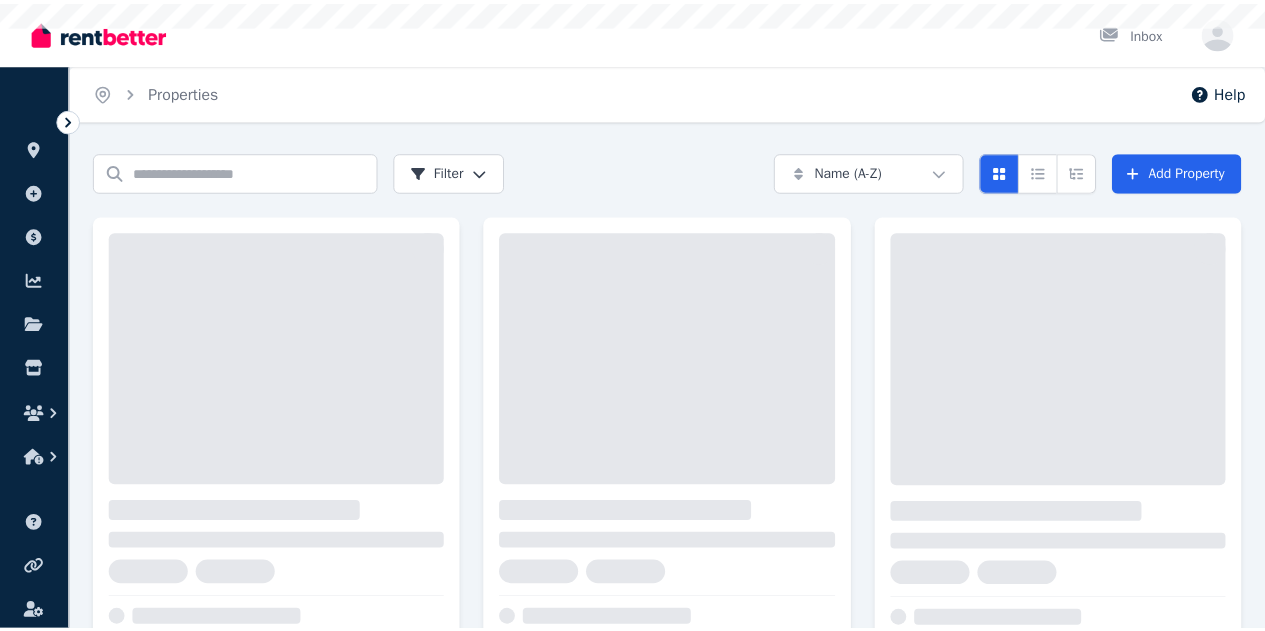 scroll, scrollTop: 0, scrollLeft: 0, axis: both 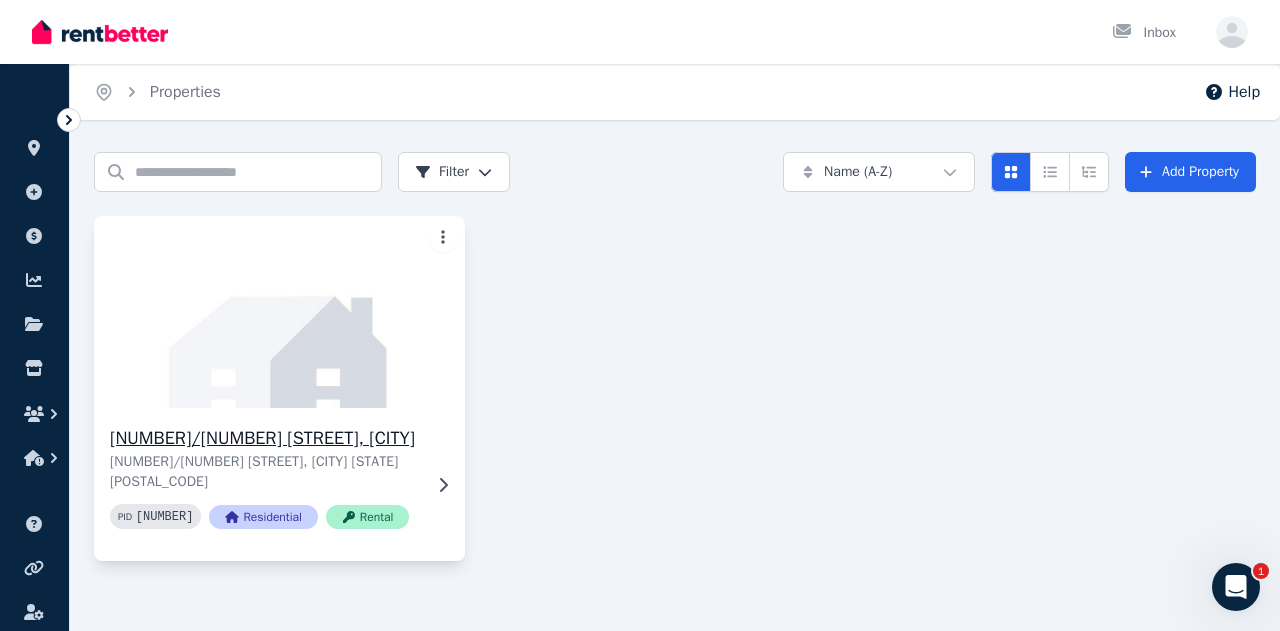 click at bounding box center (280, 312) 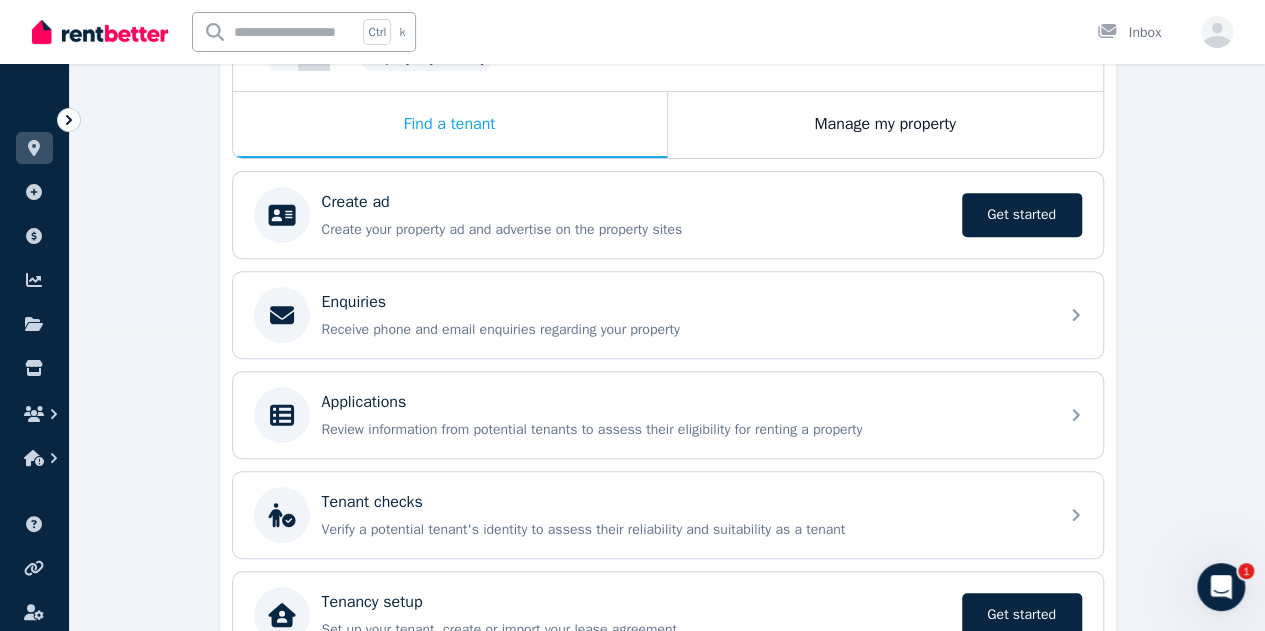scroll, scrollTop: 400, scrollLeft: 0, axis: vertical 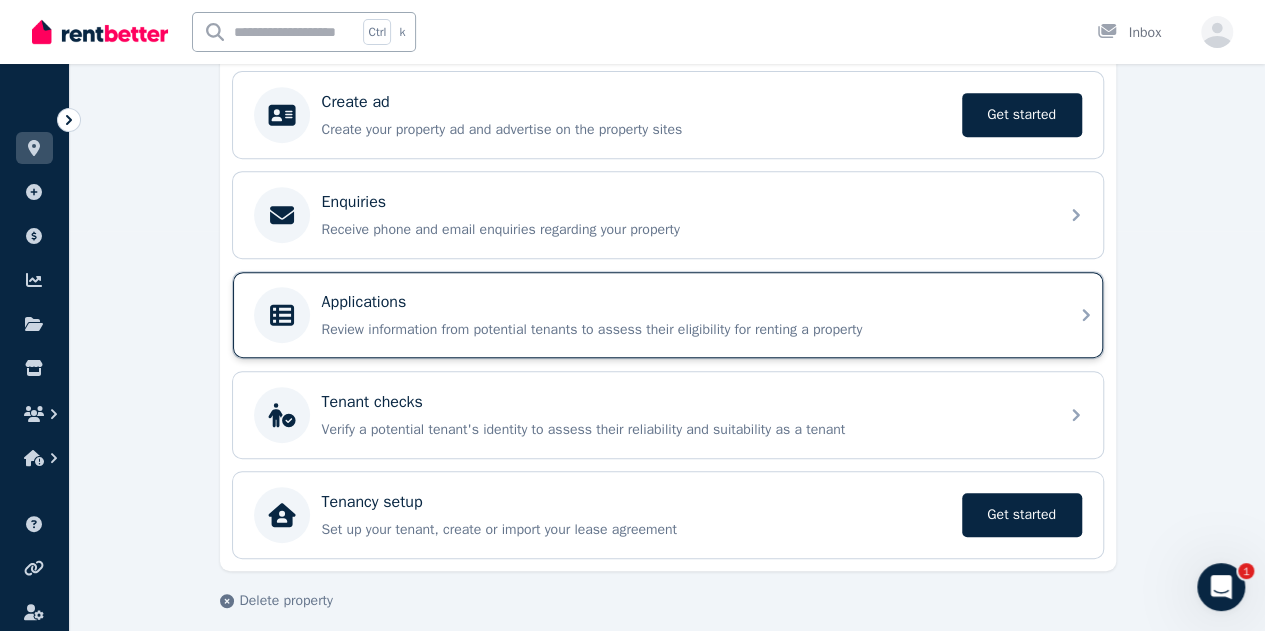 click on "Review information from potential tenants to assess their eligibility for renting a property" at bounding box center (684, 330) 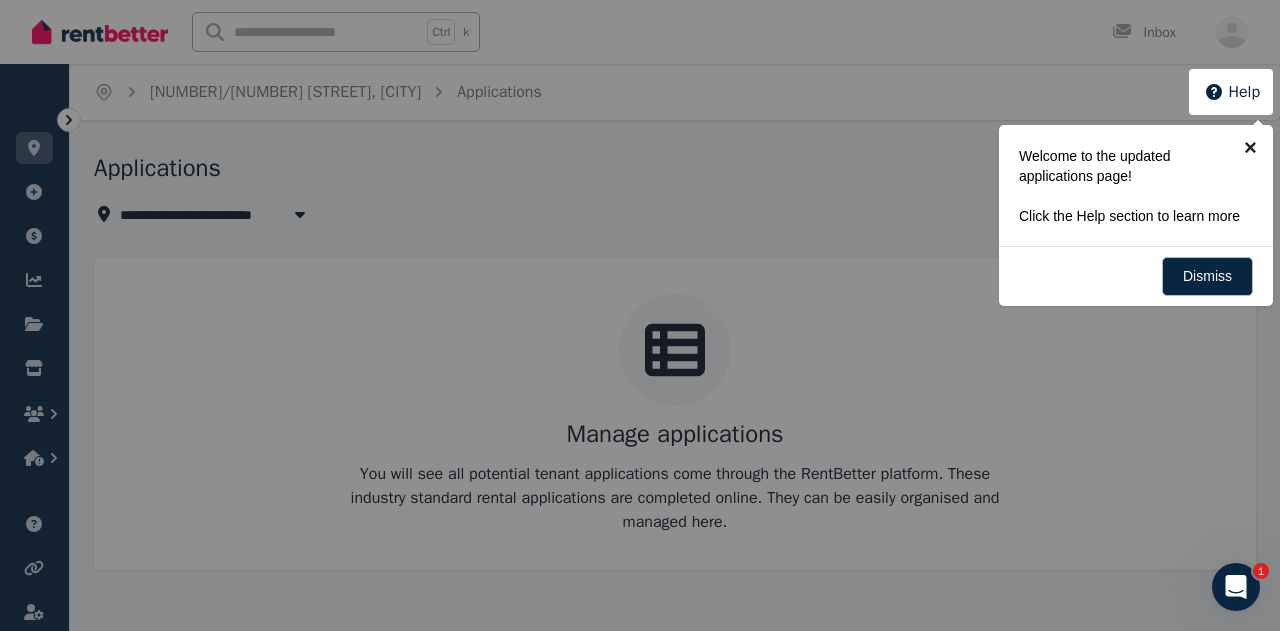 click on "×" at bounding box center (1250, 147) 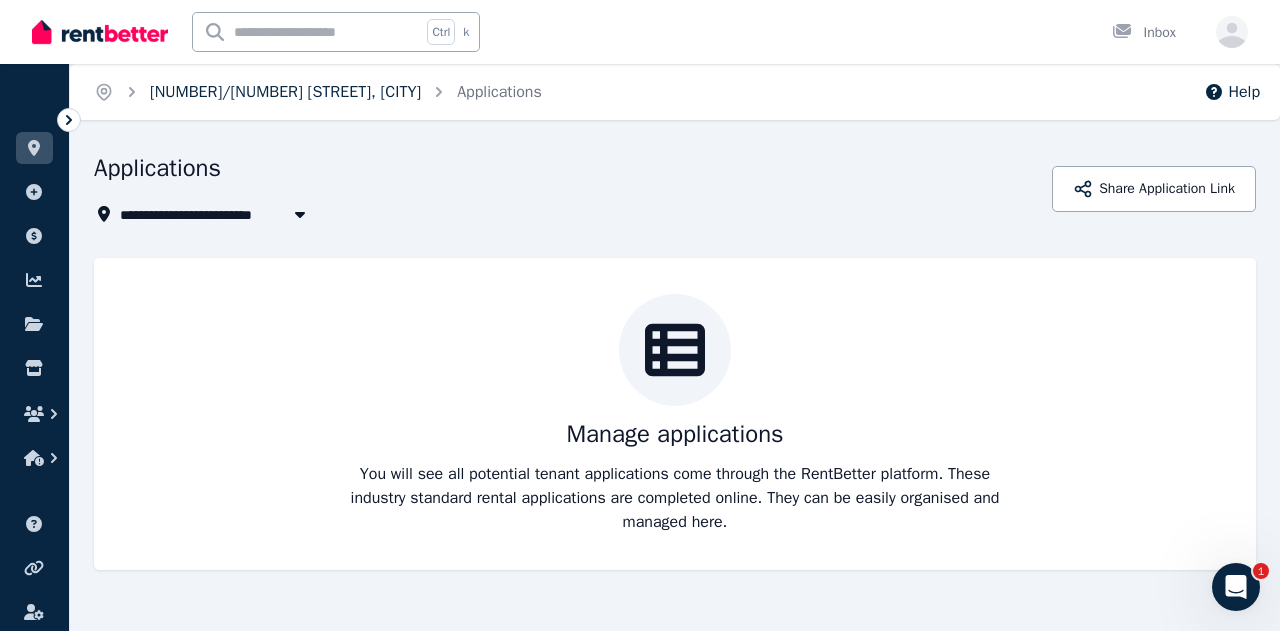 click on "4/4 Salisbury Ave, Ivanhoe" at bounding box center [285, 92] 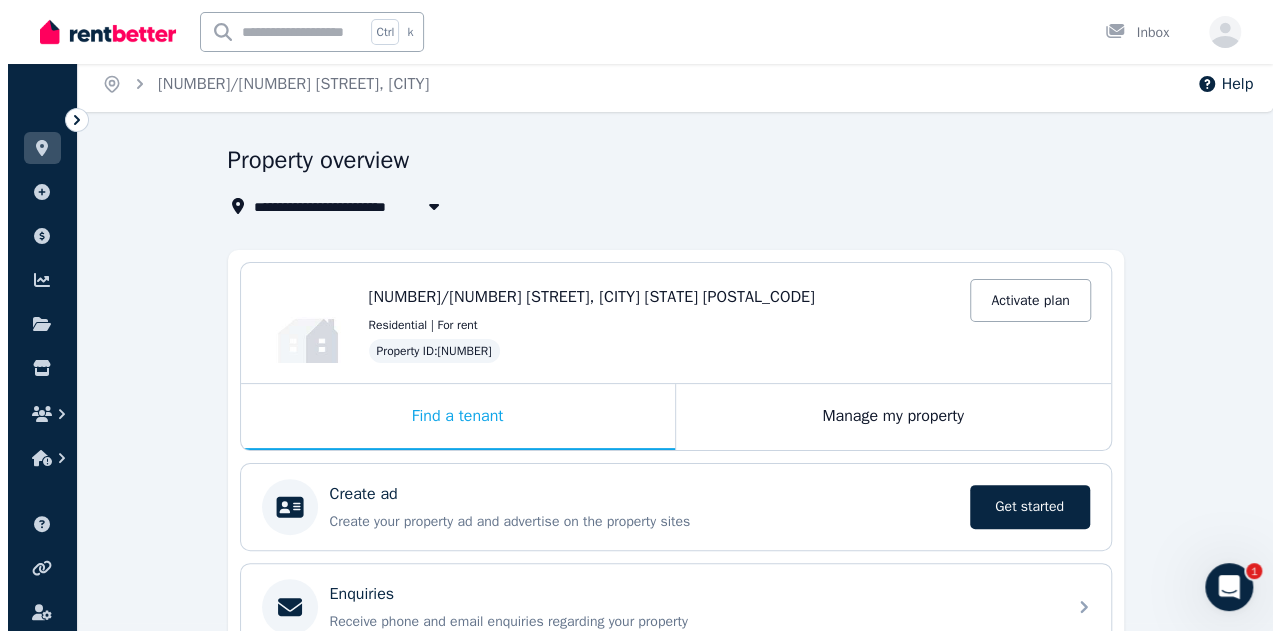 scroll, scrollTop: 0, scrollLeft: 0, axis: both 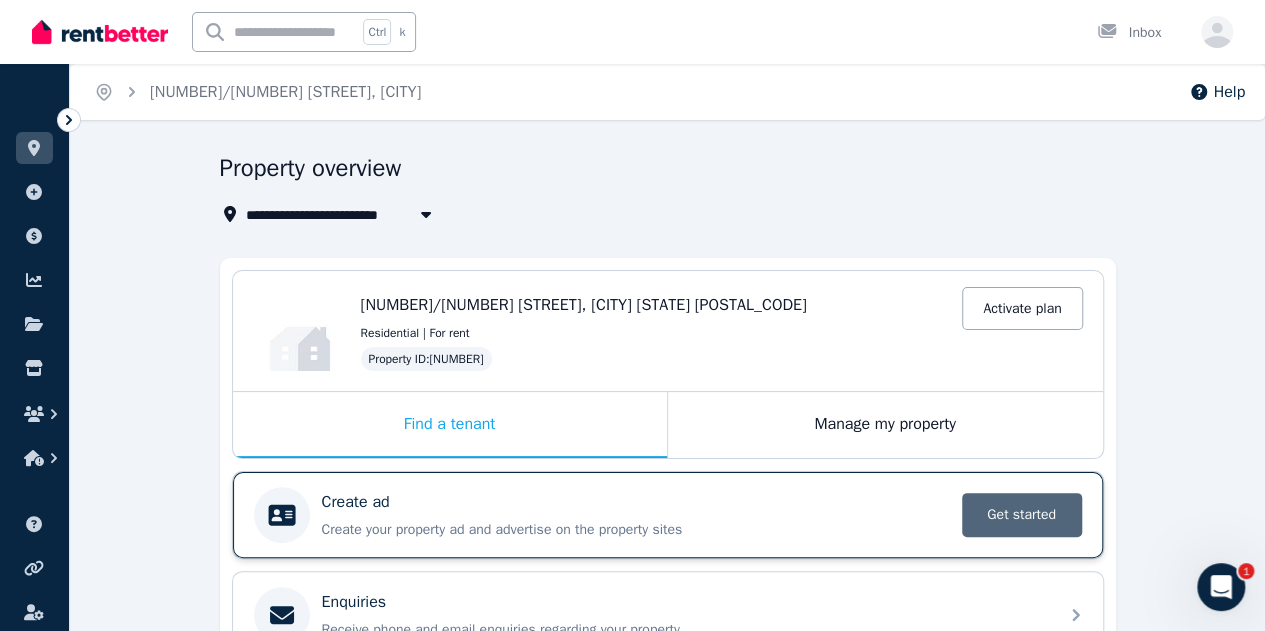 click on "Get started" at bounding box center [1022, 515] 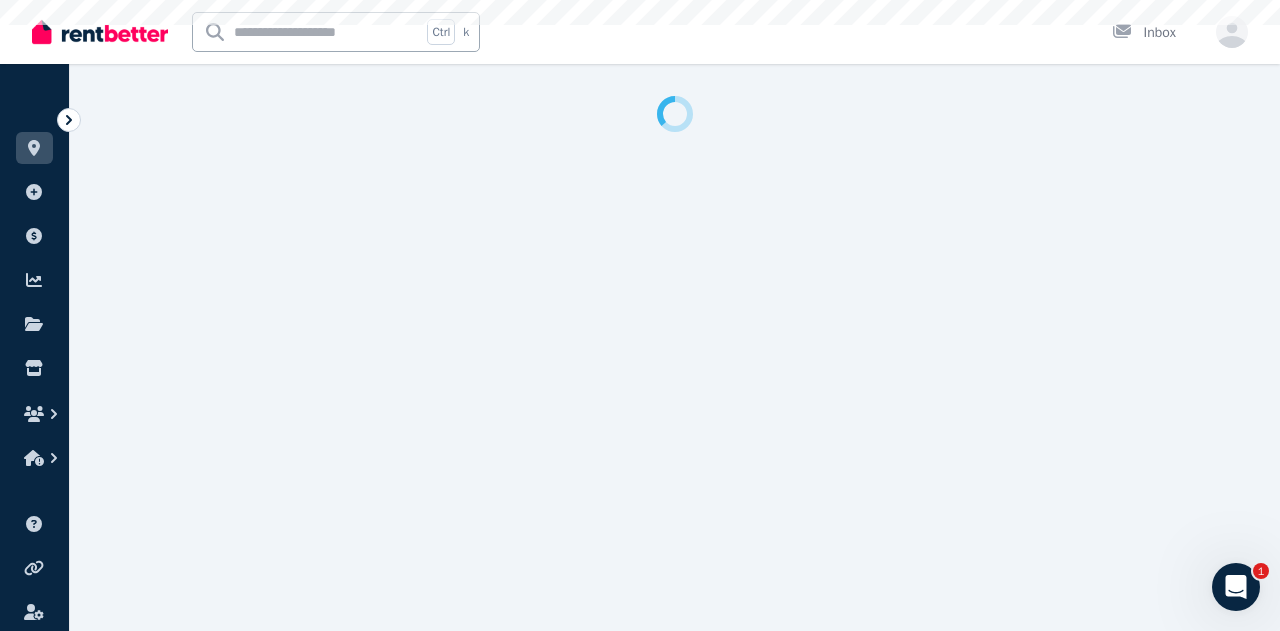 select on "***" 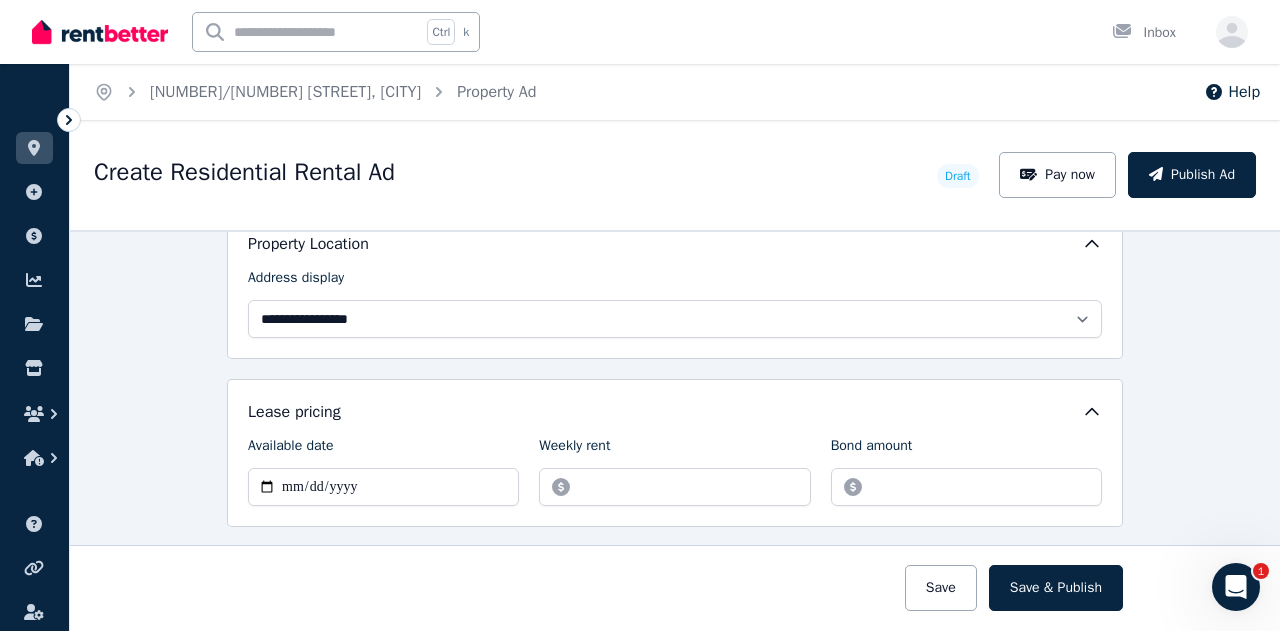 scroll, scrollTop: 600, scrollLeft: 0, axis: vertical 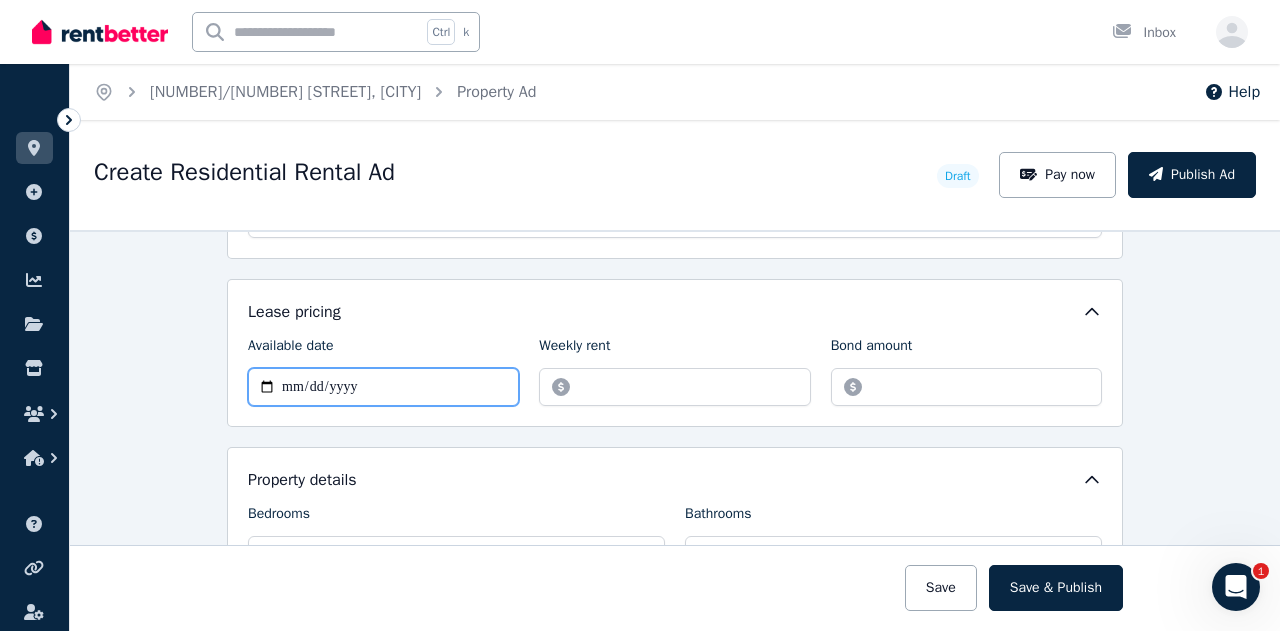 click on "Available date" at bounding box center [383, 387] 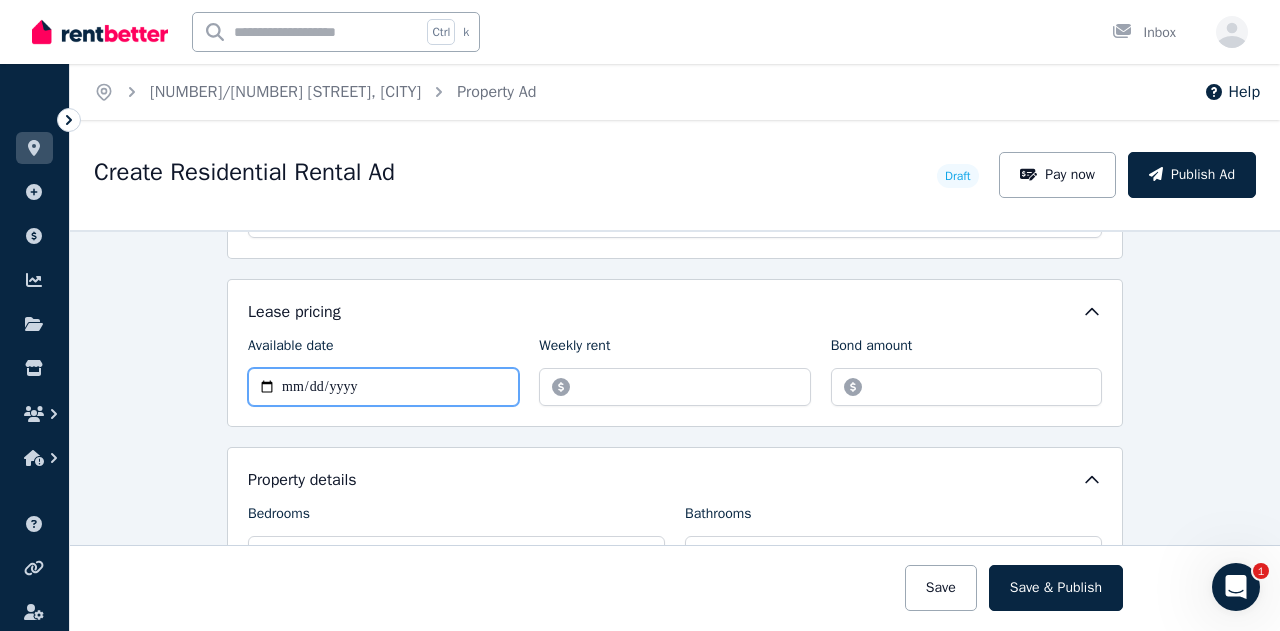 type on "**********" 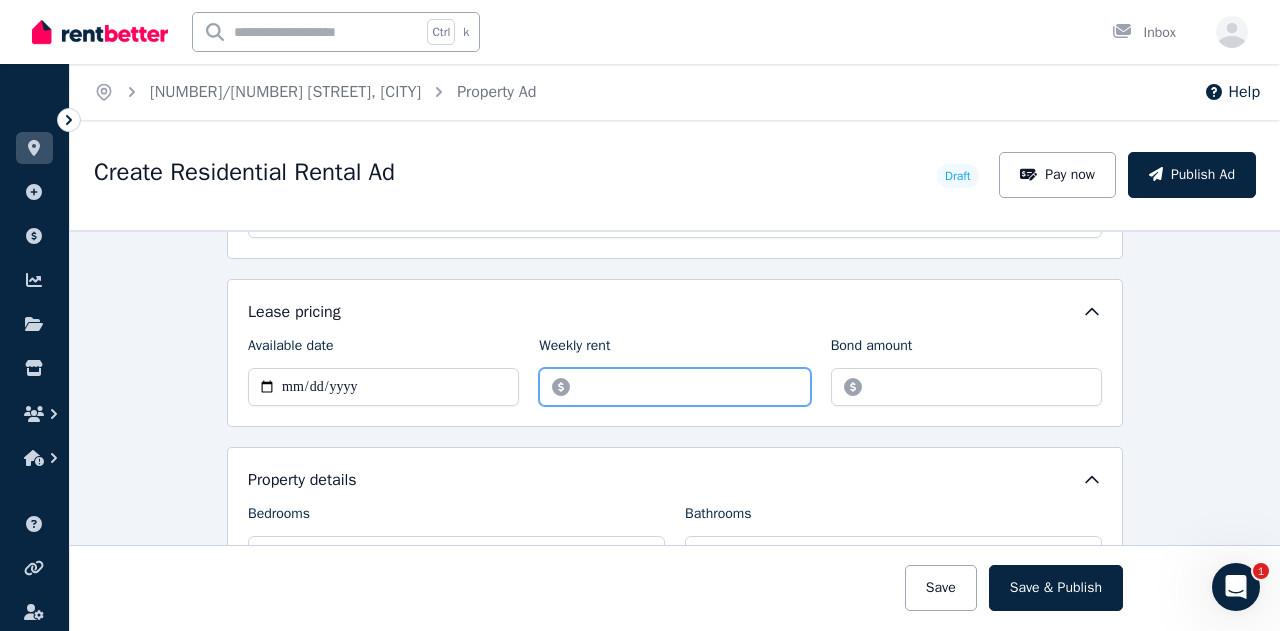 click on "Weekly rent" at bounding box center (674, 387) 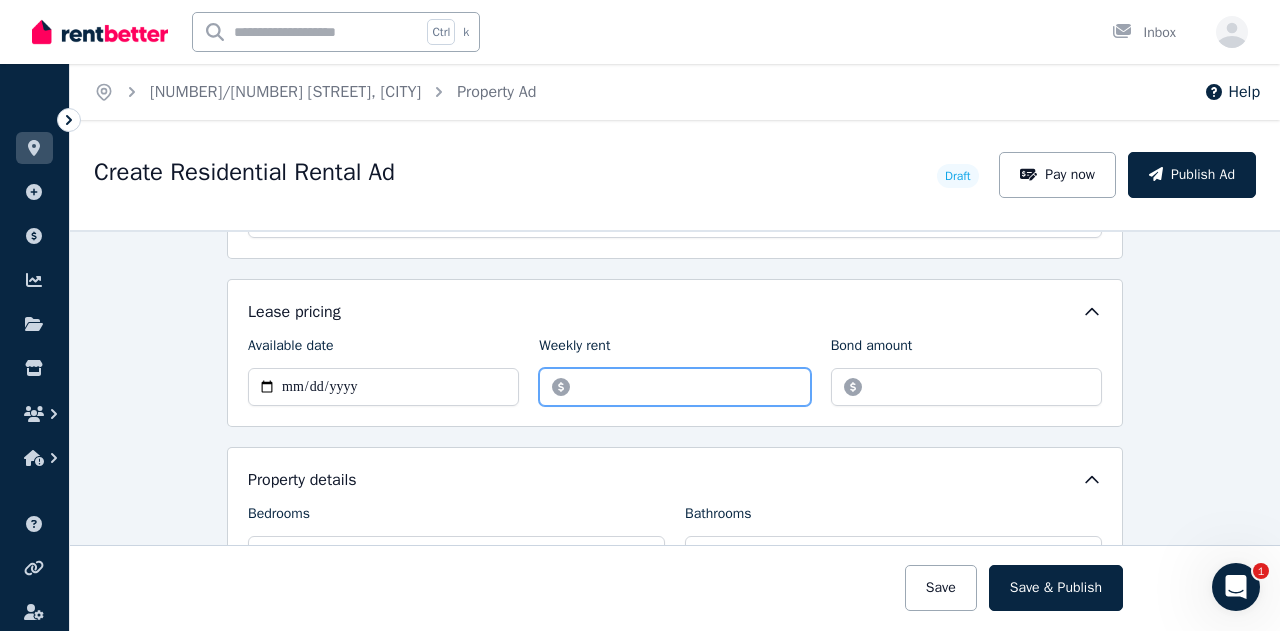 type on "***" 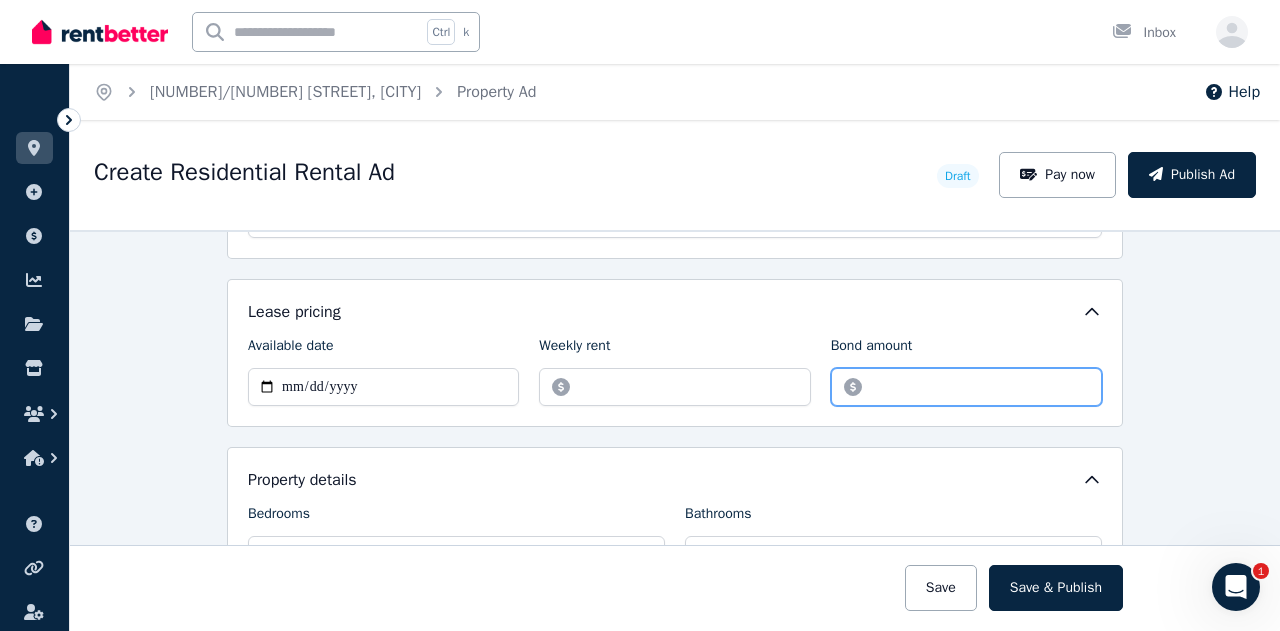 click on "Bond amount" at bounding box center (966, 387) 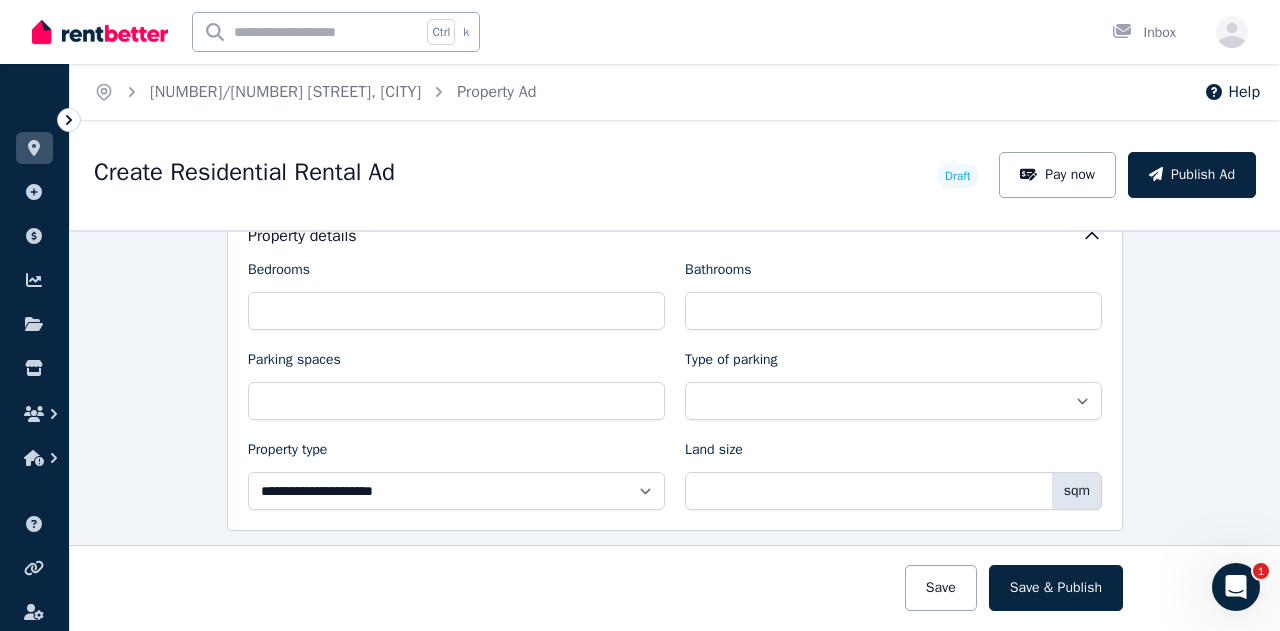 scroll, scrollTop: 800, scrollLeft: 0, axis: vertical 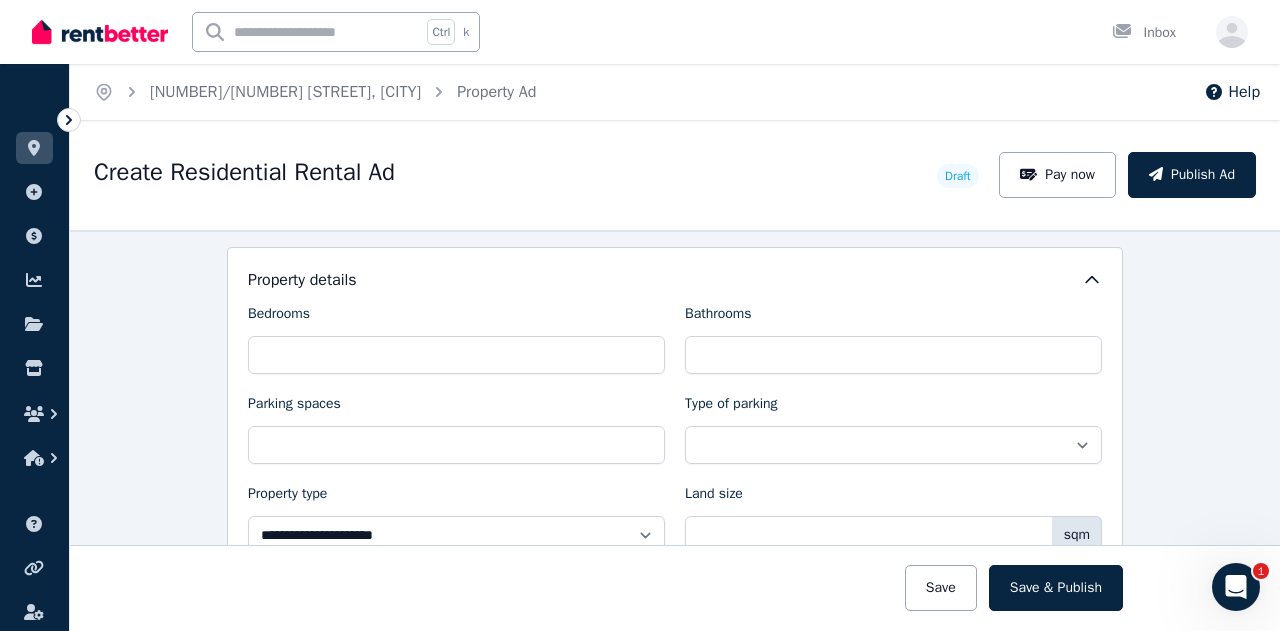 type on "****" 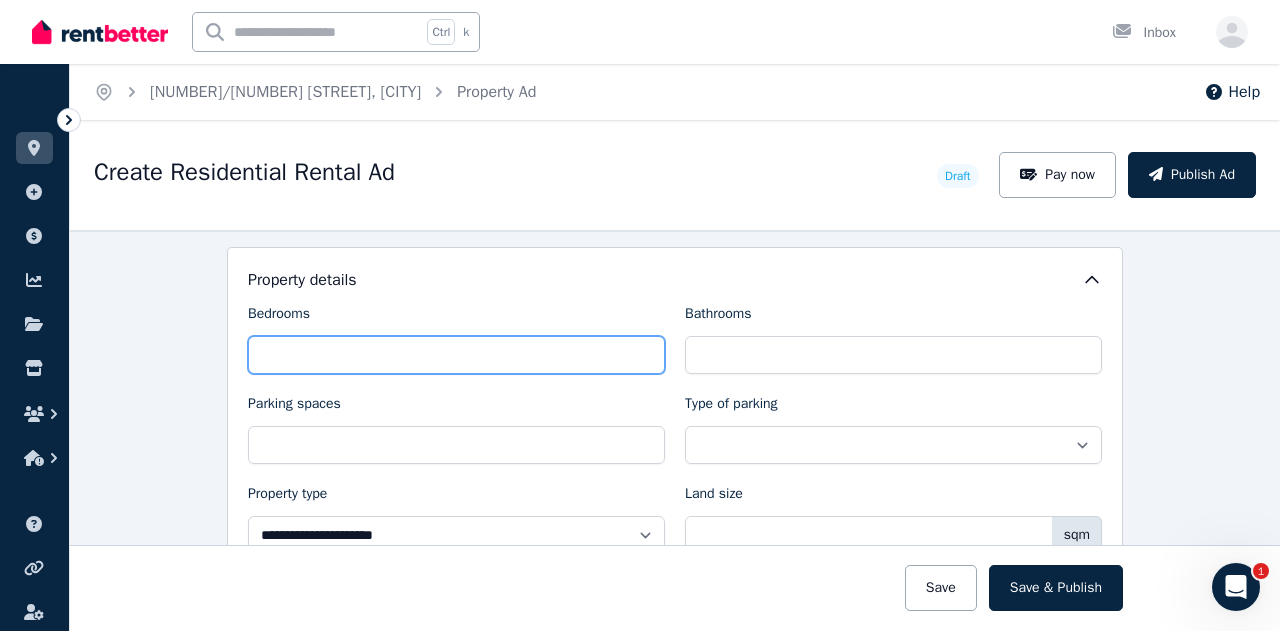 click on "Bedrooms" at bounding box center (456, 355) 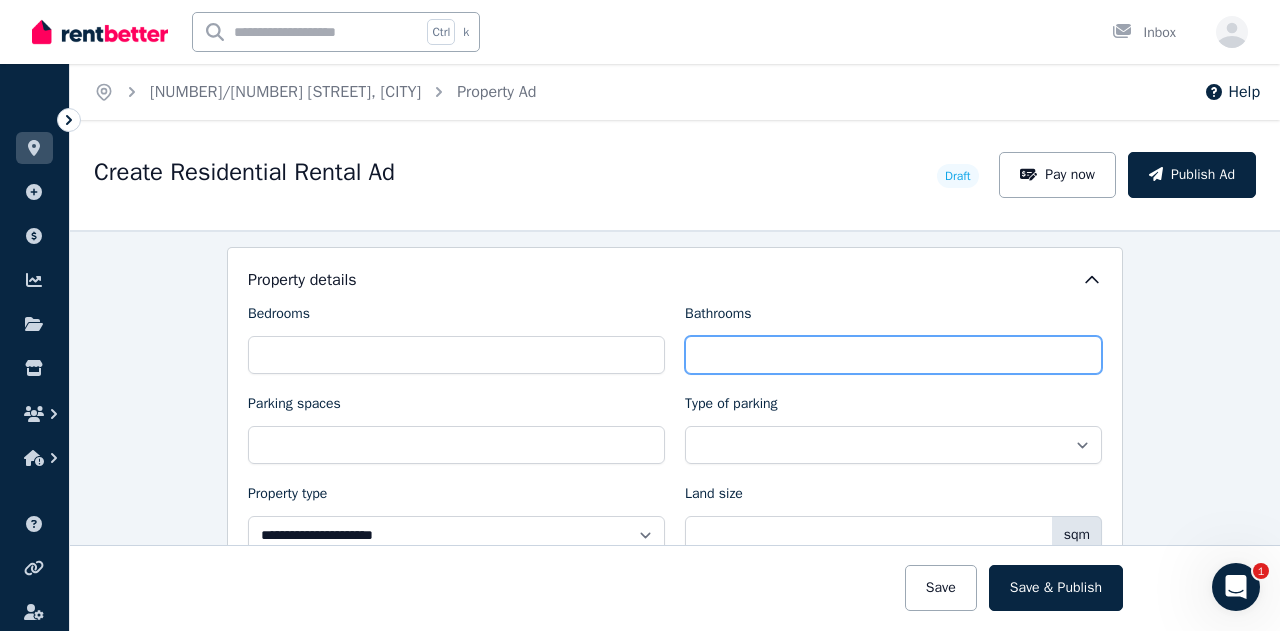 click on "Bathrooms" at bounding box center [893, 355] 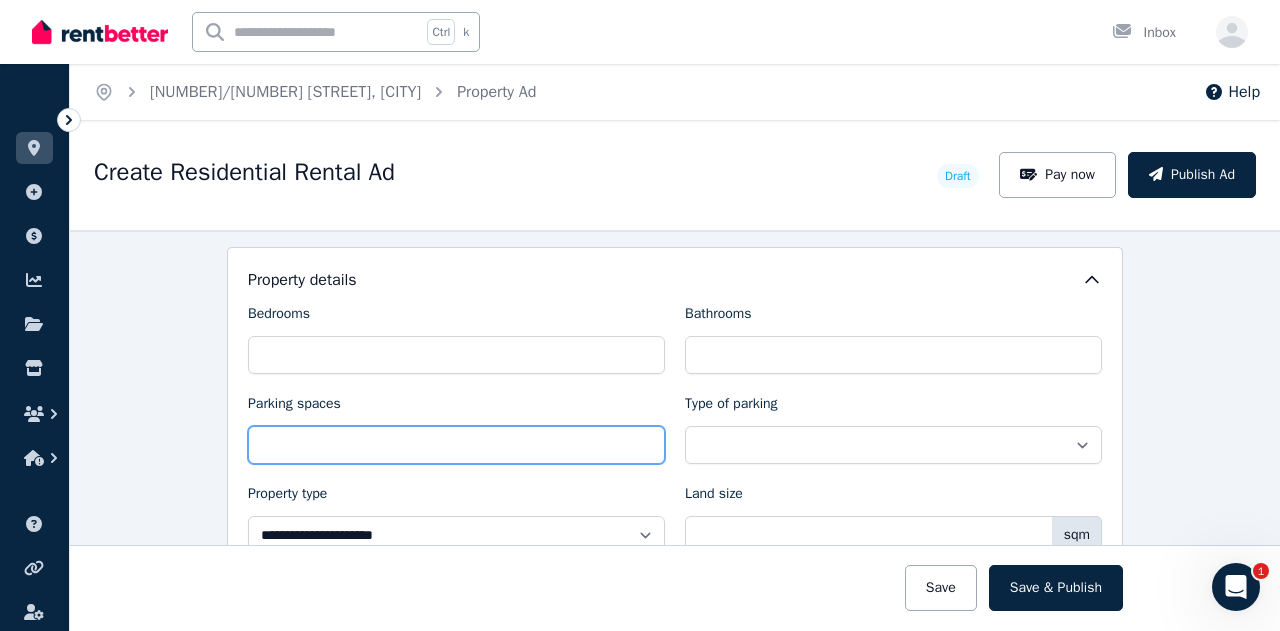 click on "Parking spaces" at bounding box center (456, 445) 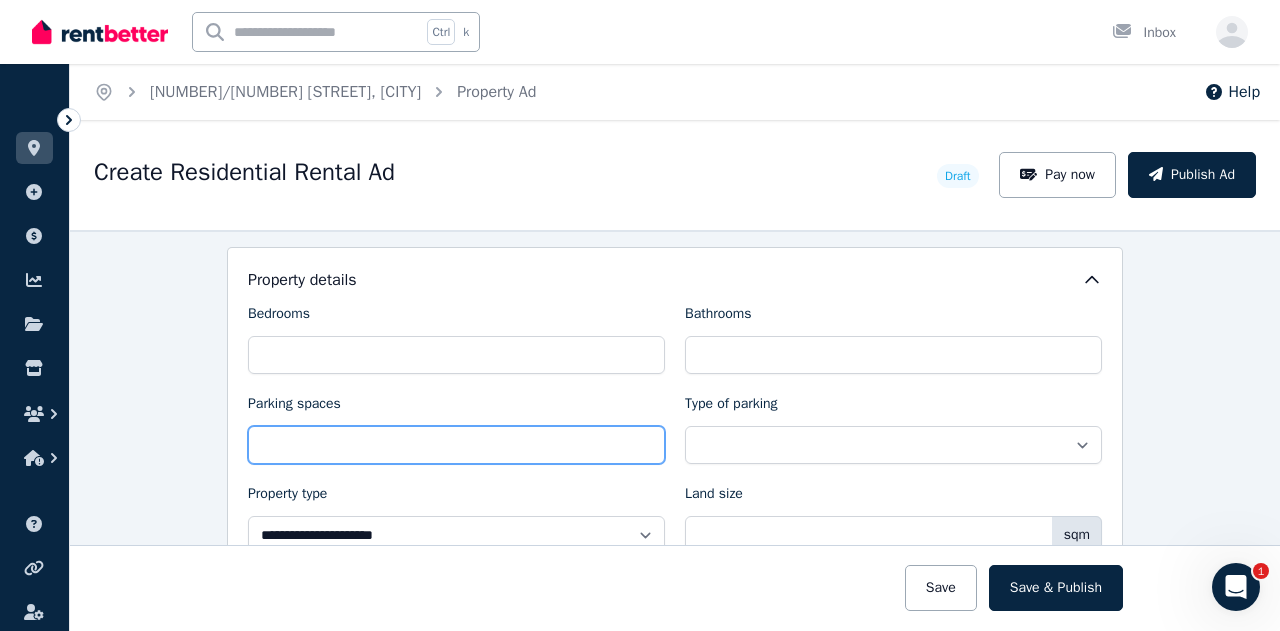 scroll, scrollTop: 900, scrollLeft: 0, axis: vertical 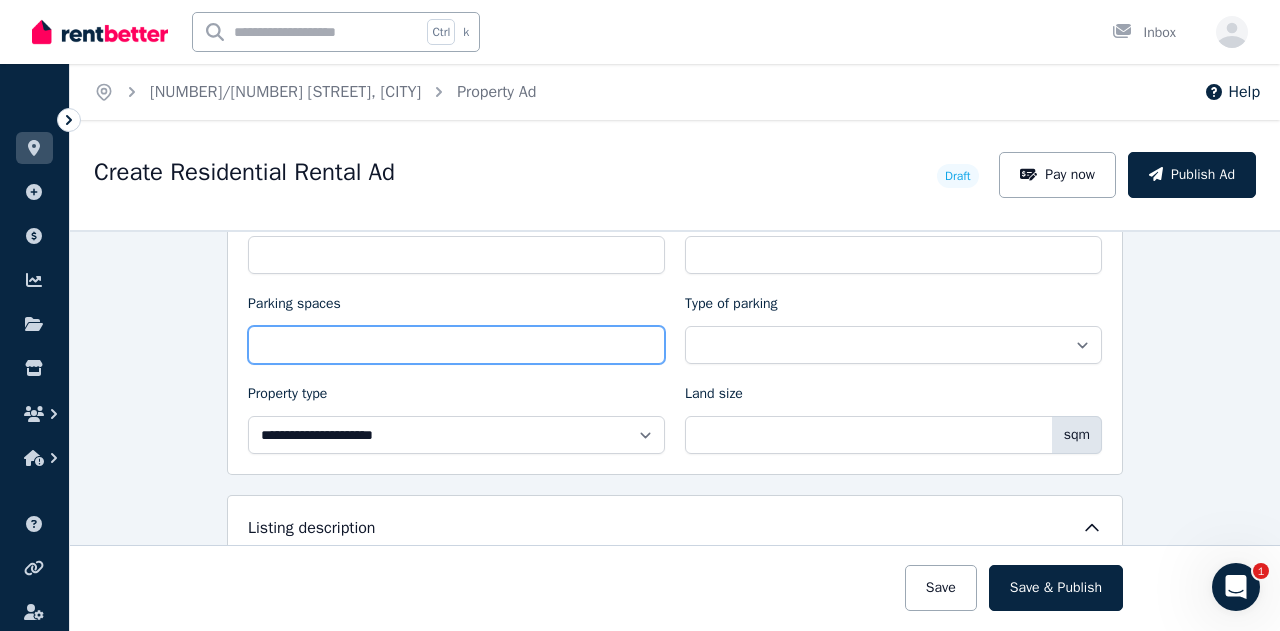 type on "*" 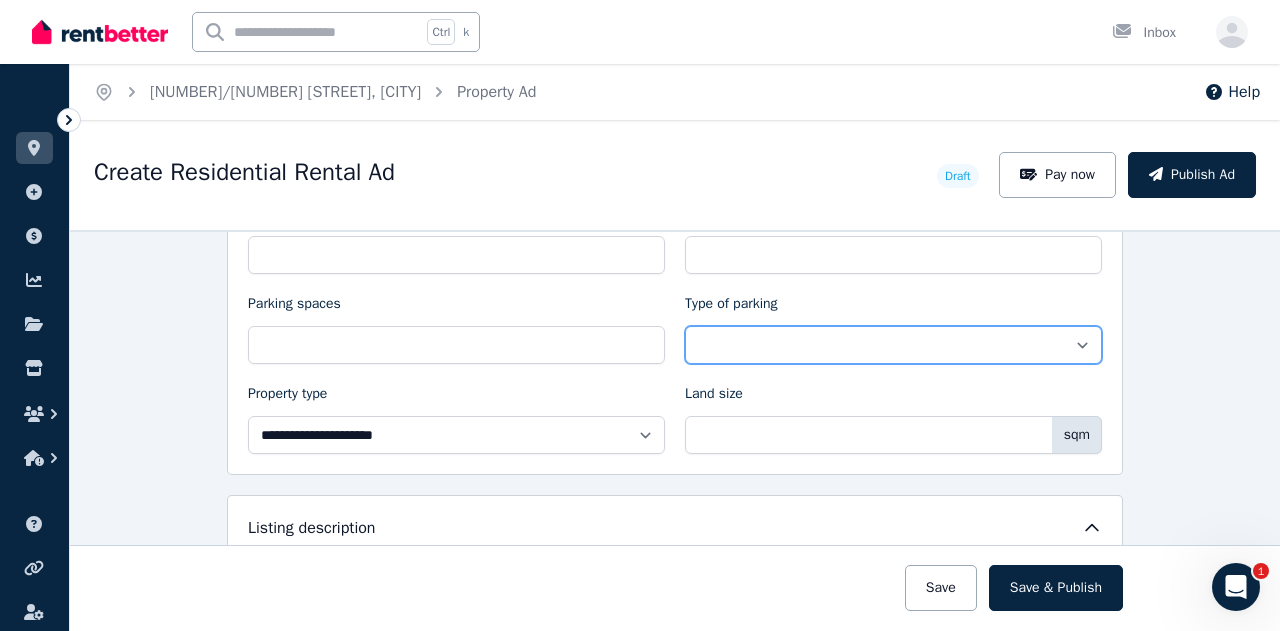 click on "**********" at bounding box center [893, 345] 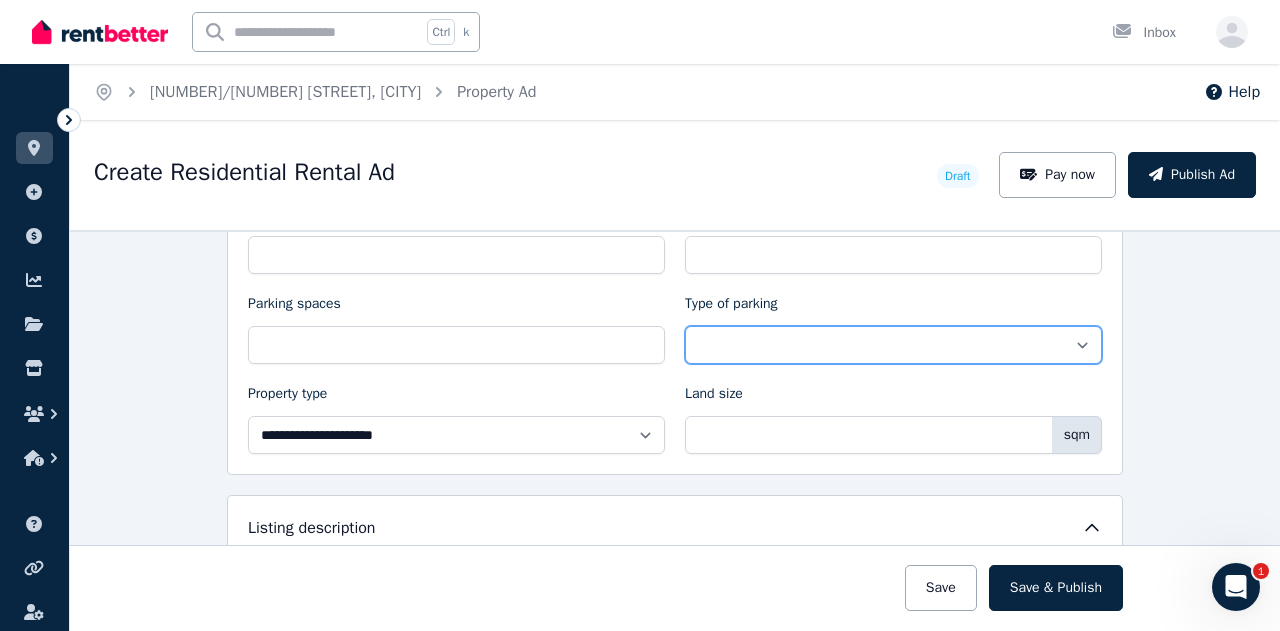 select on "**********" 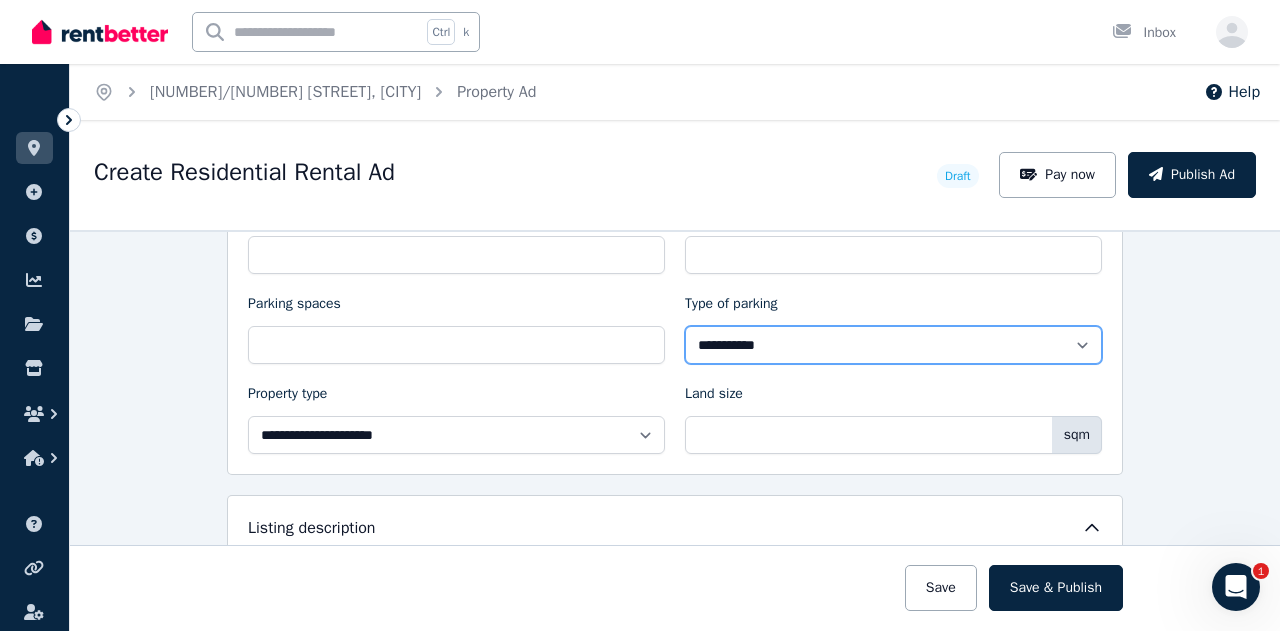 click on "**********" at bounding box center [893, 345] 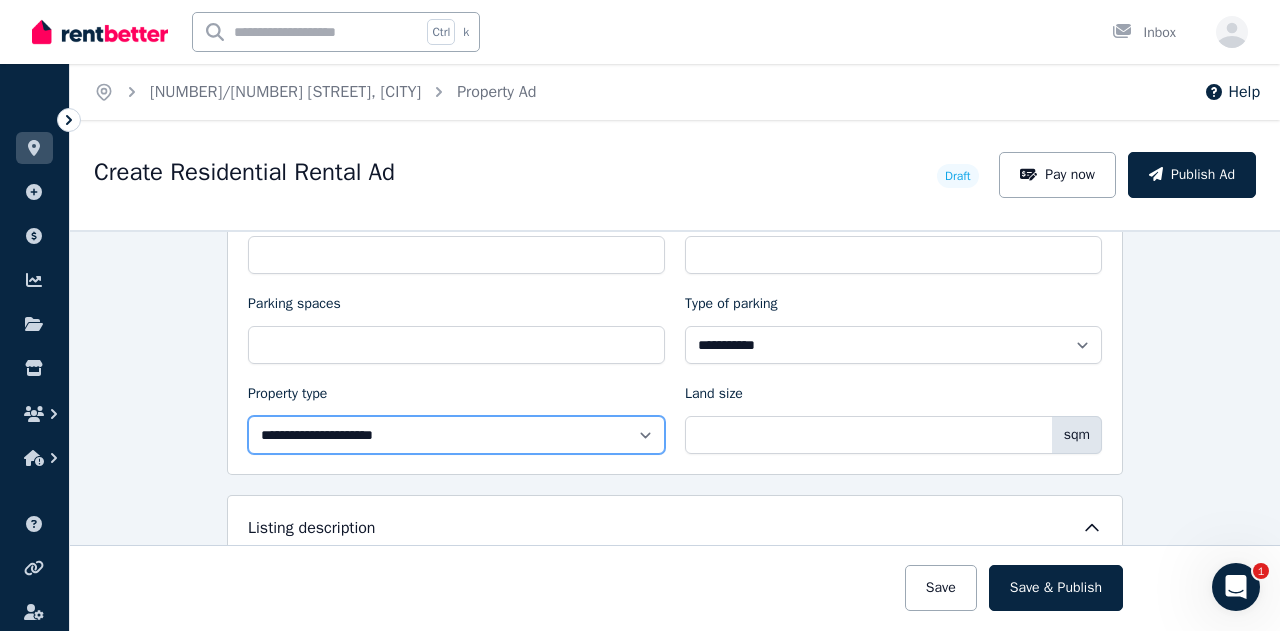 click on "**********" at bounding box center (456, 435) 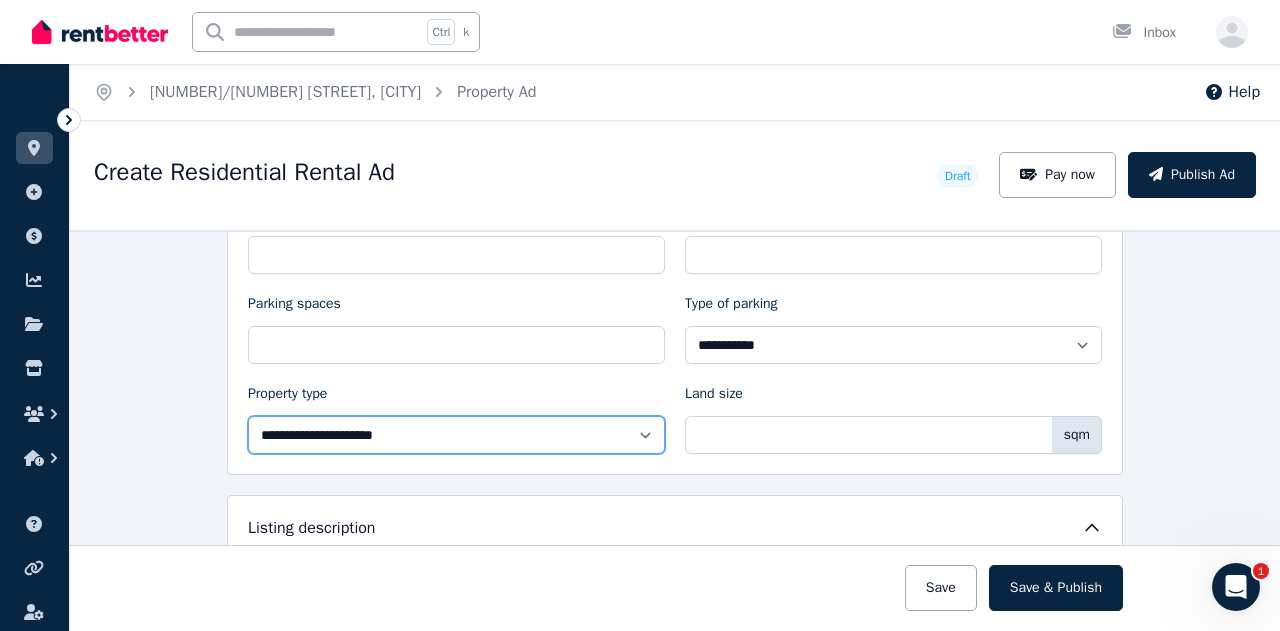 select on "**********" 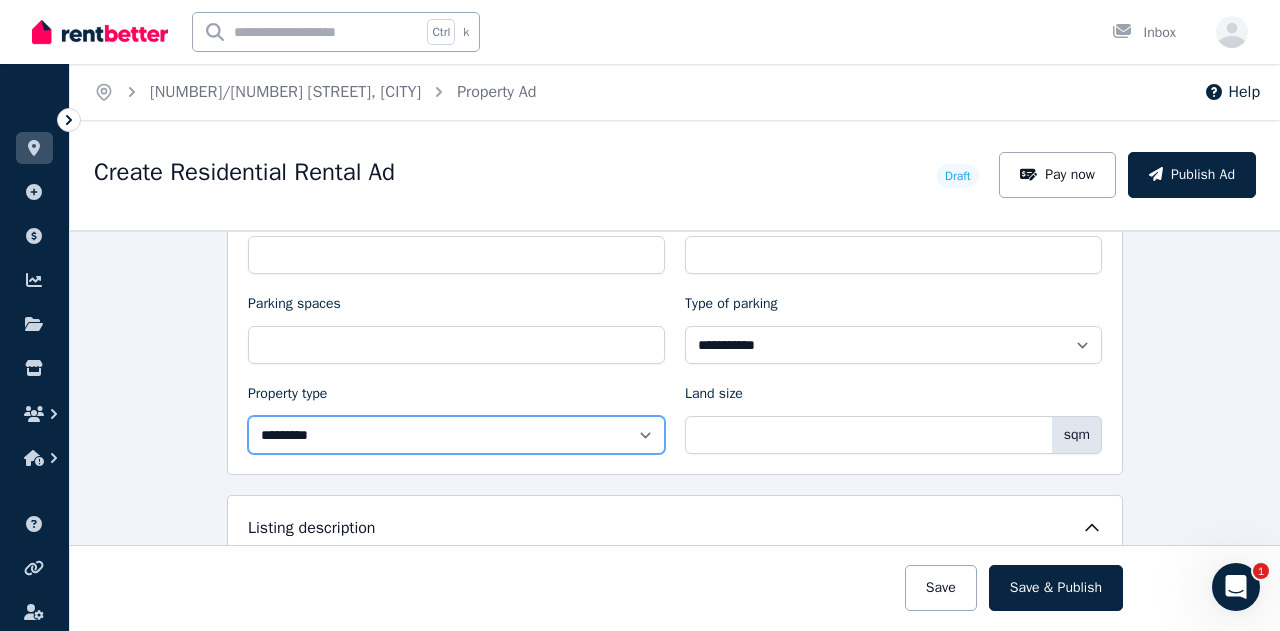 click on "**********" at bounding box center [456, 435] 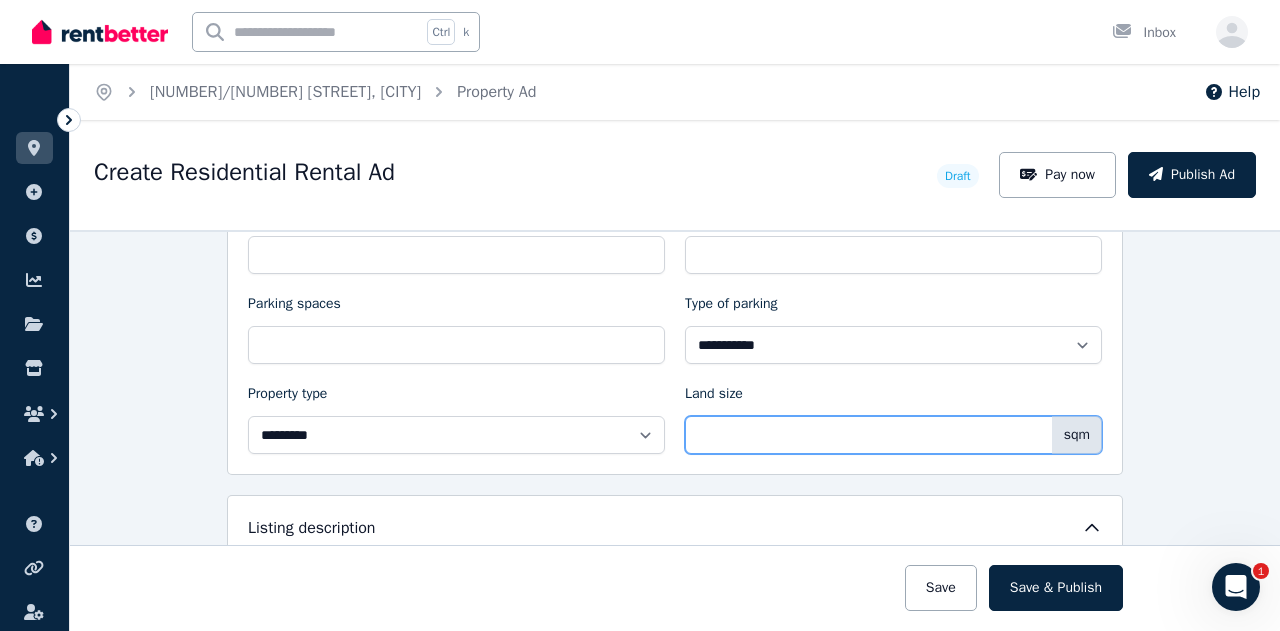 click on "Land size" at bounding box center [893, 435] 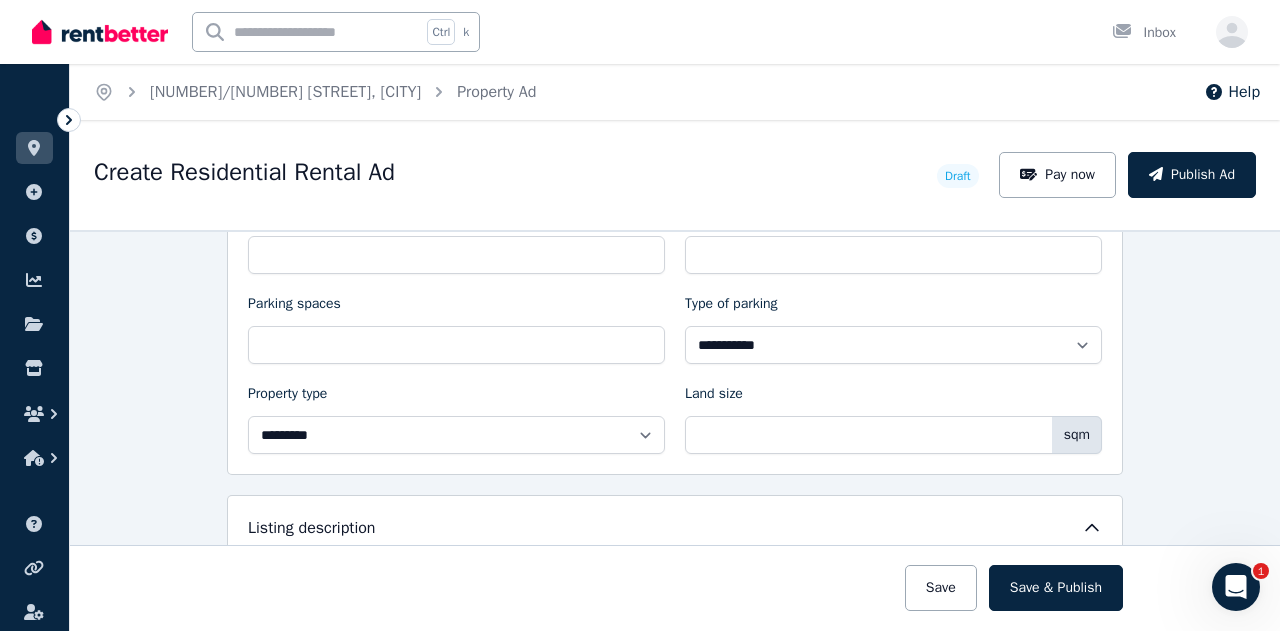 click on "**********" at bounding box center (675, 430) 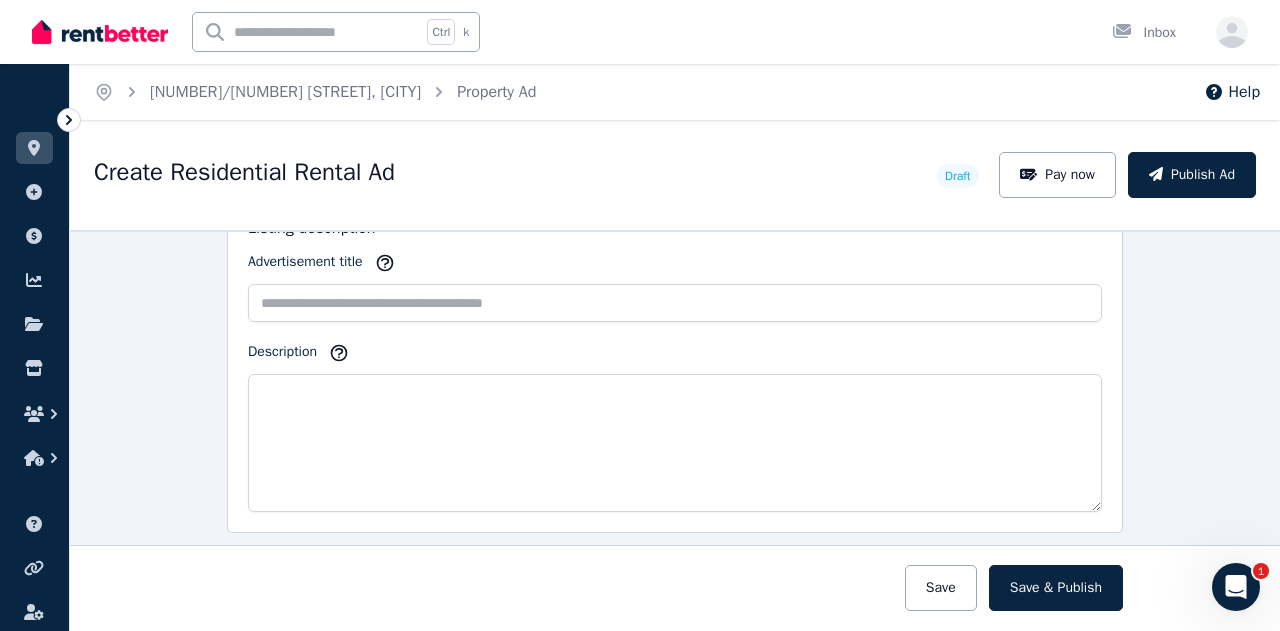 scroll, scrollTop: 1100, scrollLeft: 0, axis: vertical 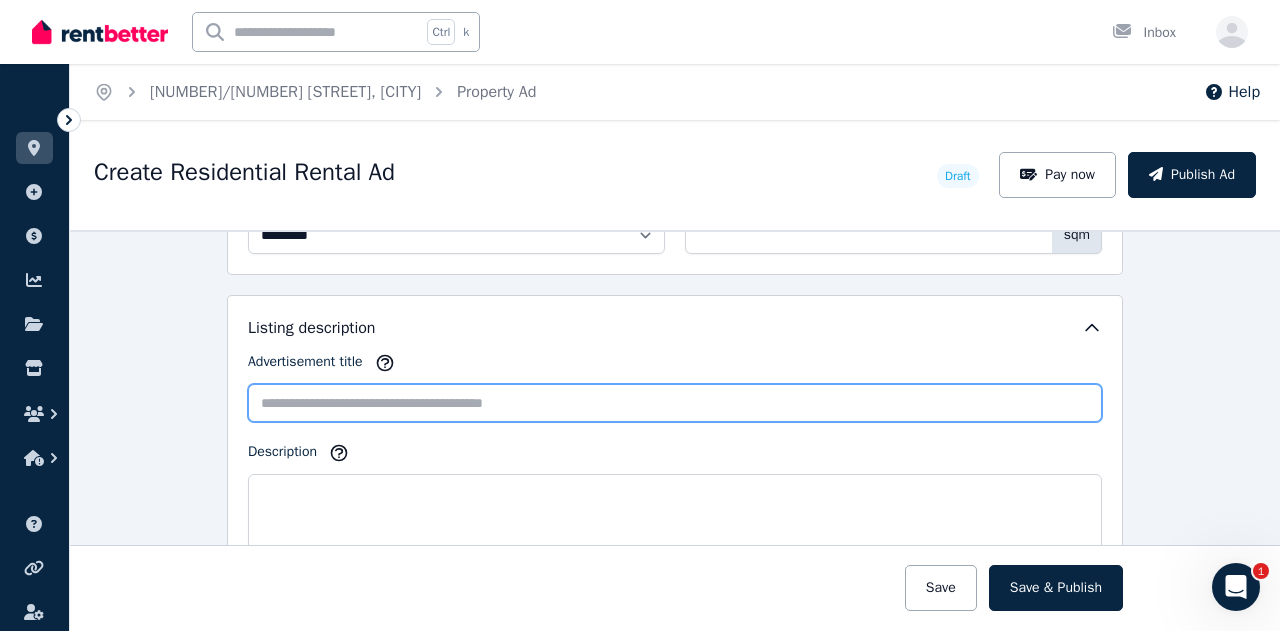 click on "Advertisement title" at bounding box center (675, 403) 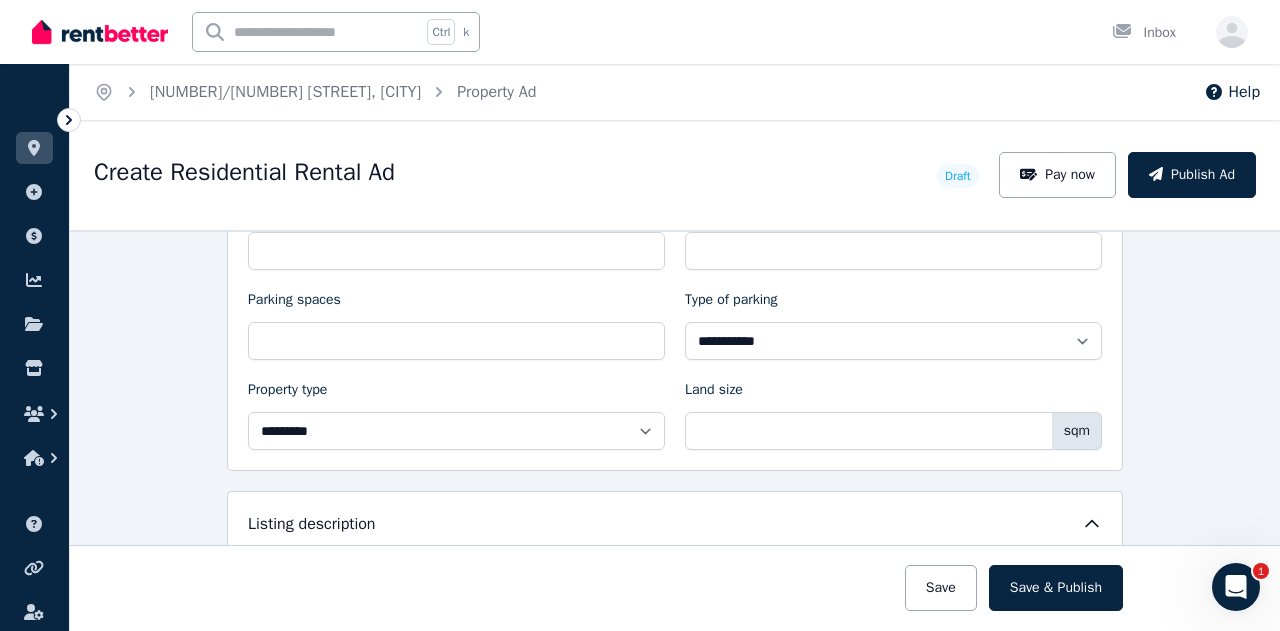 scroll, scrollTop: 900, scrollLeft: 0, axis: vertical 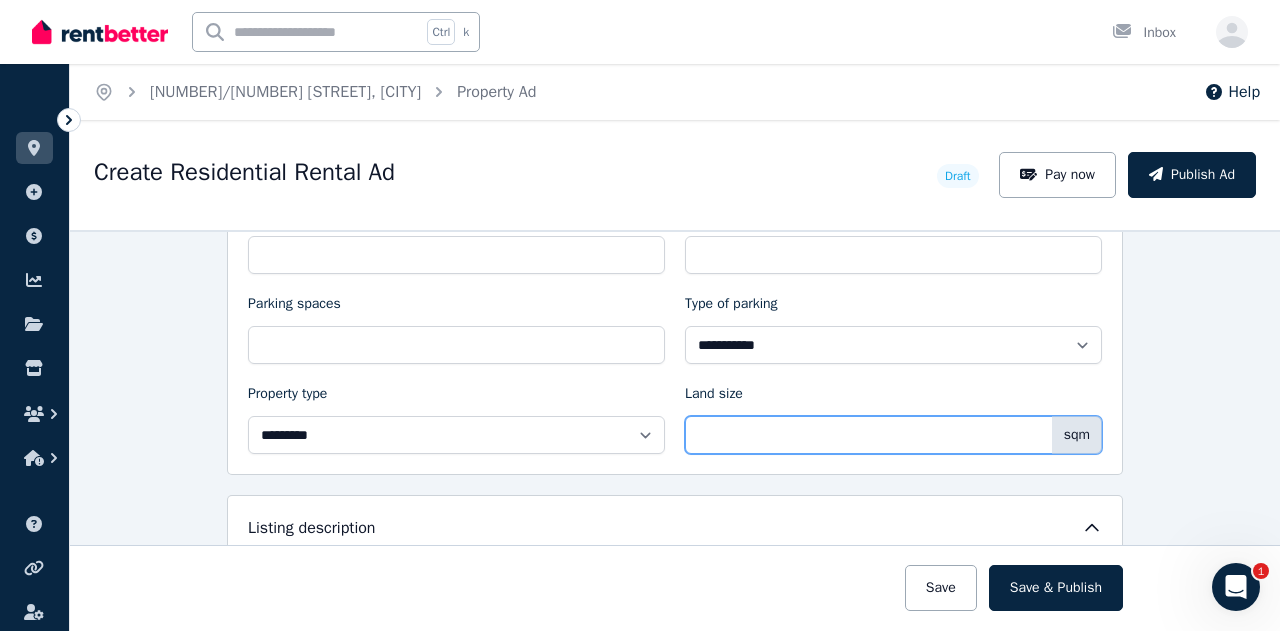 drag, startPoint x: 723, startPoint y: 421, endPoint x: 669, endPoint y: 423, distance: 54.037025 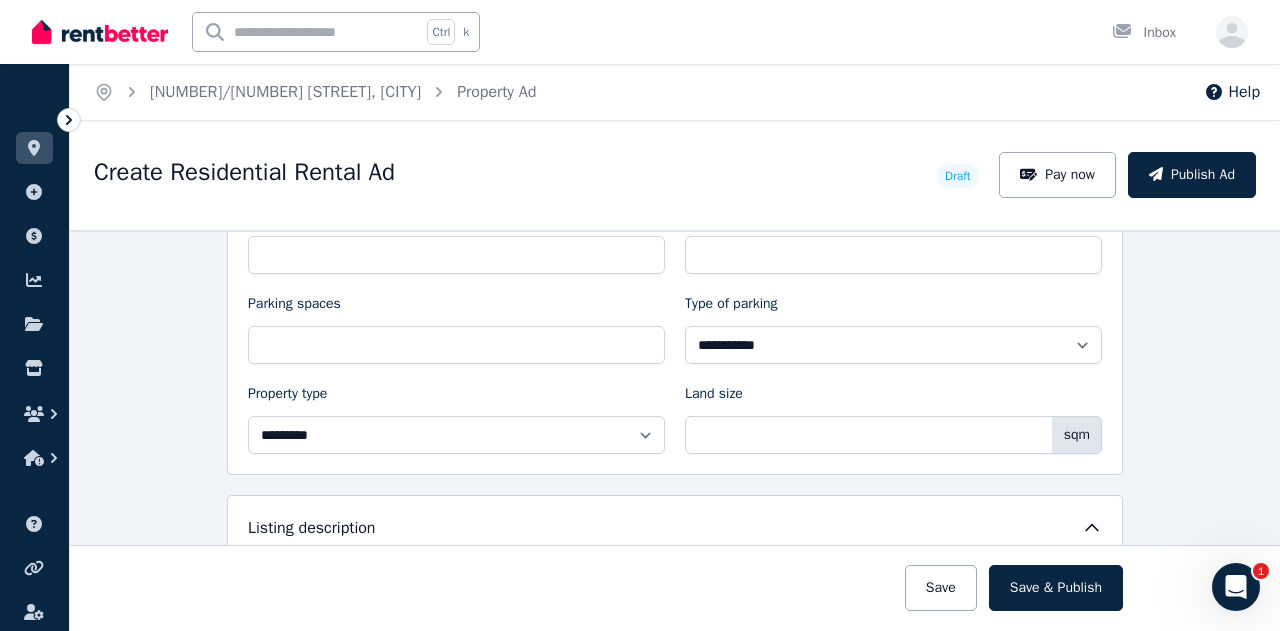 click on "**********" at bounding box center (675, 430) 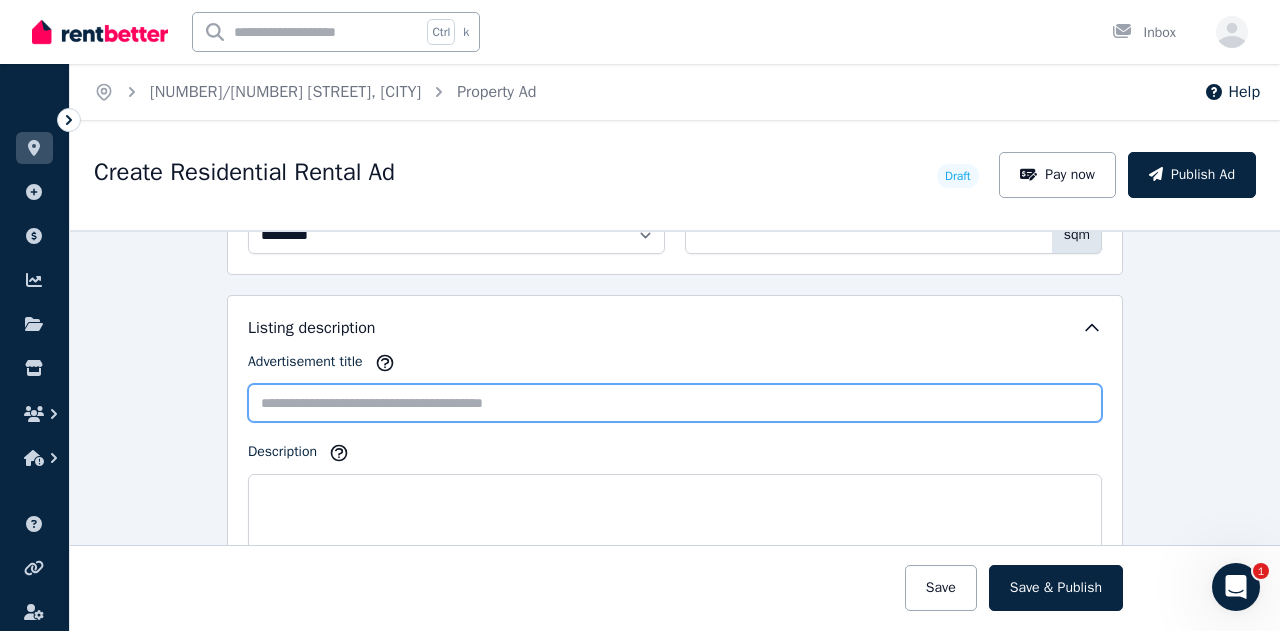 click on "Advertisement title" at bounding box center [675, 403] 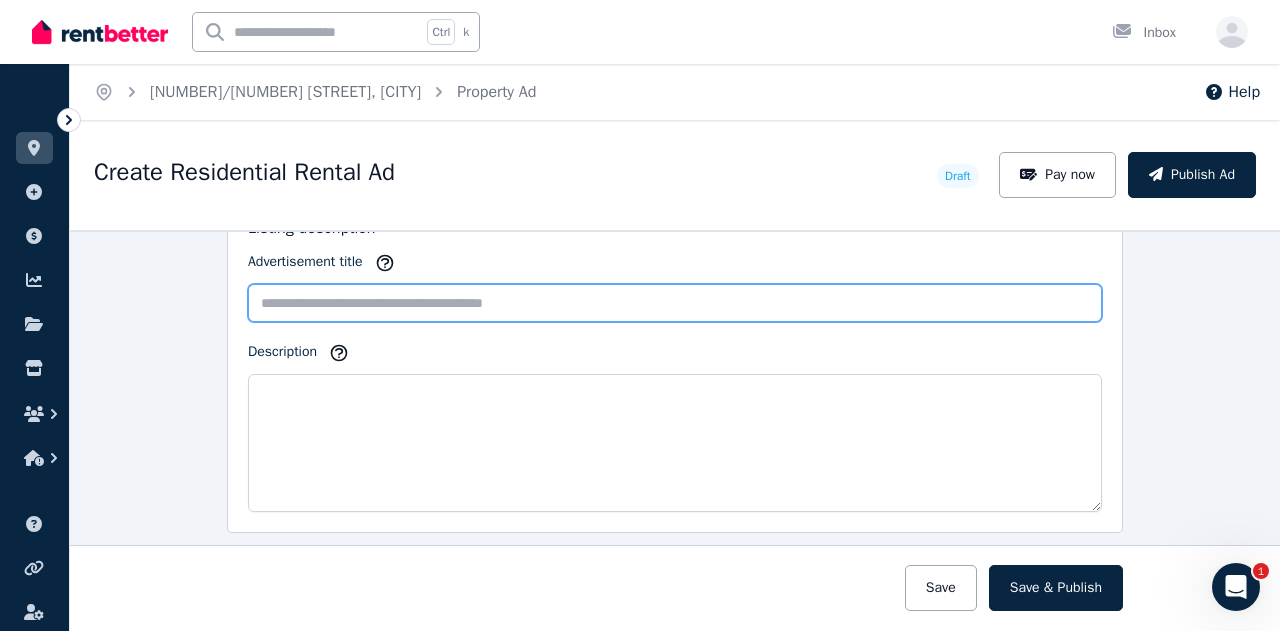 scroll, scrollTop: 1100, scrollLeft: 0, axis: vertical 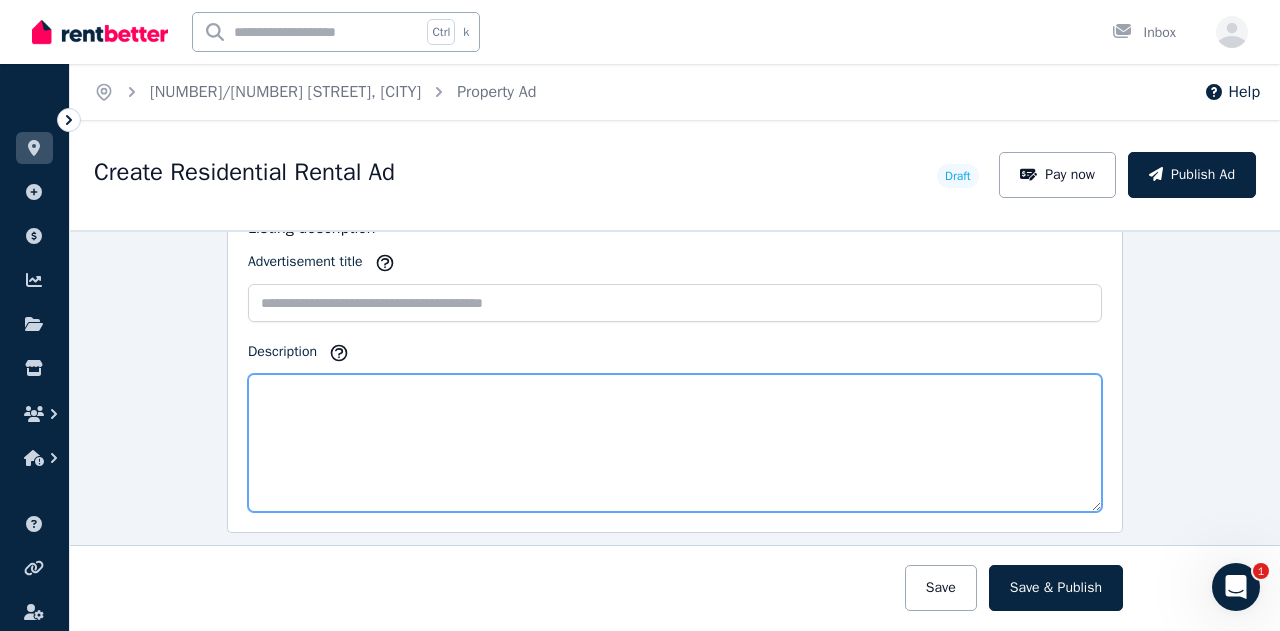 click on "Description" at bounding box center [675, 443] 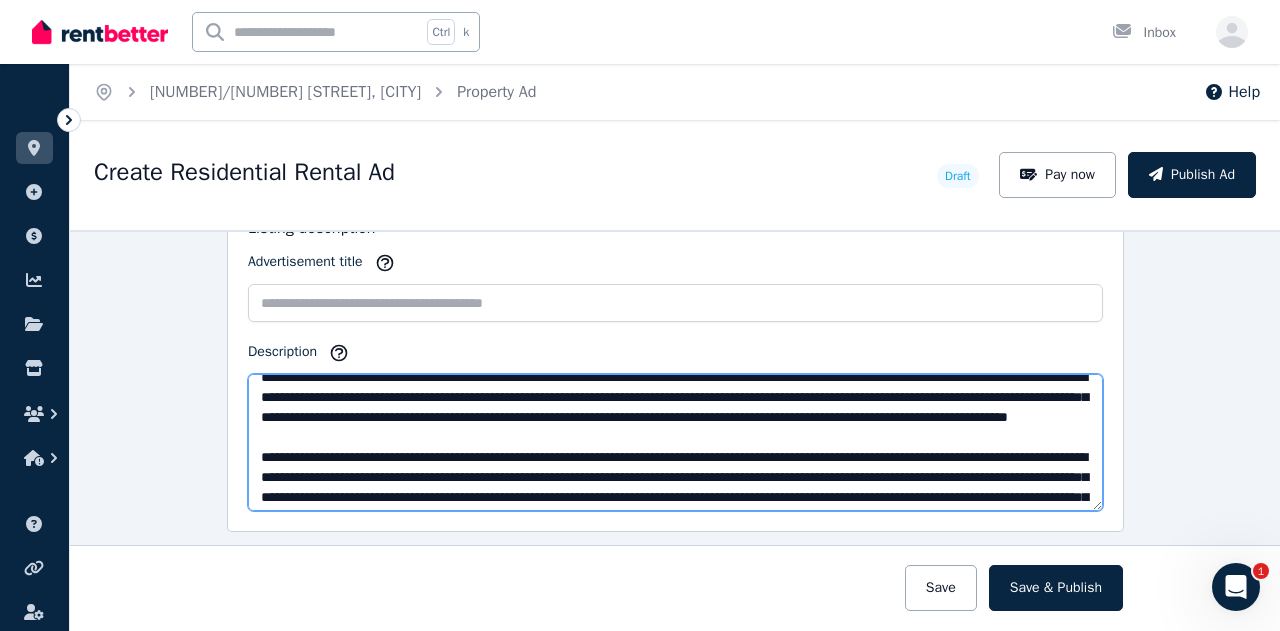 scroll, scrollTop: 0, scrollLeft: 0, axis: both 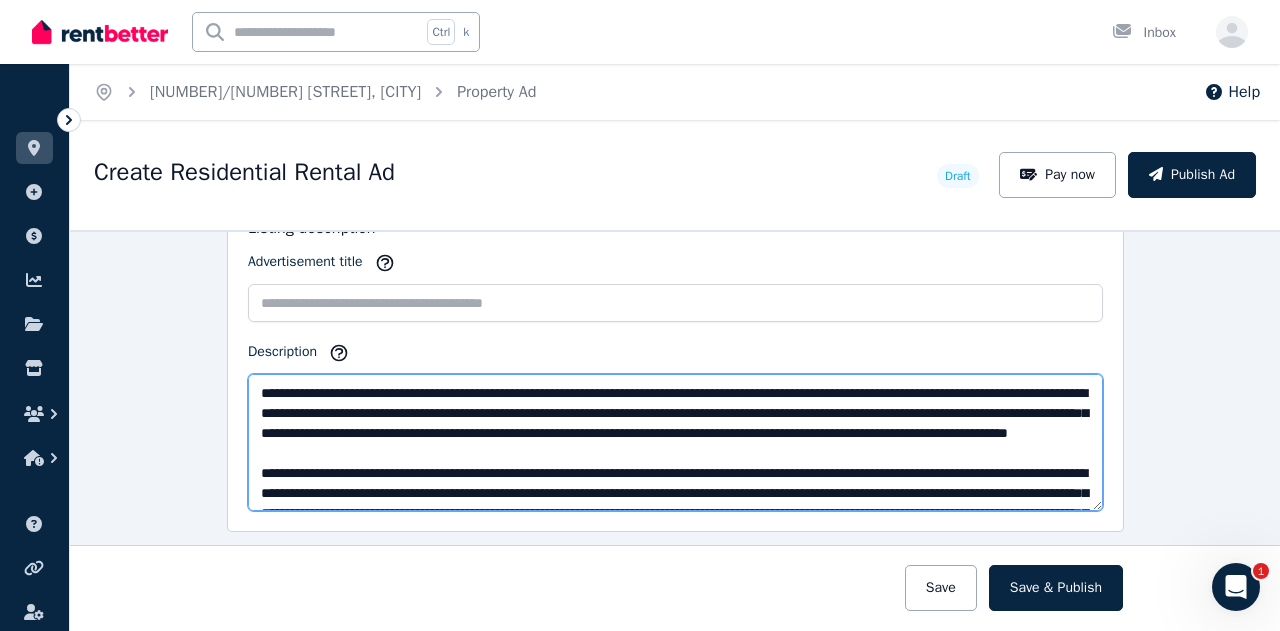 click on "**********" at bounding box center [675, 442] 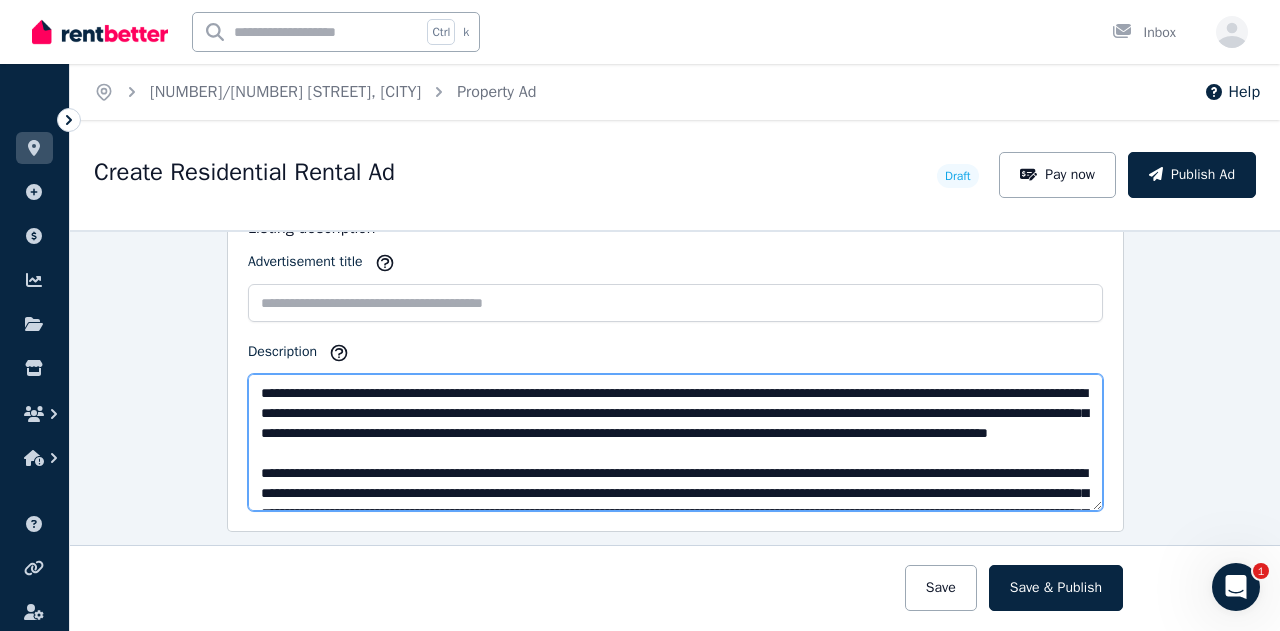 click on "**********" at bounding box center [675, 442] 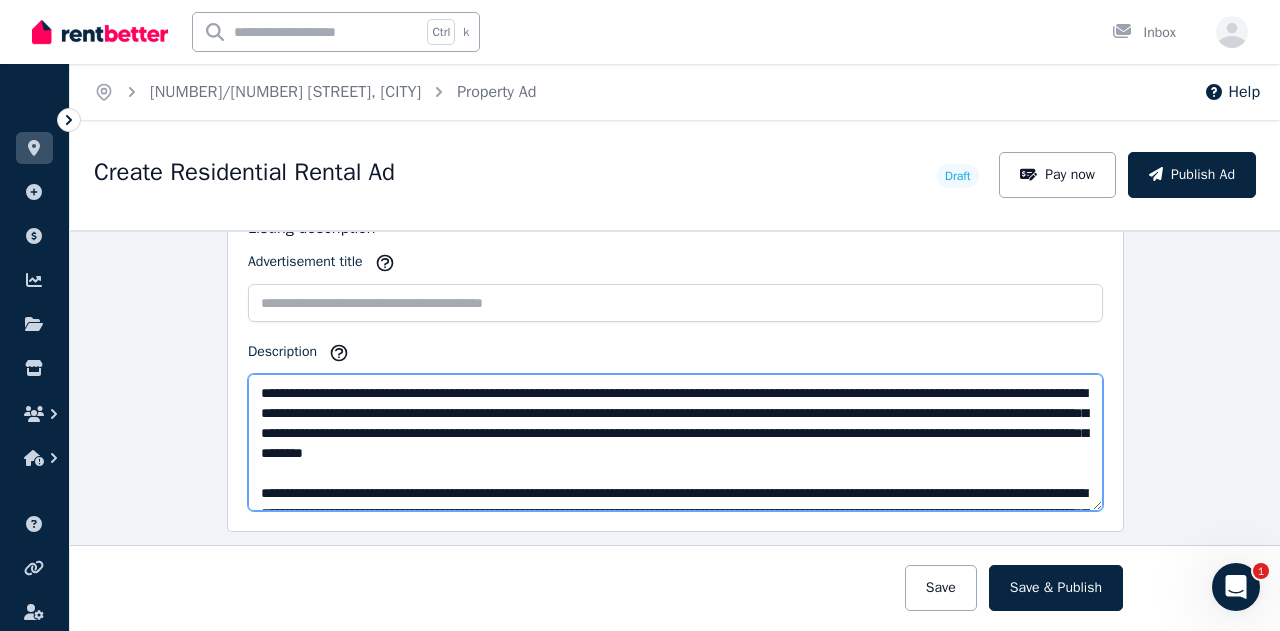 drag, startPoint x: 945, startPoint y: 403, endPoint x: 730, endPoint y: 430, distance: 216.68872 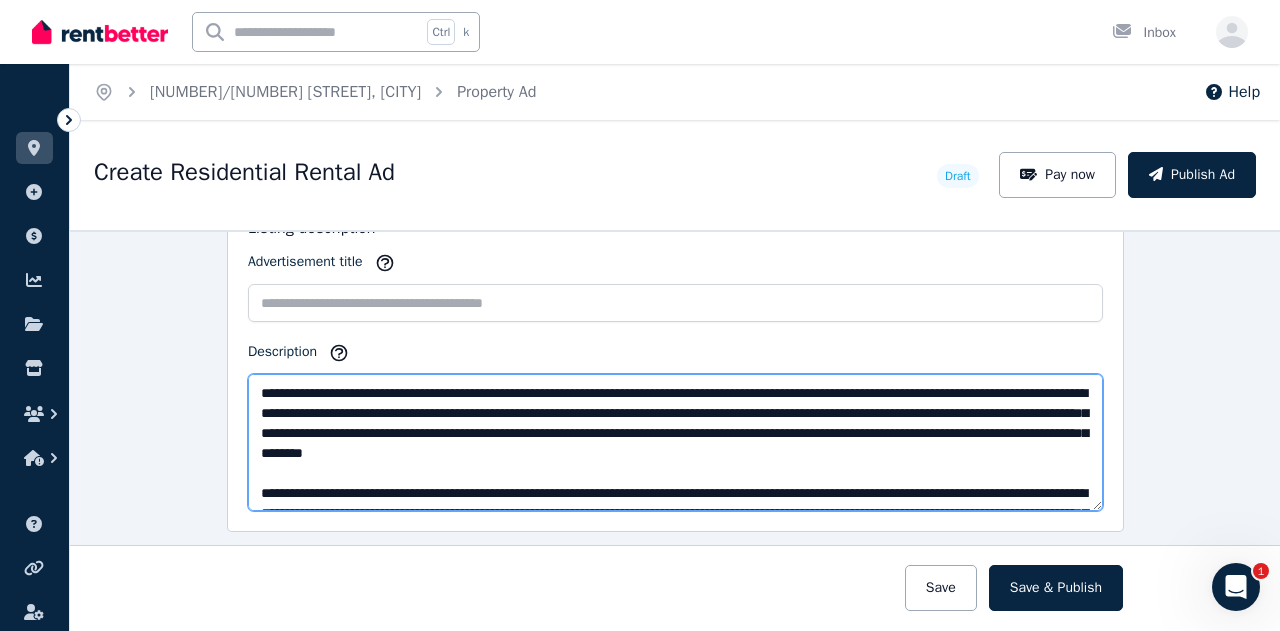 click on "**********" at bounding box center (675, 442) 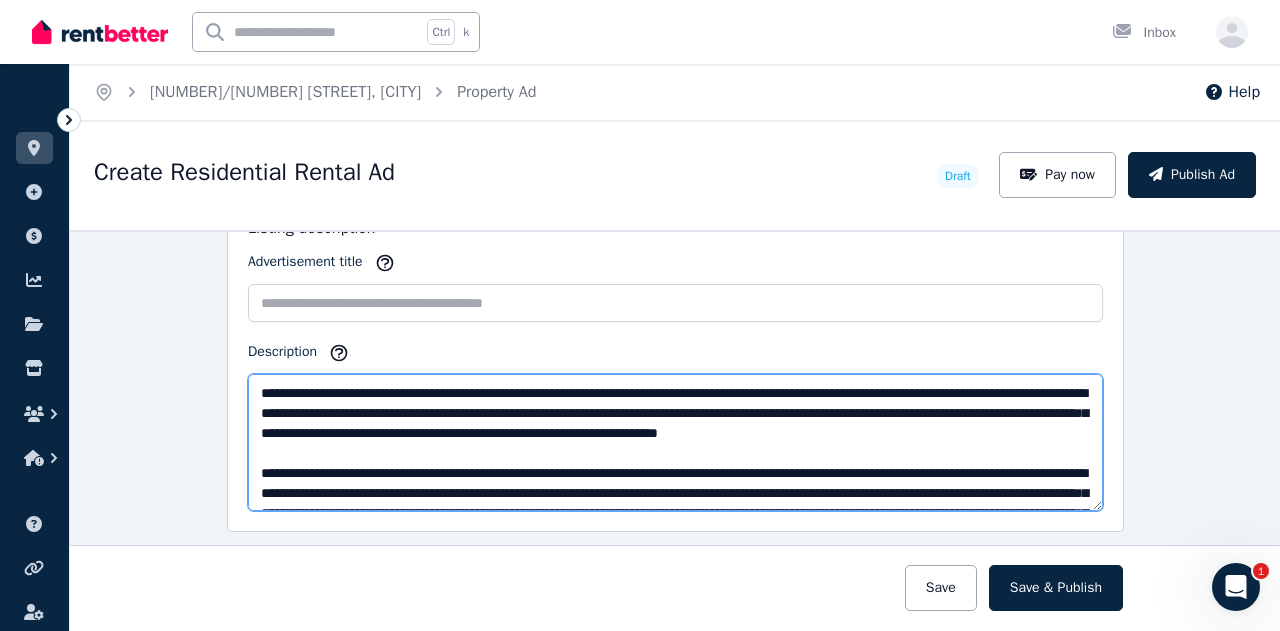 click on "**********" at bounding box center (675, 442) 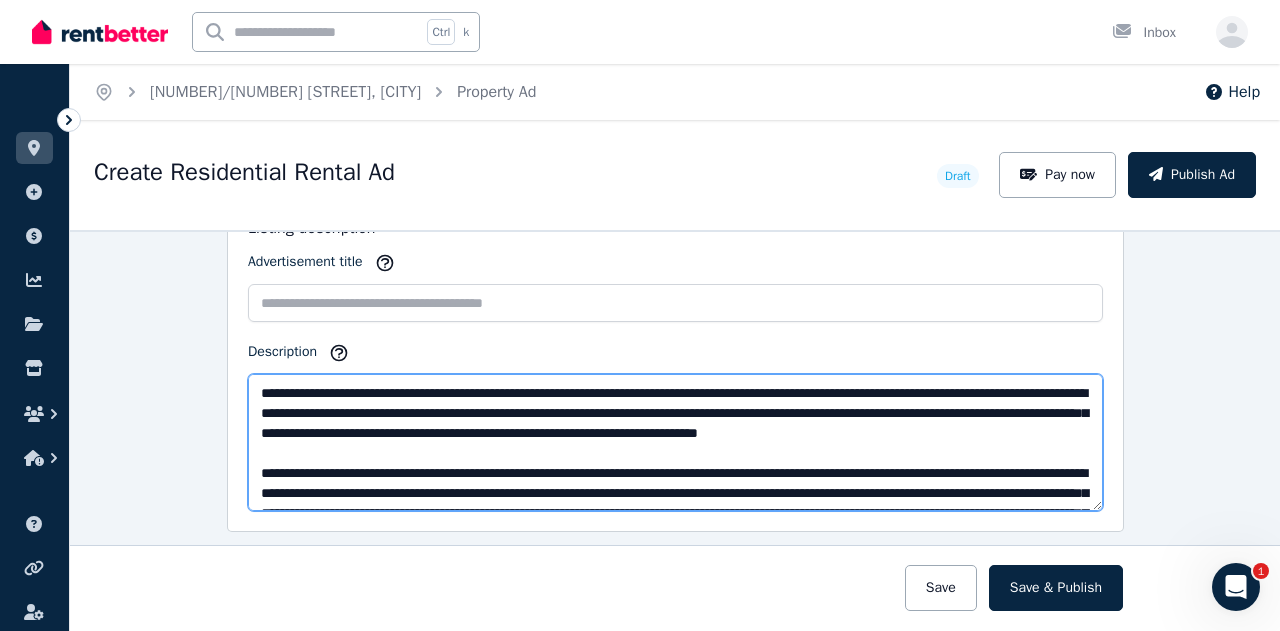 click on "**********" at bounding box center [675, 442] 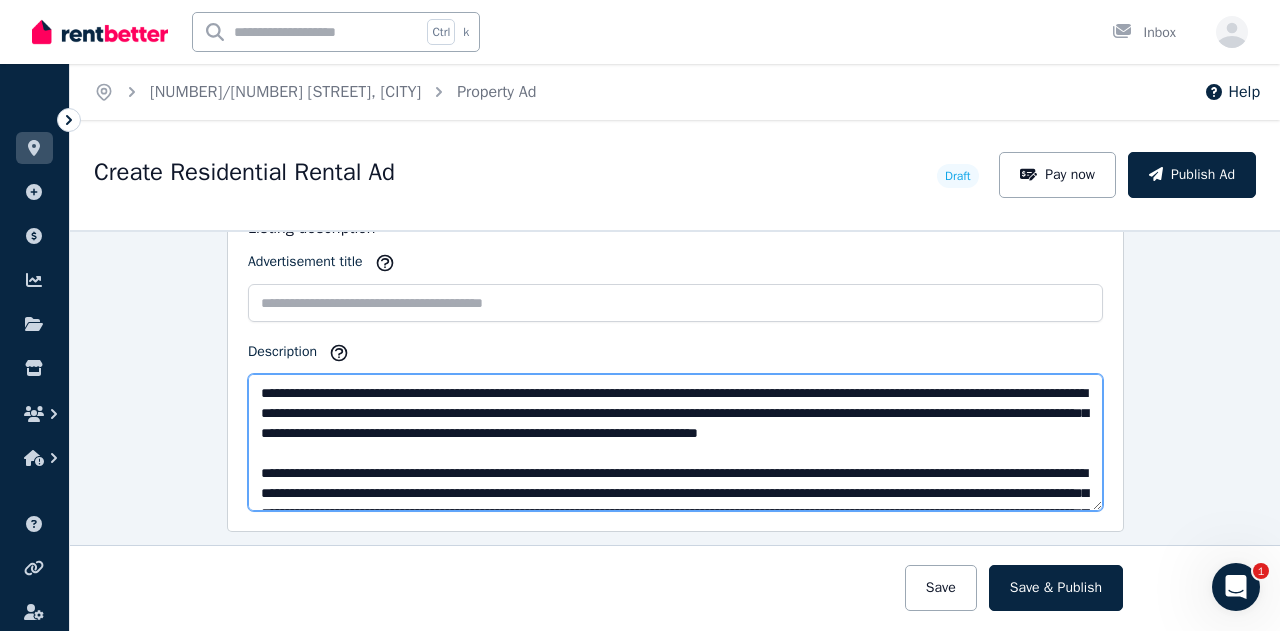 scroll, scrollTop: 60, scrollLeft: 0, axis: vertical 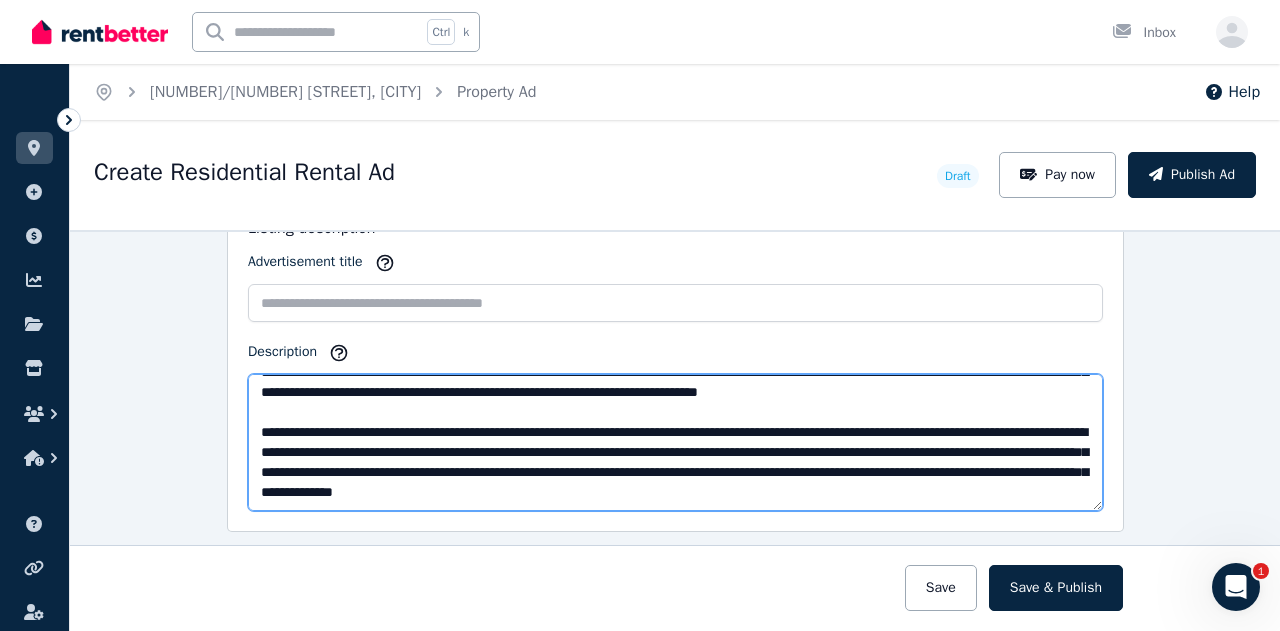 drag, startPoint x: 428, startPoint y: 443, endPoint x: 469, endPoint y: 443, distance: 41 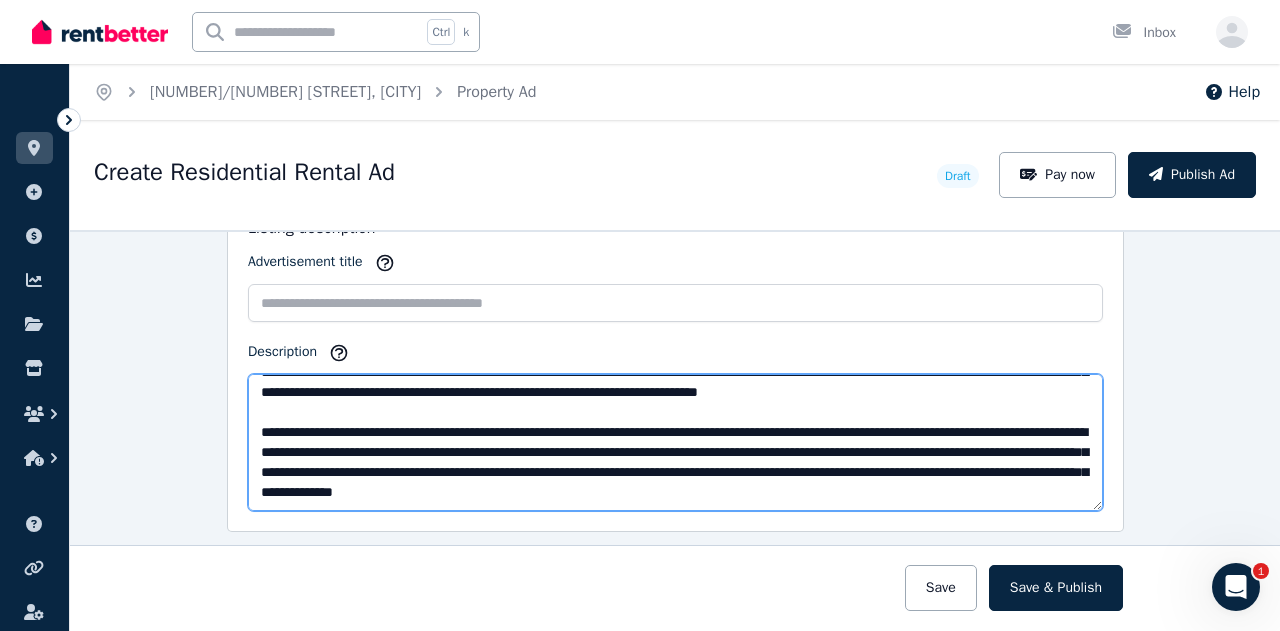 click on "**********" at bounding box center [675, 442] 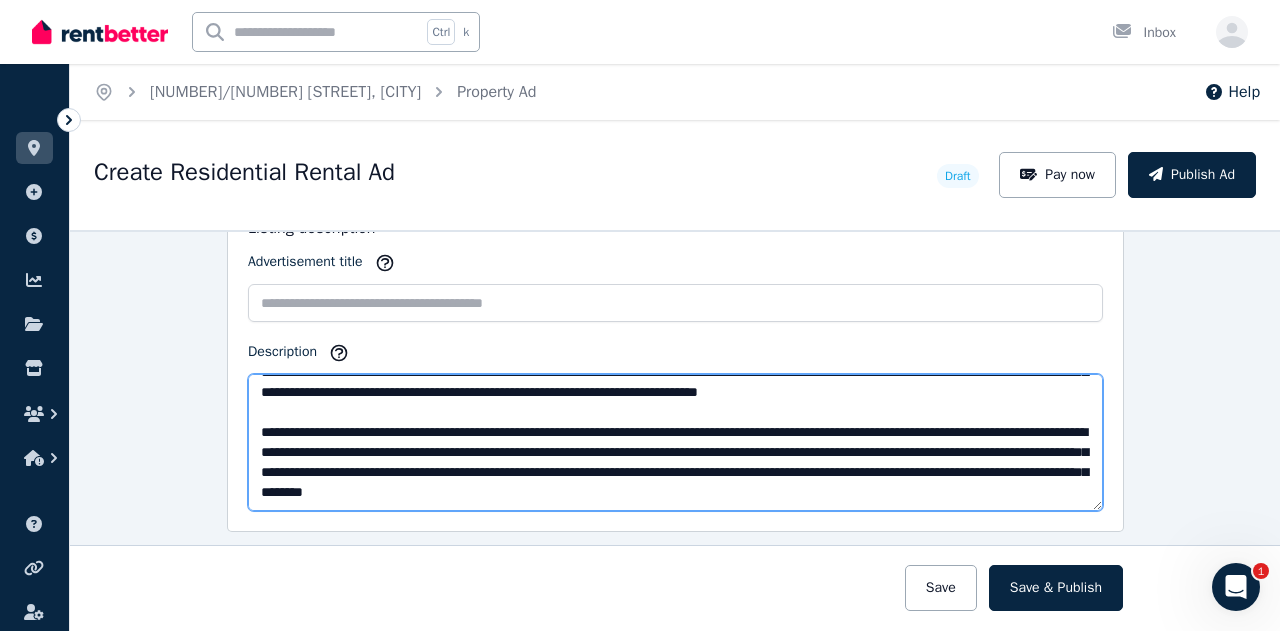 click on "**********" at bounding box center [675, 442] 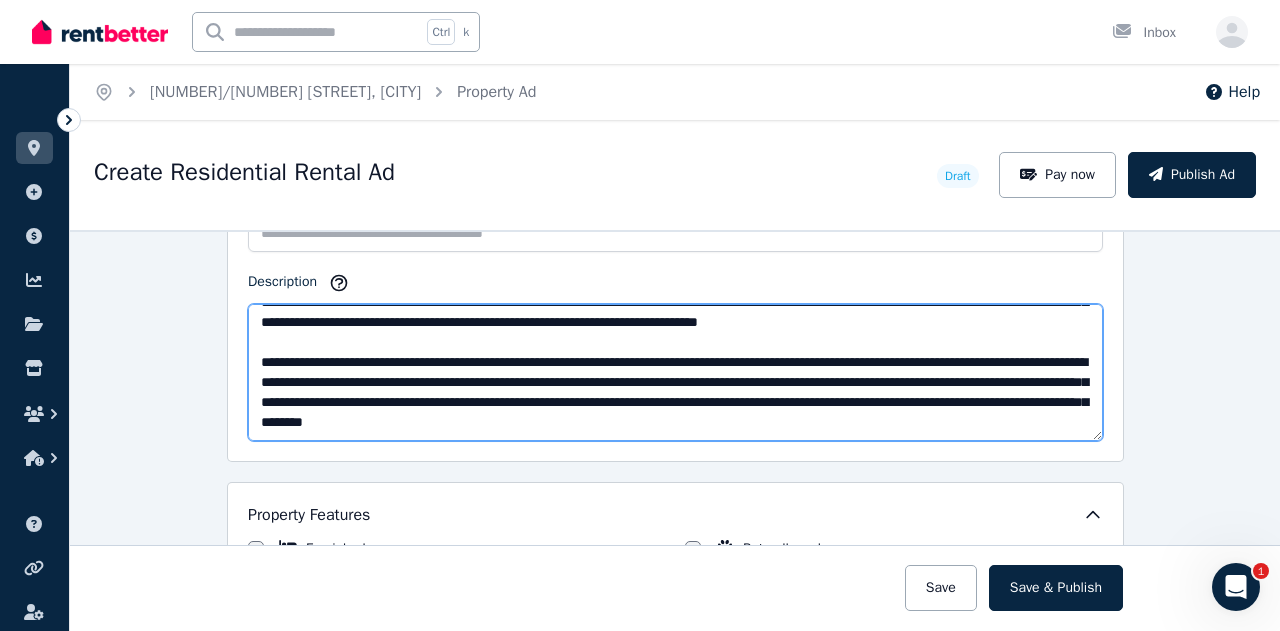 scroll, scrollTop: 1300, scrollLeft: 0, axis: vertical 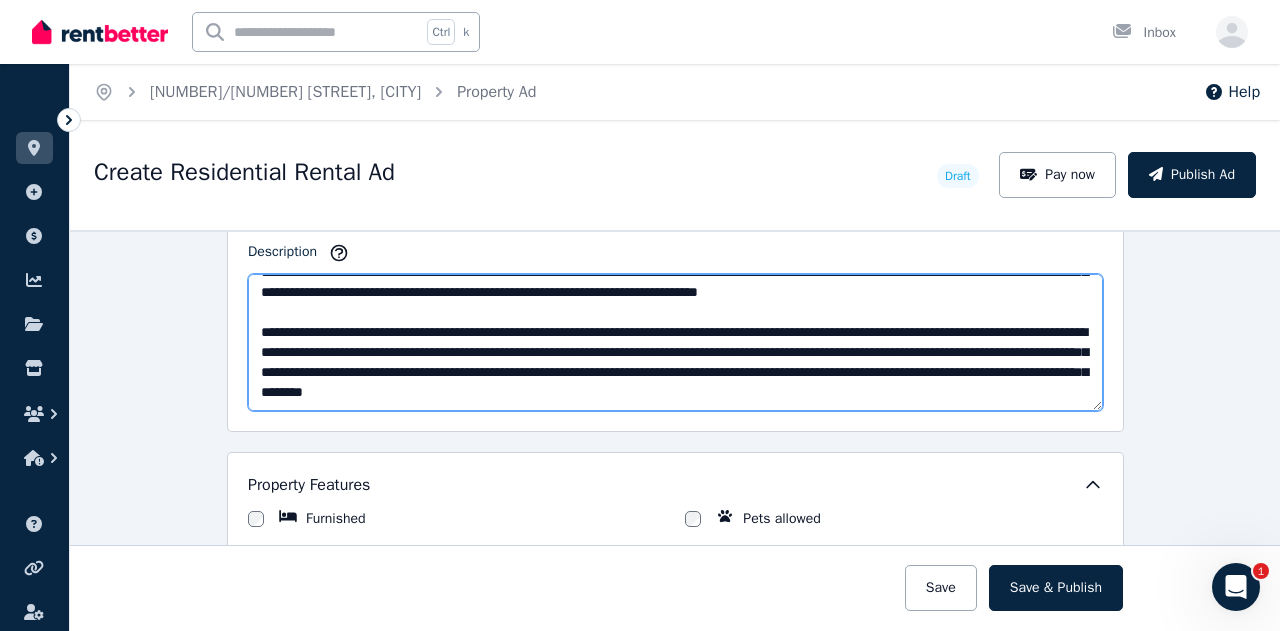 click on "**********" at bounding box center (675, 342) 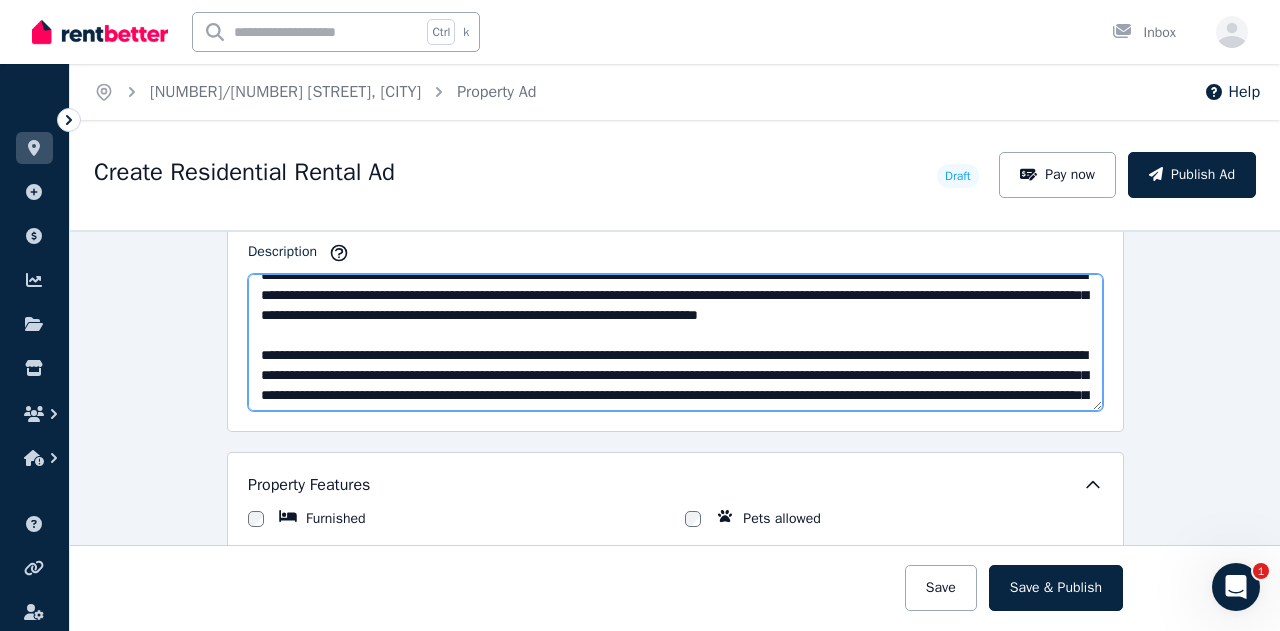 scroll, scrollTop: 0, scrollLeft: 0, axis: both 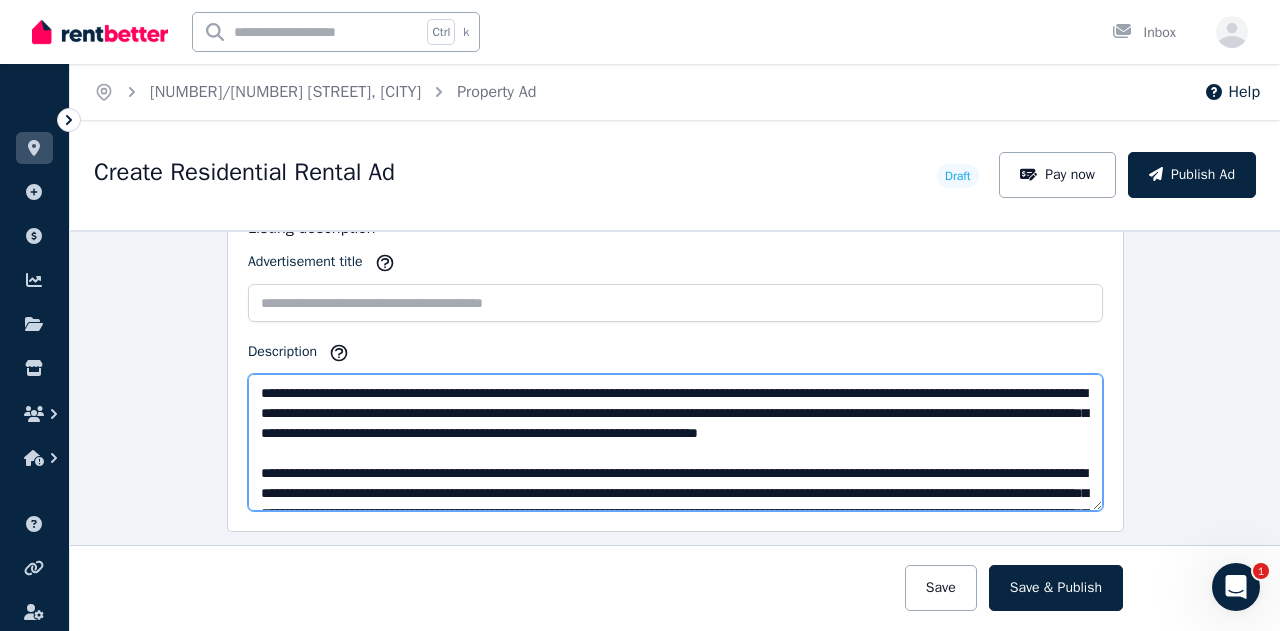 click on "**********" at bounding box center (675, 442) 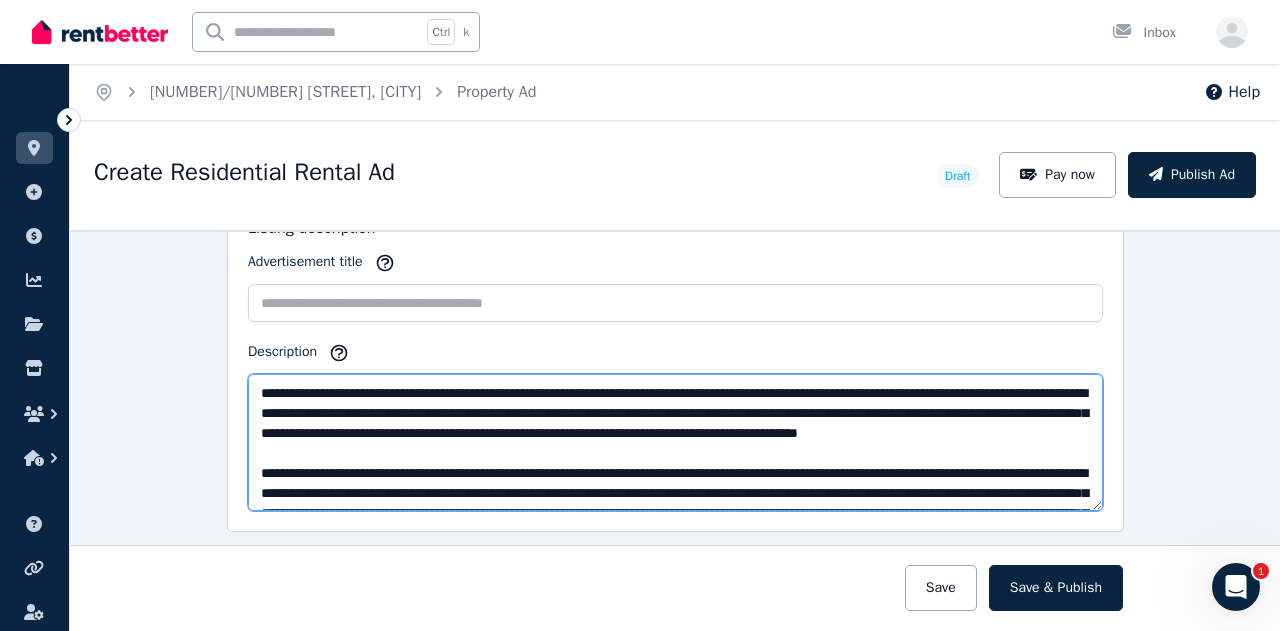 drag, startPoint x: 569, startPoint y: 423, endPoint x: 594, endPoint y: 422, distance: 25.019993 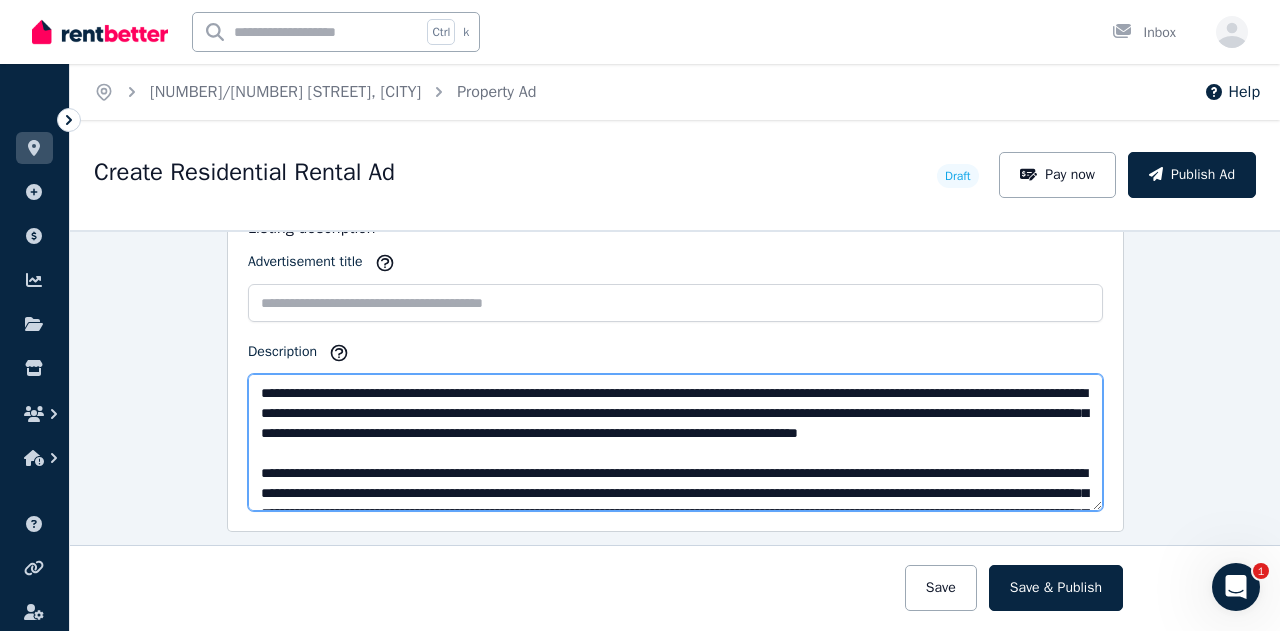 click on "**********" at bounding box center [675, 442] 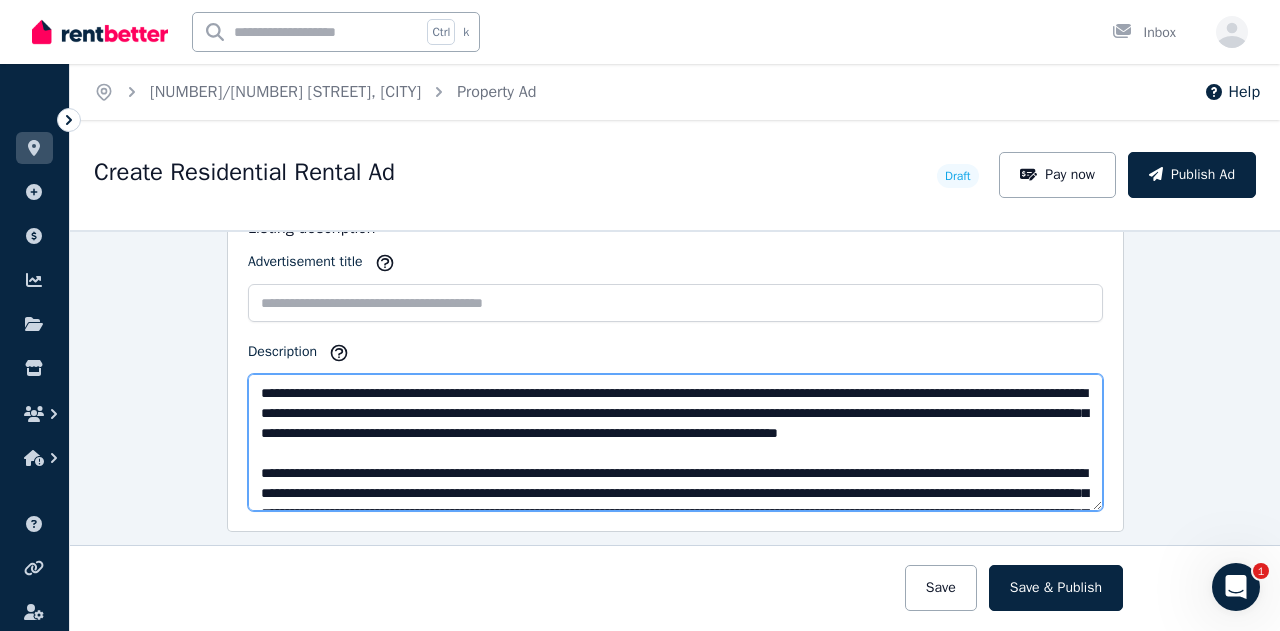 click on "**********" at bounding box center (675, 442) 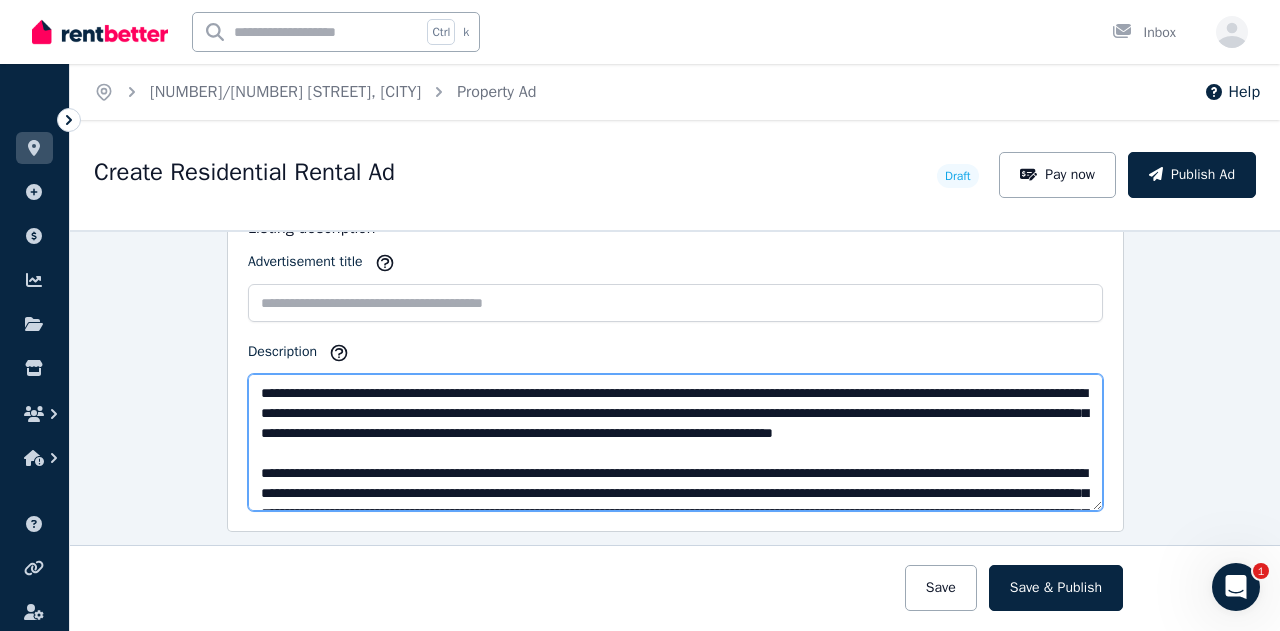 click on "**********" at bounding box center (675, 442) 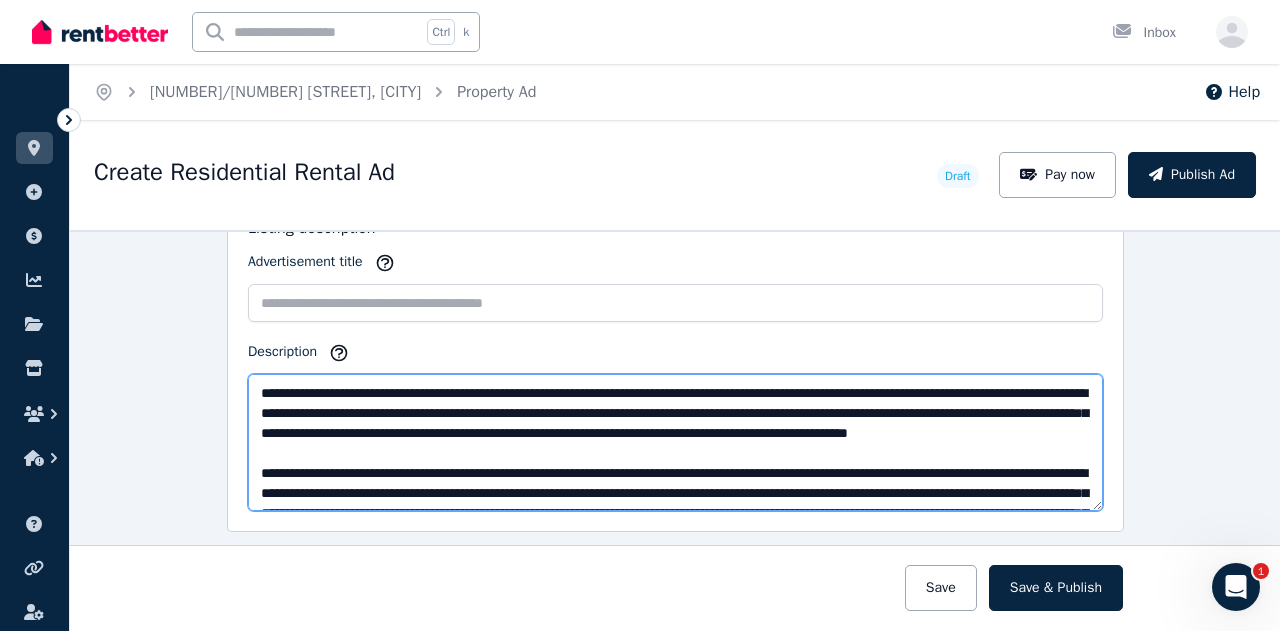 click on "**********" at bounding box center (675, 442) 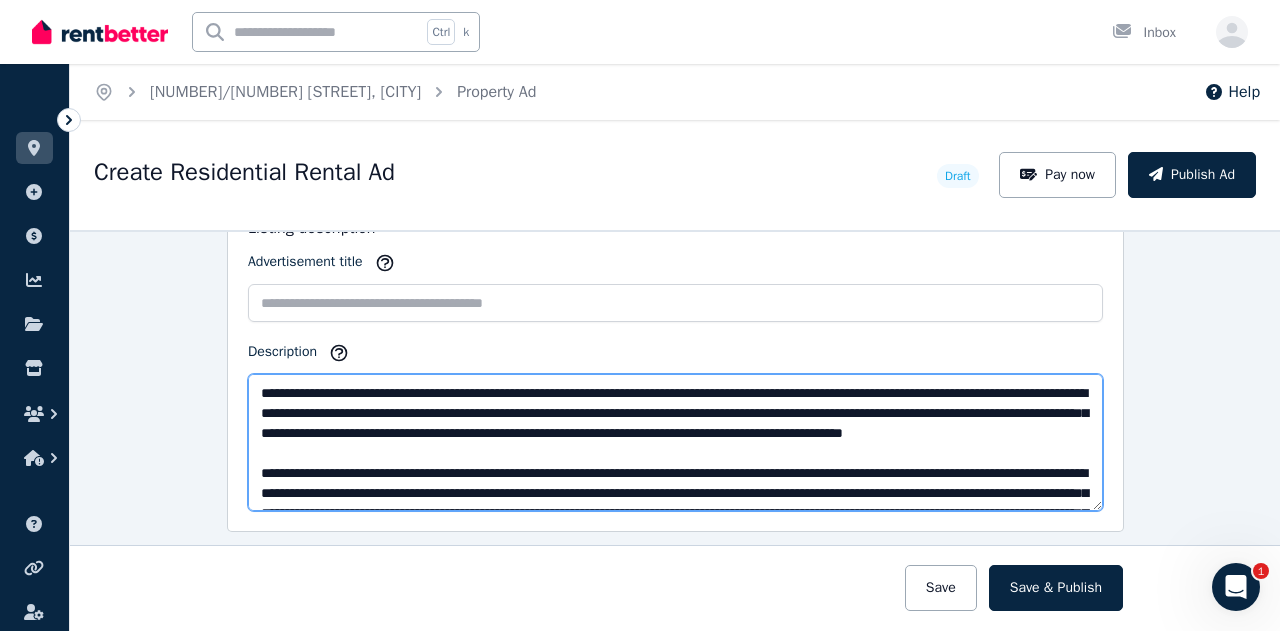 click on "**********" at bounding box center (675, 442) 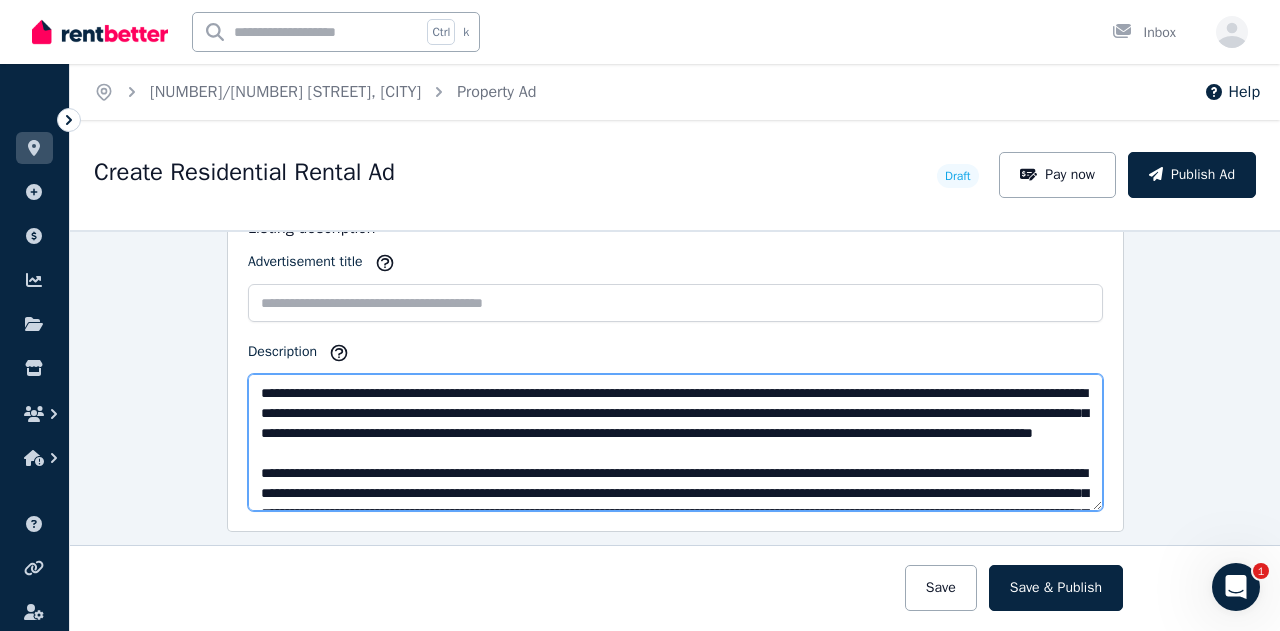 drag, startPoint x: 888, startPoint y: 447, endPoint x: 691, endPoint y: 447, distance: 197 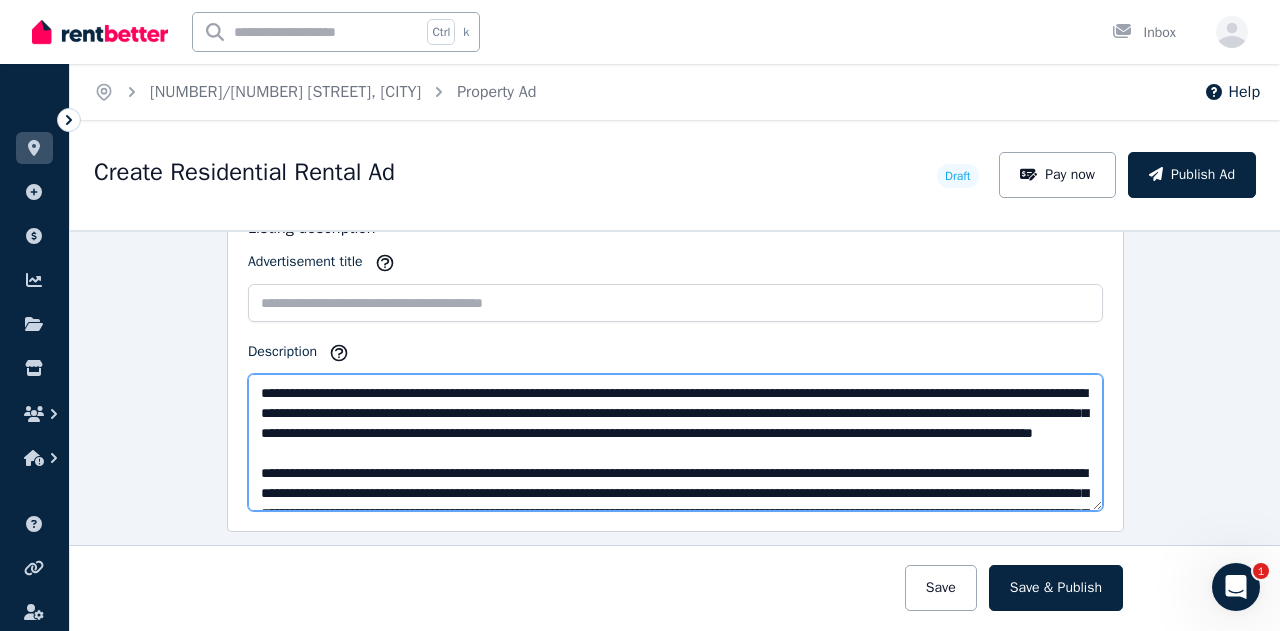click on "**********" at bounding box center [675, 442] 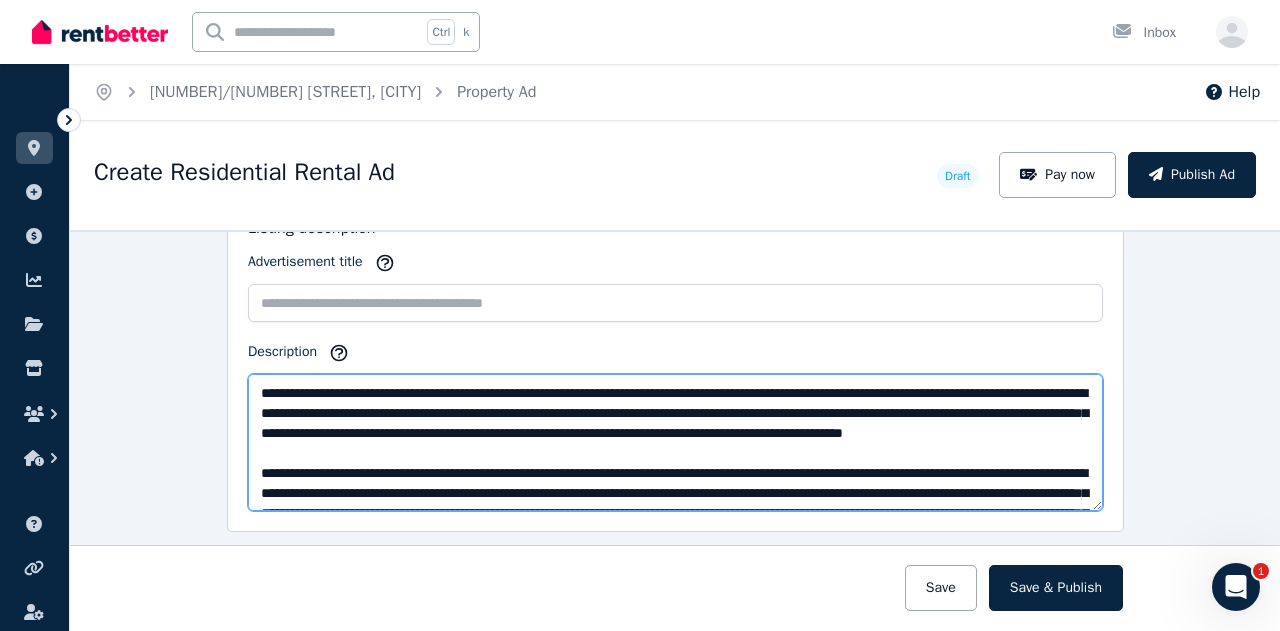 click on "**********" at bounding box center (675, 442) 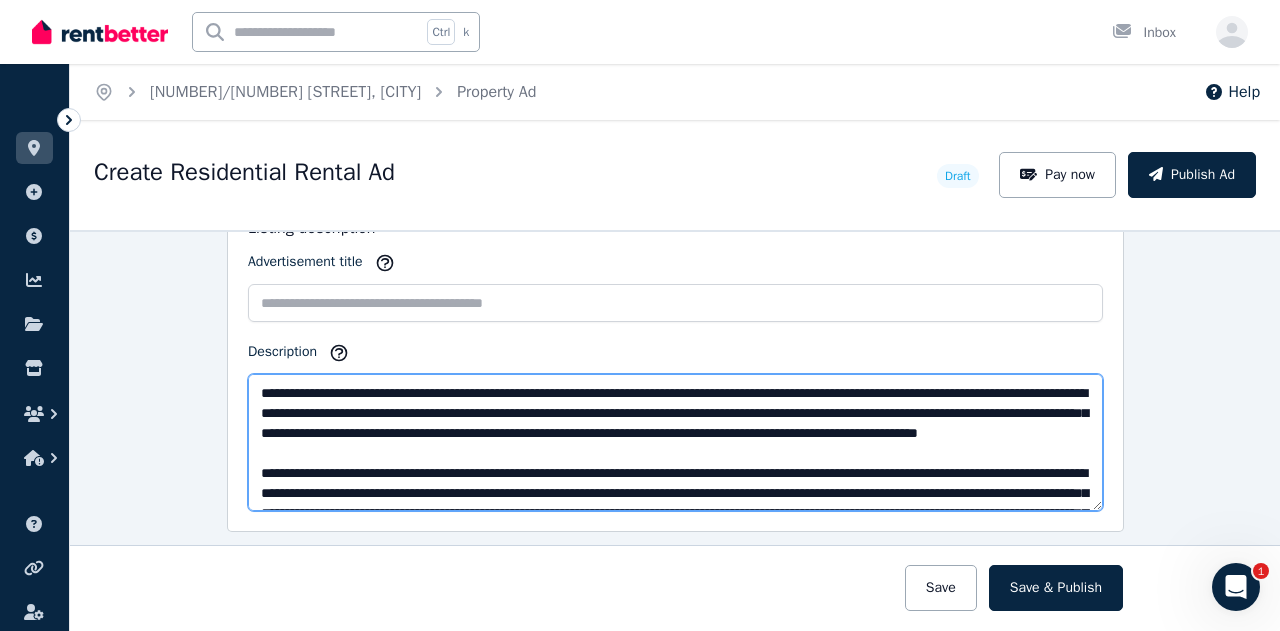 click on "**********" at bounding box center [675, 442] 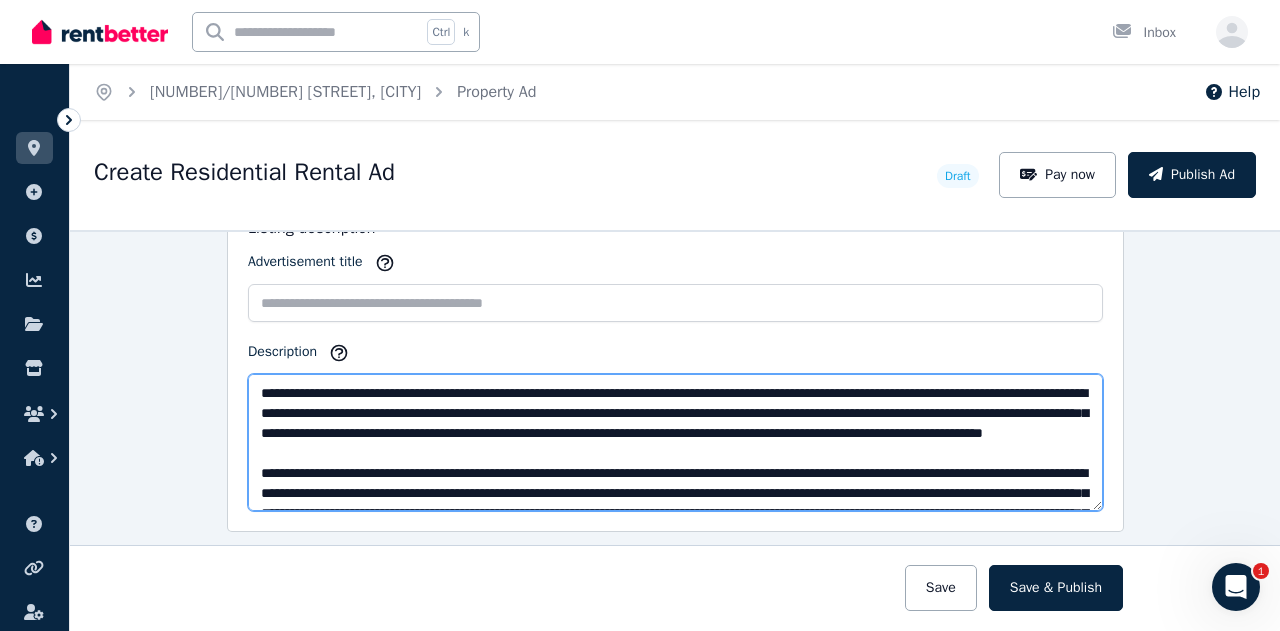 click on "**********" at bounding box center (675, 442) 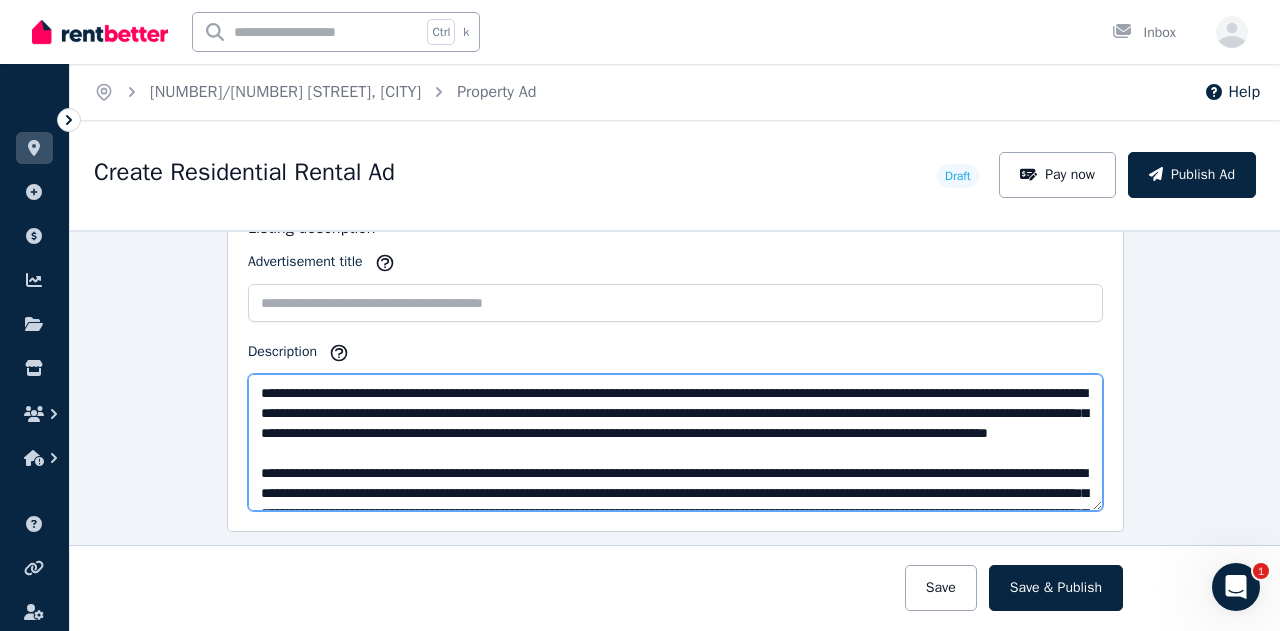 click on "**********" at bounding box center [675, 442] 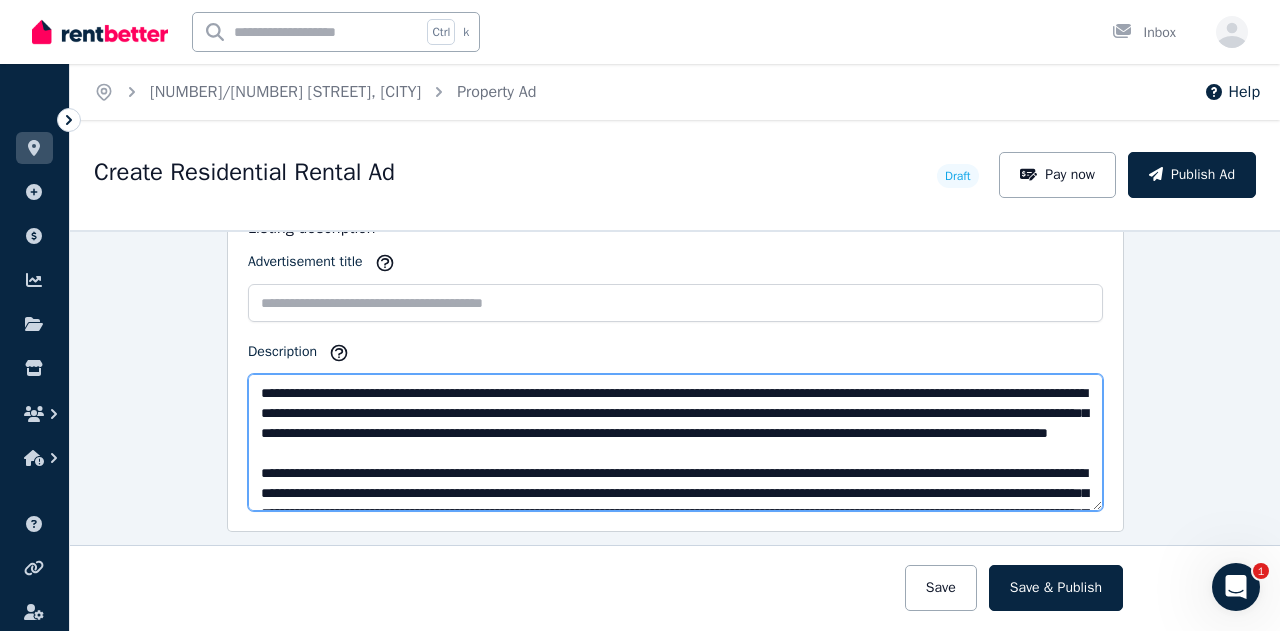click on "**********" at bounding box center (675, 442) 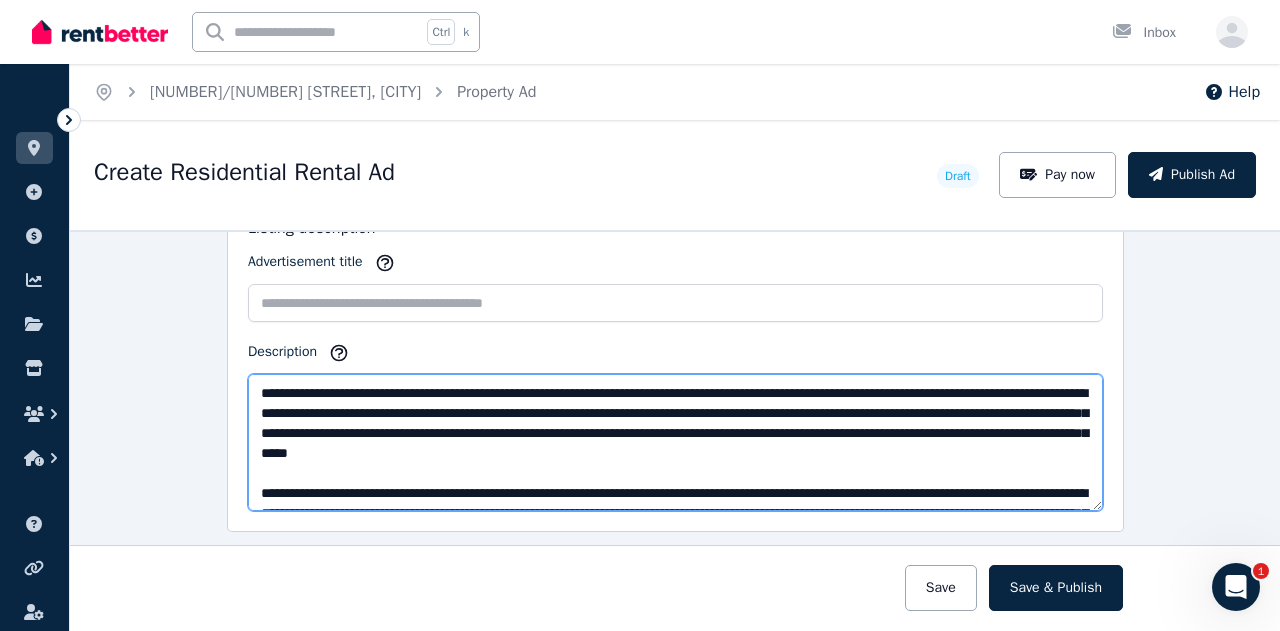 click on "**********" at bounding box center (675, 442) 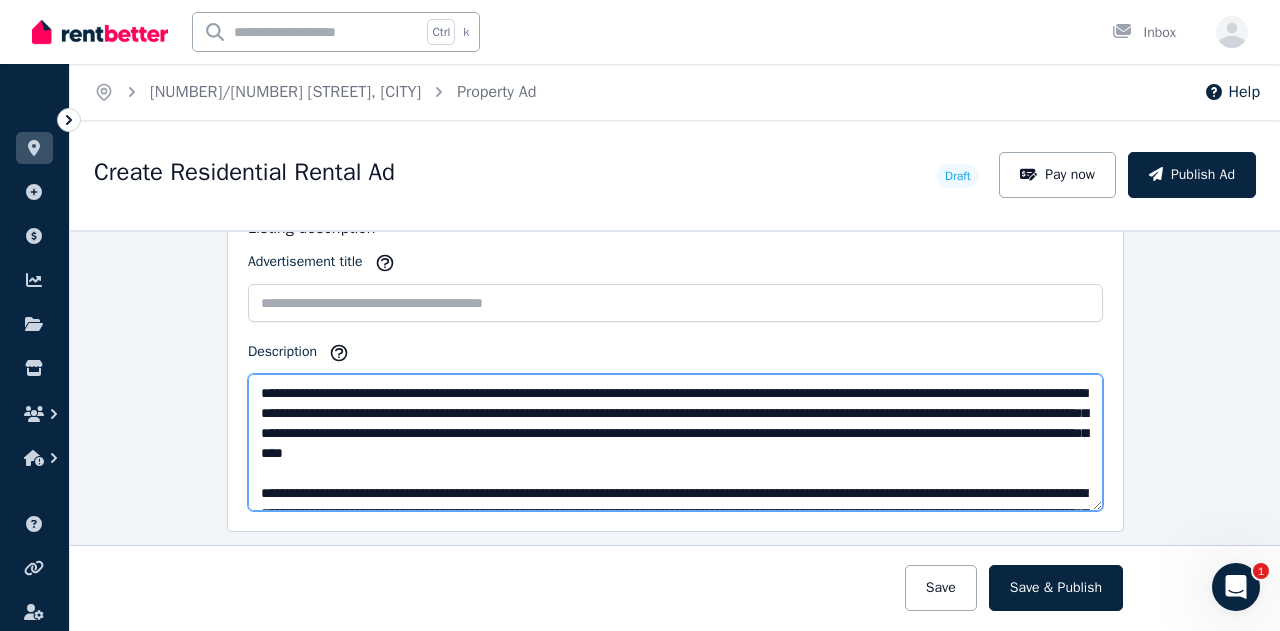 click on "**********" at bounding box center (675, 442) 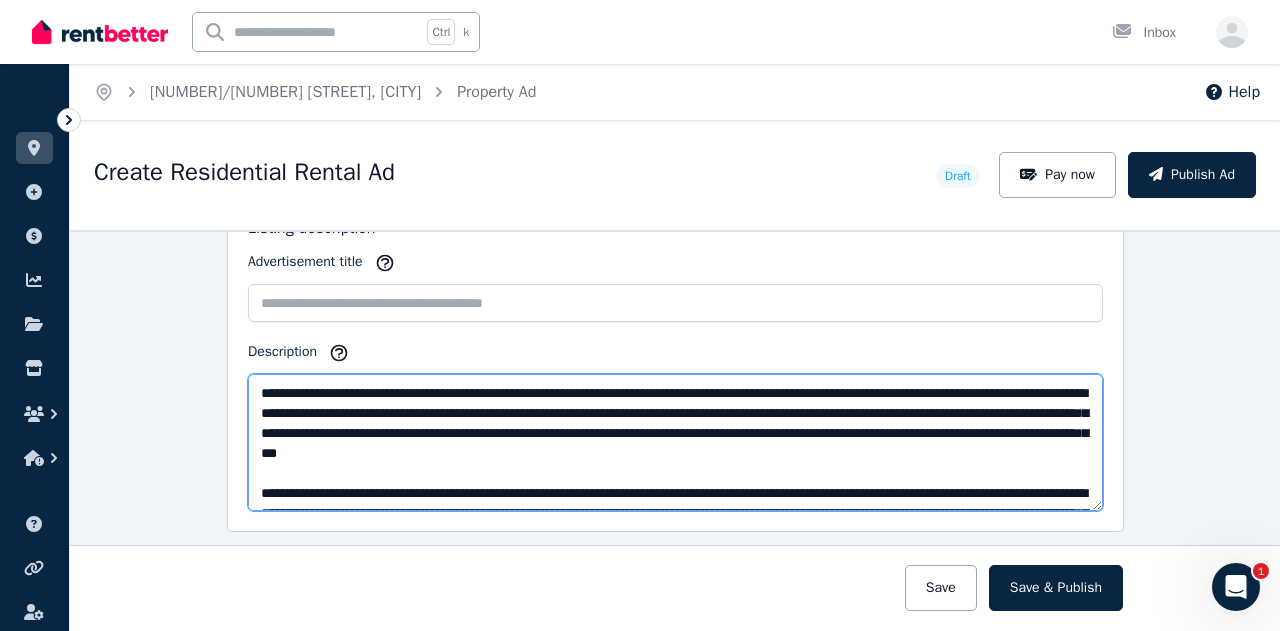 click on "**********" at bounding box center (675, 442) 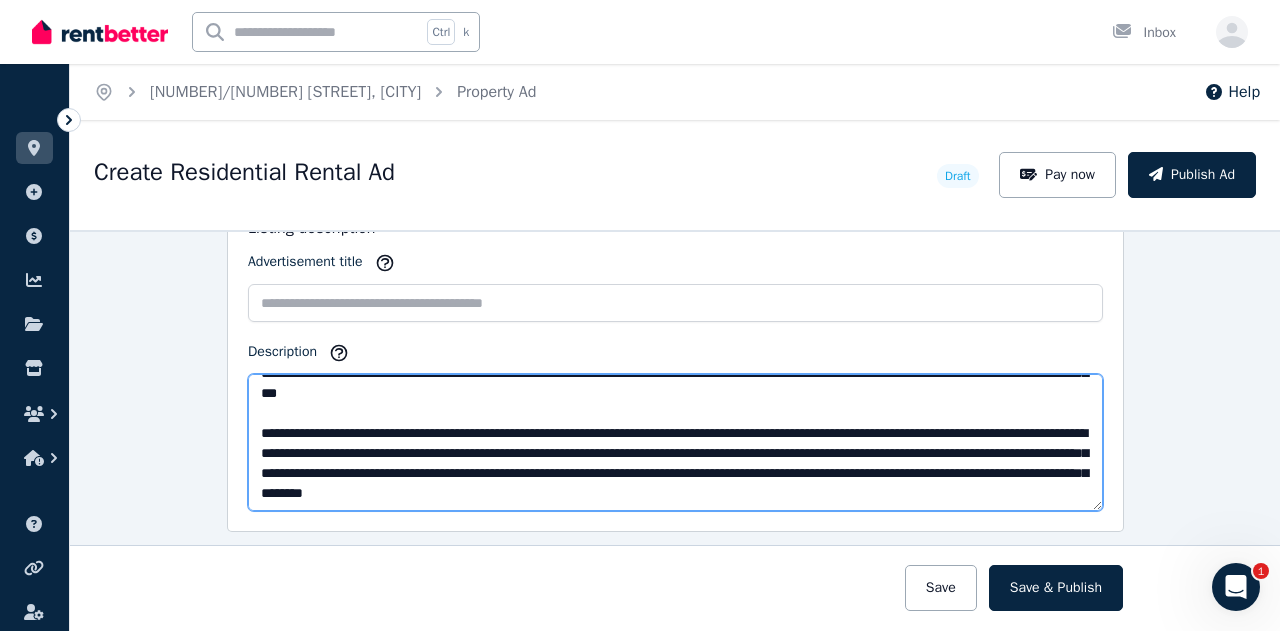 click on "**********" at bounding box center [675, 442] 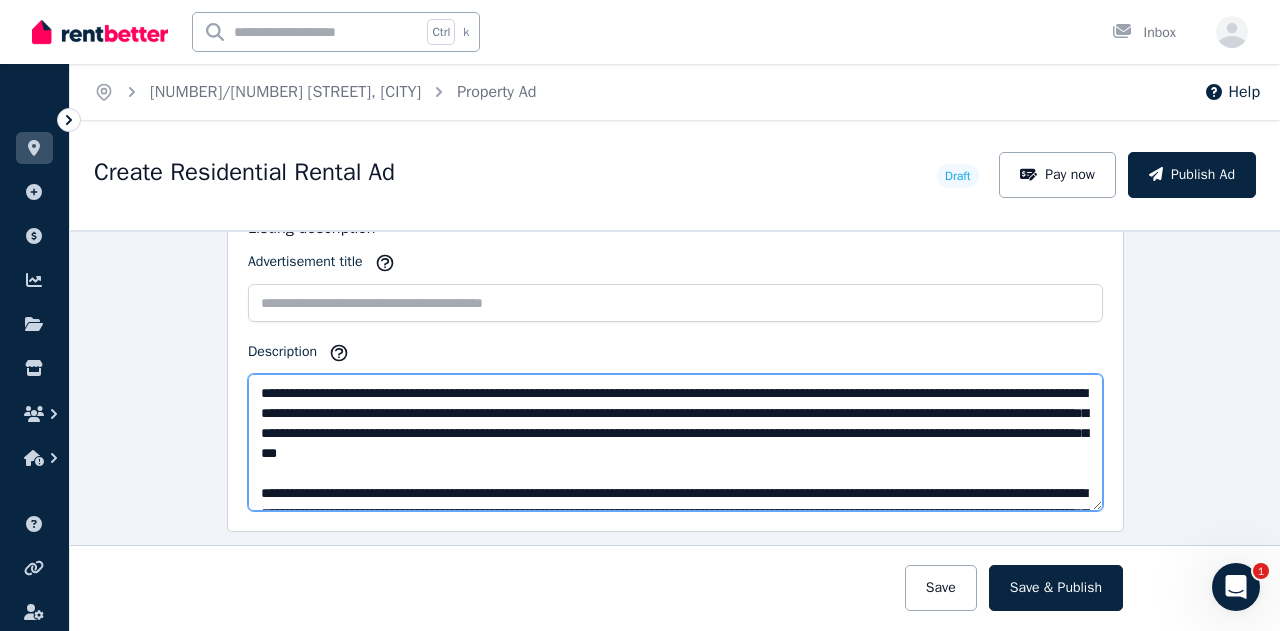 scroll, scrollTop: 60, scrollLeft: 0, axis: vertical 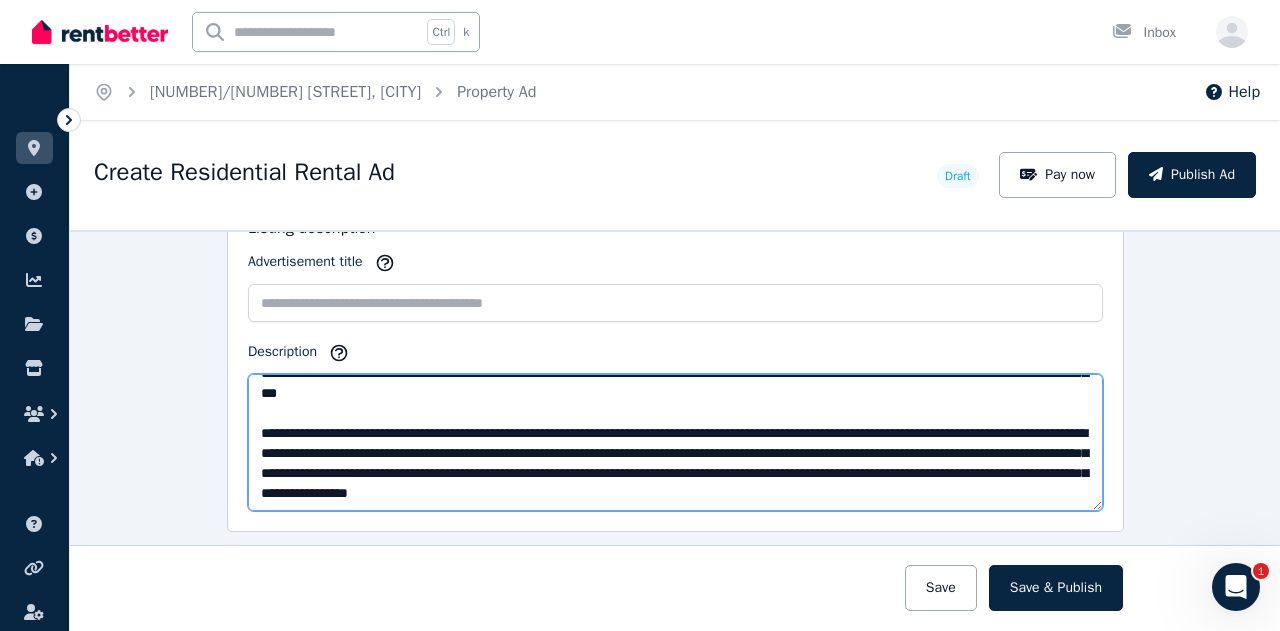 drag, startPoint x: 333, startPoint y: 443, endPoint x: 367, endPoint y: 443, distance: 34 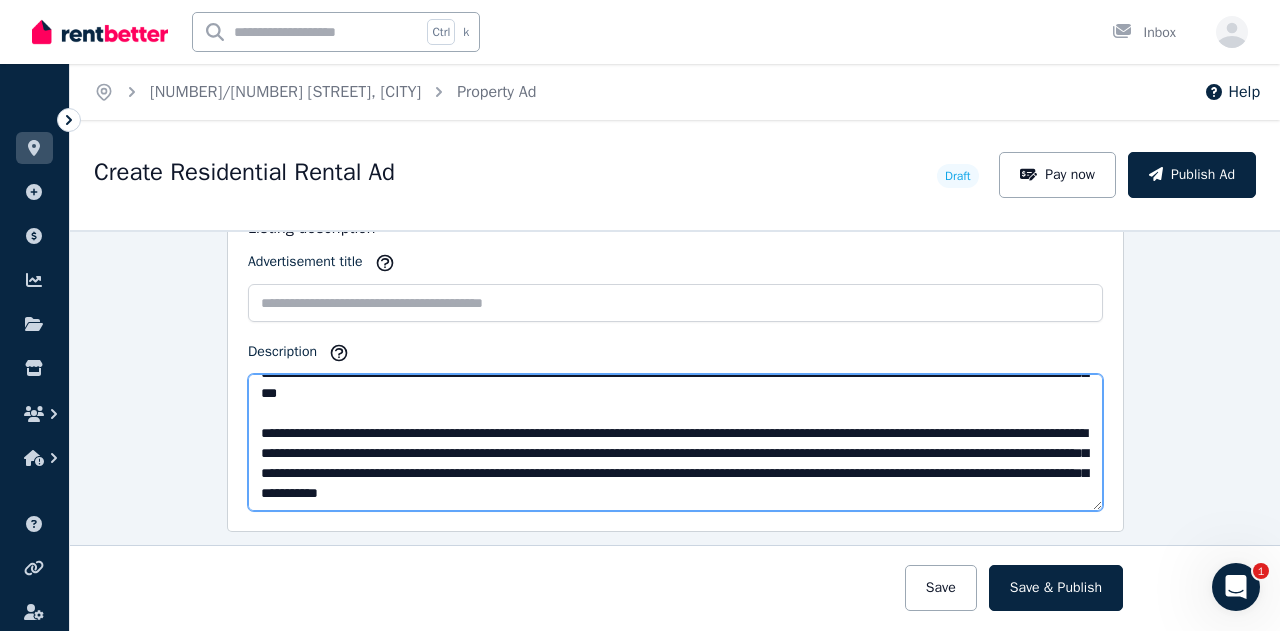click on "**********" at bounding box center (675, 442) 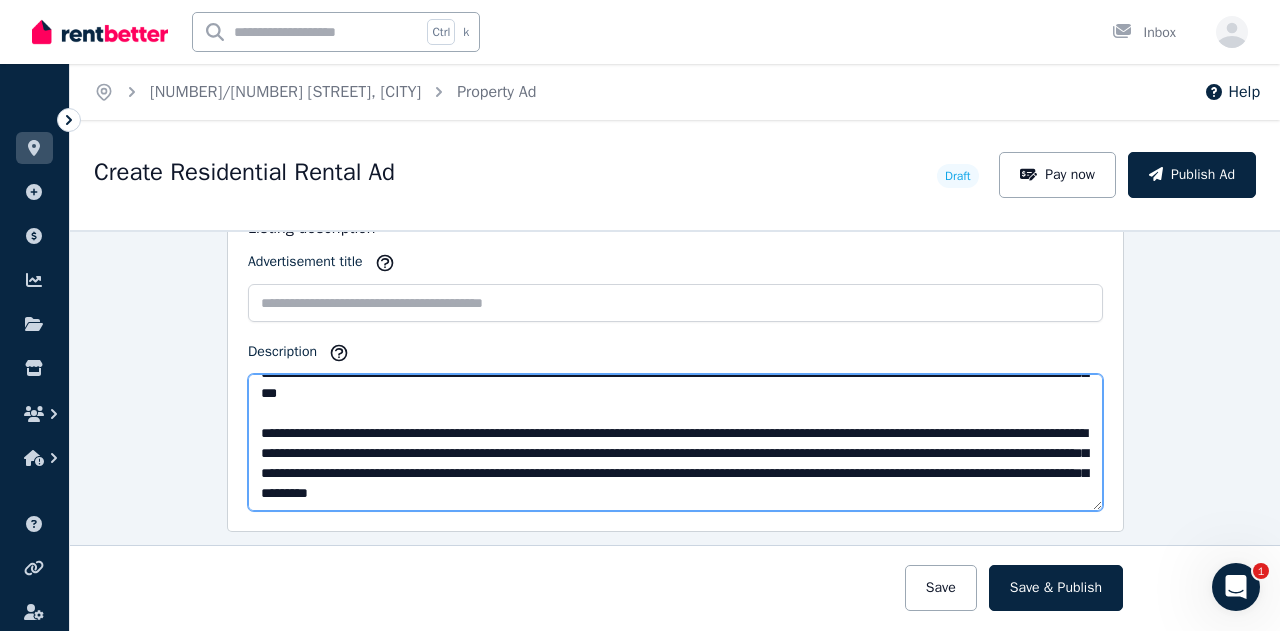 click on "**********" at bounding box center [675, 442] 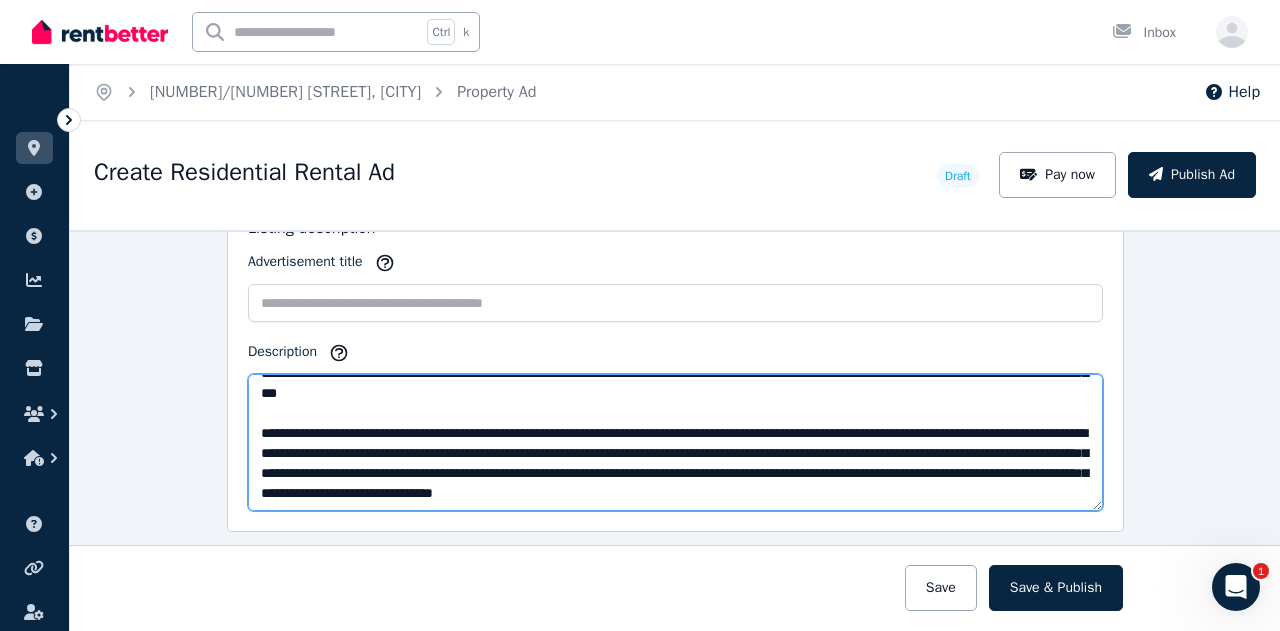 click on "Description" at bounding box center (675, 442) 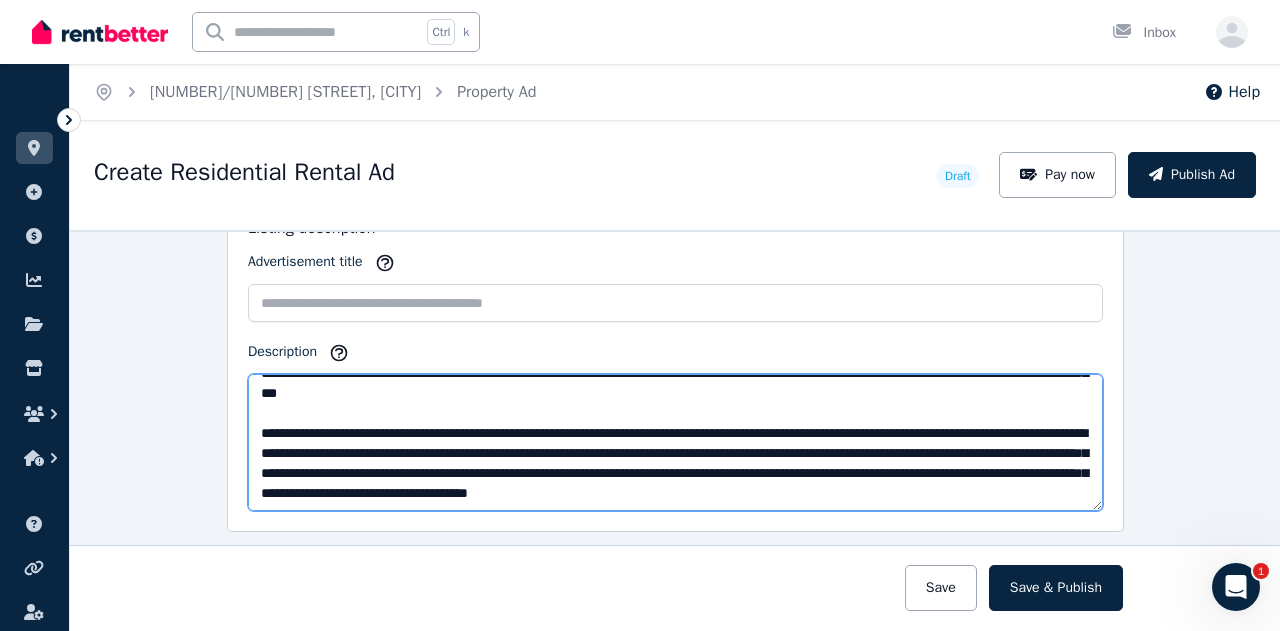 click on "Description" at bounding box center [675, 442] 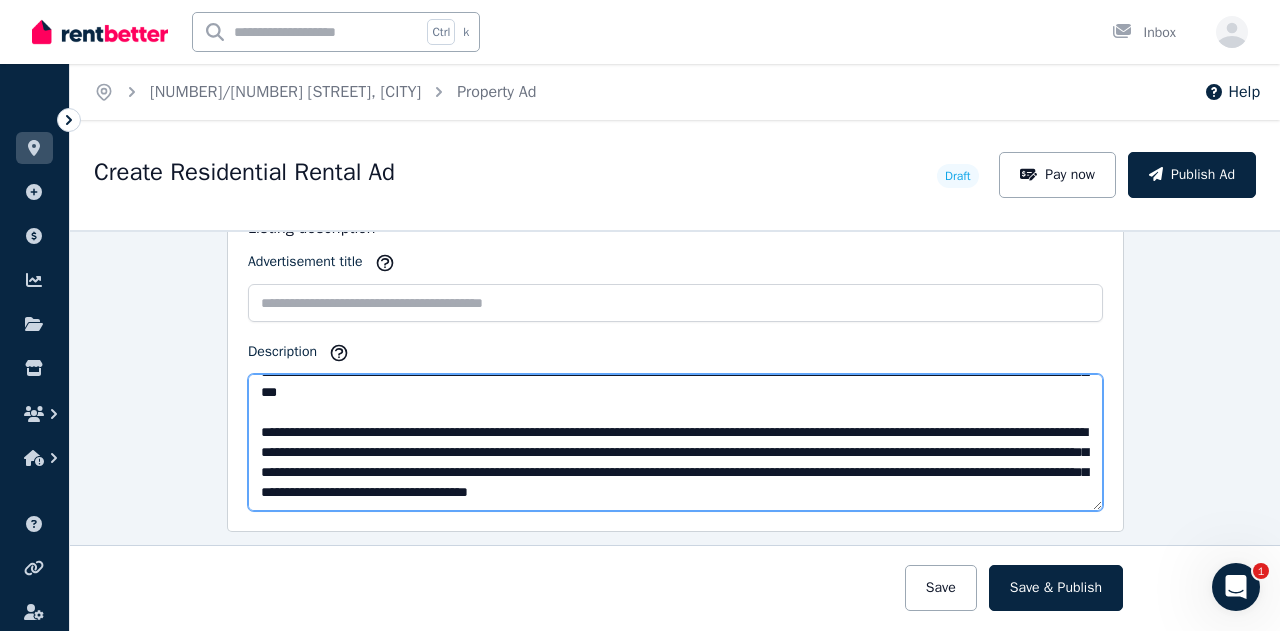 scroll, scrollTop: 80, scrollLeft: 0, axis: vertical 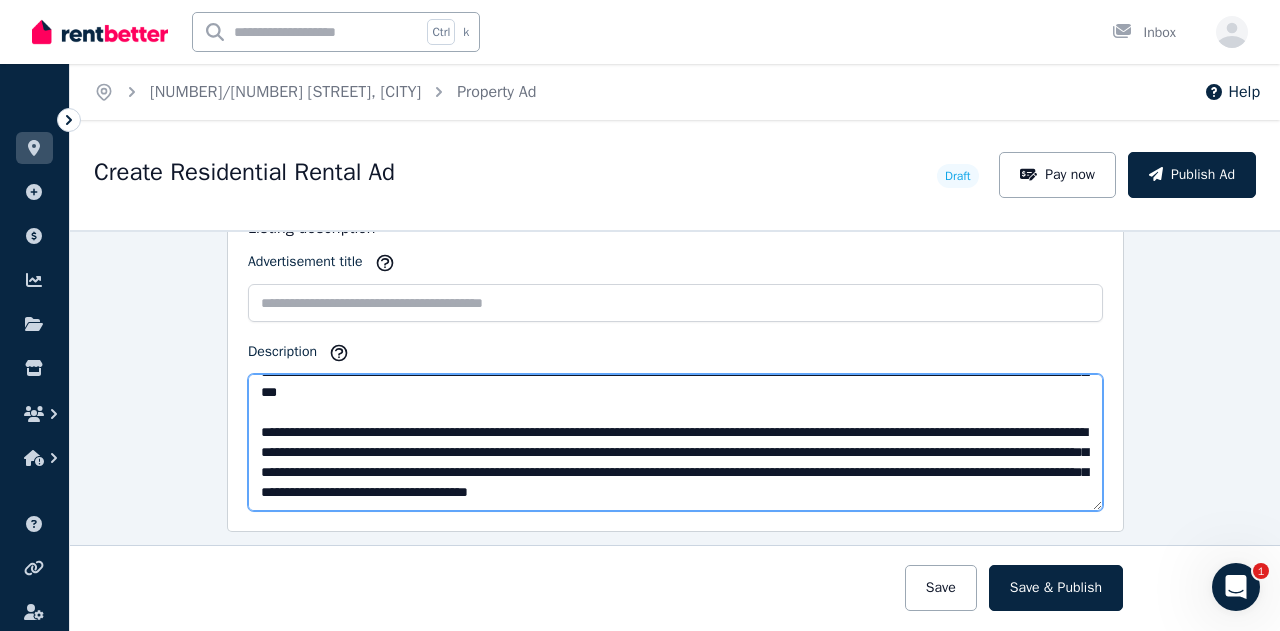 click on "Description" at bounding box center (675, 442) 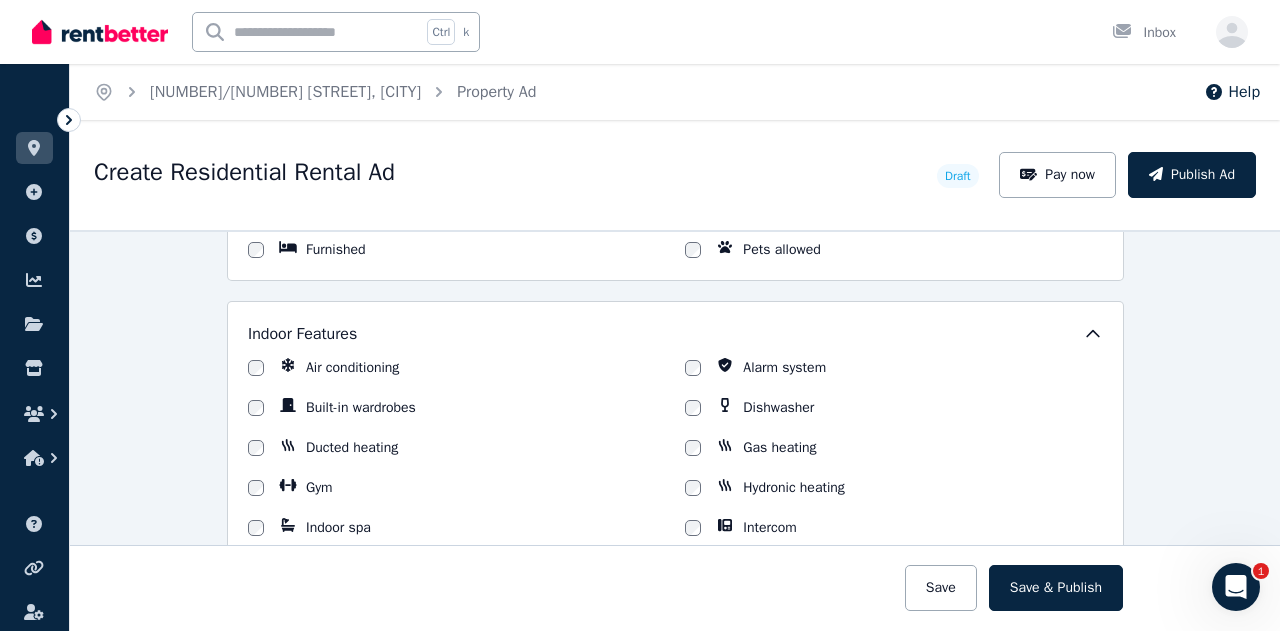 scroll, scrollTop: 1600, scrollLeft: 0, axis: vertical 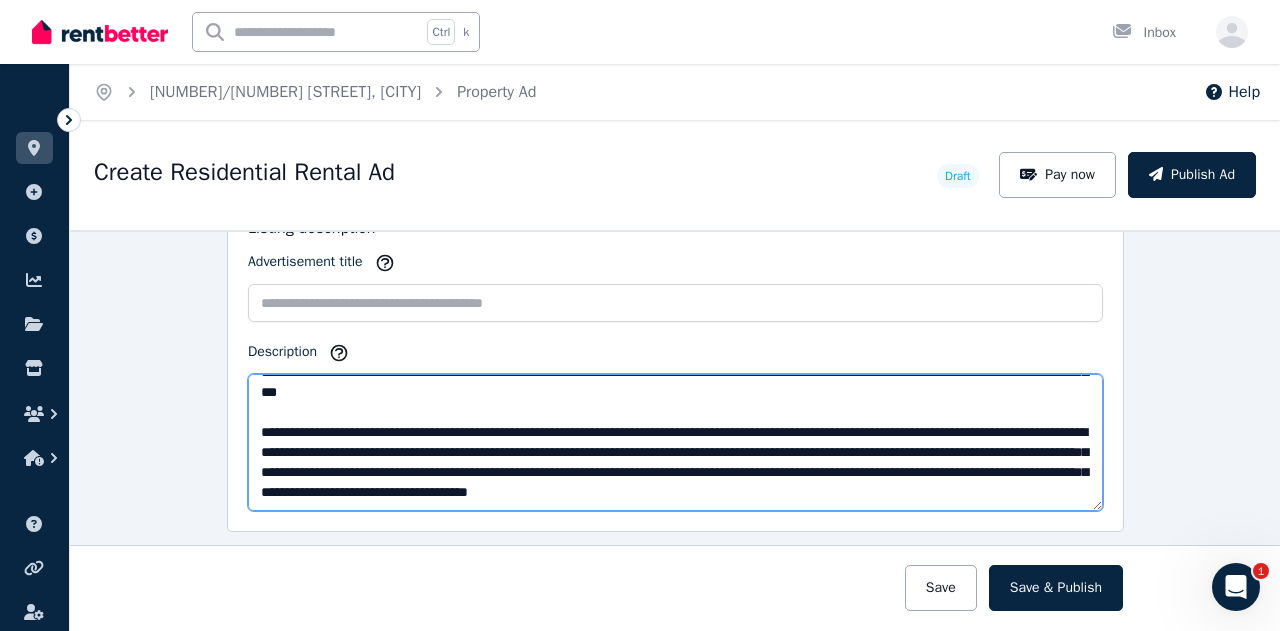 click on "Description" at bounding box center [675, 442] 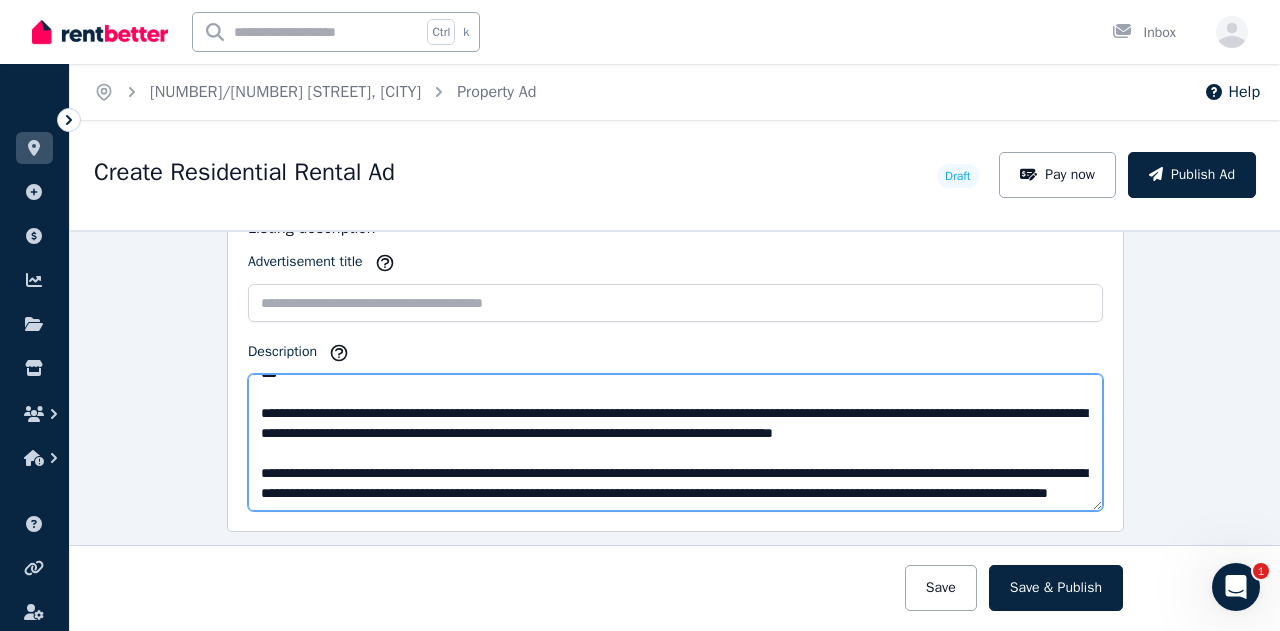 click on "Description" at bounding box center [675, 442] 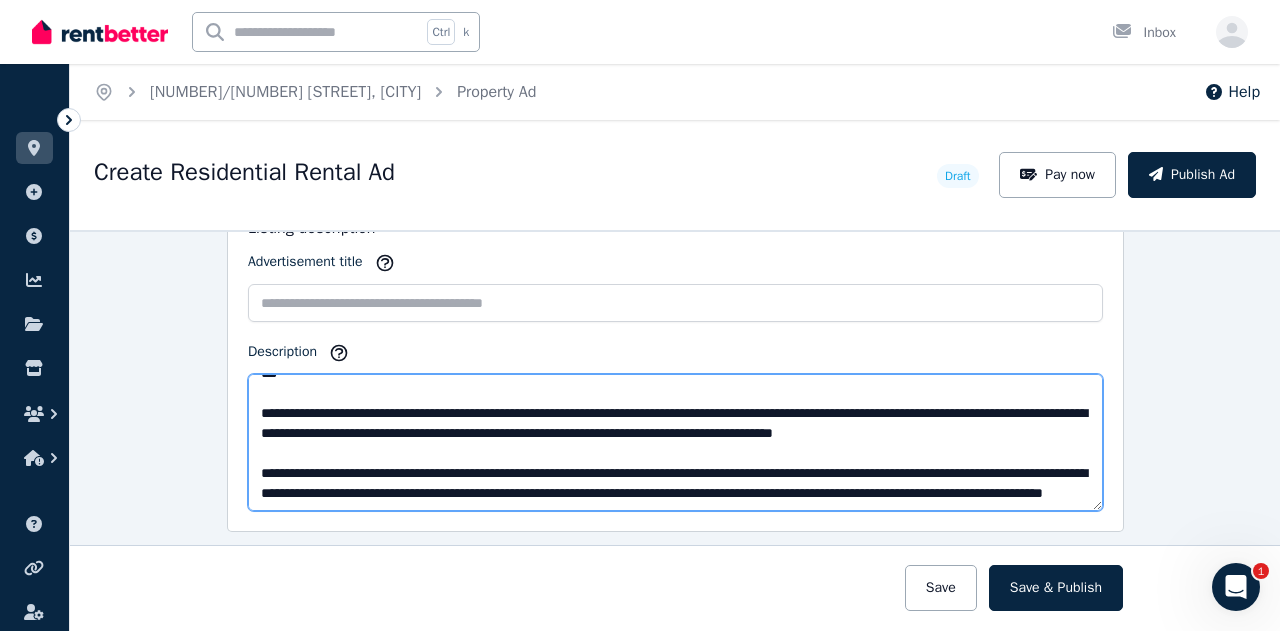 click on "Description" at bounding box center [675, 442] 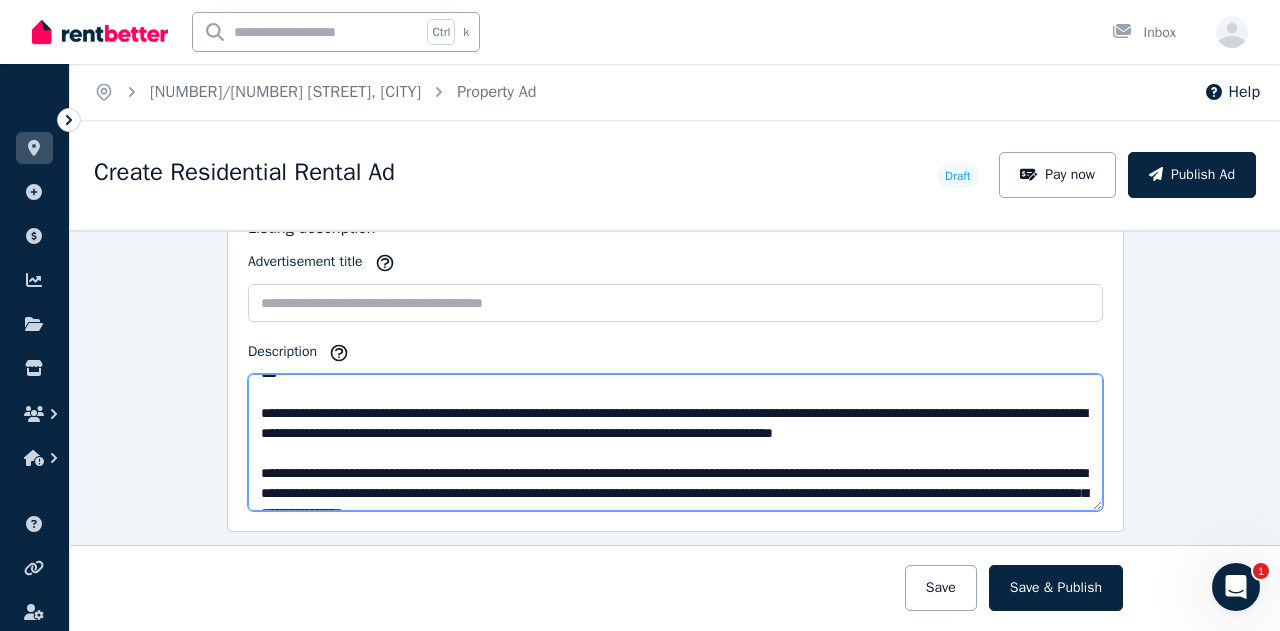click on "Description" at bounding box center (675, 442) 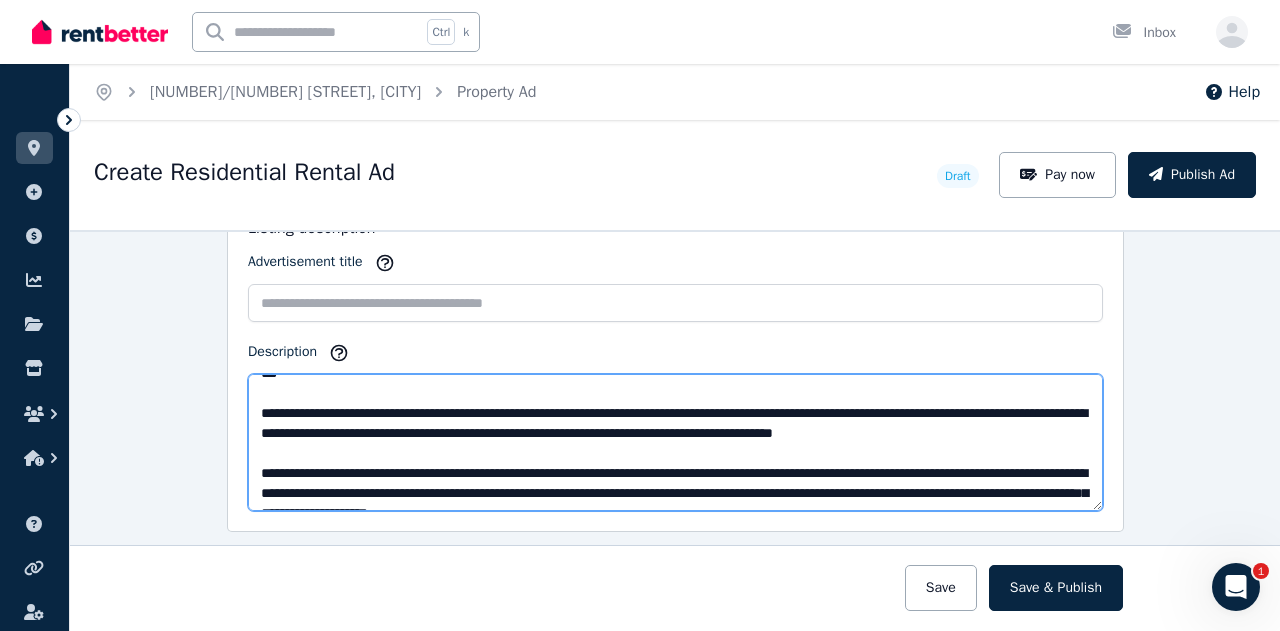 click on "Description" at bounding box center [675, 442] 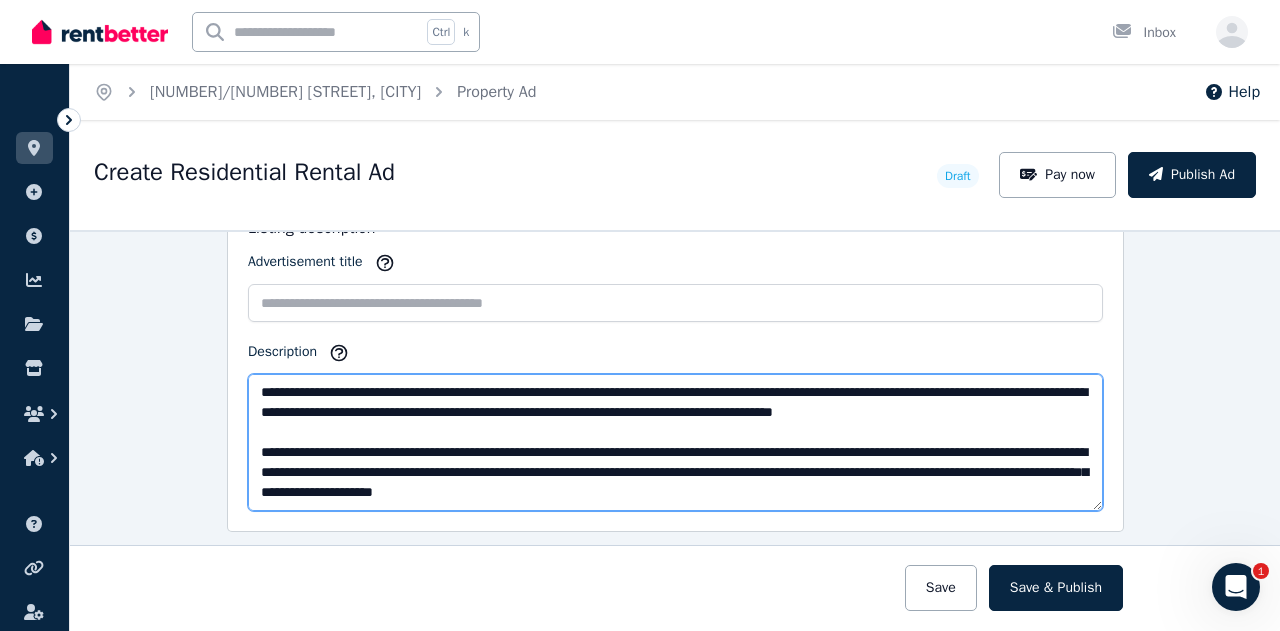 scroll, scrollTop: 120, scrollLeft: 0, axis: vertical 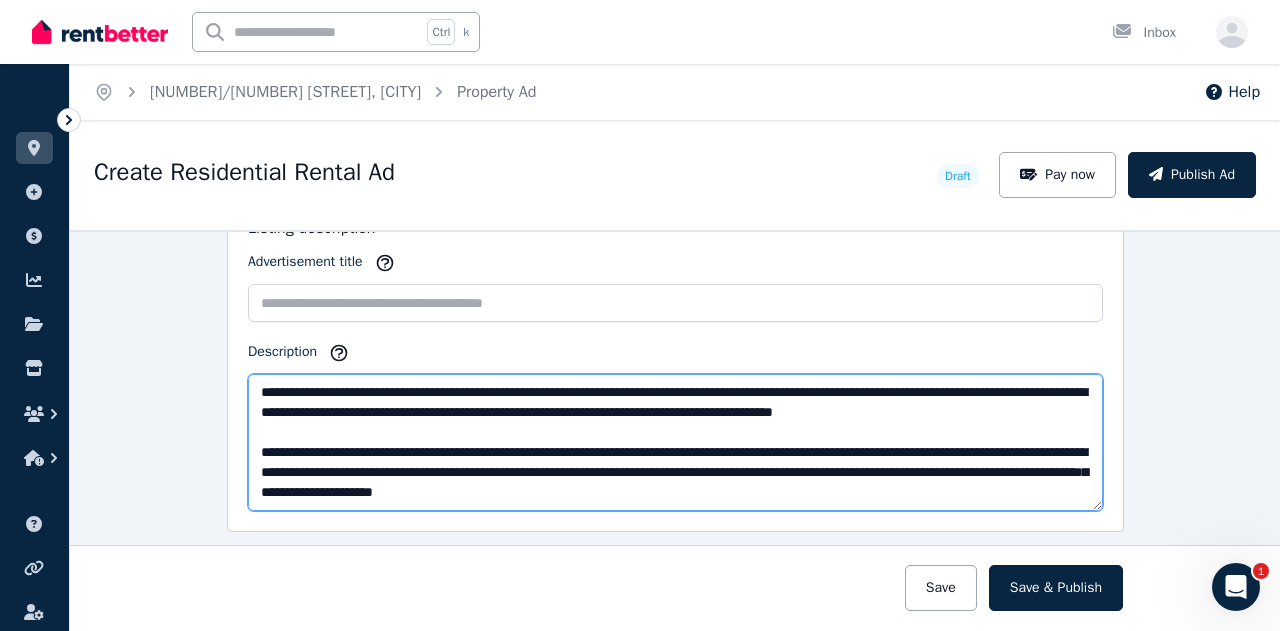 click on "Description" at bounding box center (675, 442) 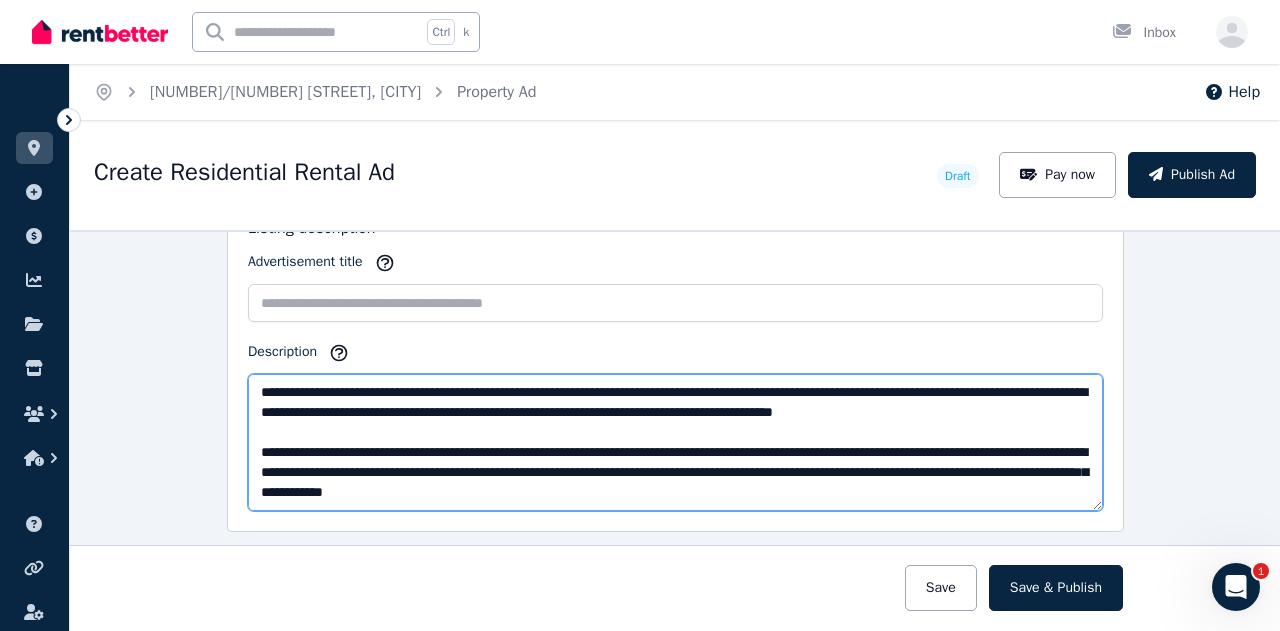 drag, startPoint x: 396, startPoint y: 464, endPoint x: 430, endPoint y: 466, distance: 34.058773 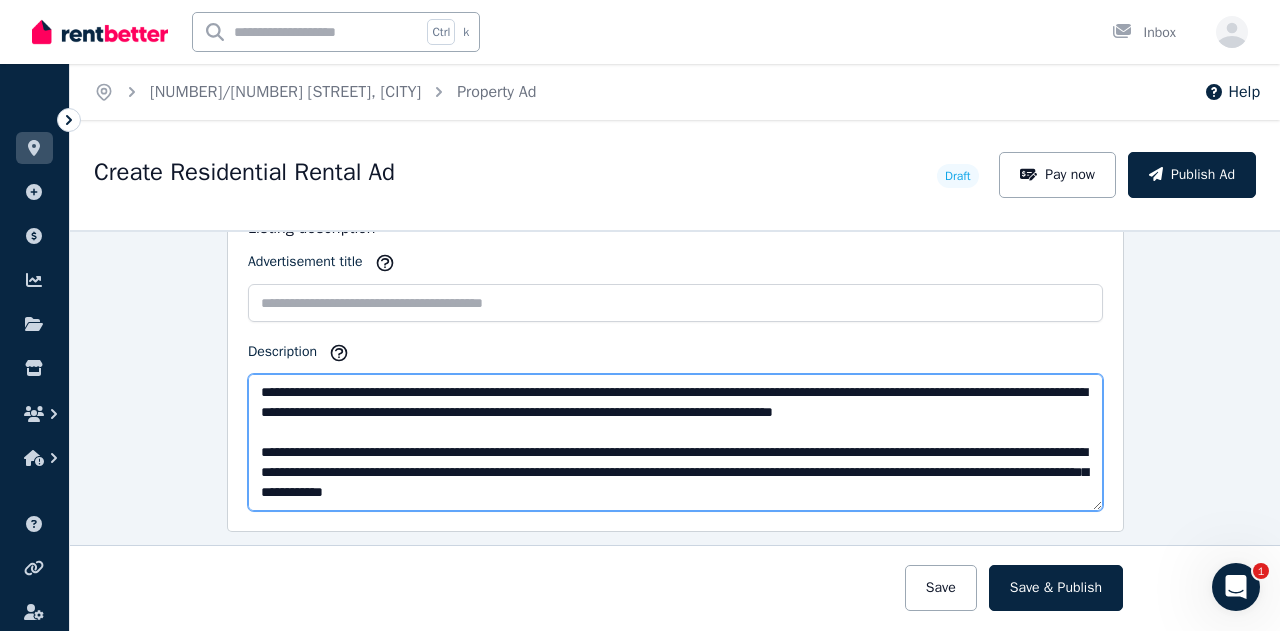 click on "Description" at bounding box center (675, 442) 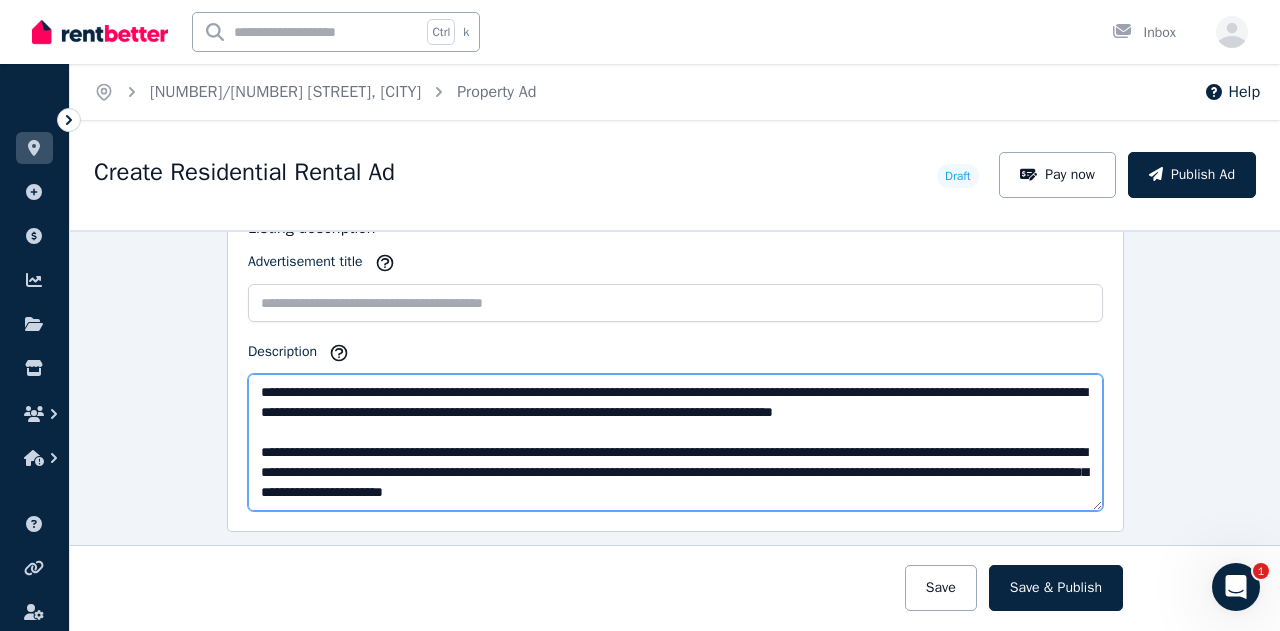 drag, startPoint x: 400, startPoint y: 462, endPoint x: 501, endPoint y: 470, distance: 101.31634 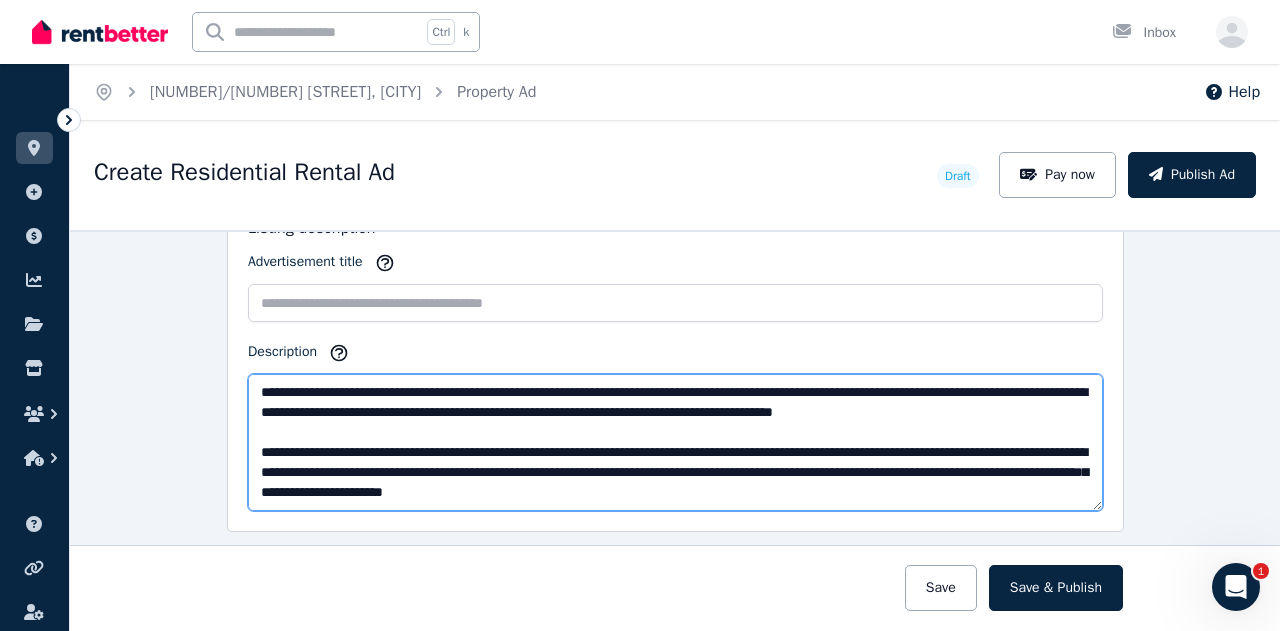 click on "Description" at bounding box center (675, 442) 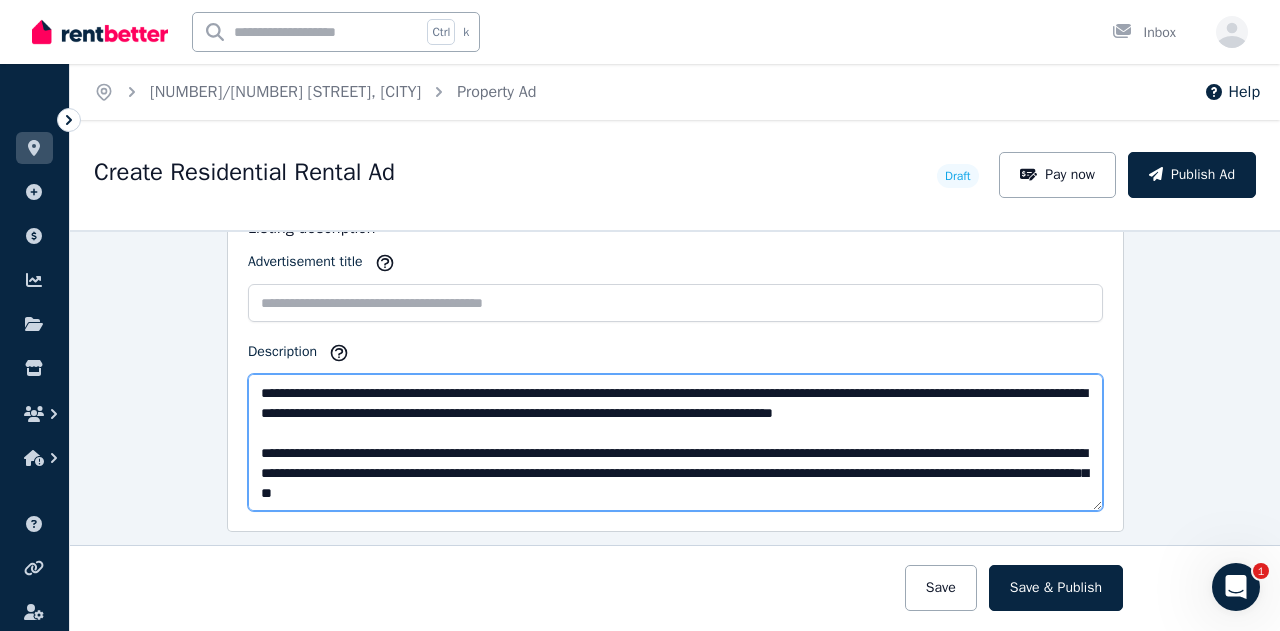 scroll, scrollTop: 120, scrollLeft: 0, axis: vertical 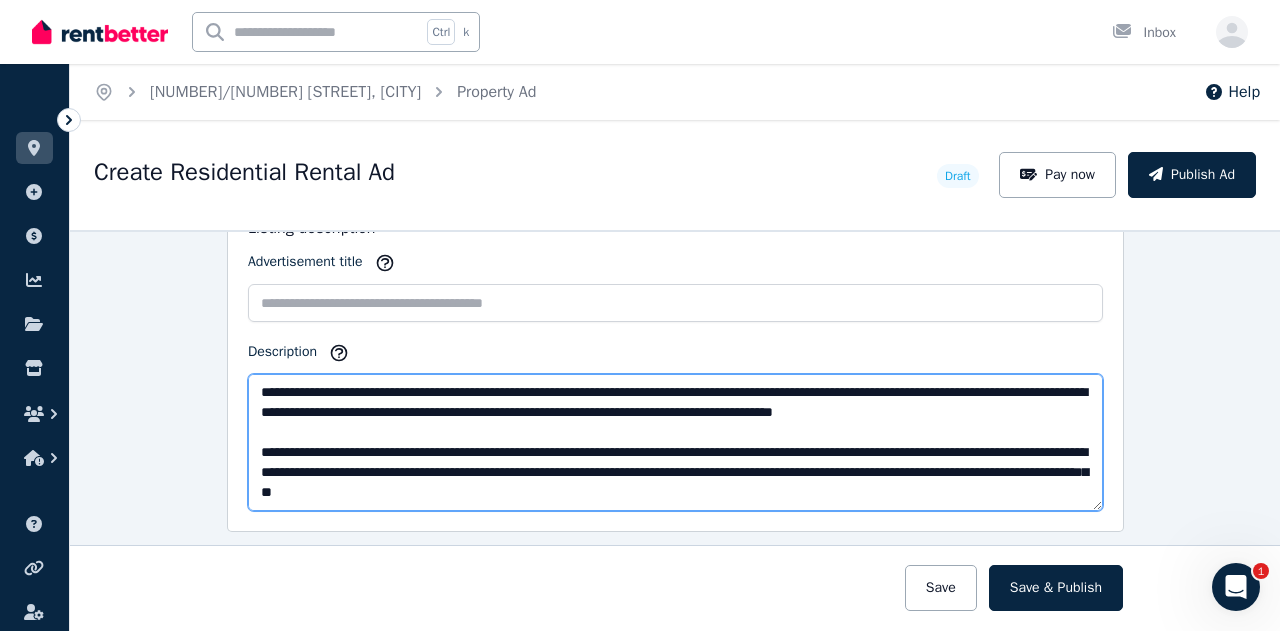 drag, startPoint x: 372, startPoint y: 461, endPoint x: 870, endPoint y: 463, distance: 498.00403 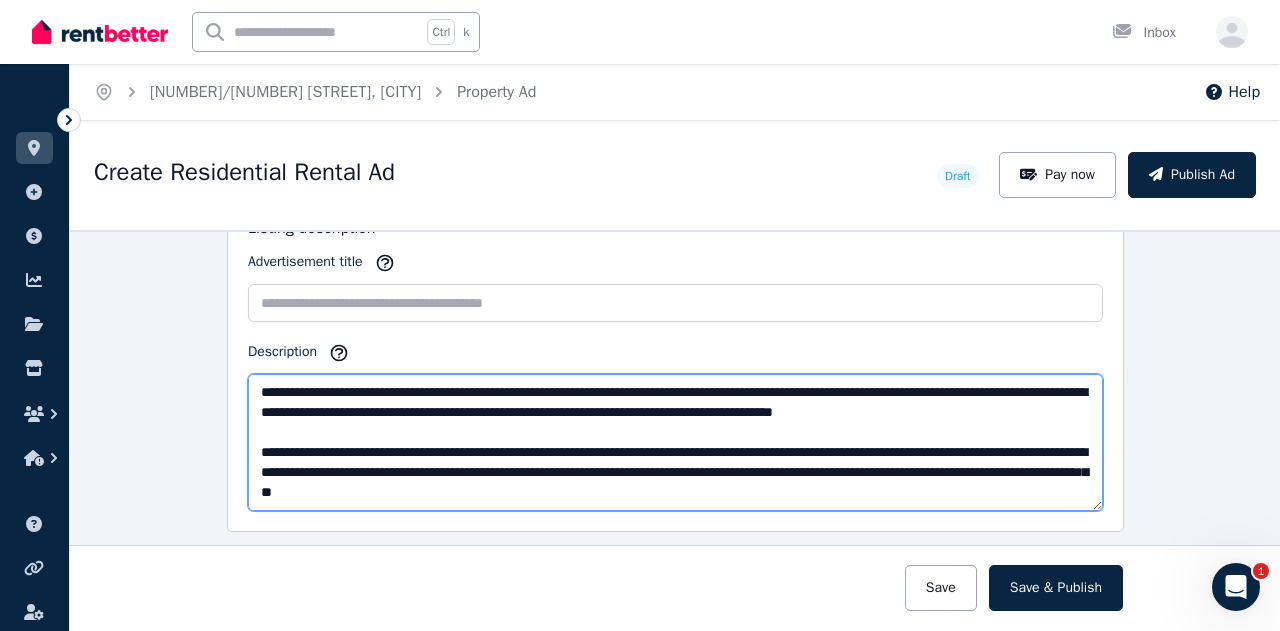 click on "Description" at bounding box center (675, 442) 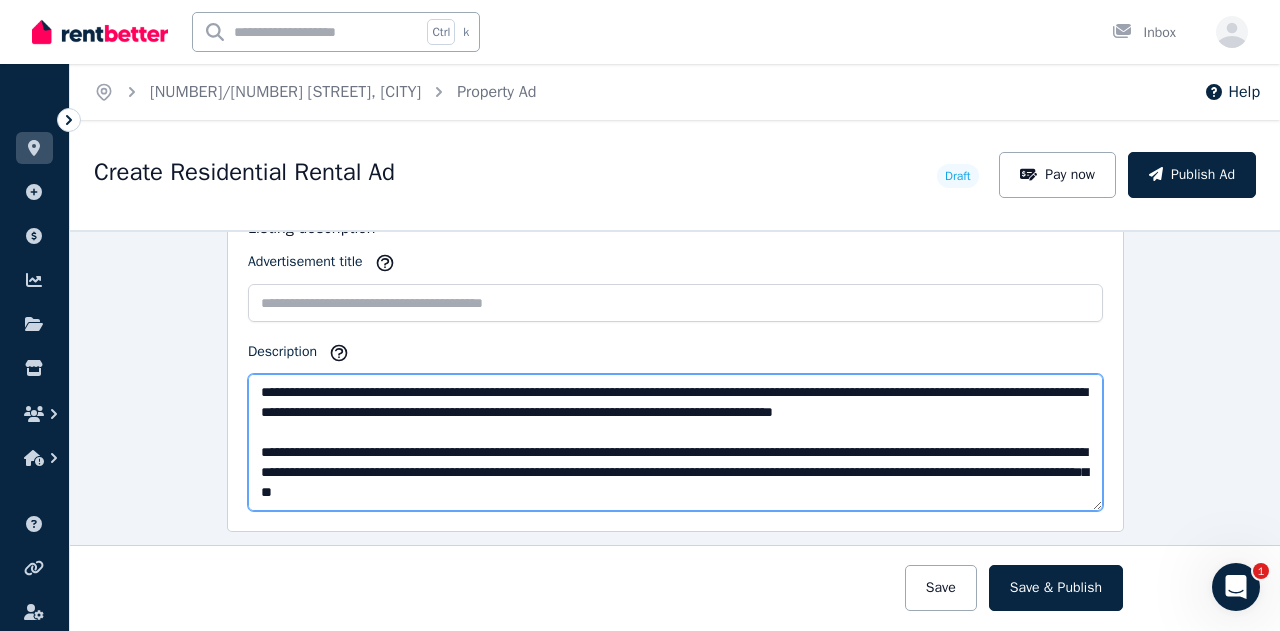 drag, startPoint x: 373, startPoint y: 462, endPoint x: 1047, endPoint y: 459, distance: 674.00665 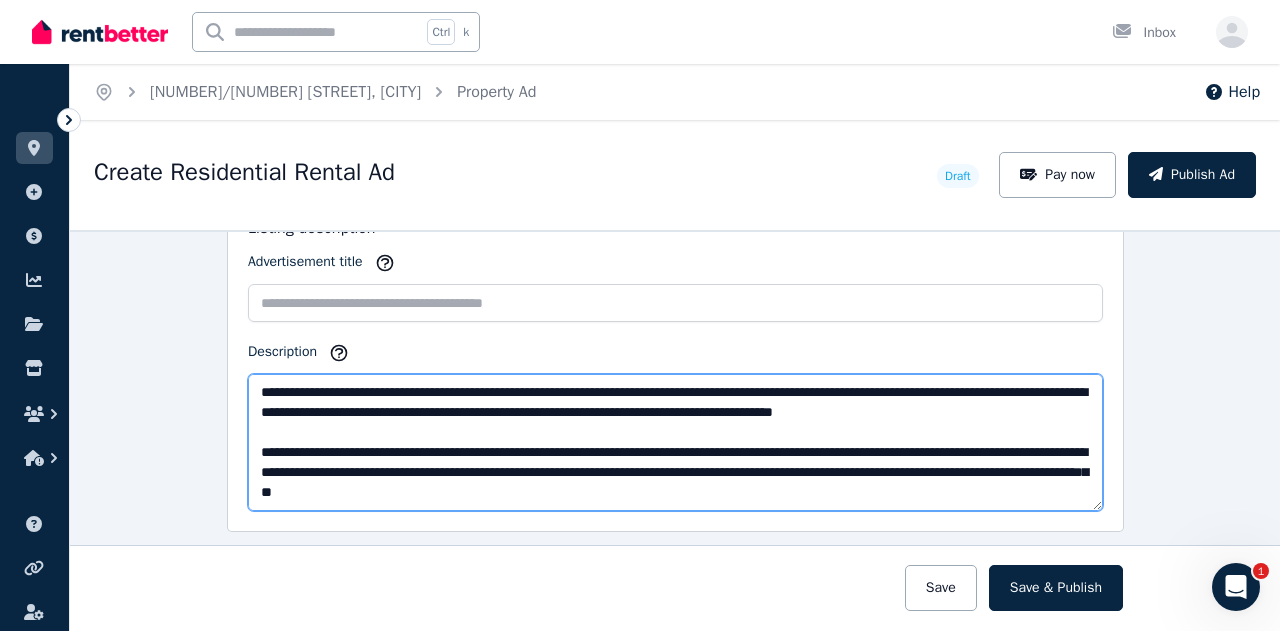 click on "Description" at bounding box center (675, 442) 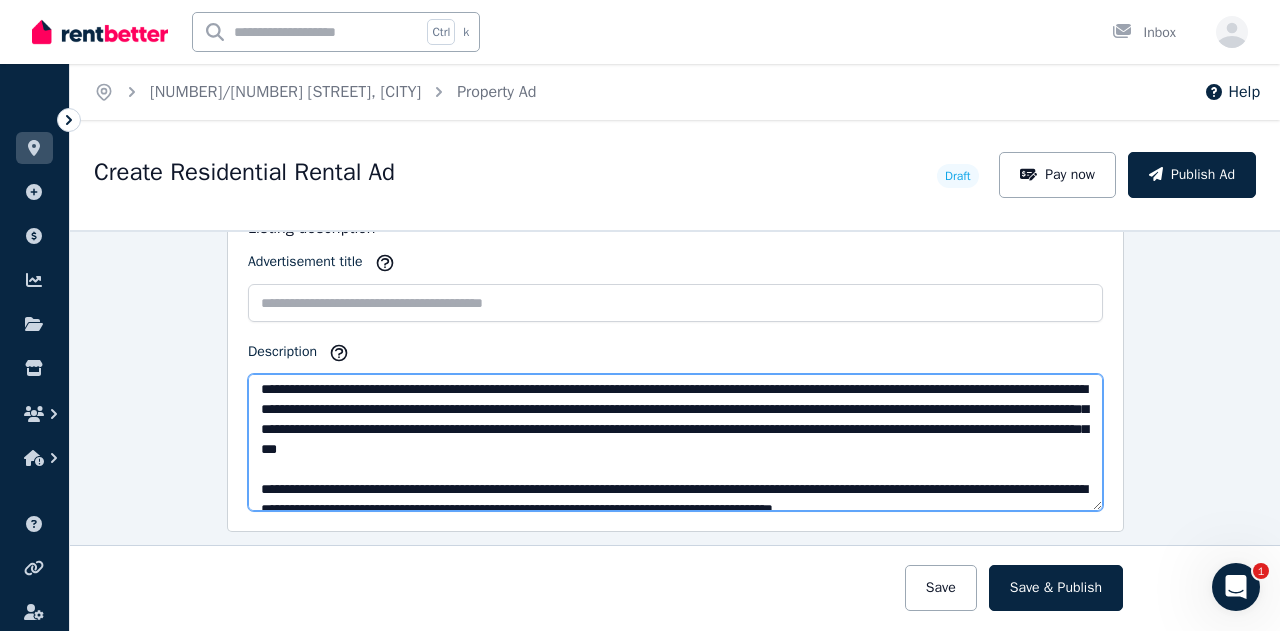 scroll, scrollTop: 0, scrollLeft: 0, axis: both 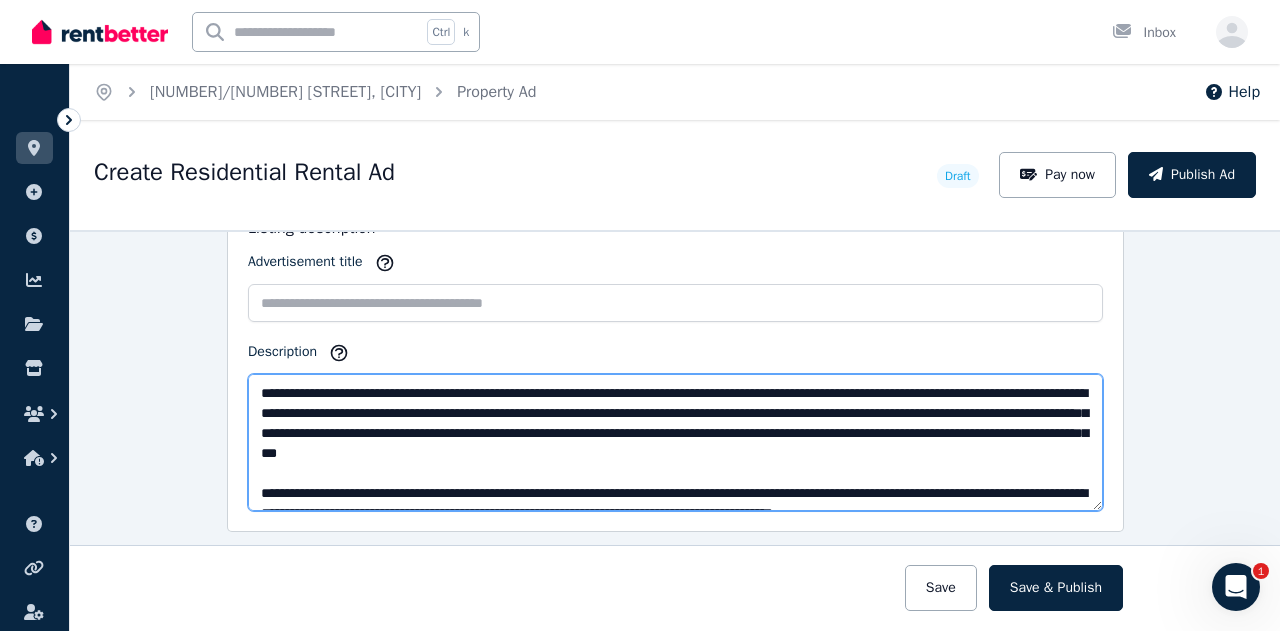 click on "Description" at bounding box center (675, 442) 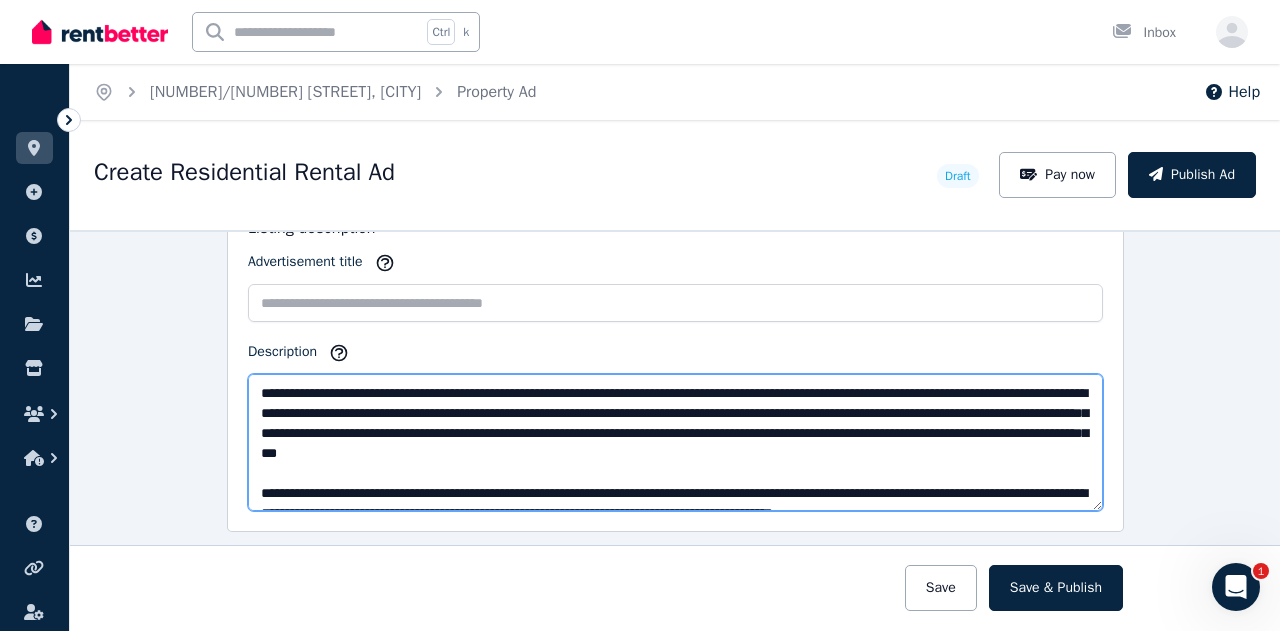paste on "**********" 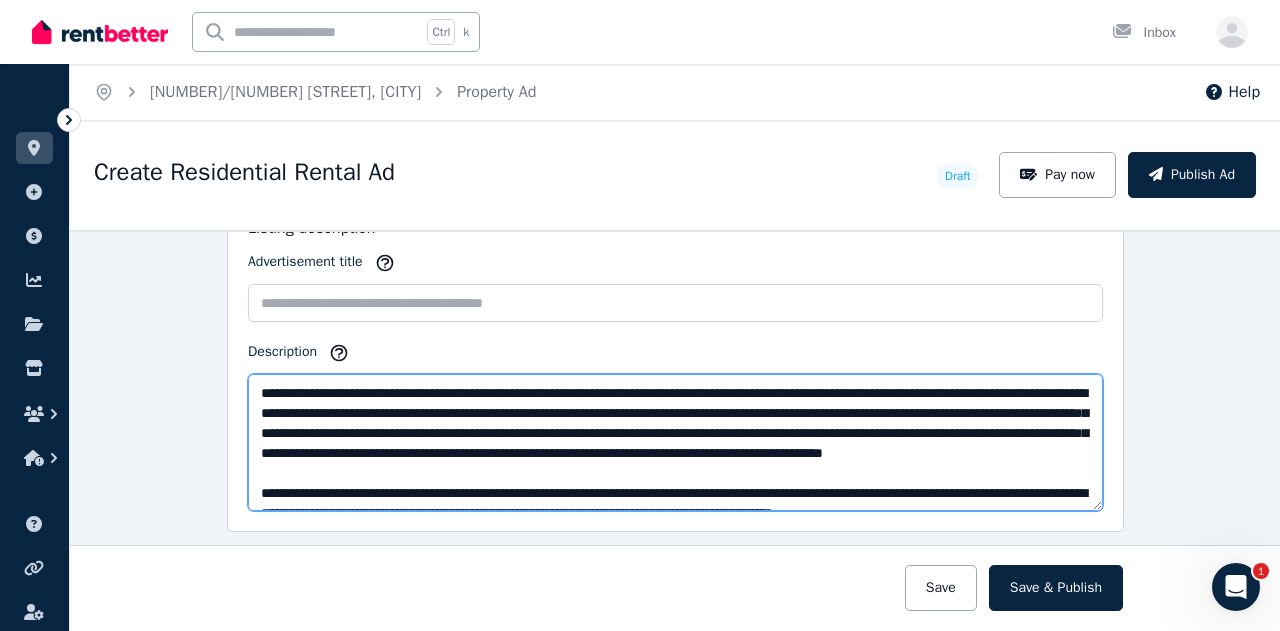 click on "Description" at bounding box center [675, 442] 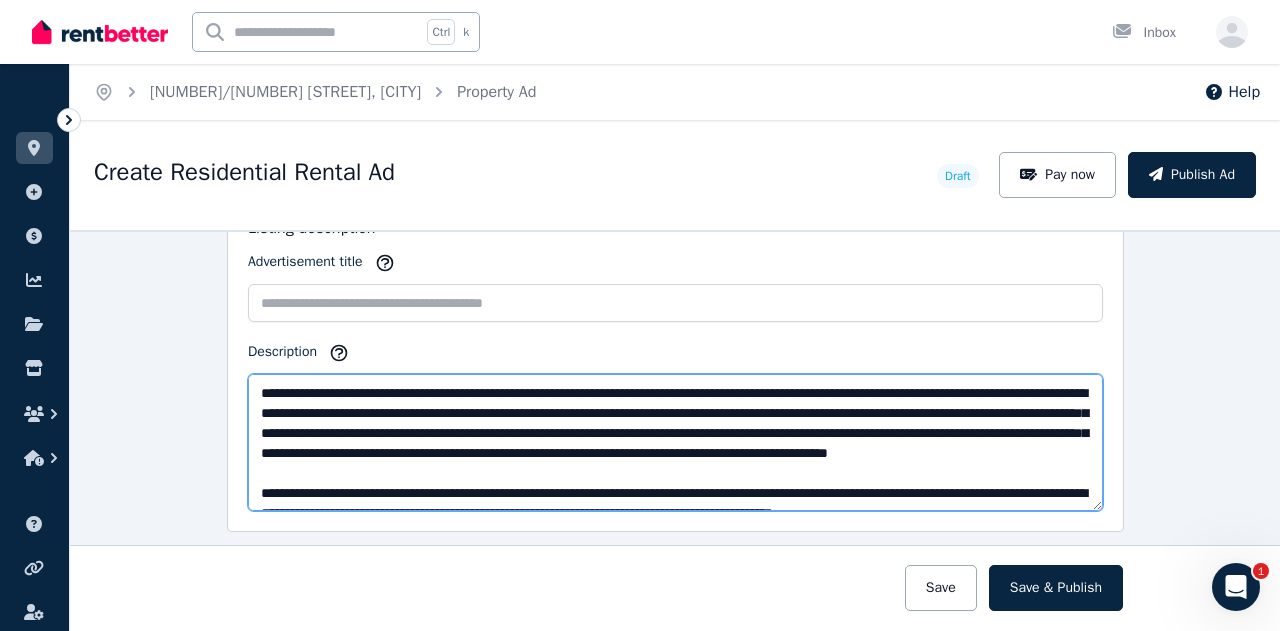 drag, startPoint x: 249, startPoint y: 383, endPoint x: 401, endPoint y: 418, distance: 155.97757 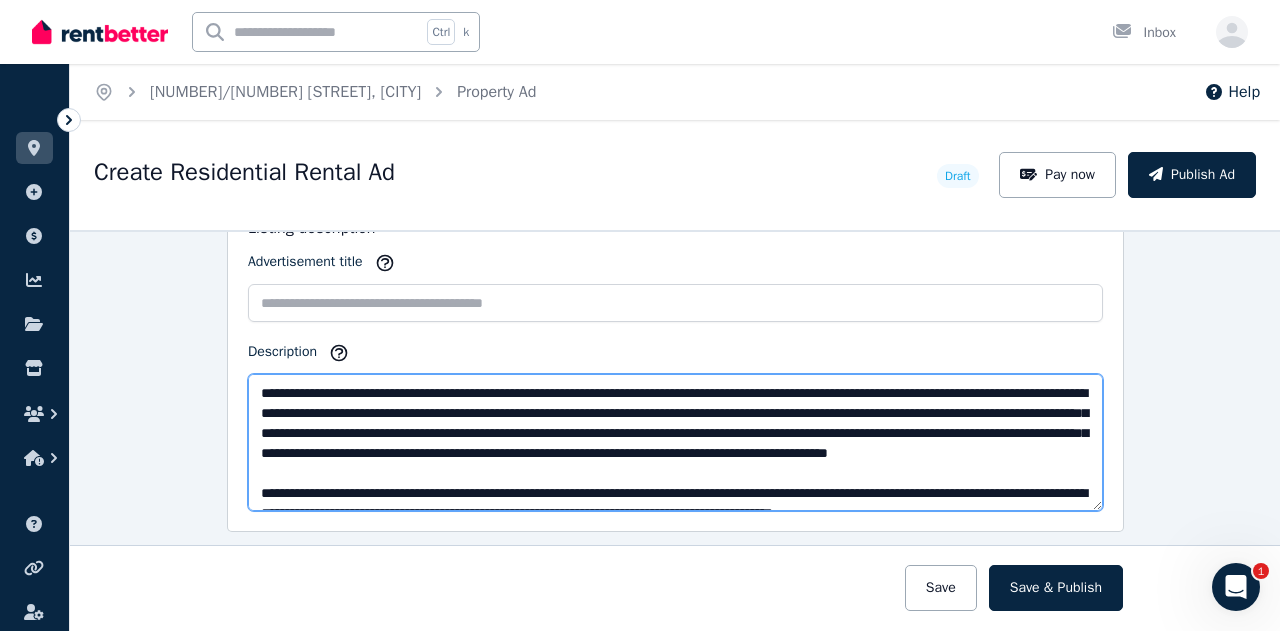 click on "Description" at bounding box center (675, 442) 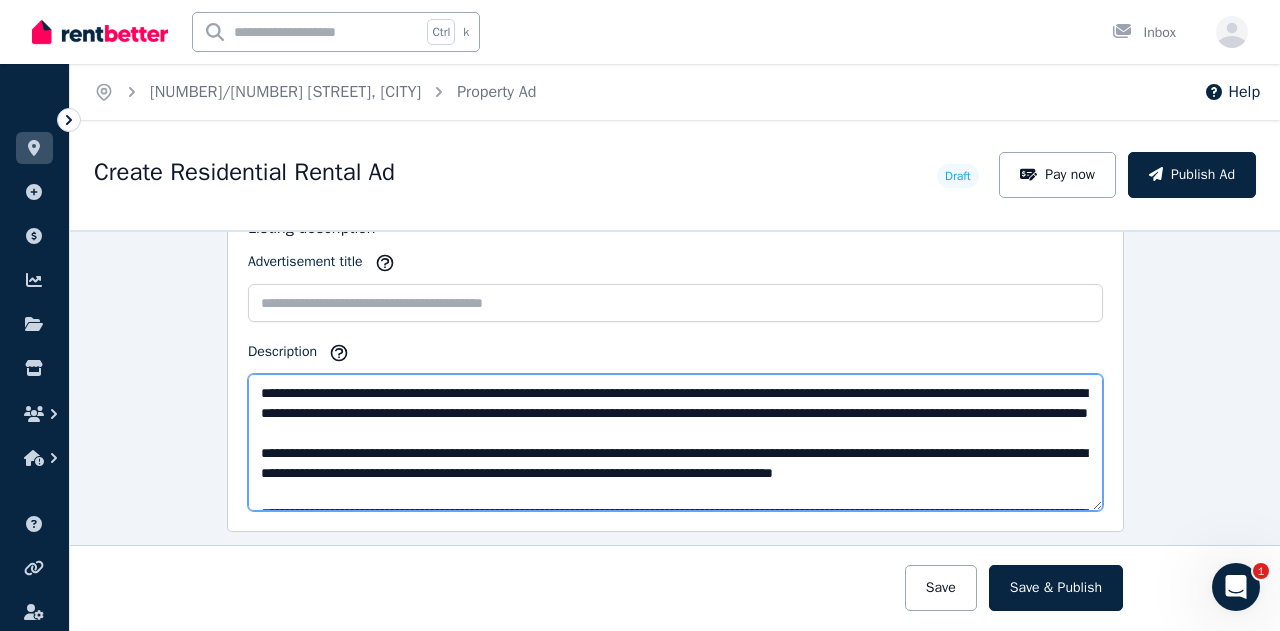 click on "**********" at bounding box center (675, 442) 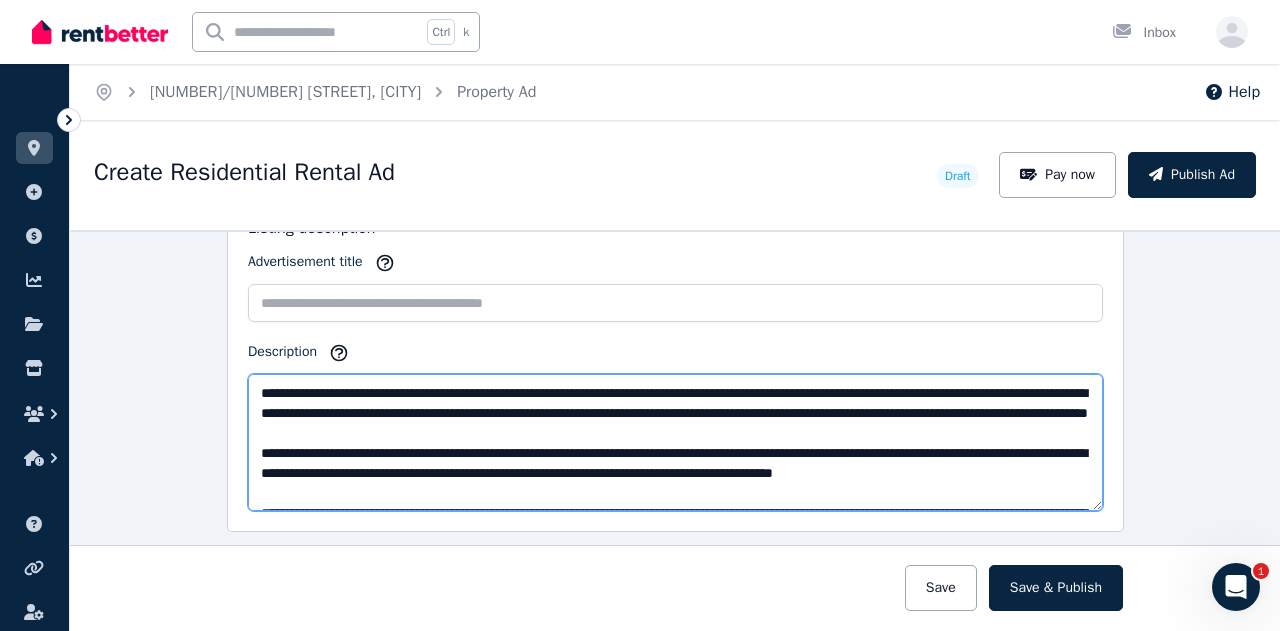 scroll, scrollTop: 100, scrollLeft: 0, axis: vertical 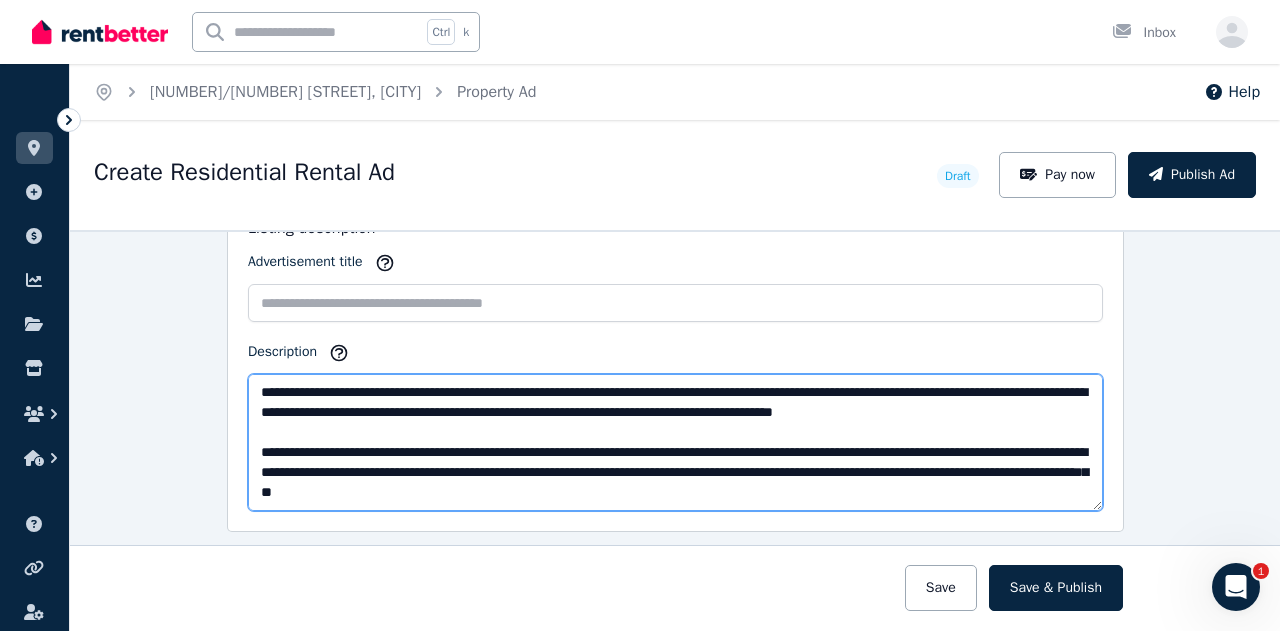 click on "**********" at bounding box center [675, 442] 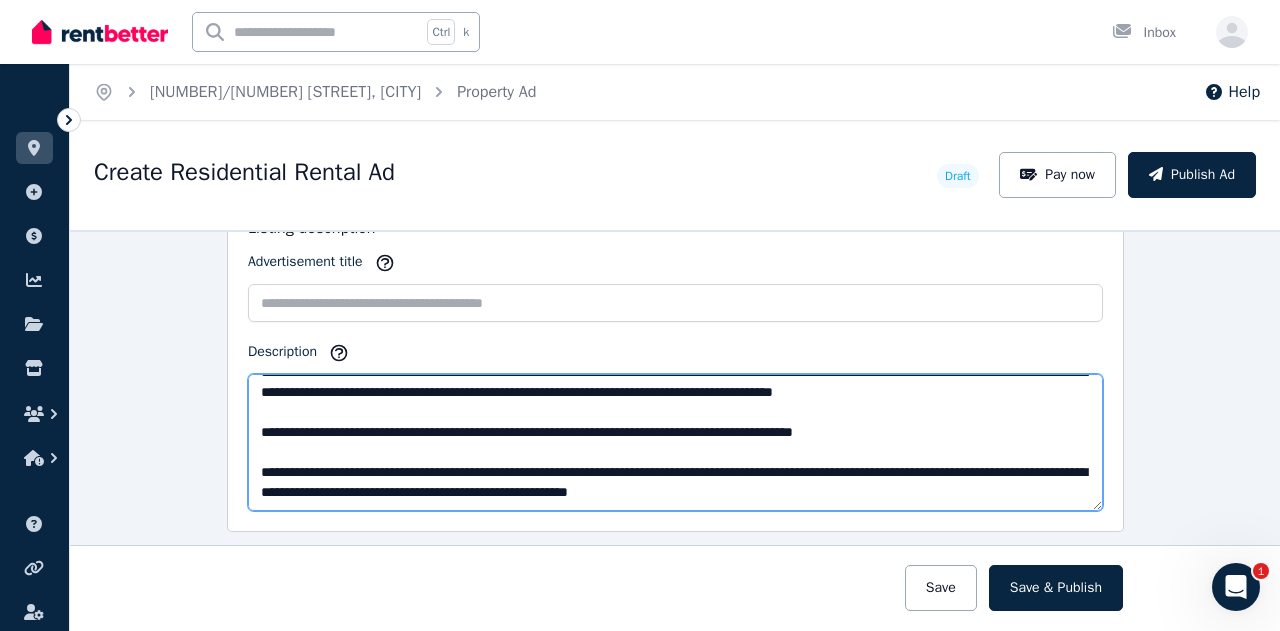 click on "**********" at bounding box center [675, 442] 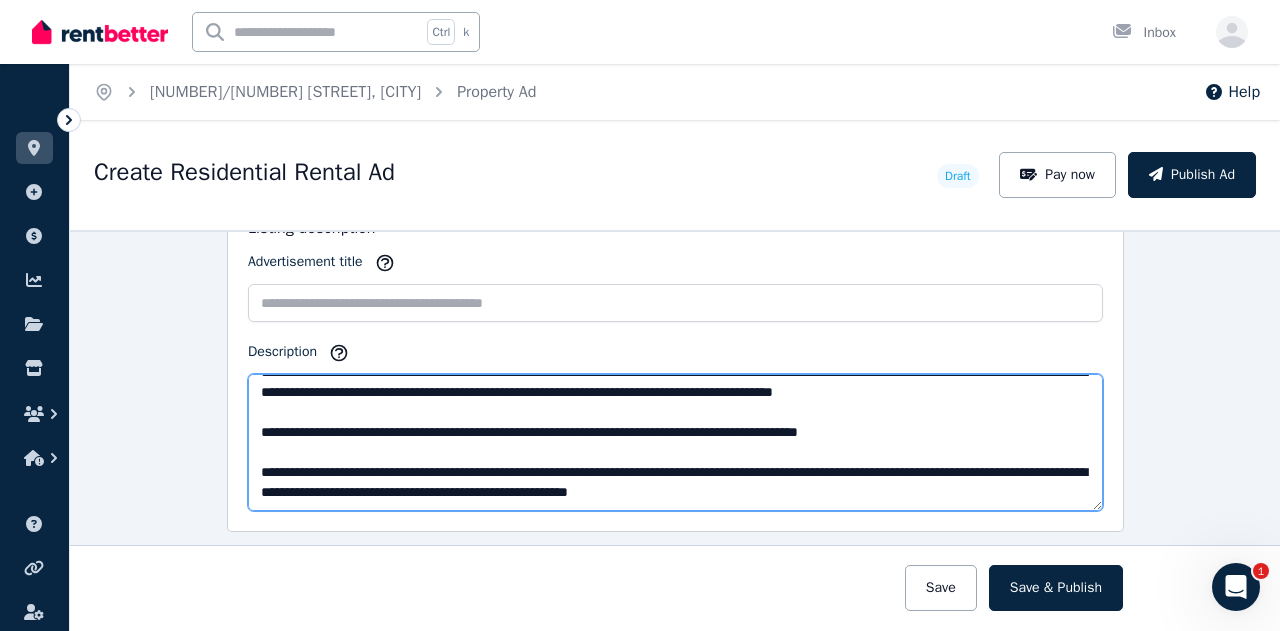 paste on "**********" 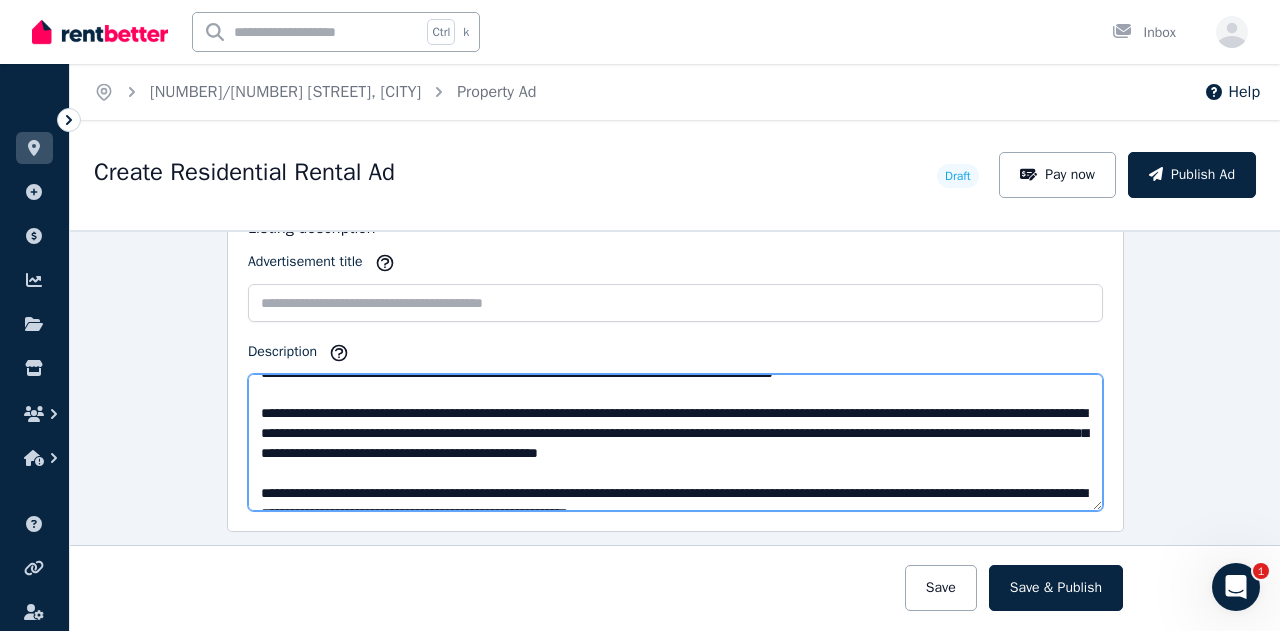 scroll, scrollTop: 111, scrollLeft: 0, axis: vertical 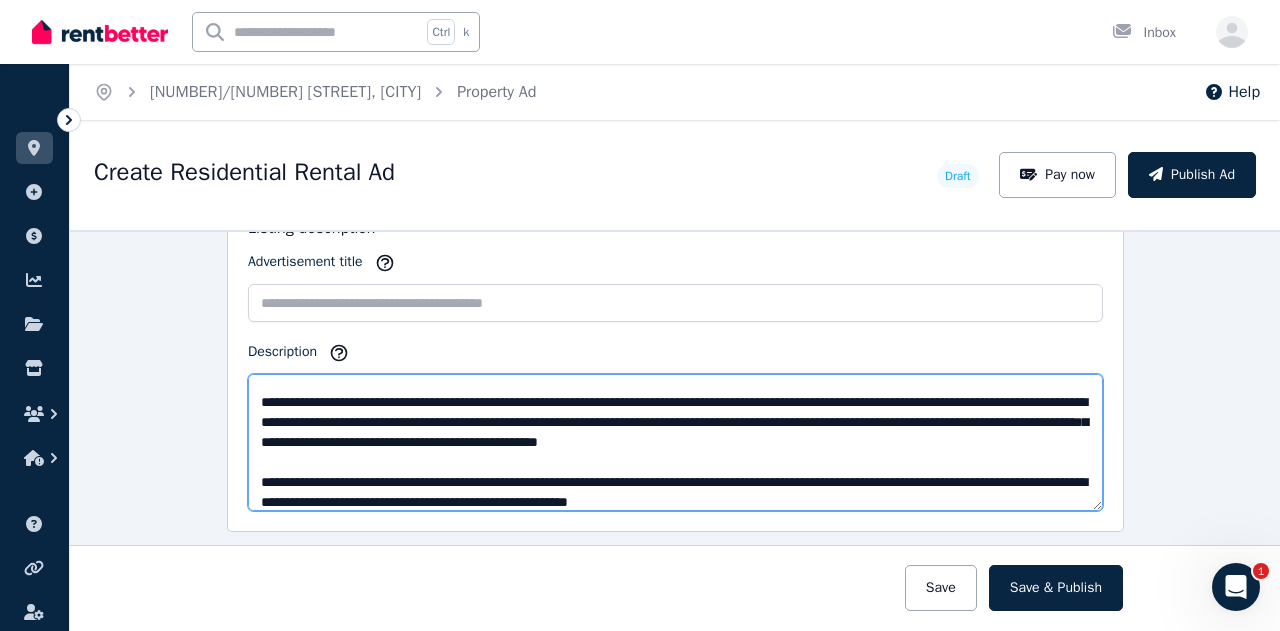 click on "Description" at bounding box center [675, 442] 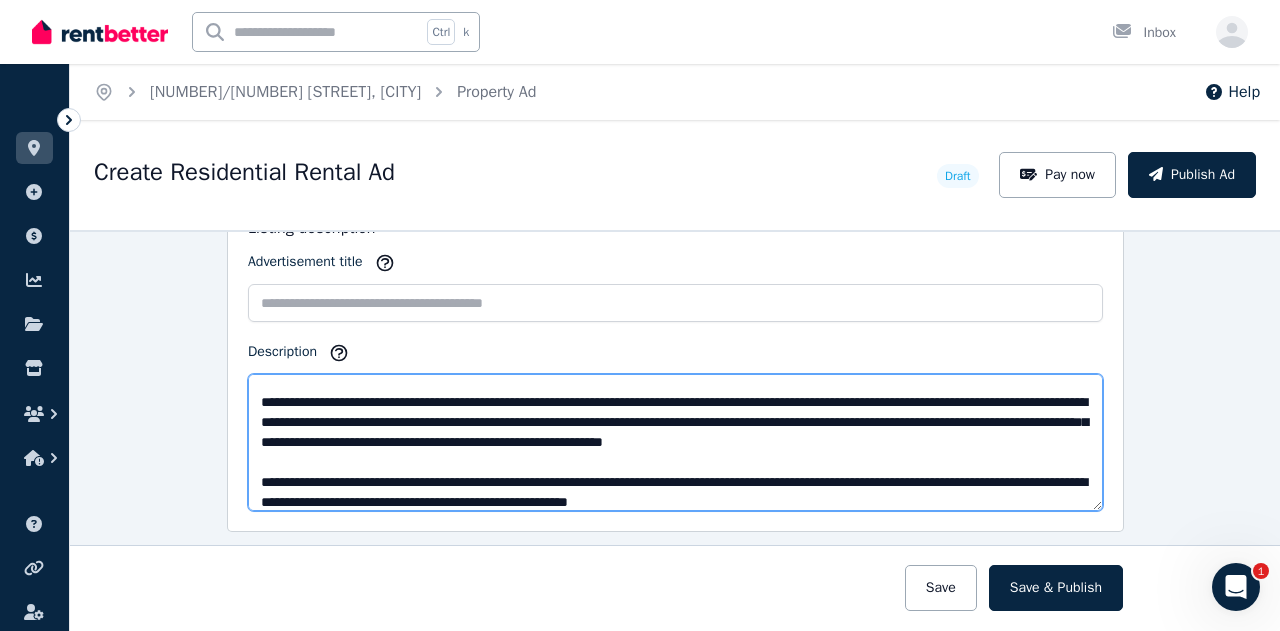 scroll, scrollTop: 180, scrollLeft: 0, axis: vertical 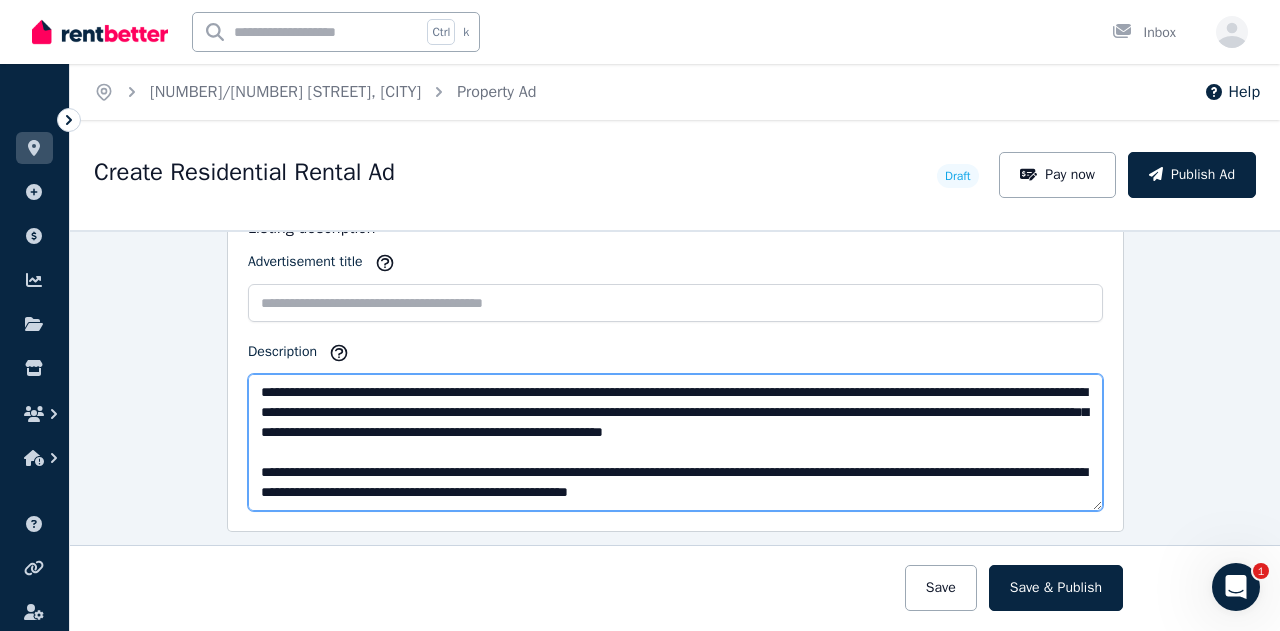 click on "Description" at bounding box center [675, 442] 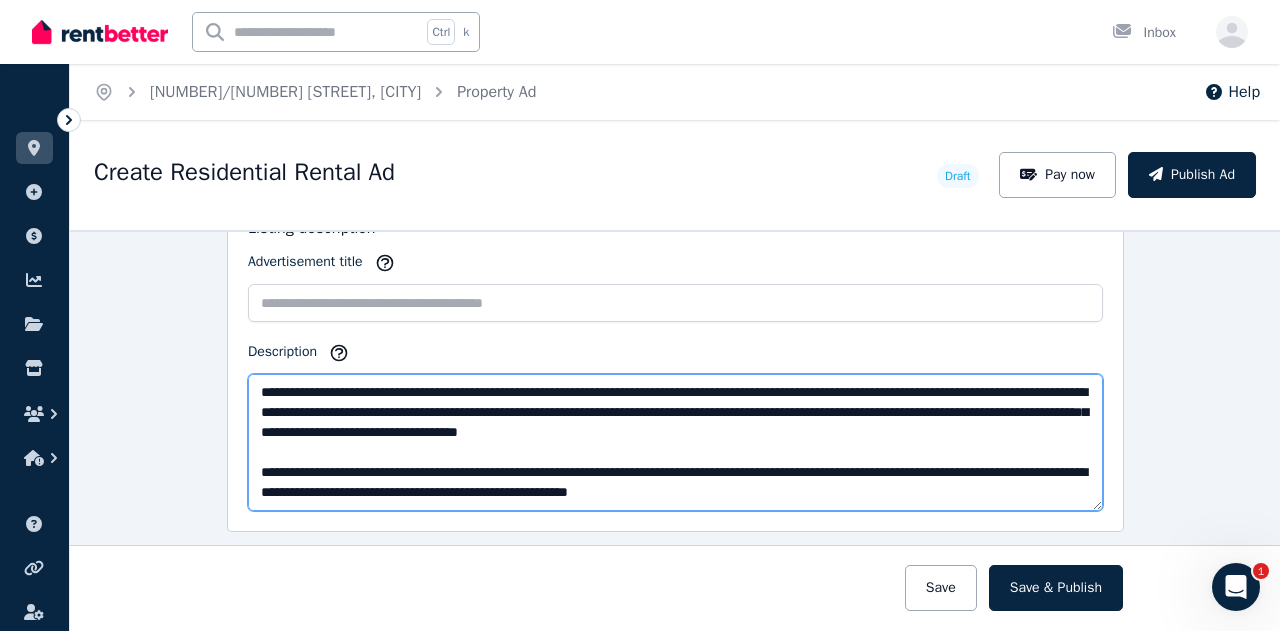 scroll, scrollTop: 160, scrollLeft: 0, axis: vertical 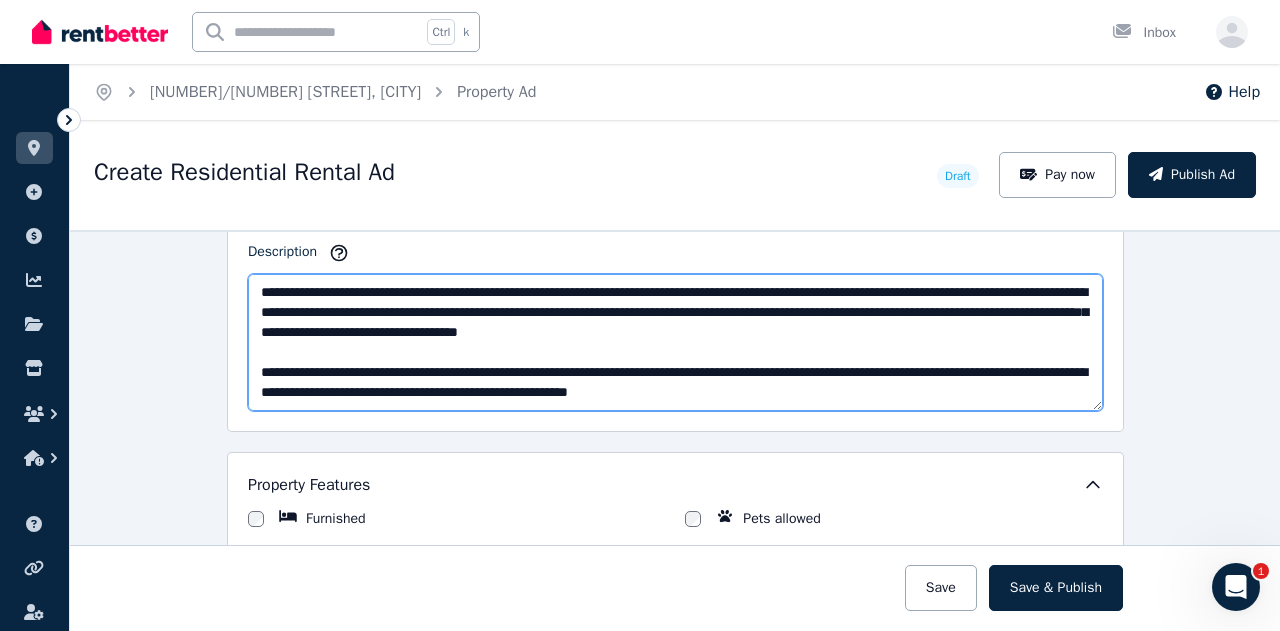 click on "Description" at bounding box center [675, 342] 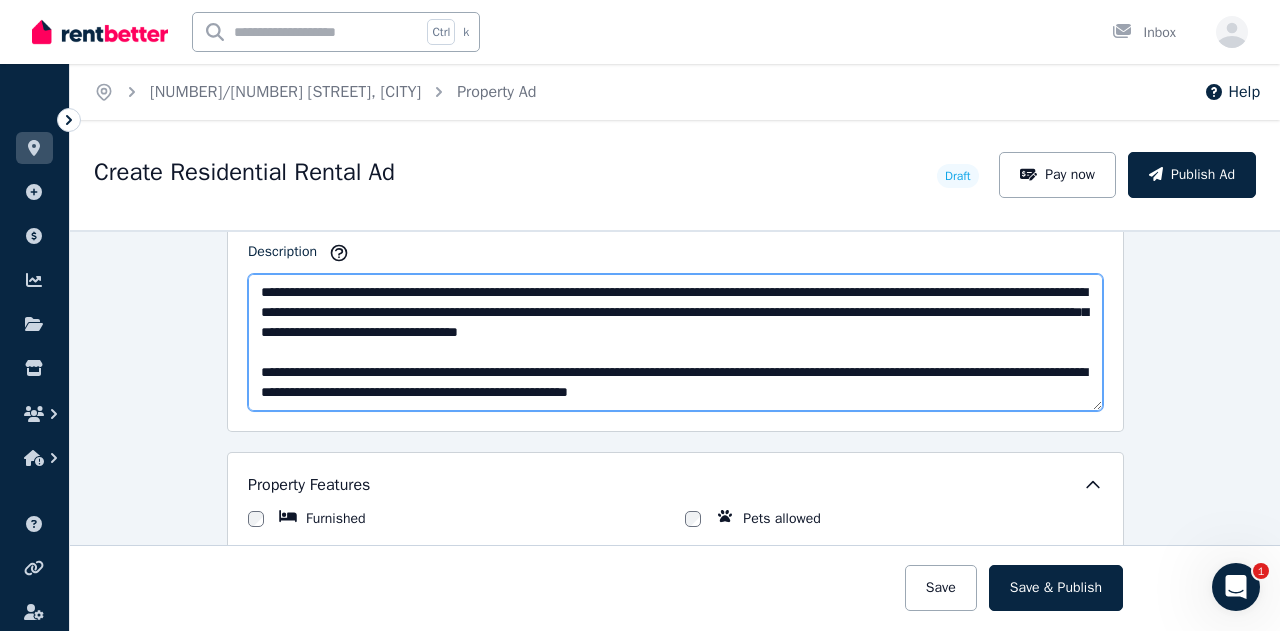 drag, startPoint x: 244, startPoint y: 361, endPoint x: 918, endPoint y: 399, distance: 675.0704 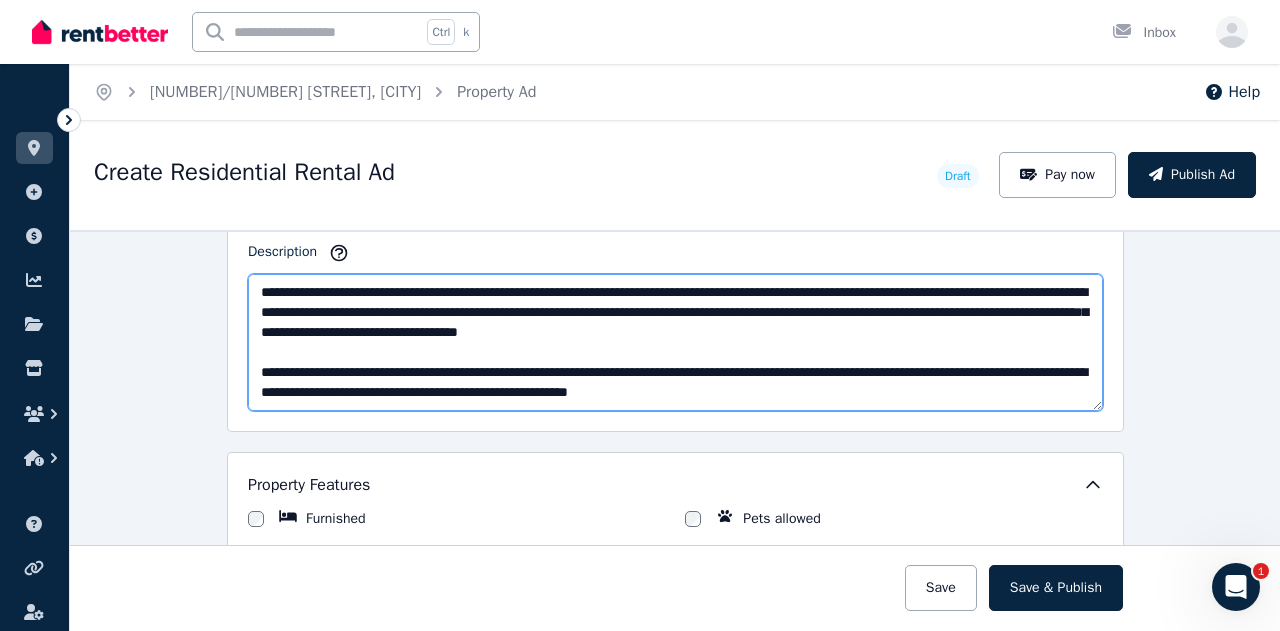 click on "Description" at bounding box center (675, 342) 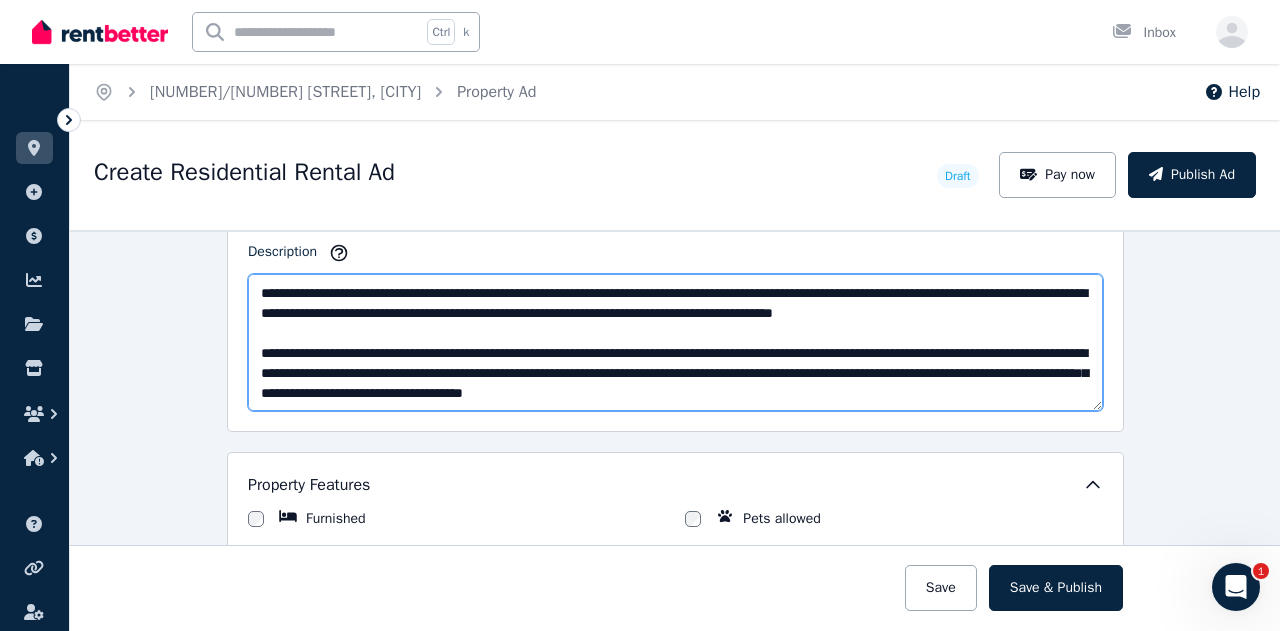 scroll, scrollTop: 100, scrollLeft: 0, axis: vertical 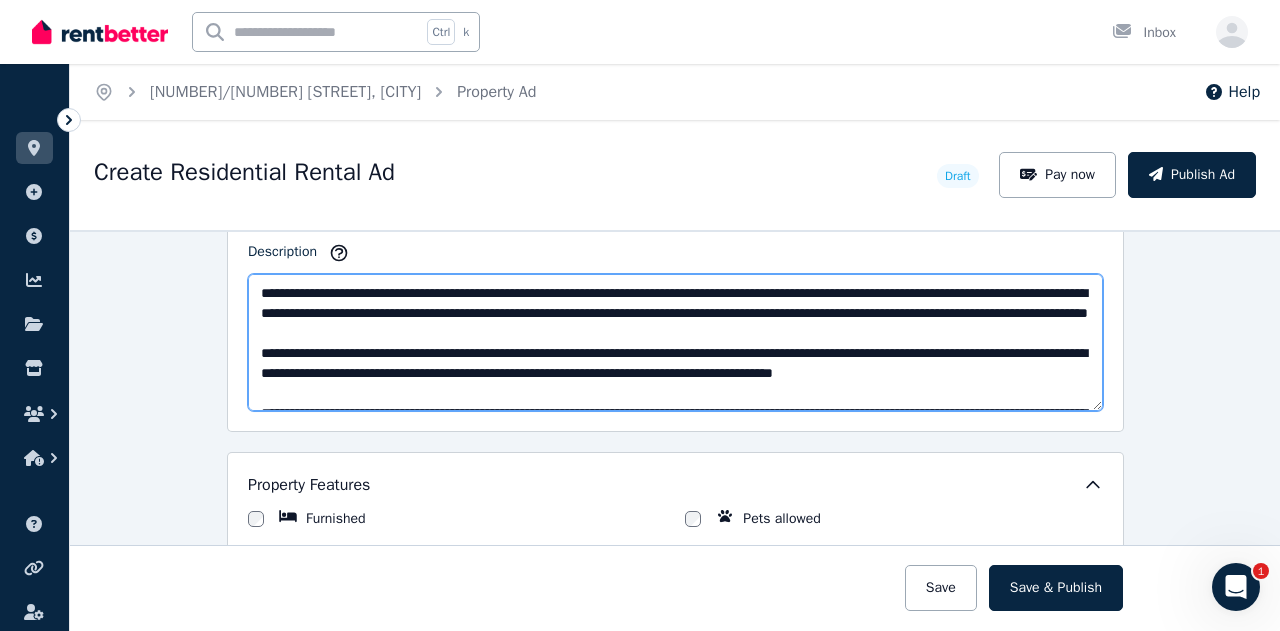 click on "**********" at bounding box center (675, 342) 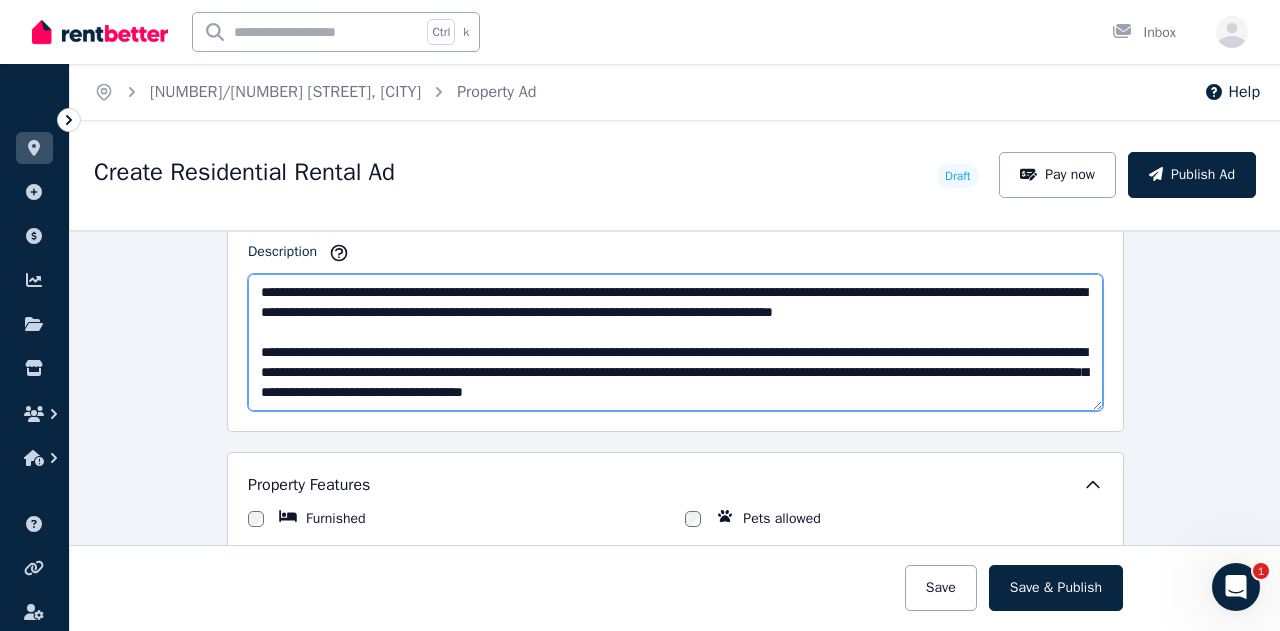 scroll, scrollTop: 120, scrollLeft: 0, axis: vertical 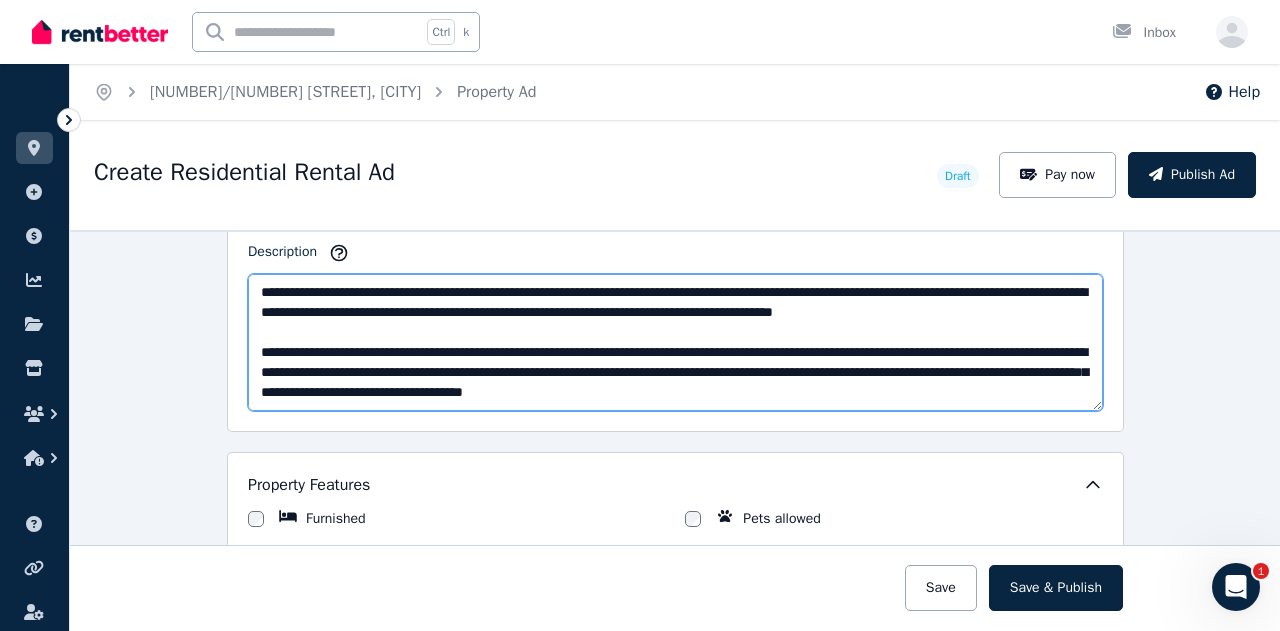 click on "**********" at bounding box center (675, 342) 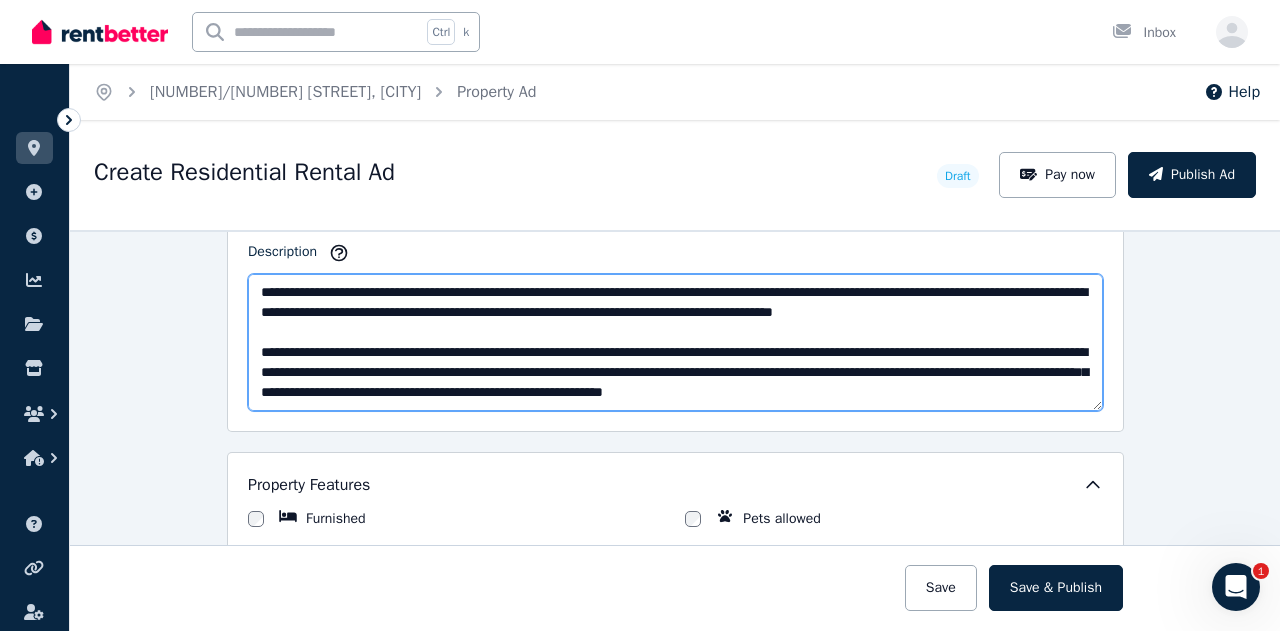 click on "Description" at bounding box center [675, 342] 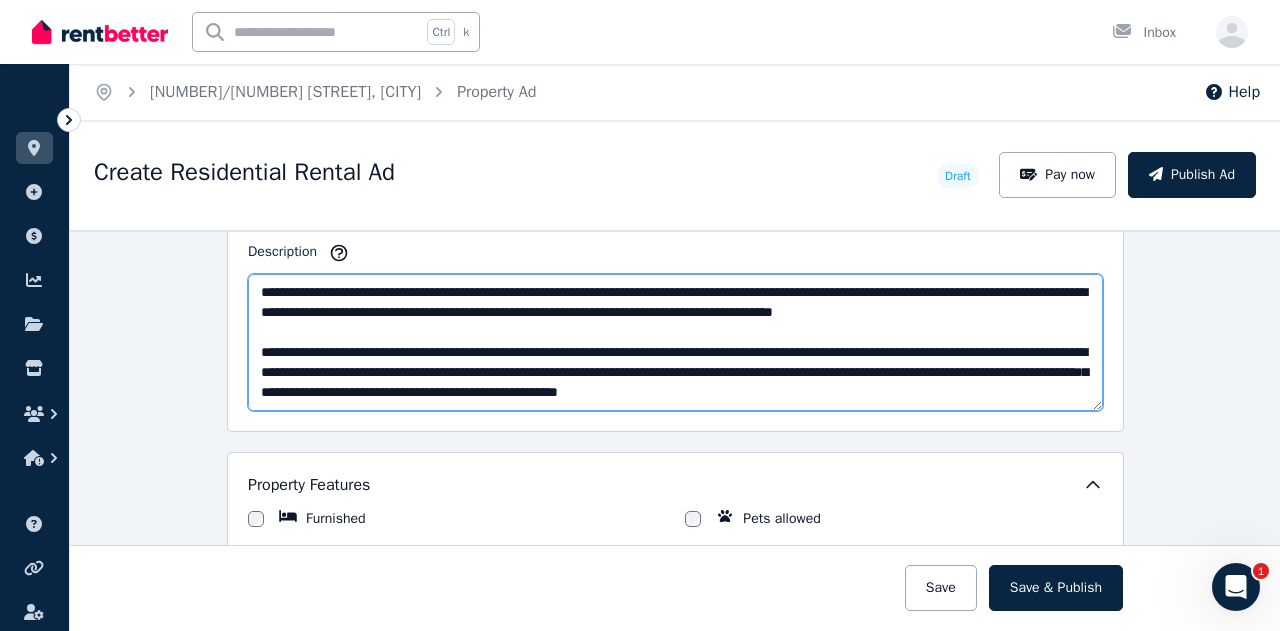 click on "**********" at bounding box center [675, 342] 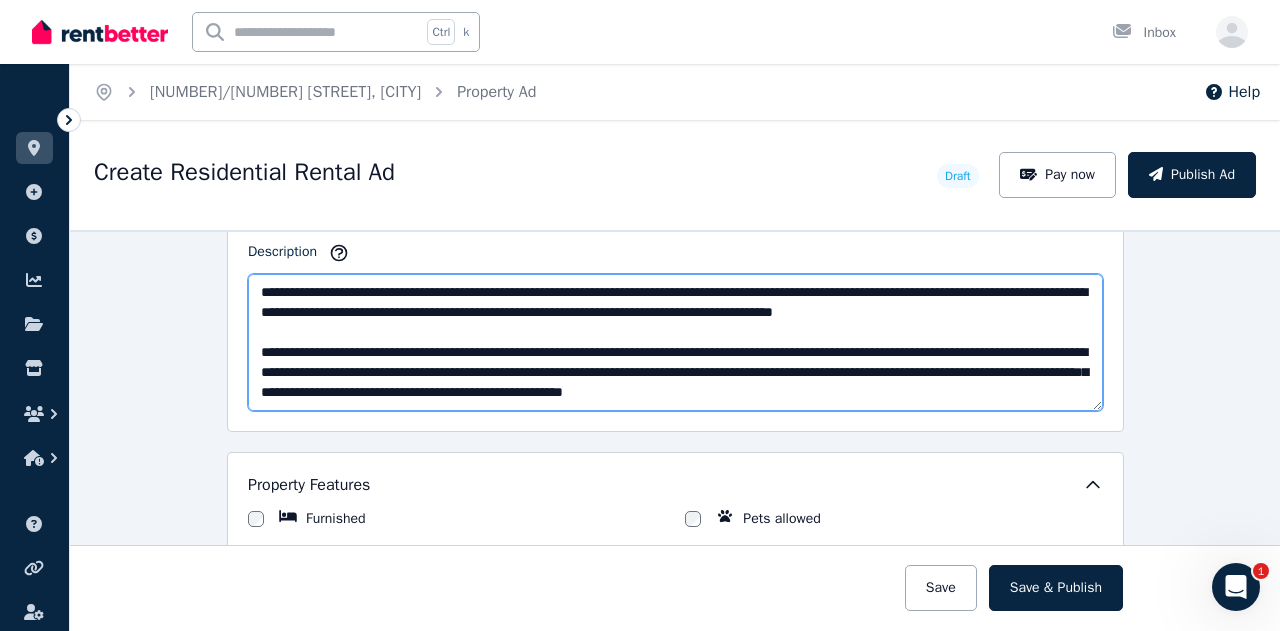 click on "**********" at bounding box center [675, 342] 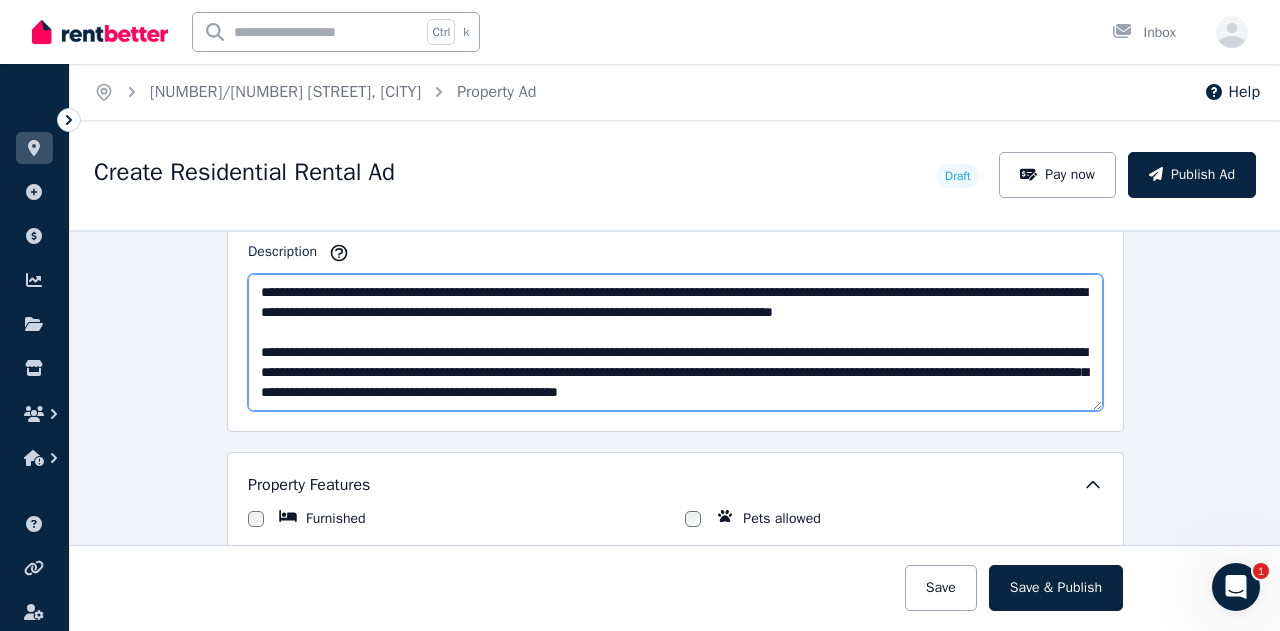 click on "**********" at bounding box center (675, 342) 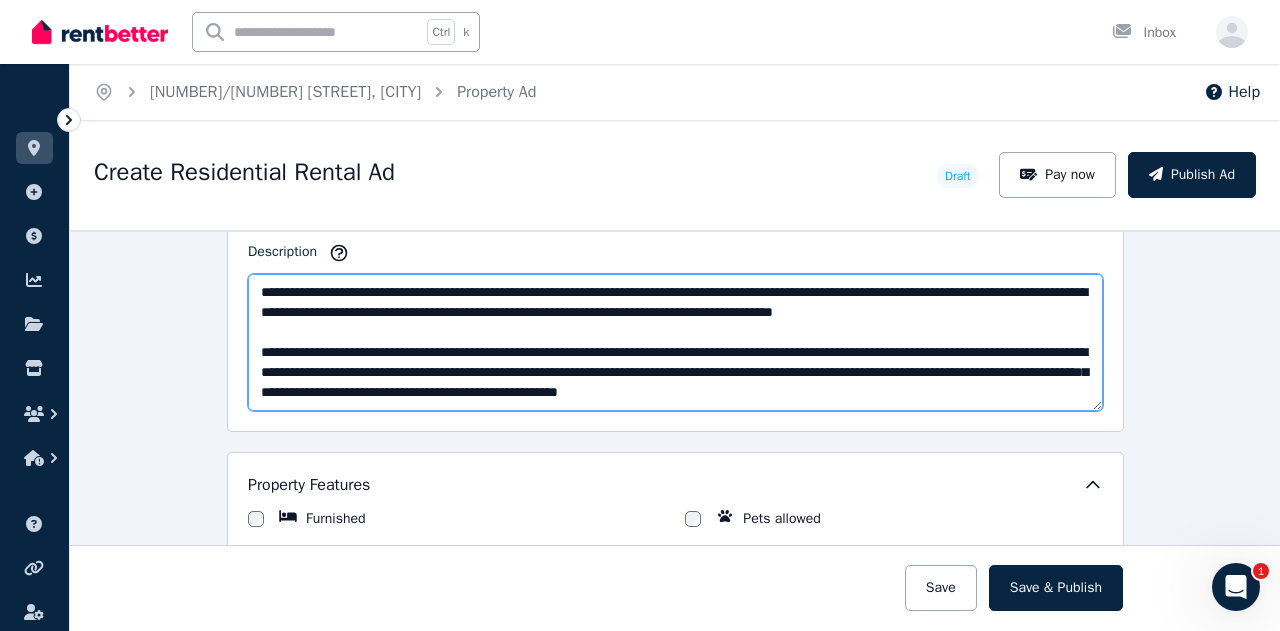 scroll, scrollTop: 0, scrollLeft: 0, axis: both 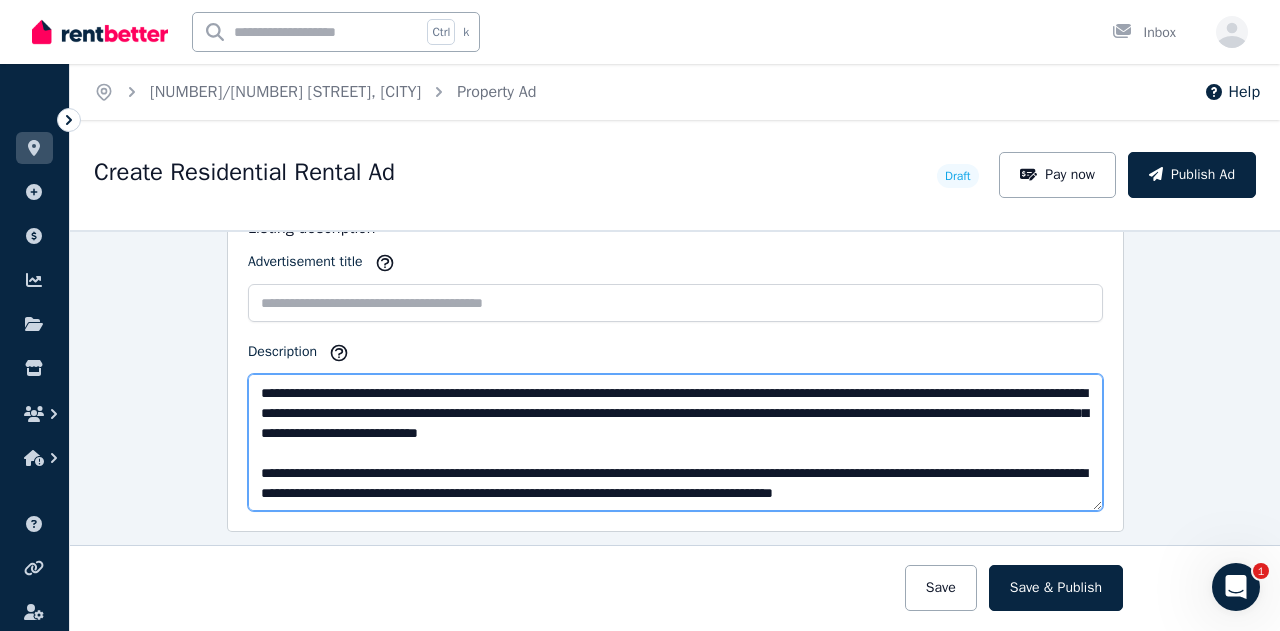 type on "**********" 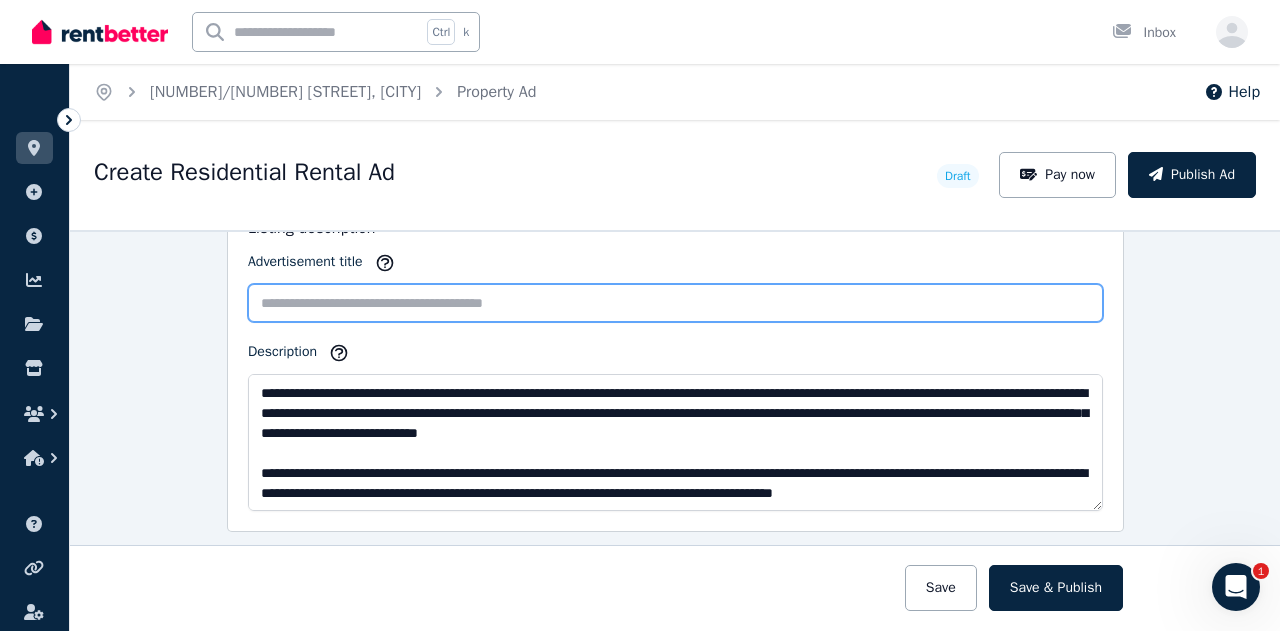click on "Advertisement title" at bounding box center (675, 303) 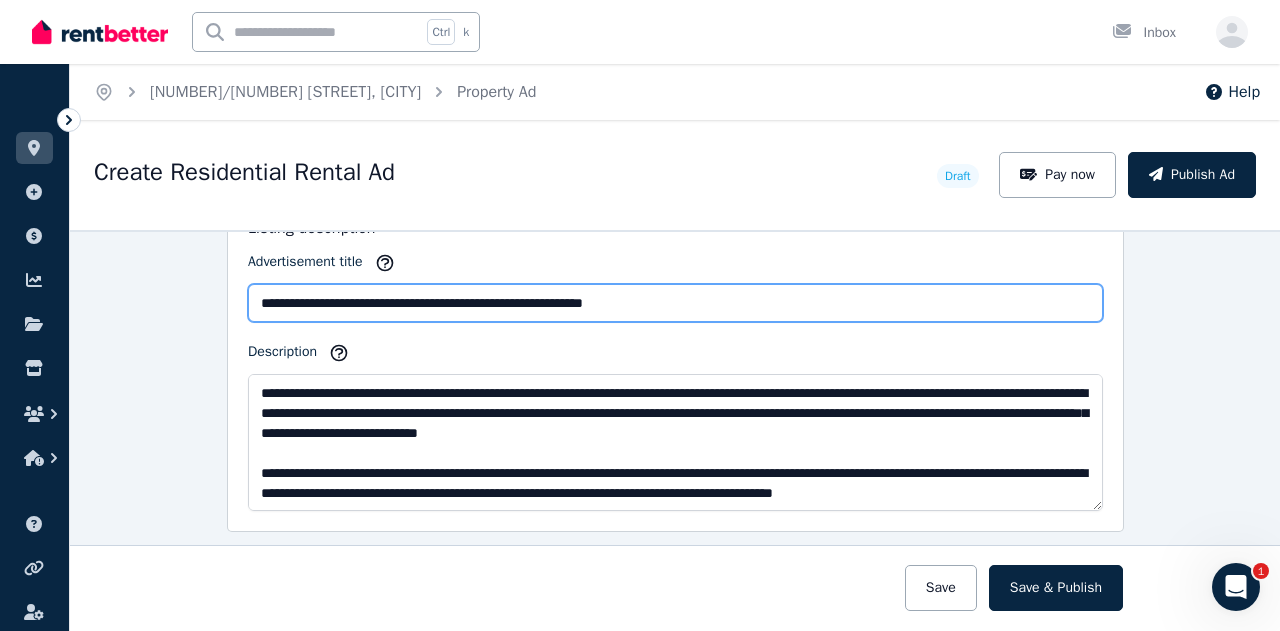 click on "**********" at bounding box center [675, 303] 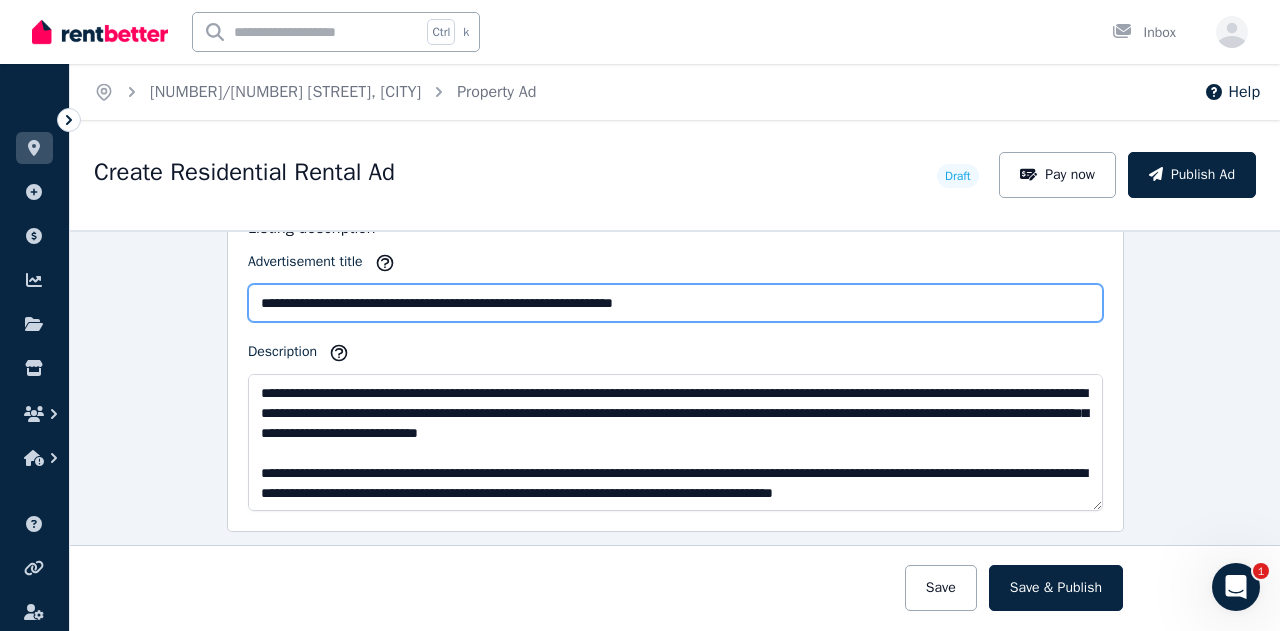 click on "**********" at bounding box center [675, 303] 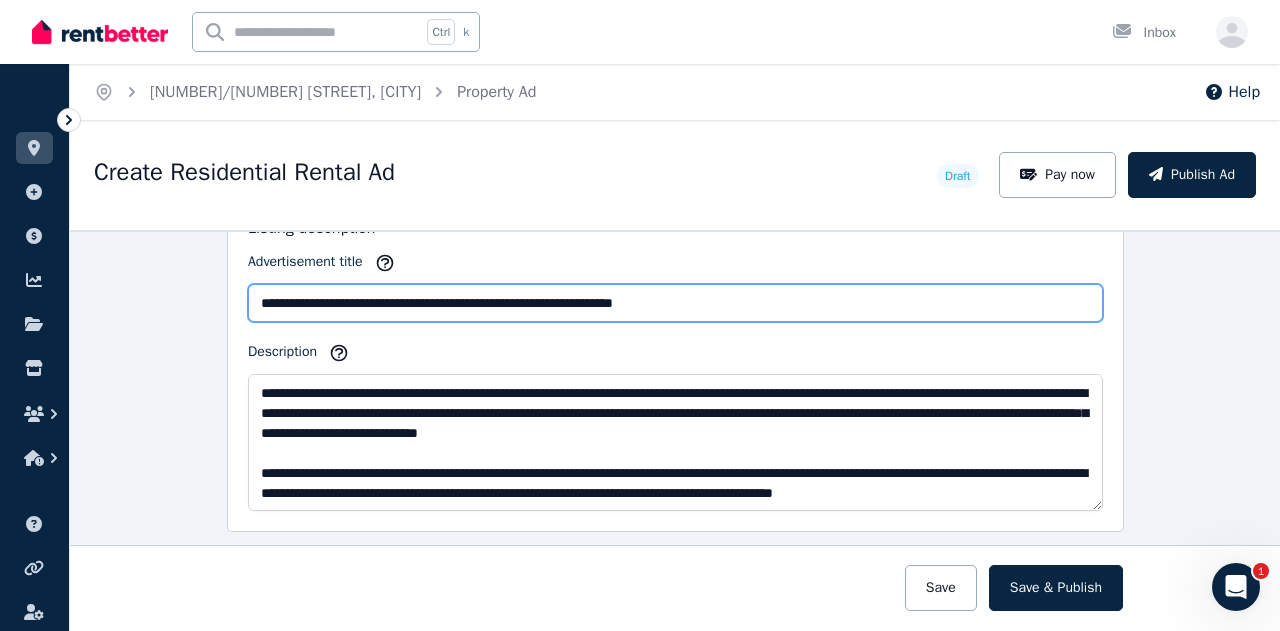 scroll, scrollTop: 1300, scrollLeft: 0, axis: vertical 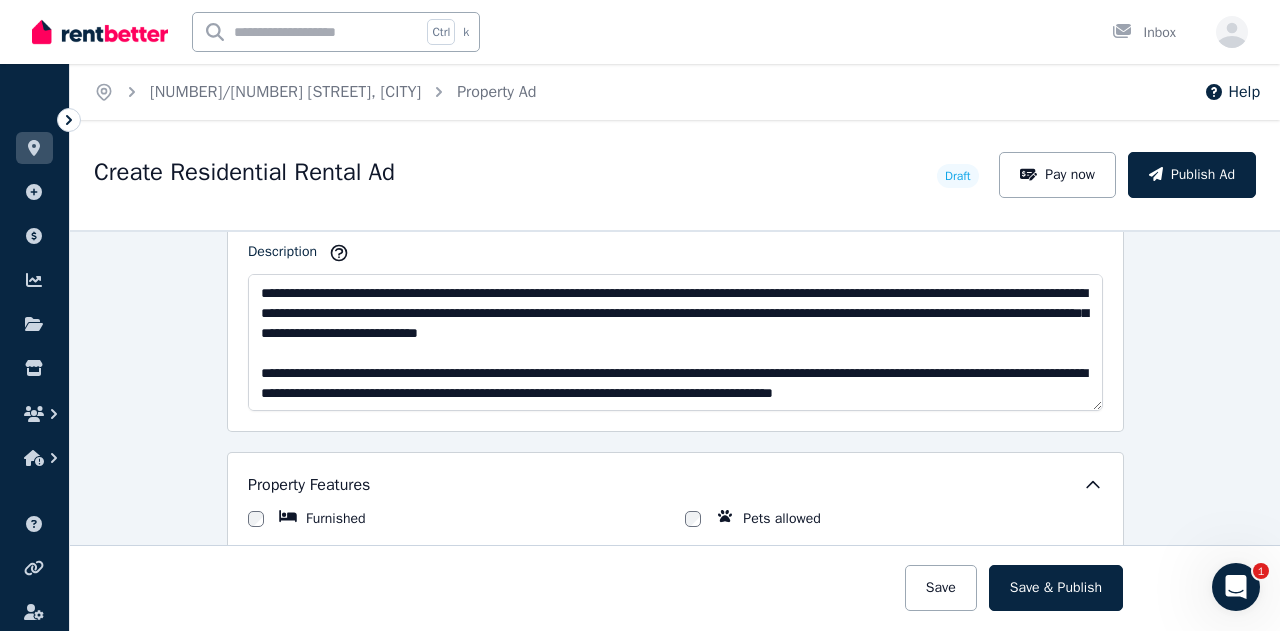 type on "**********" 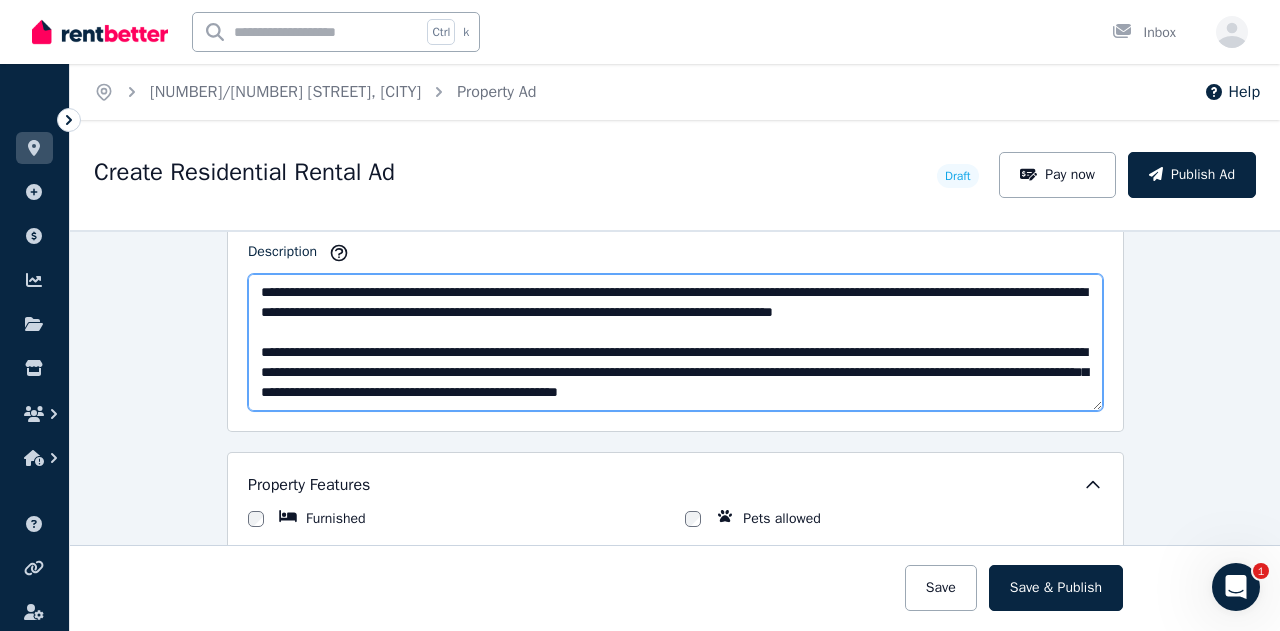 scroll, scrollTop: 140, scrollLeft: 0, axis: vertical 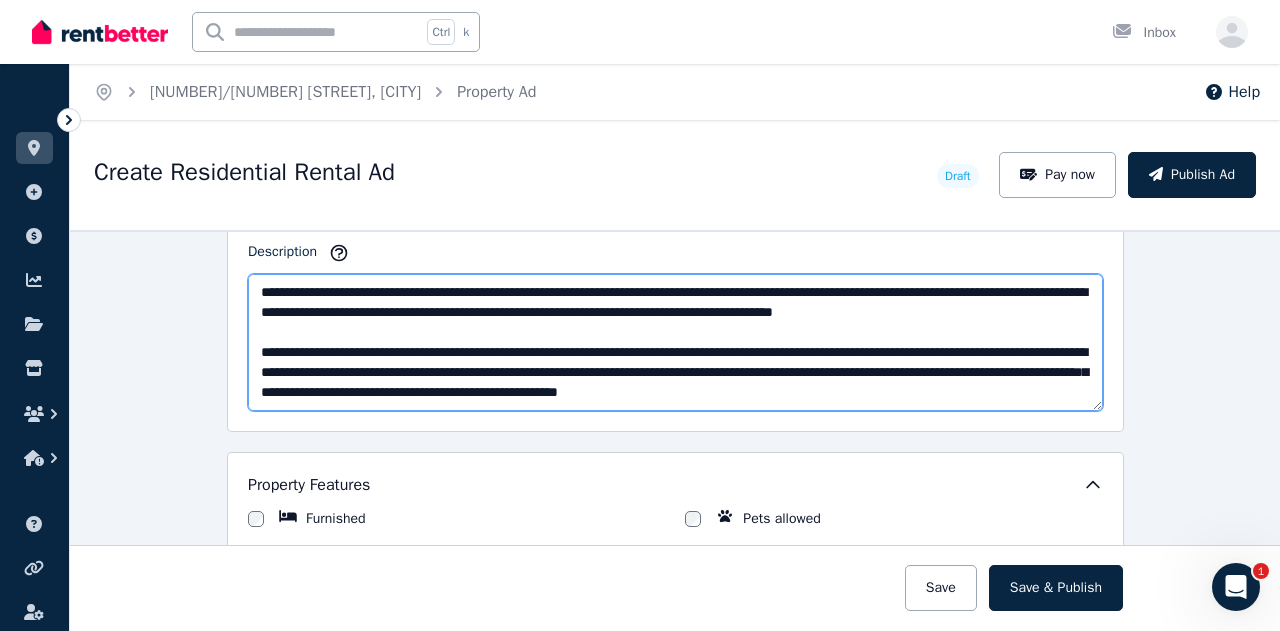 click on "**********" at bounding box center (675, 342) 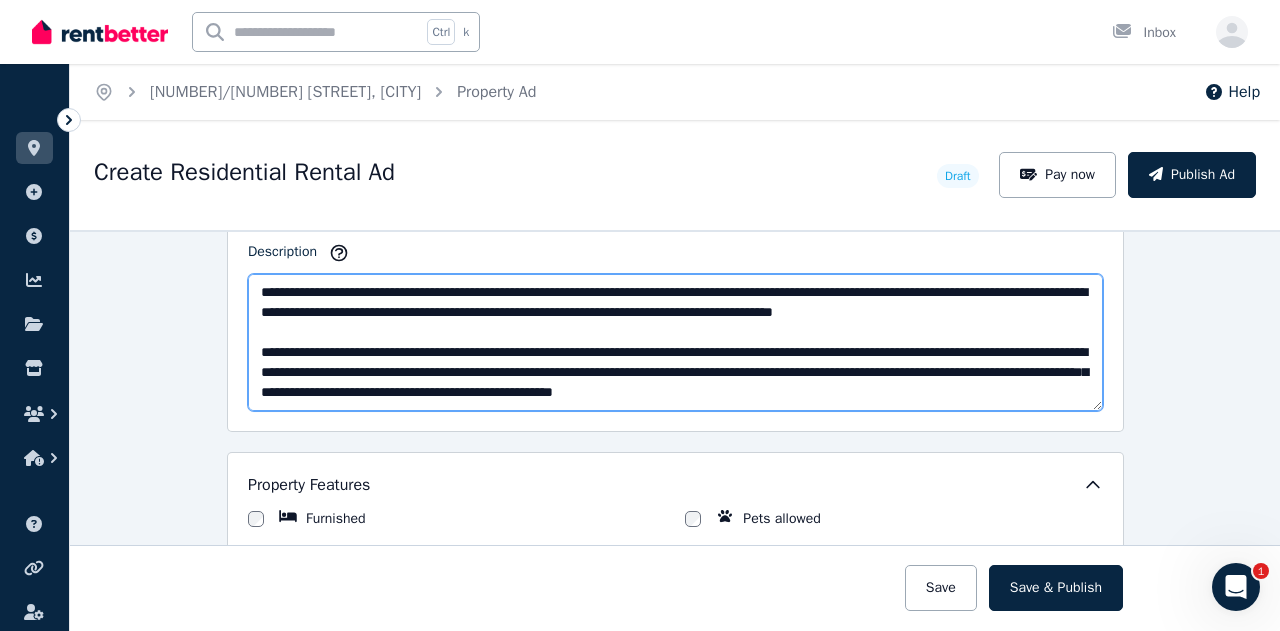 click on "**********" at bounding box center (675, 342) 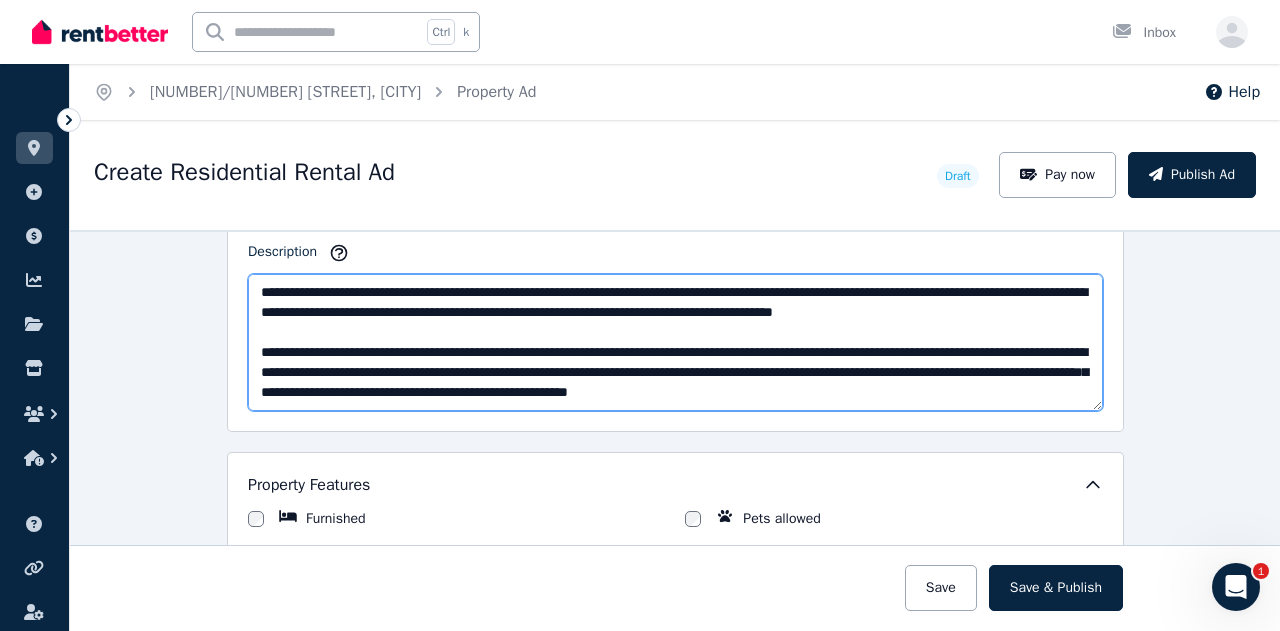 click on "**********" at bounding box center (675, 342) 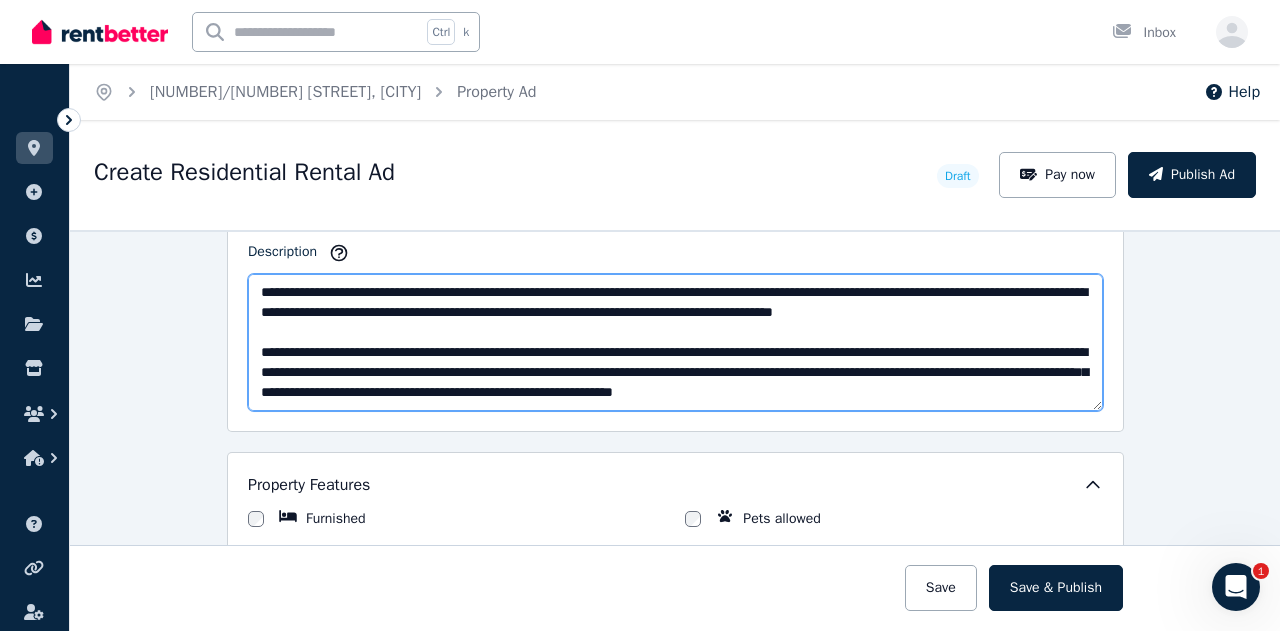 drag, startPoint x: 907, startPoint y: 328, endPoint x: 926, endPoint y: 306, distance: 29.068884 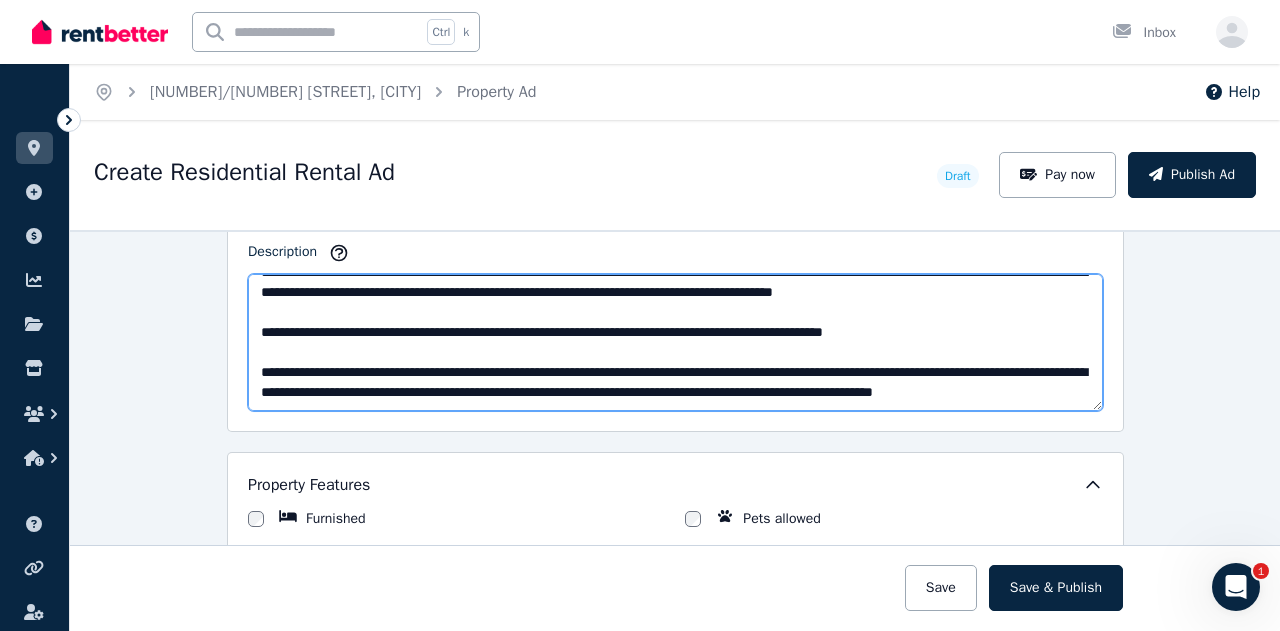 click on "Description" at bounding box center [675, 342] 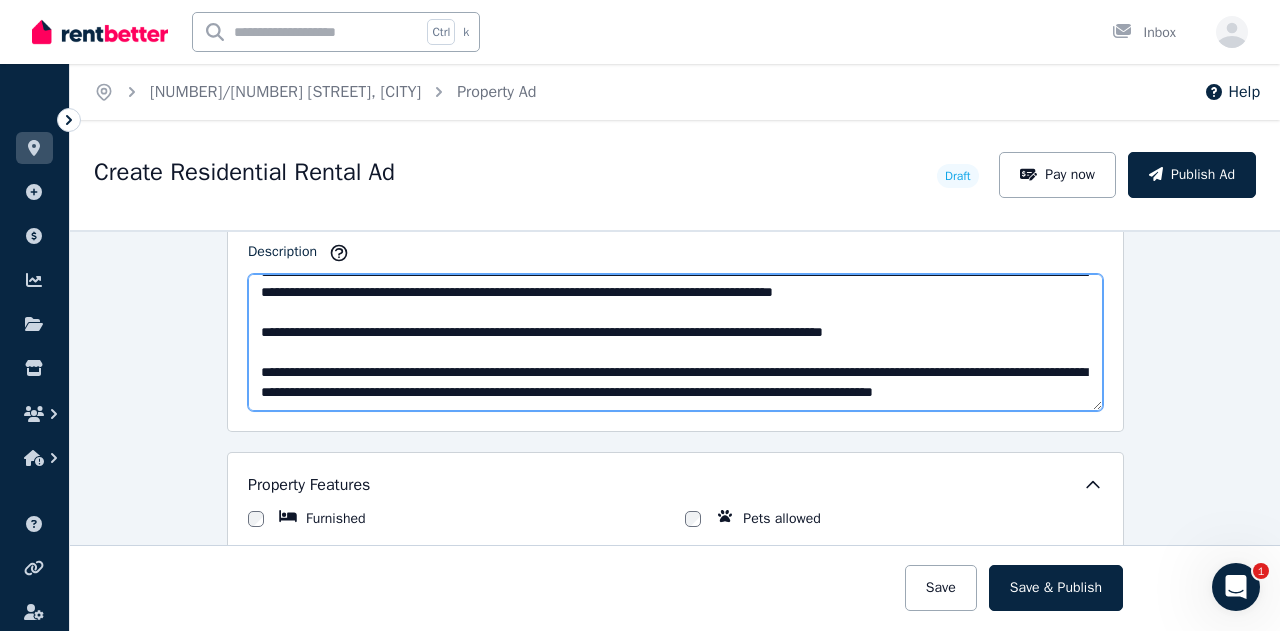 scroll, scrollTop: 140, scrollLeft: 0, axis: vertical 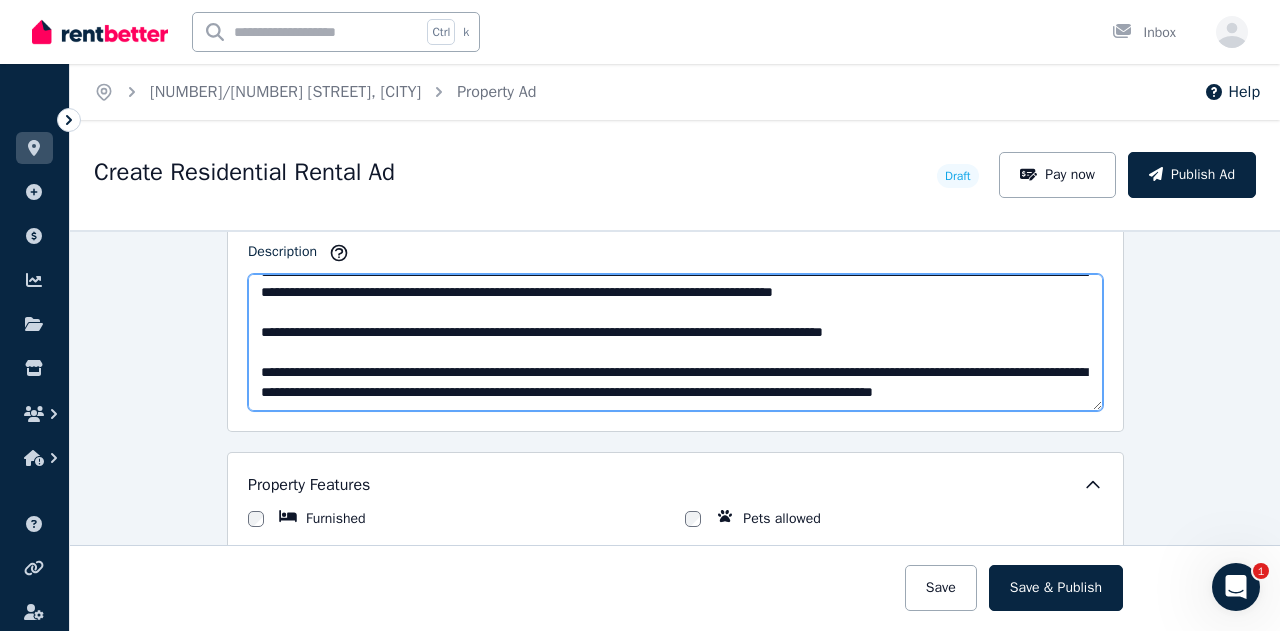 click on "Description" at bounding box center [675, 342] 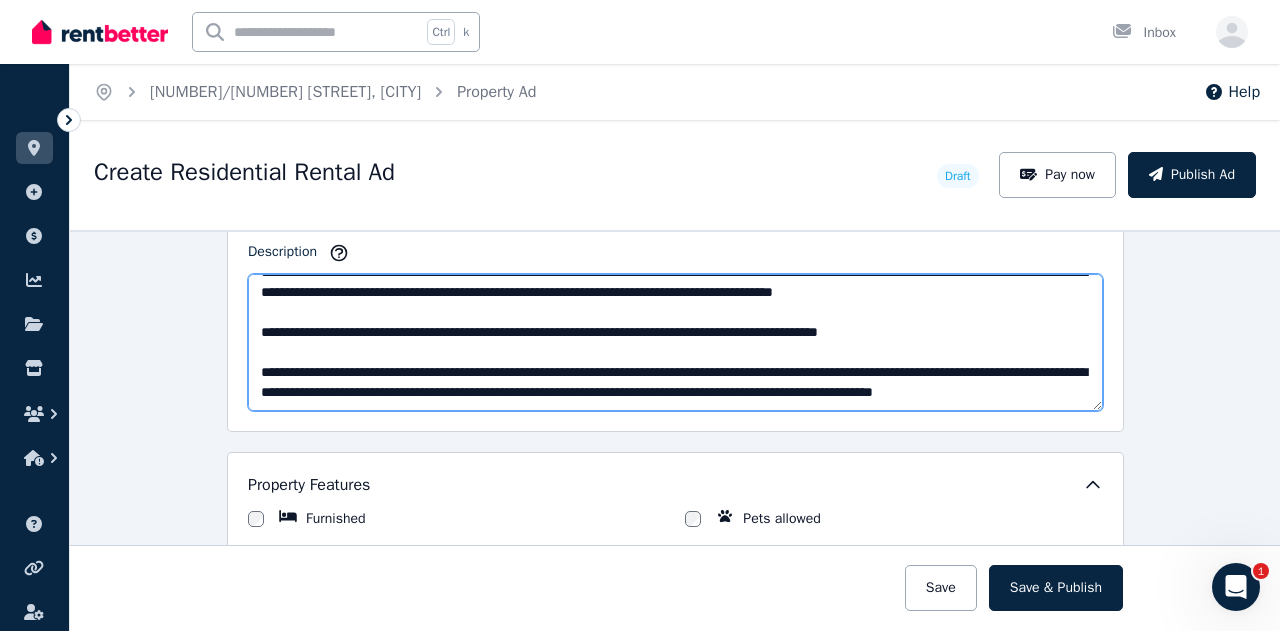 drag, startPoint x: 550, startPoint y: 345, endPoint x: 678, endPoint y: 342, distance: 128.03516 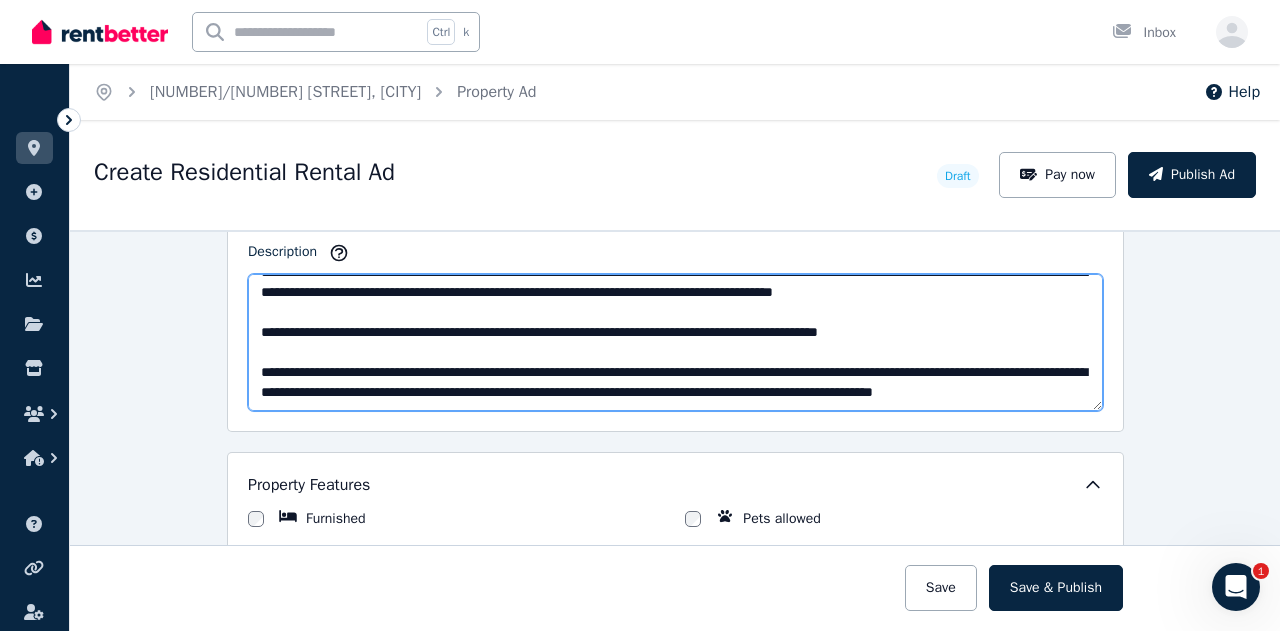 click on "Description" at bounding box center [675, 342] 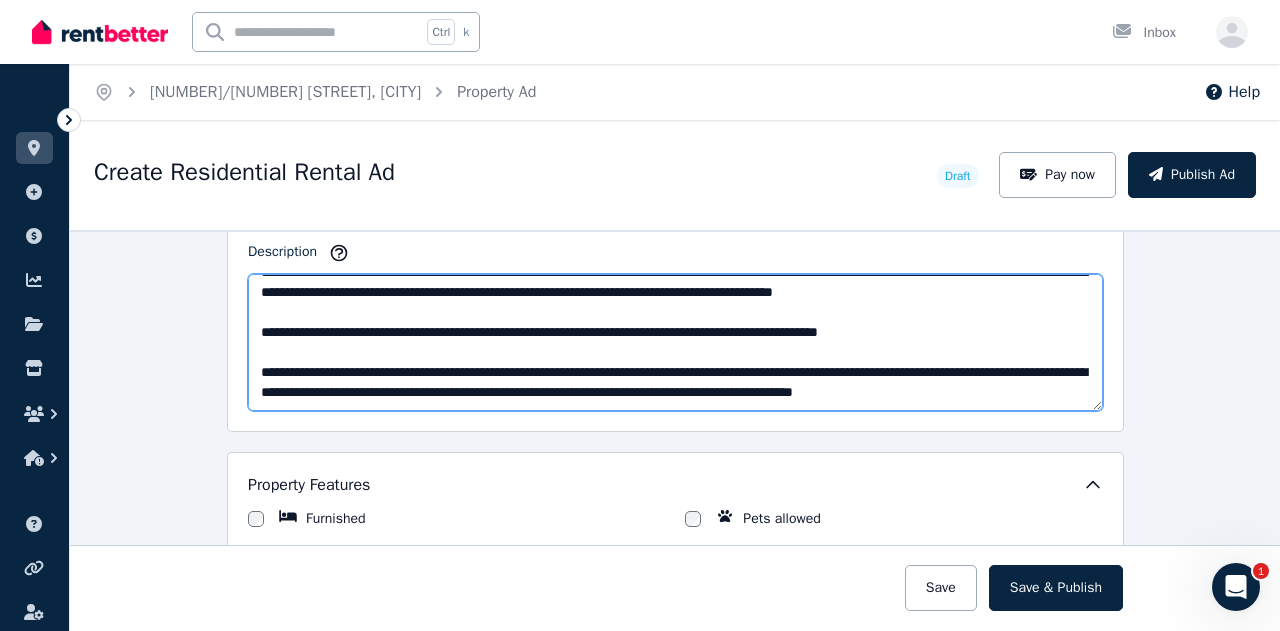 click on "**********" at bounding box center (675, 342) 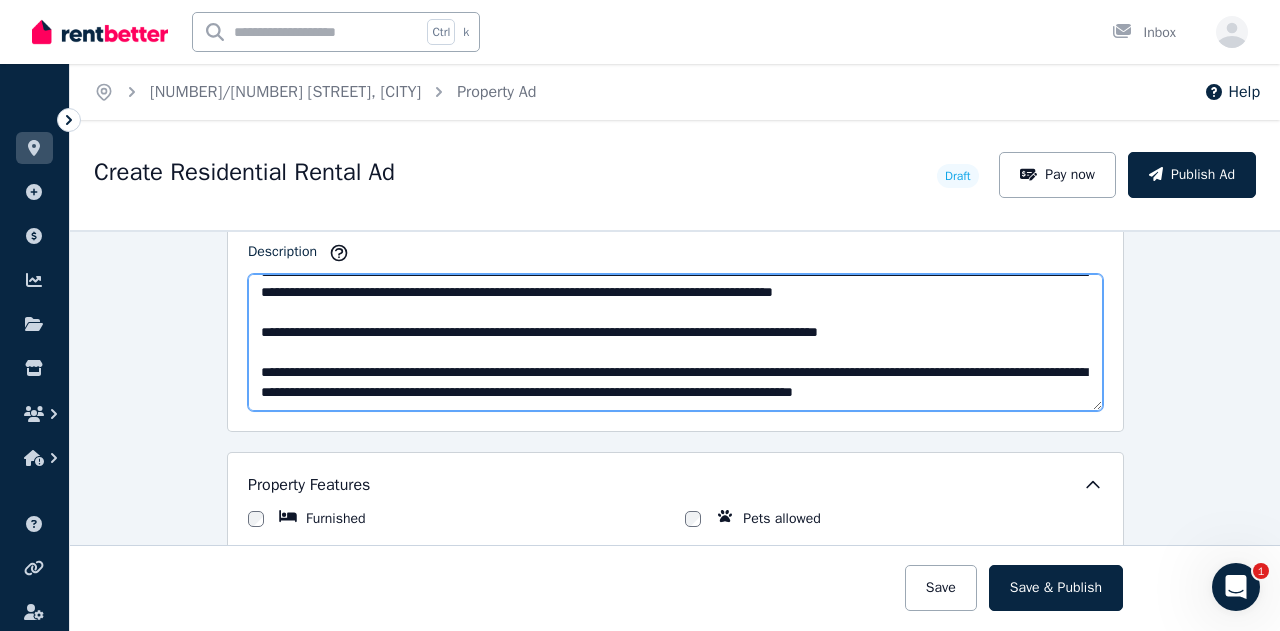 scroll, scrollTop: 160, scrollLeft: 0, axis: vertical 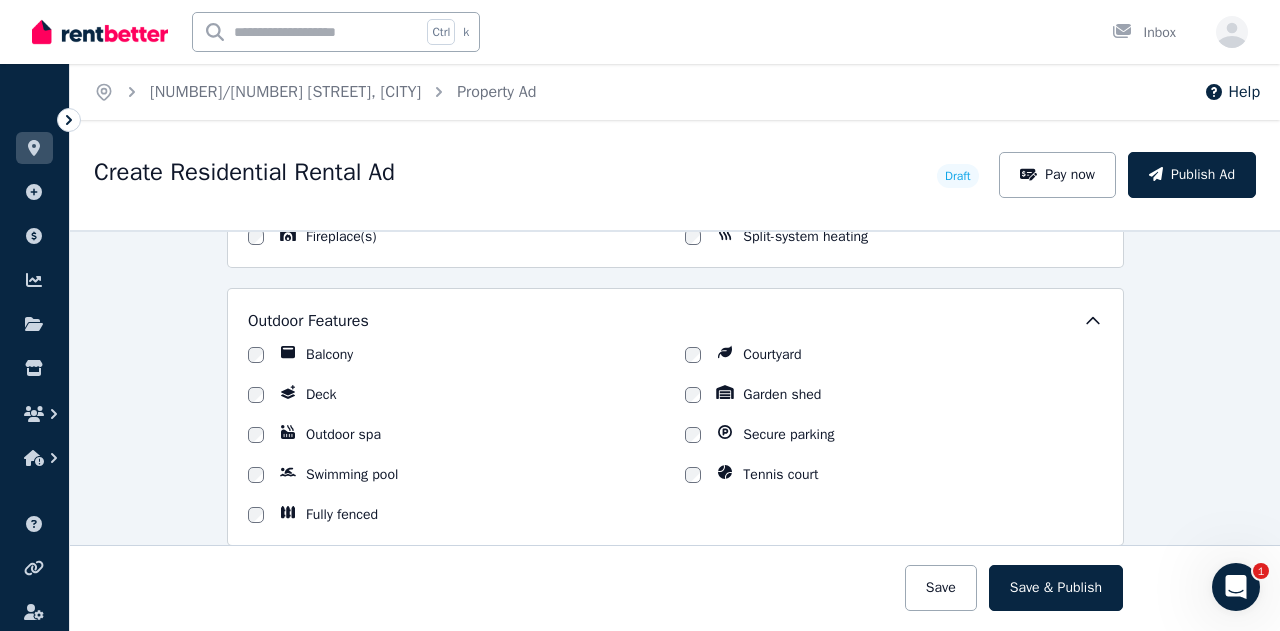 type on "**********" 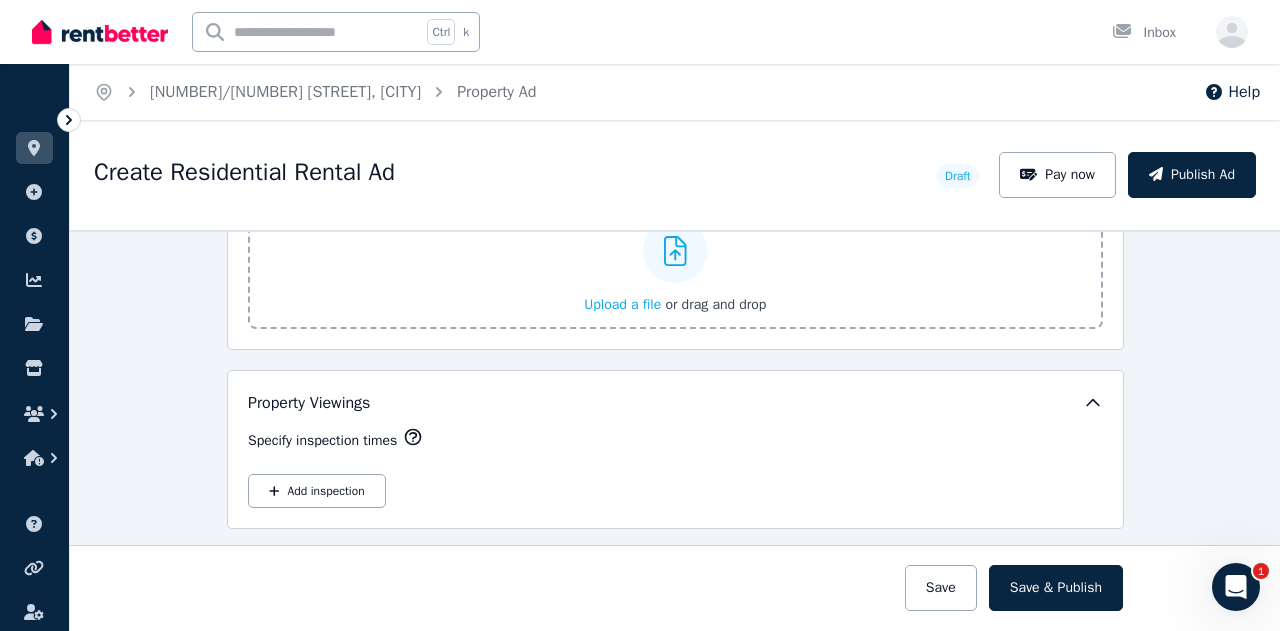 scroll, scrollTop: 2800, scrollLeft: 0, axis: vertical 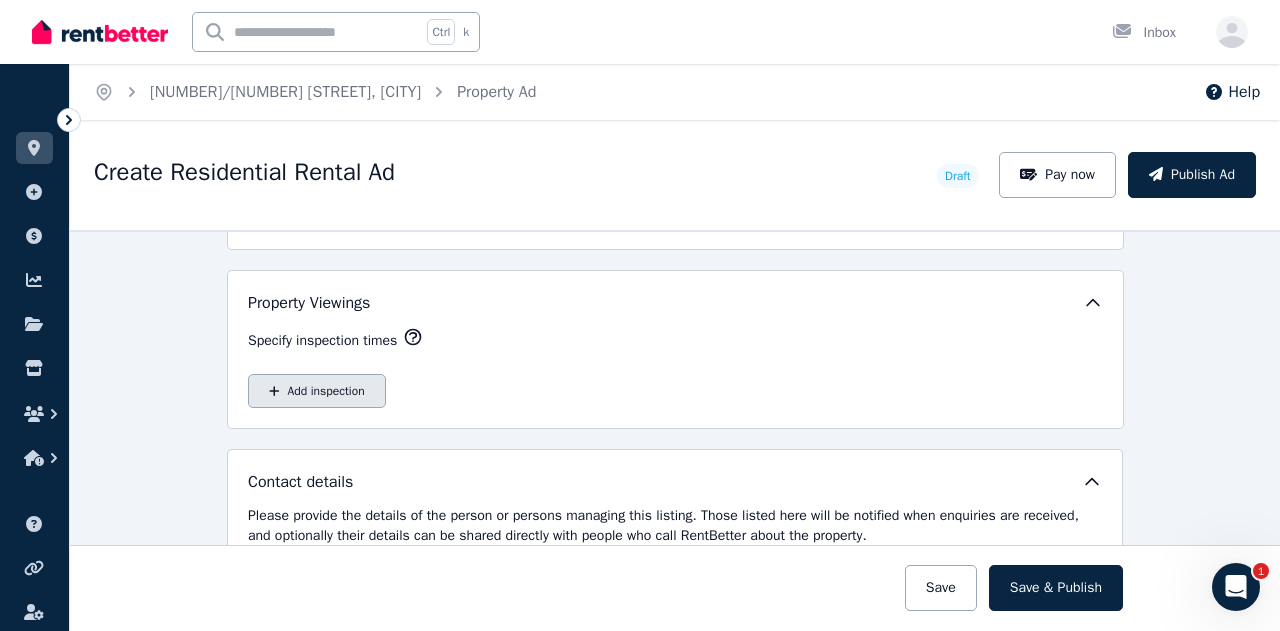 click on "Add inspection" at bounding box center [317, 391] 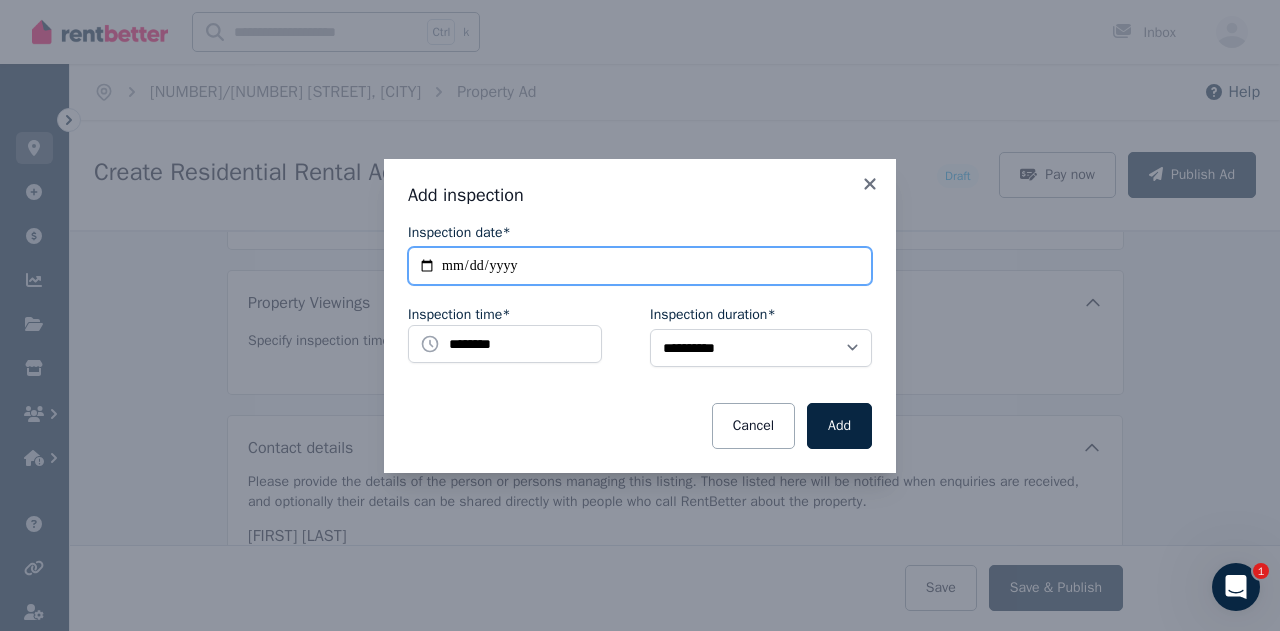 click on "**********" at bounding box center (640, 266) 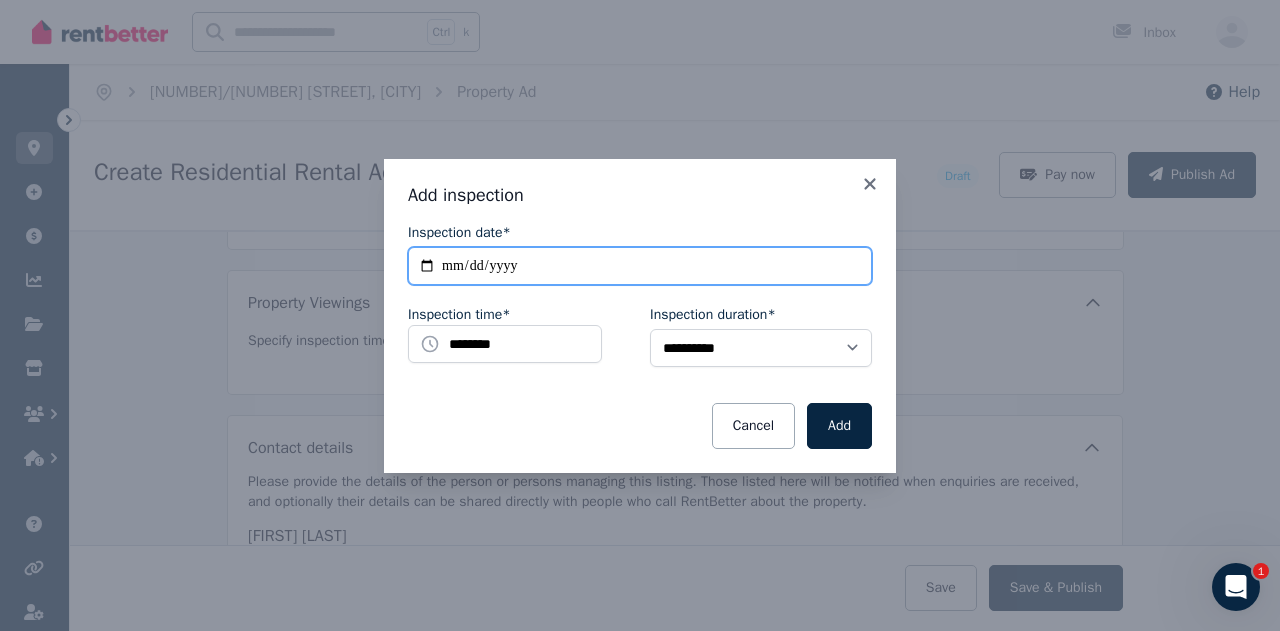 type on "**********" 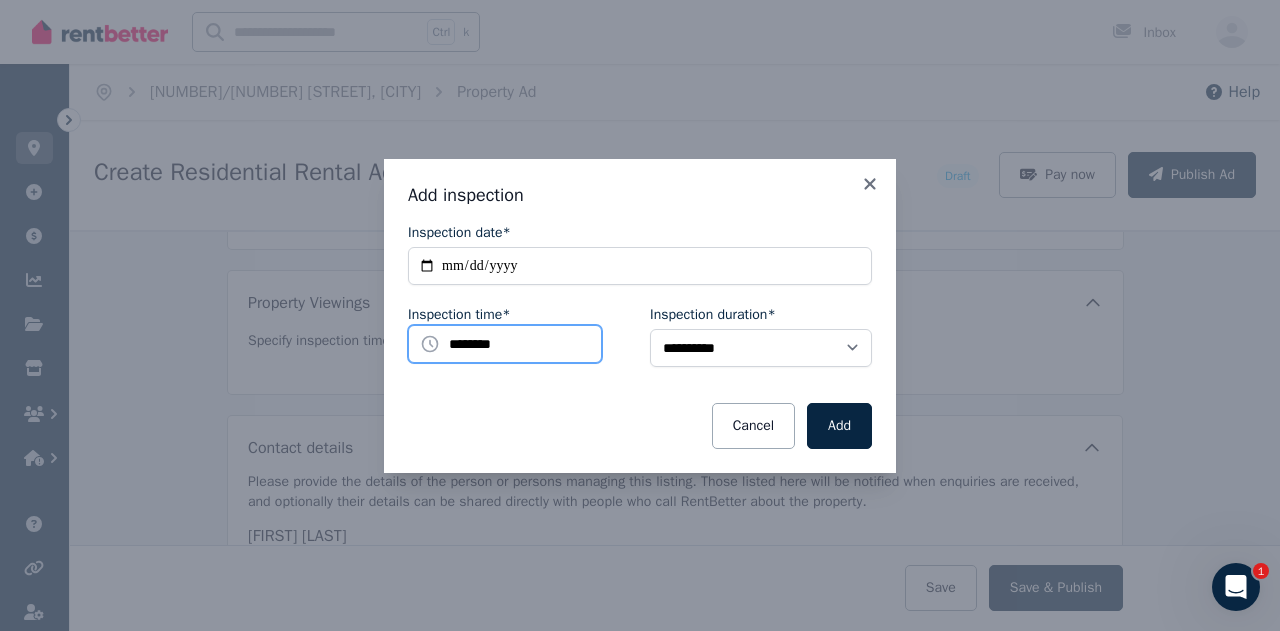 click on "********" at bounding box center [505, 344] 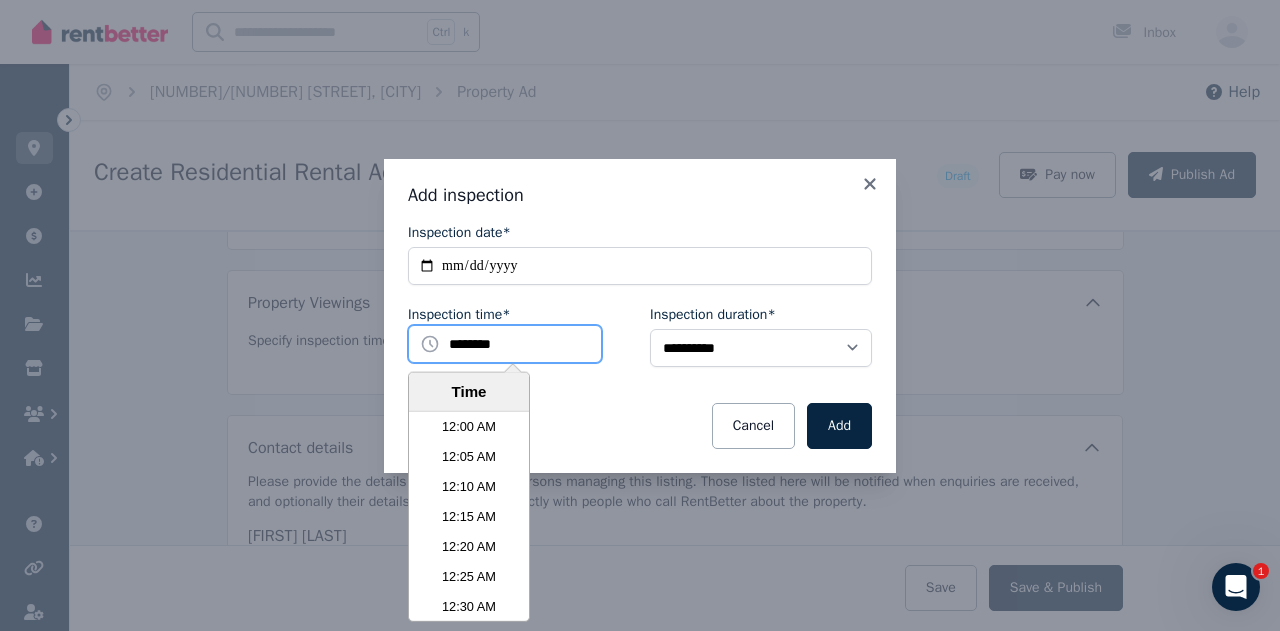 scroll, scrollTop: 3690, scrollLeft: 0, axis: vertical 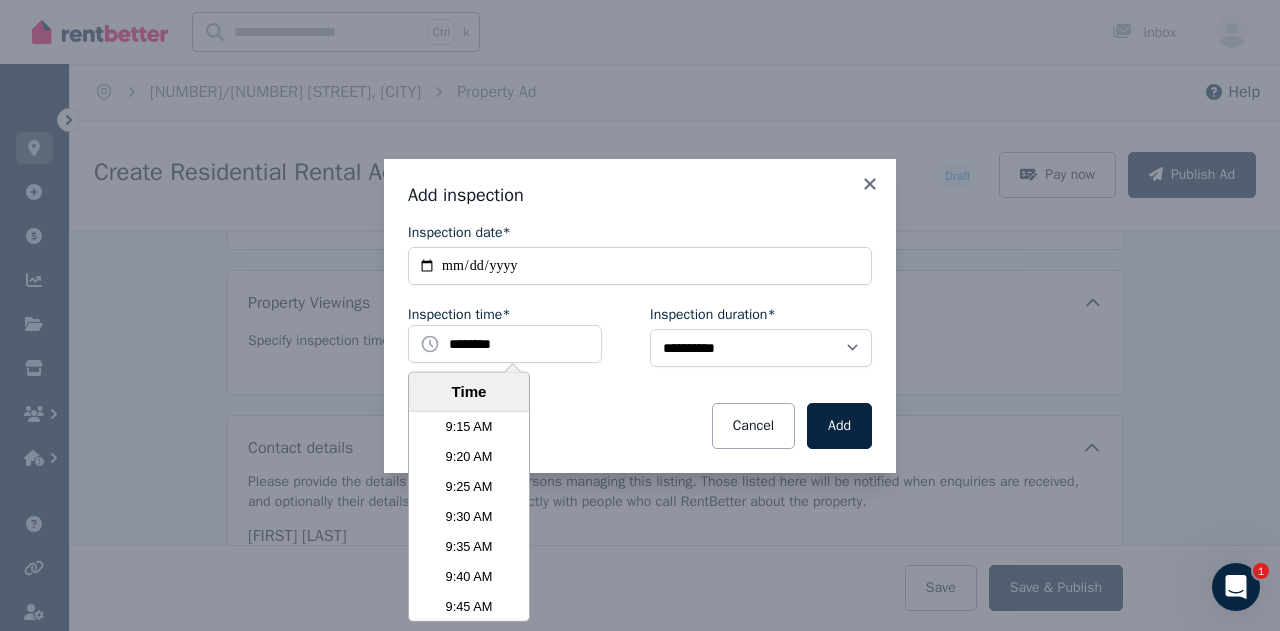 click on "9:30 AM" at bounding box center [469, 517] 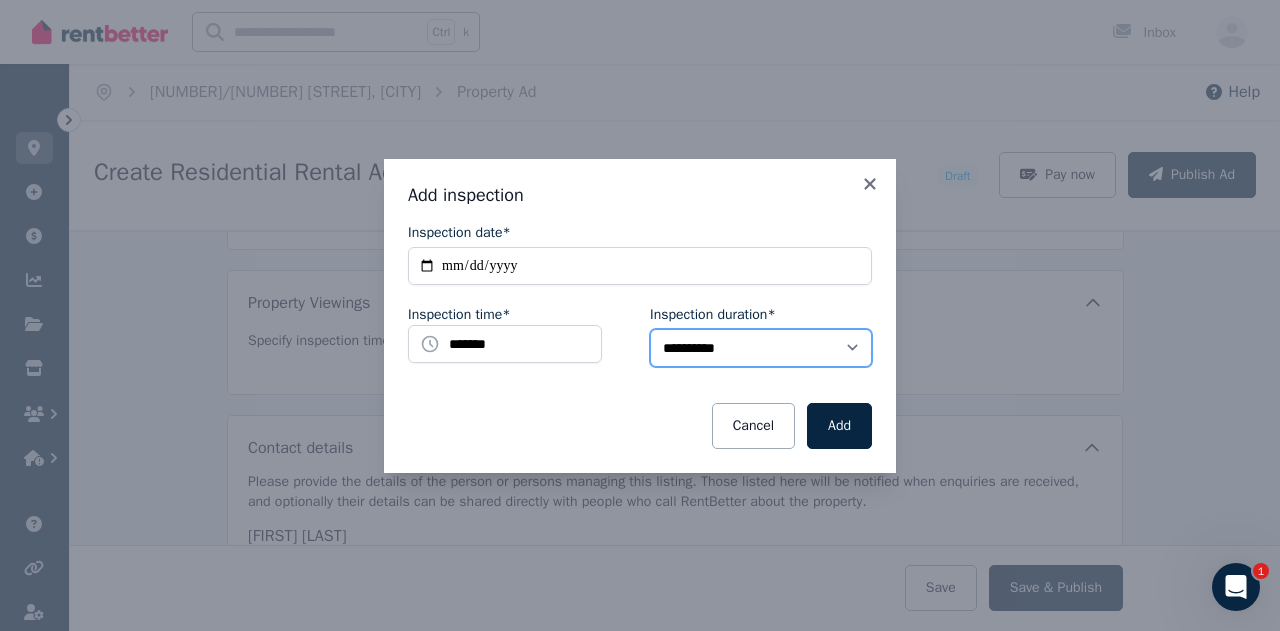 click on "**********" at bounding box center (761, 348) 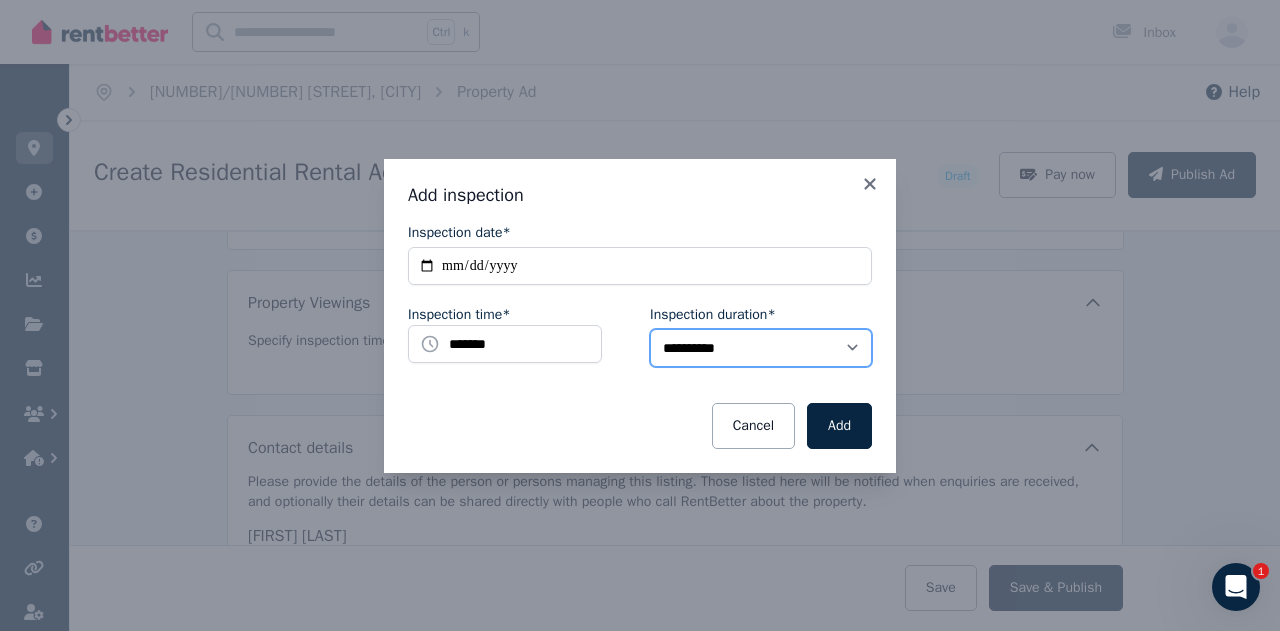 select on "**" 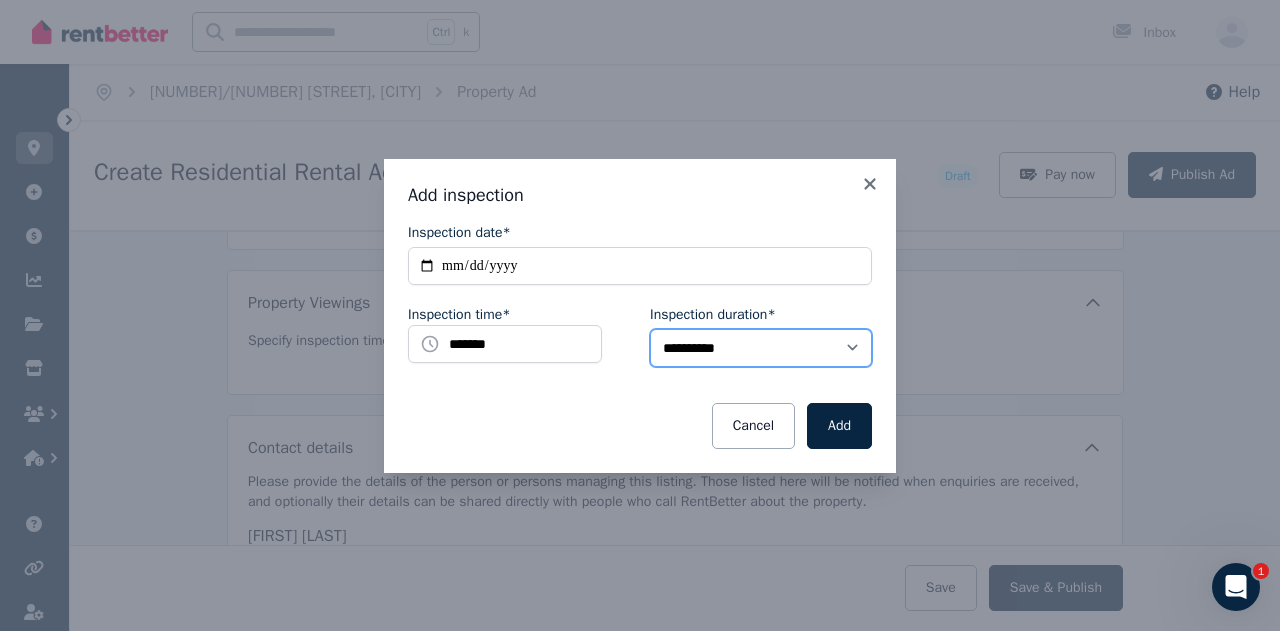 click on "**********" at bounding box center (761, 348) 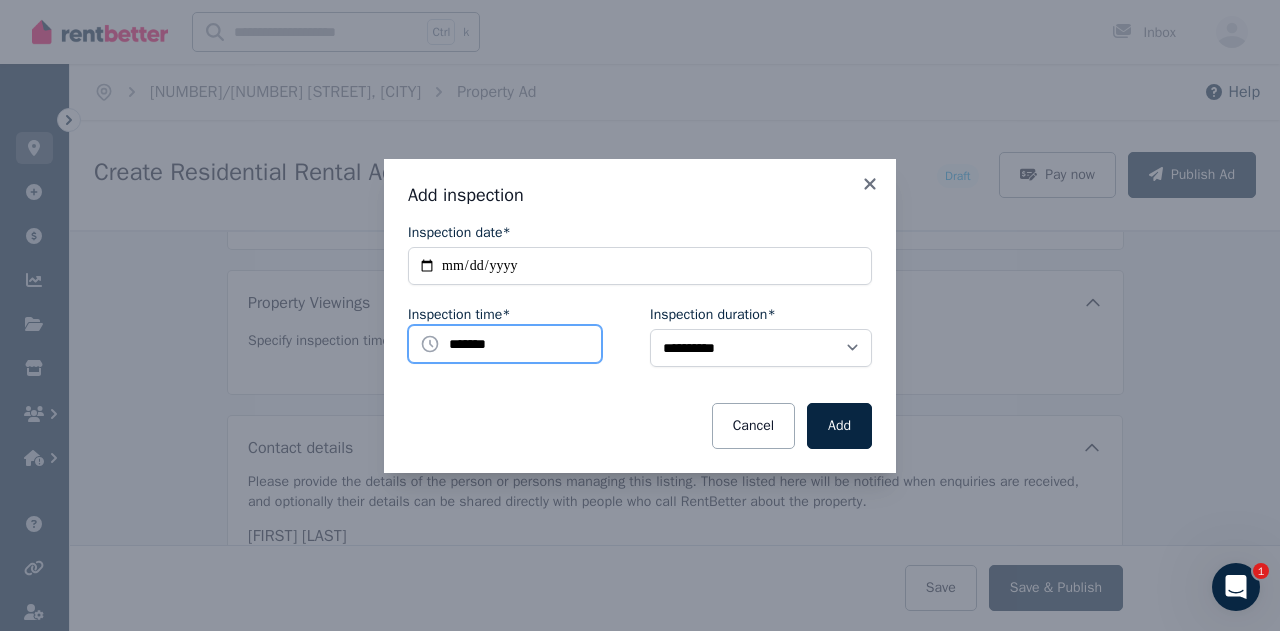 click on "*******" at bounding box center [505, 344] 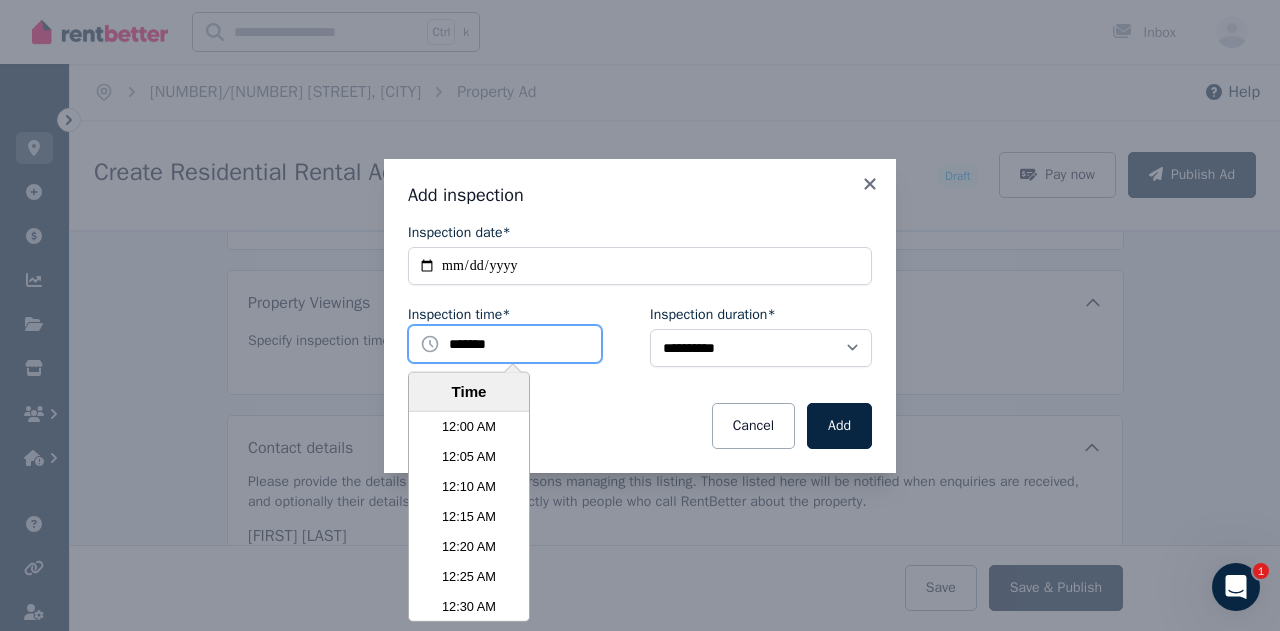 scroll, scrollTop: 3330, scrollLeft: 0, axis: vertical 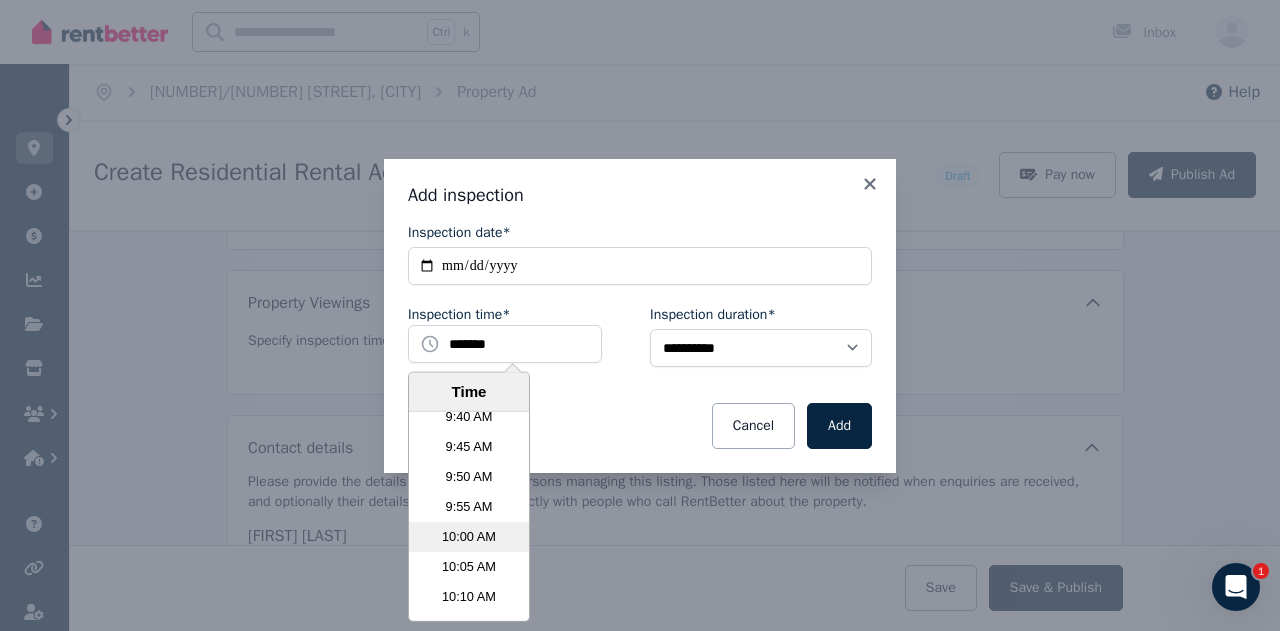 click on "10:00 AM" at bounding box center [469, 537] 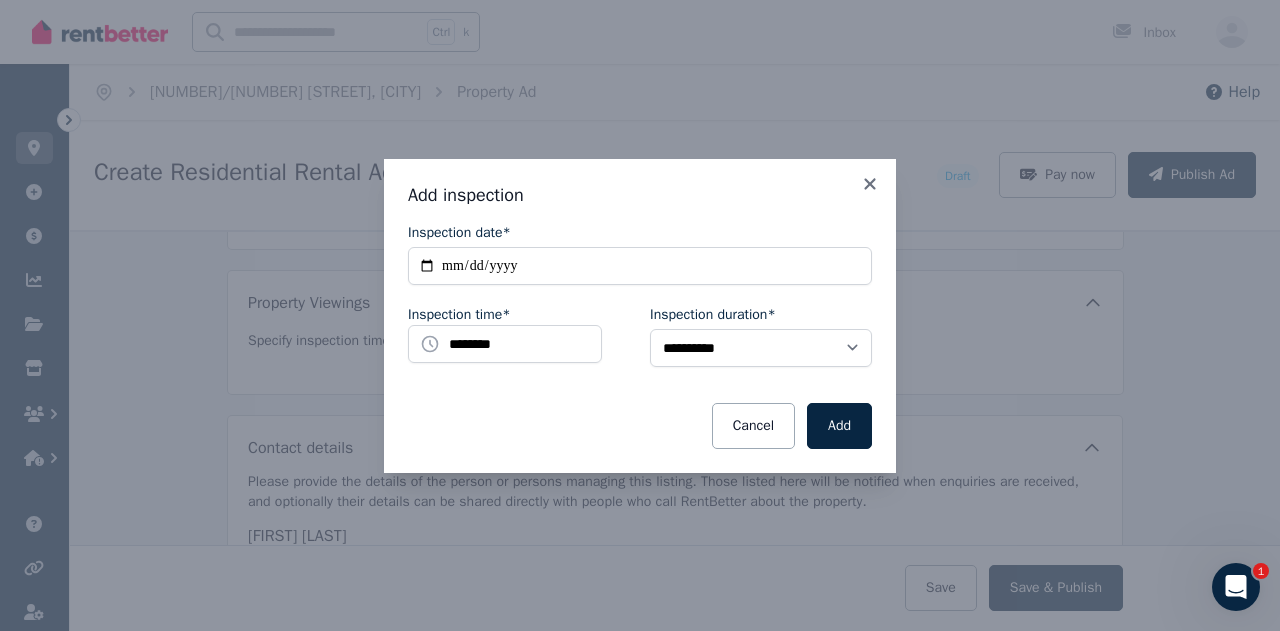click on "**********" at bounding box center [640, 336] 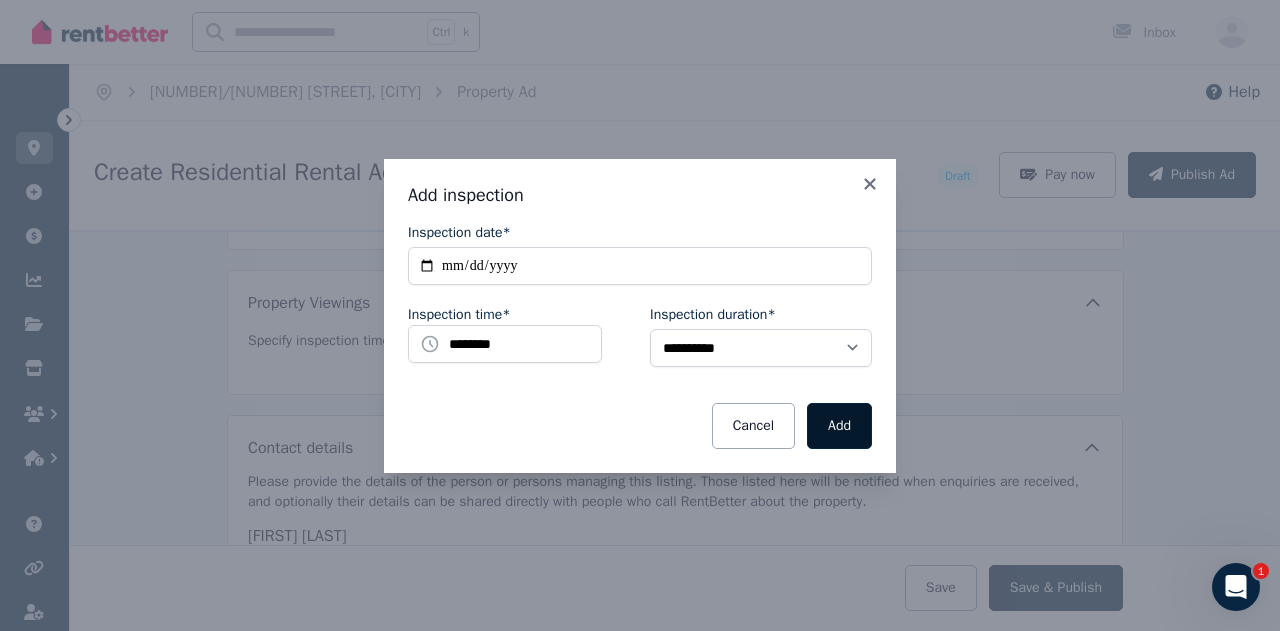 click on "Add" at bounding box center (839, 426) 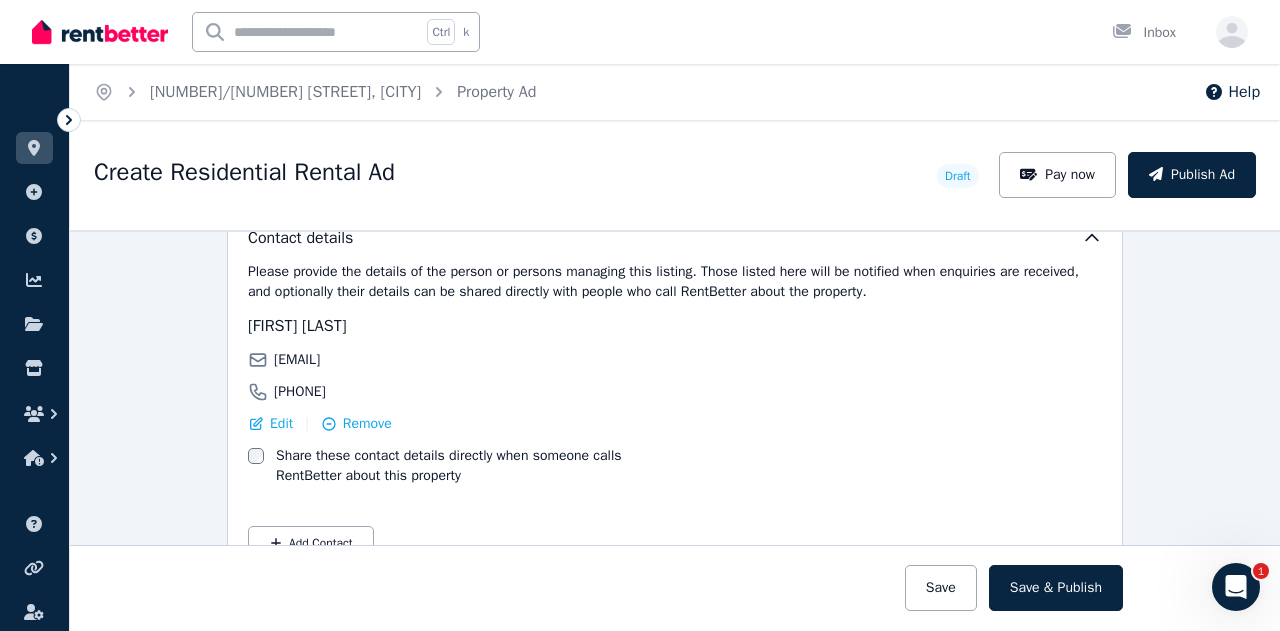 scroll, scrollTop: 3200, scrollLeft: 0, axis: vertical 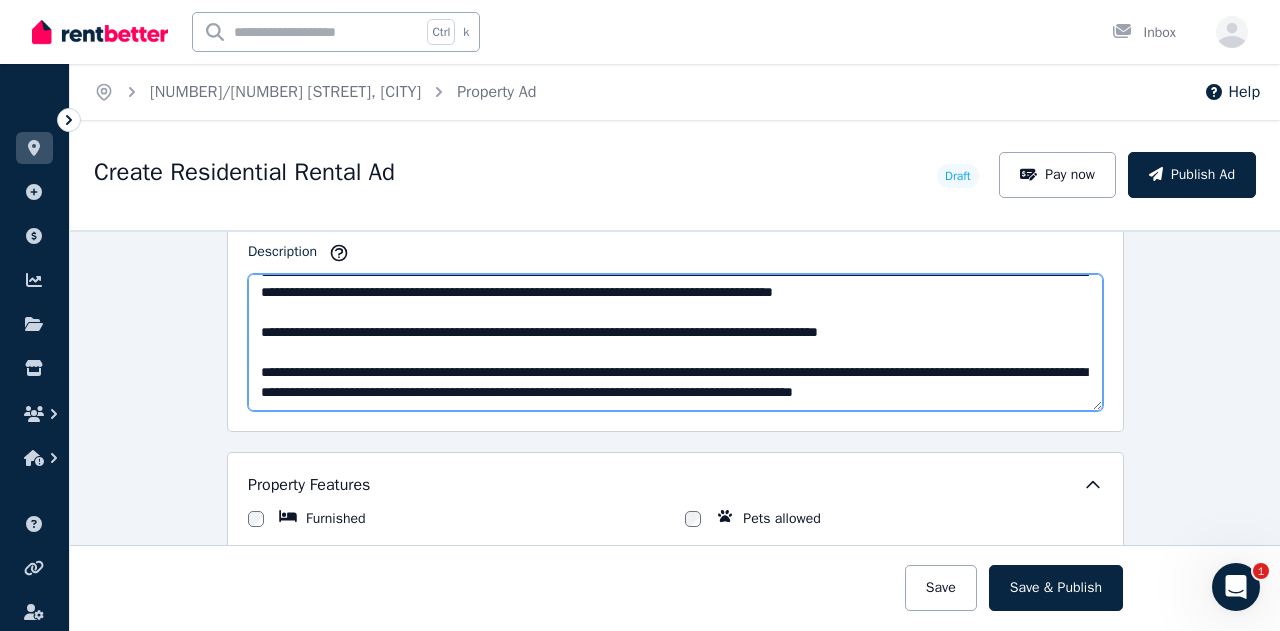 click on "**********" at bounding box center [675, 342] 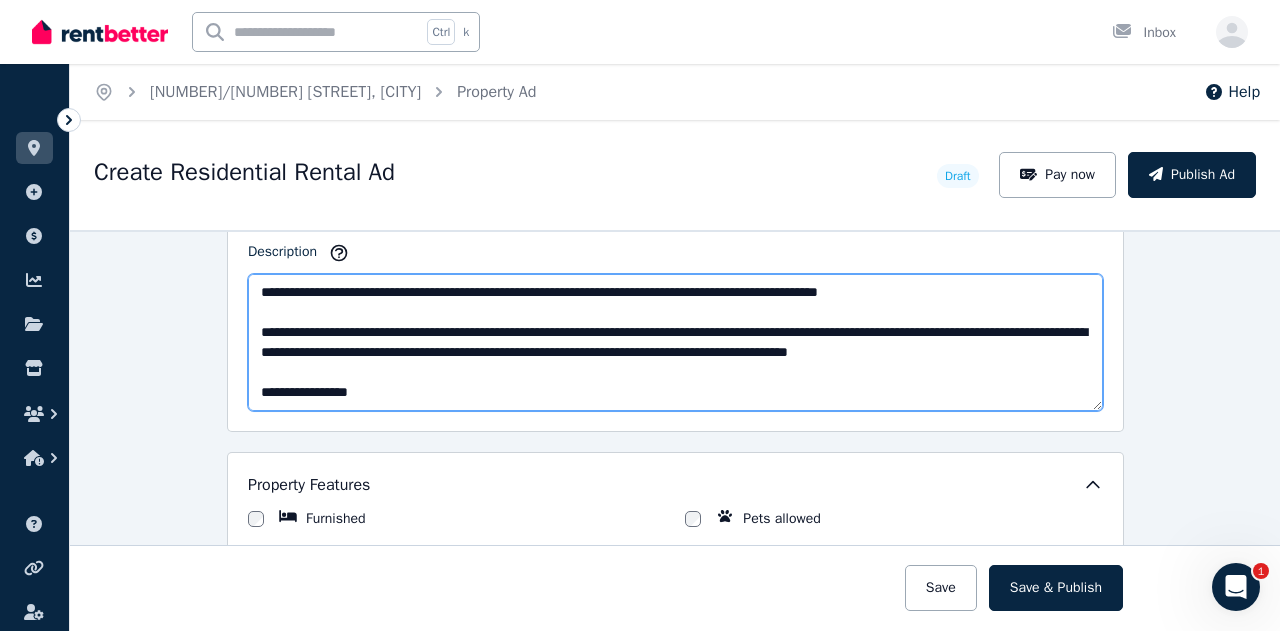 scroll, scrollTop: 200, scrollLeft: 0, axis: vertical 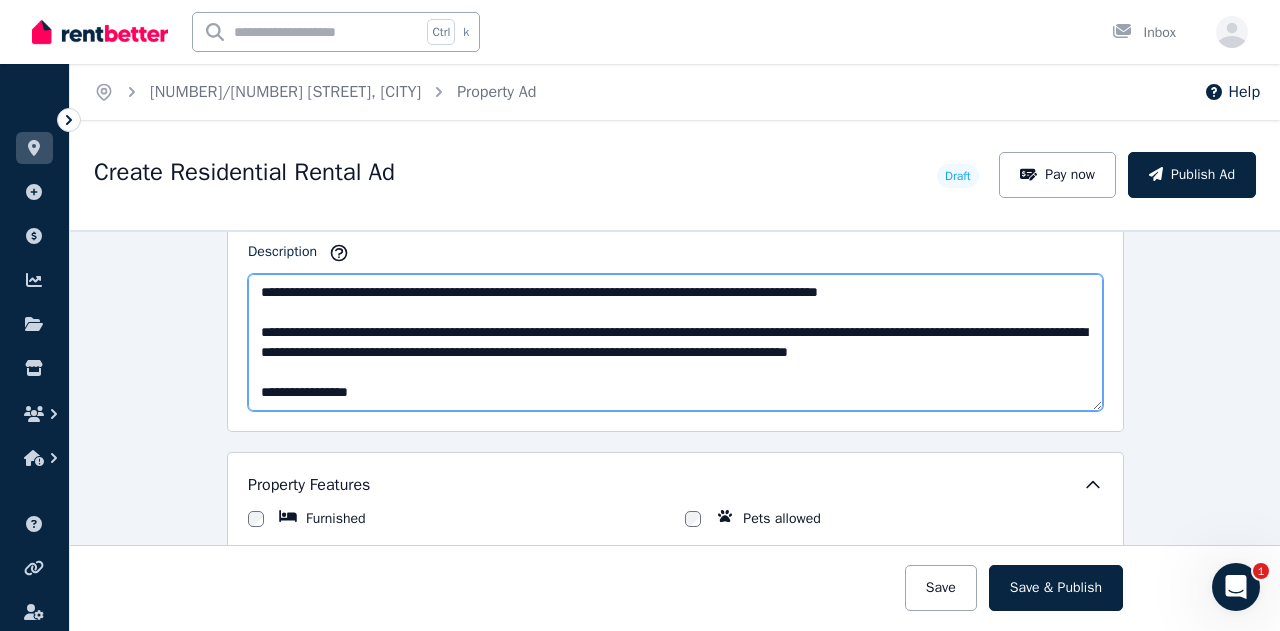 click on "Description" at bounding box center (675, 342) 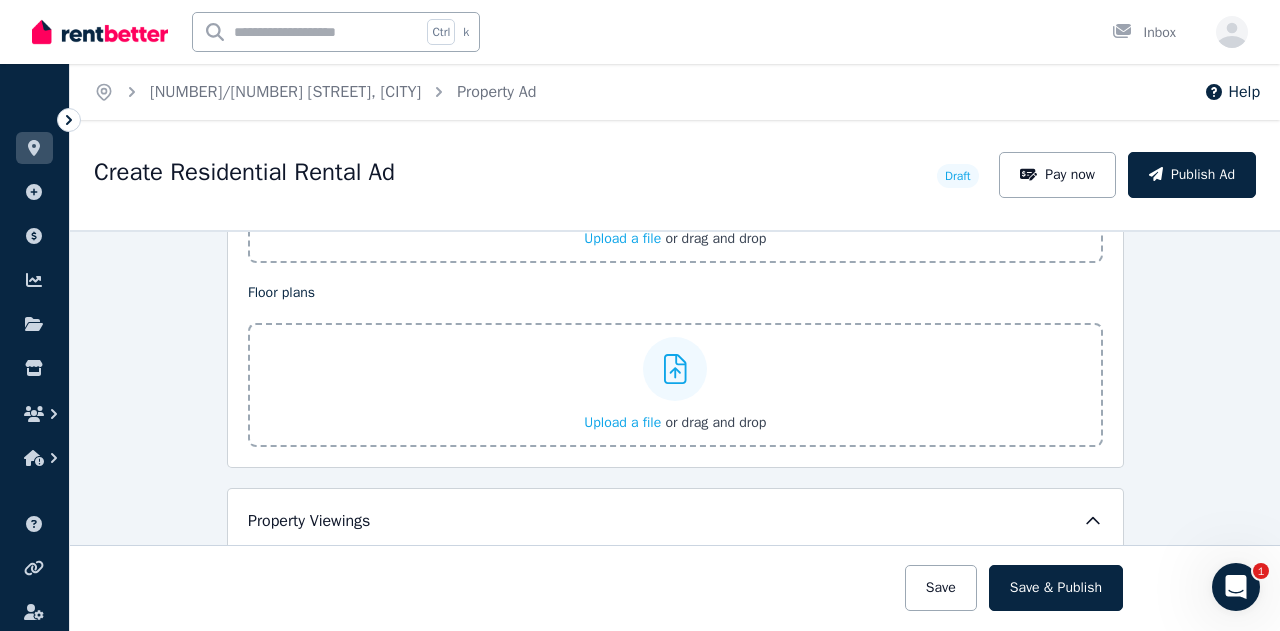 scroll, scrollTop: 2600, scrollLeft: 0, axis: vertical 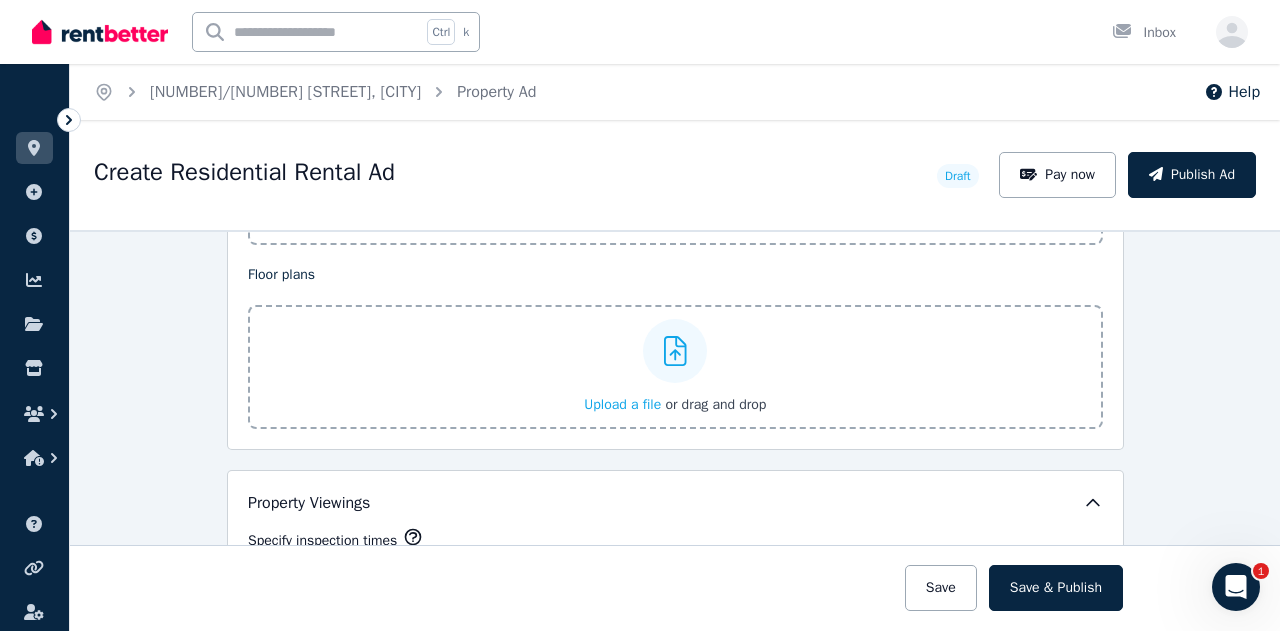 type on "**********" 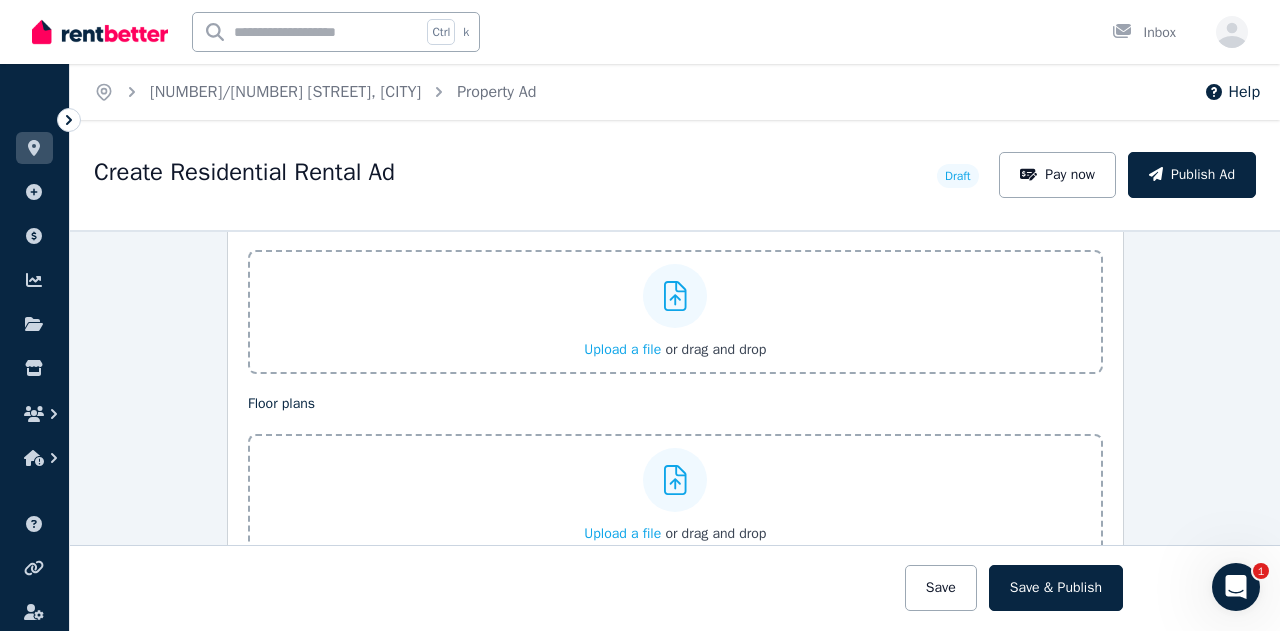 scroll, scrollTop: 2500, scrollLeft: 0, axis: vertical 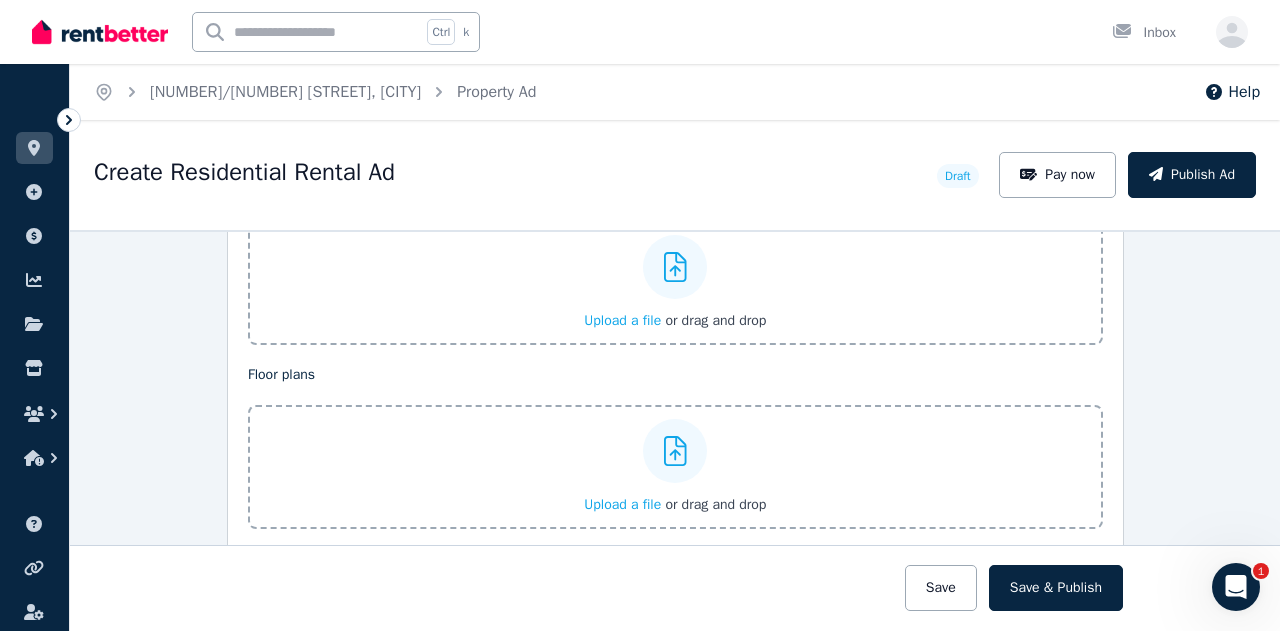 click 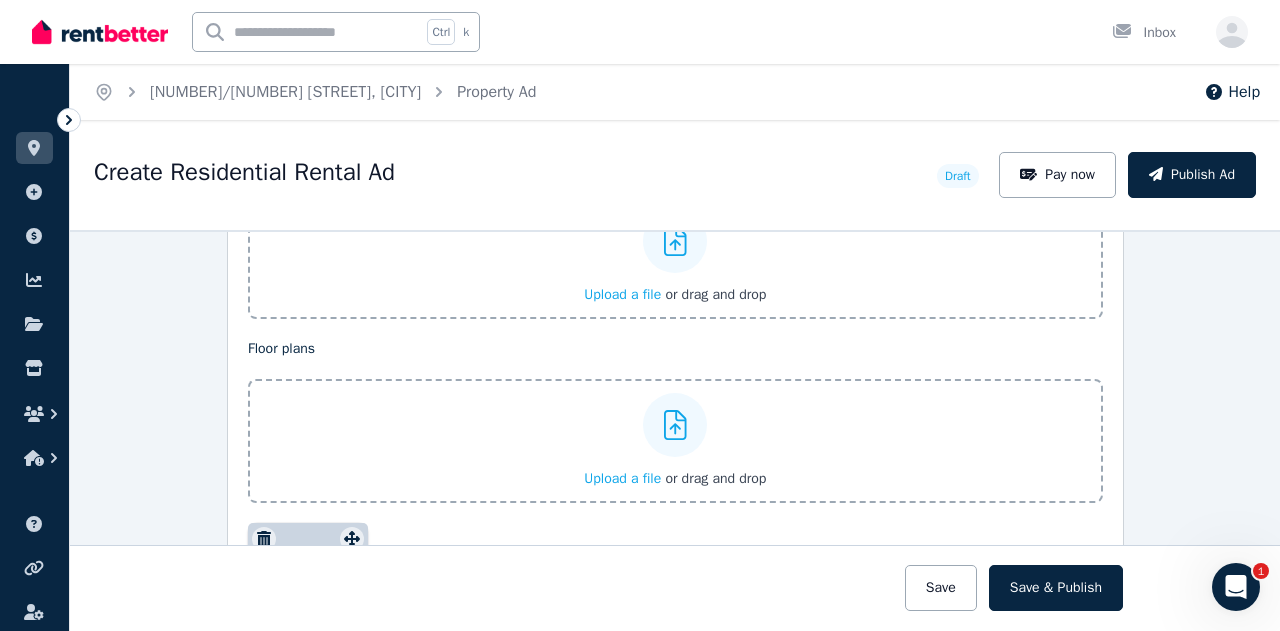 scroll, scrollTop: 2500, scrollLeft: 0, axis: vertical 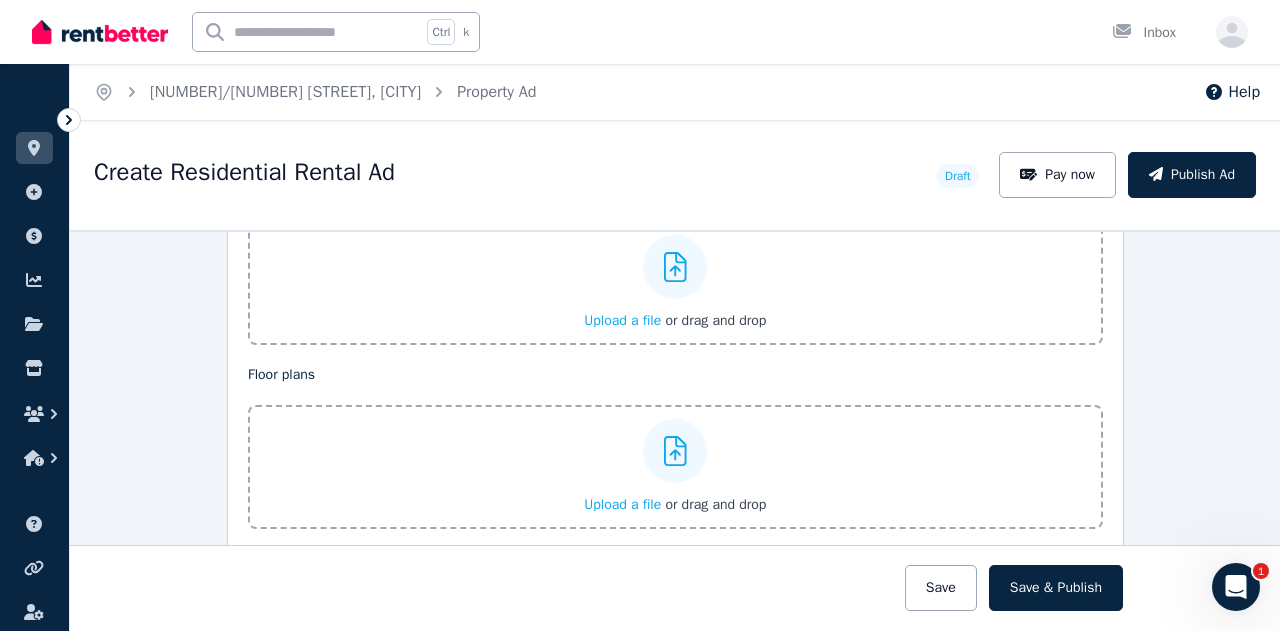 click 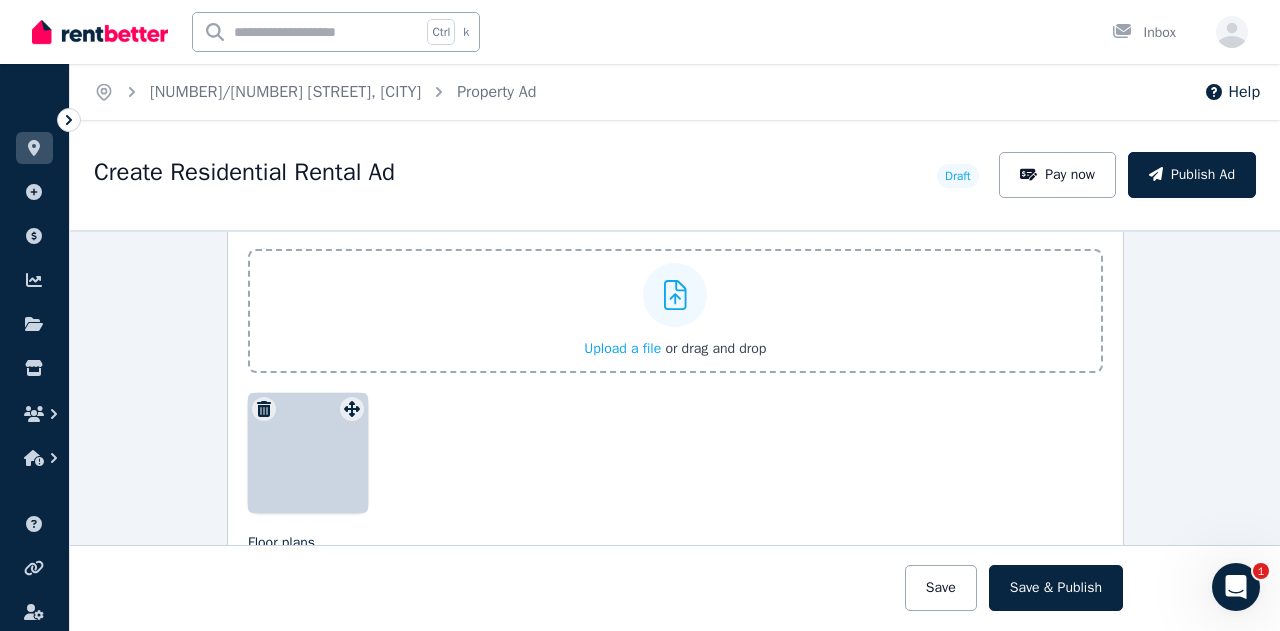 scroll, scrollTop: 2500, scrollLeft: 0, axis: vertical 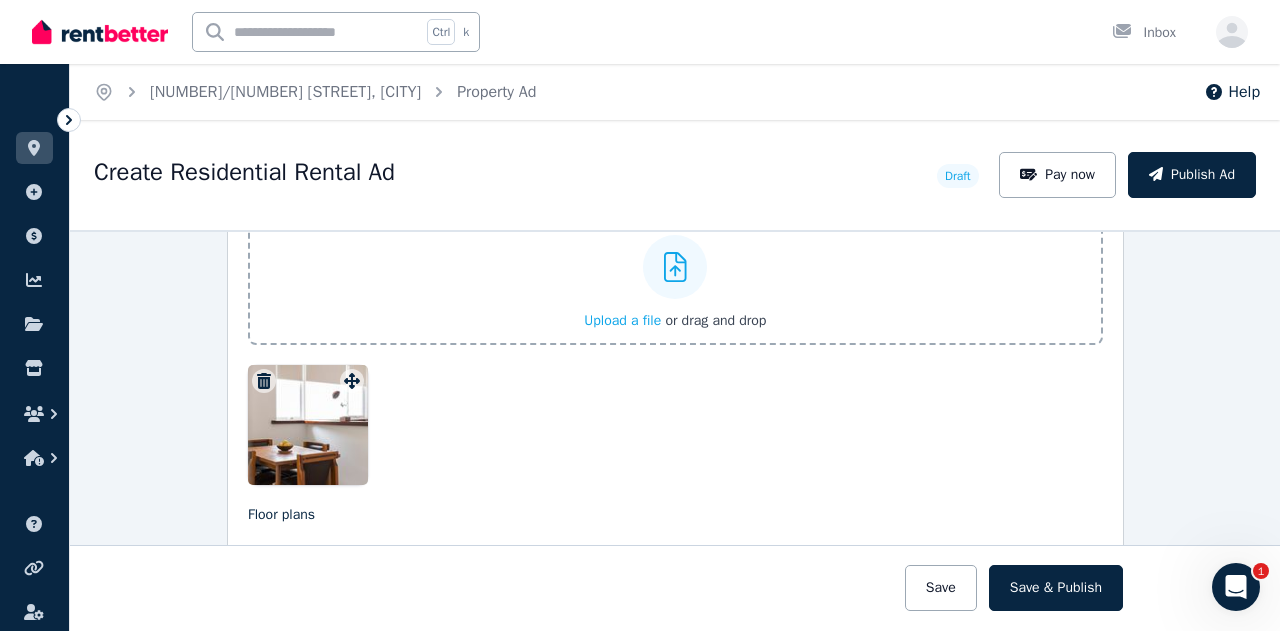 click at bounding box center (308, 425) 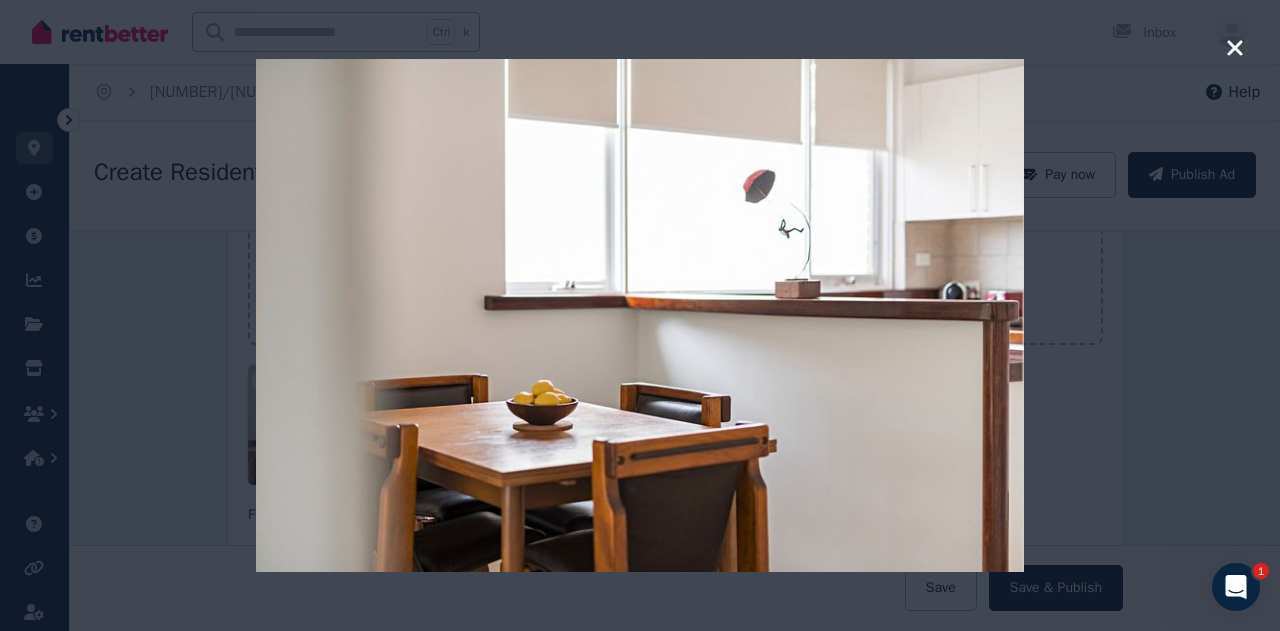 click 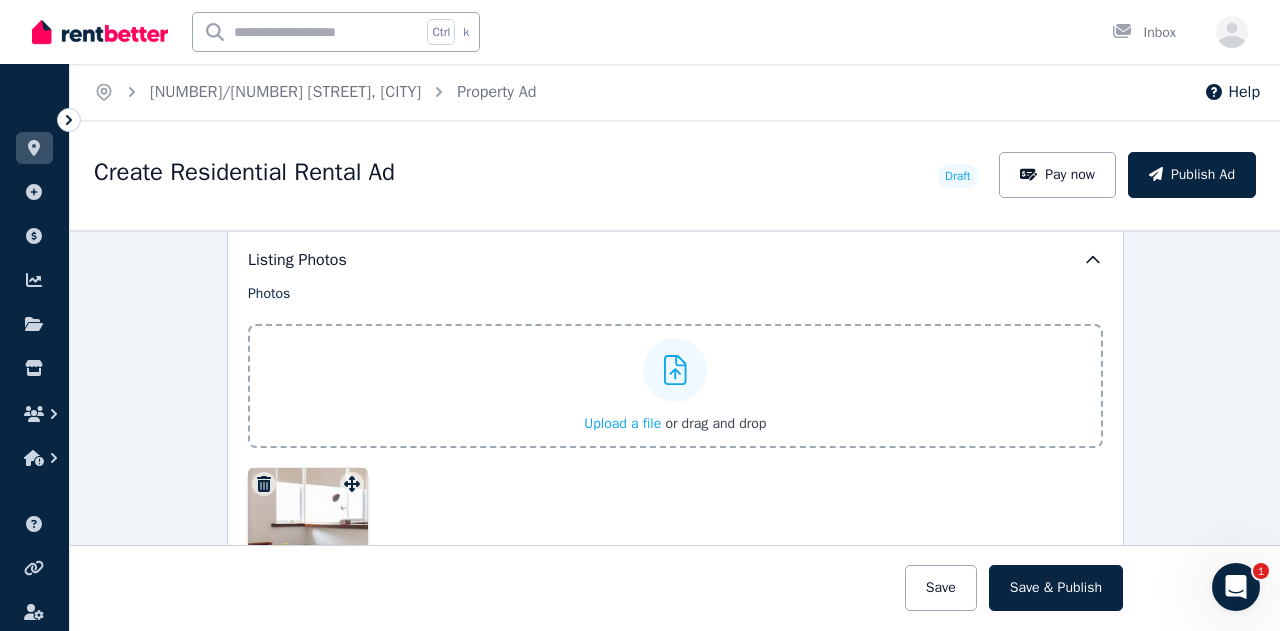 scroll, scrollTop: 2396, scrollLeft: 0, axis: vertical 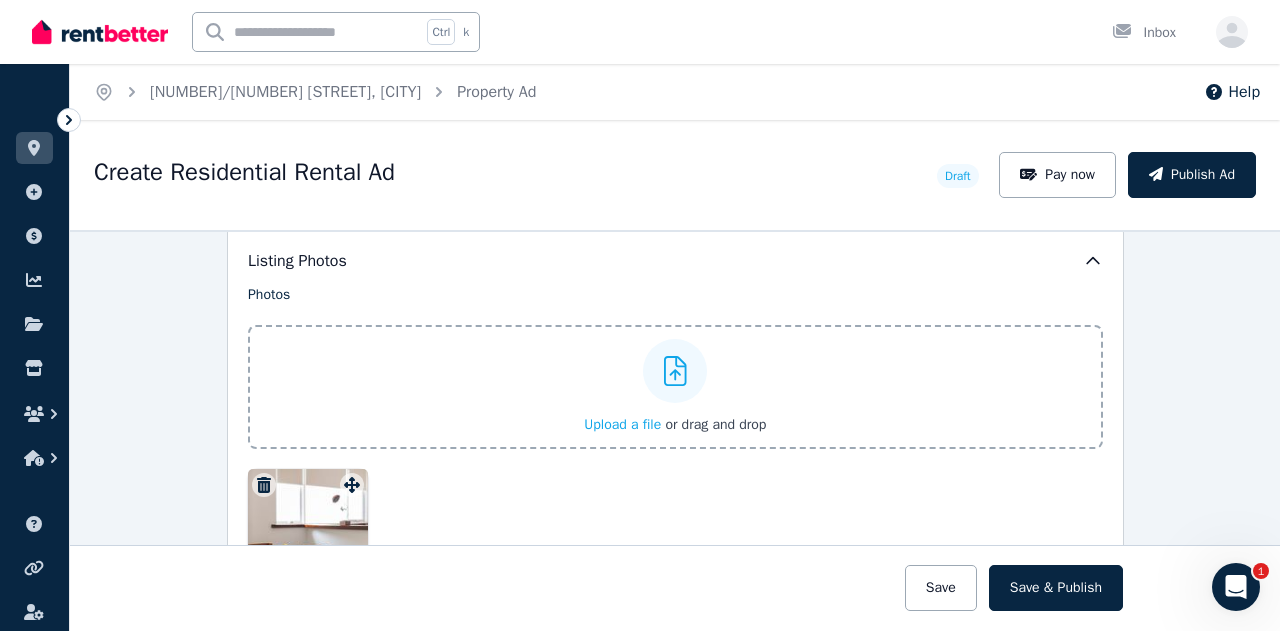 click 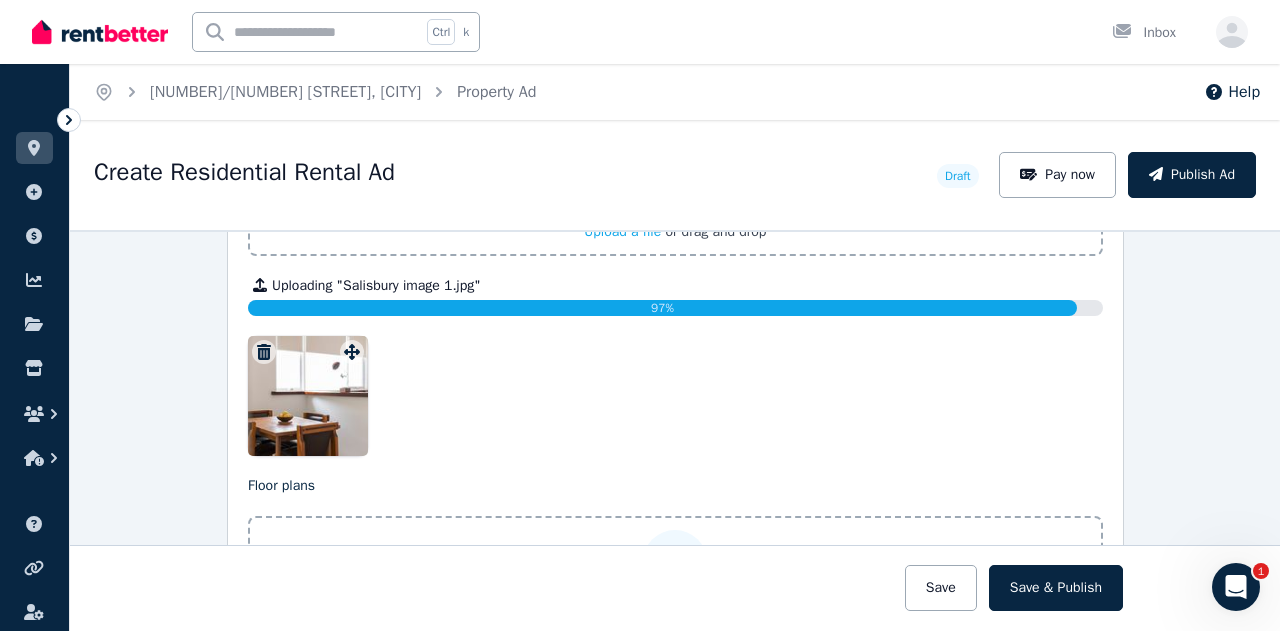 scroll, scrollTop: 2596, scrollLeft: 0, axis: vertical 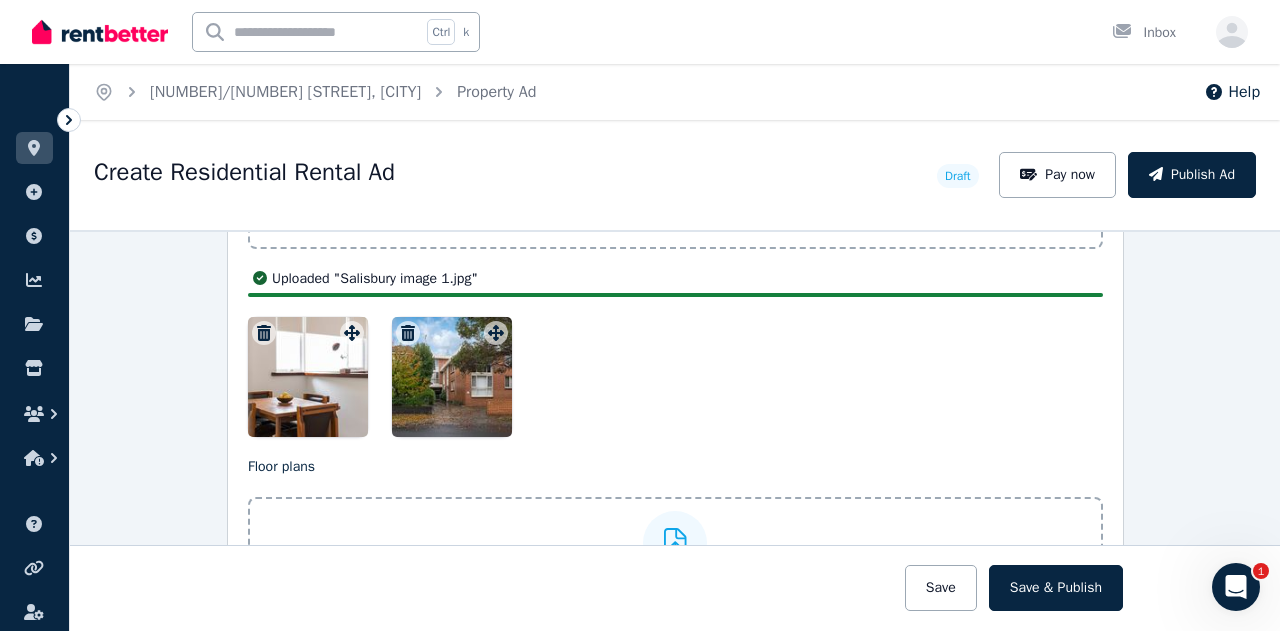 drag, startPoint x: 426, startPoint y: 341, endPoint x: 262, endPoint y: 339, distance: 164.01219 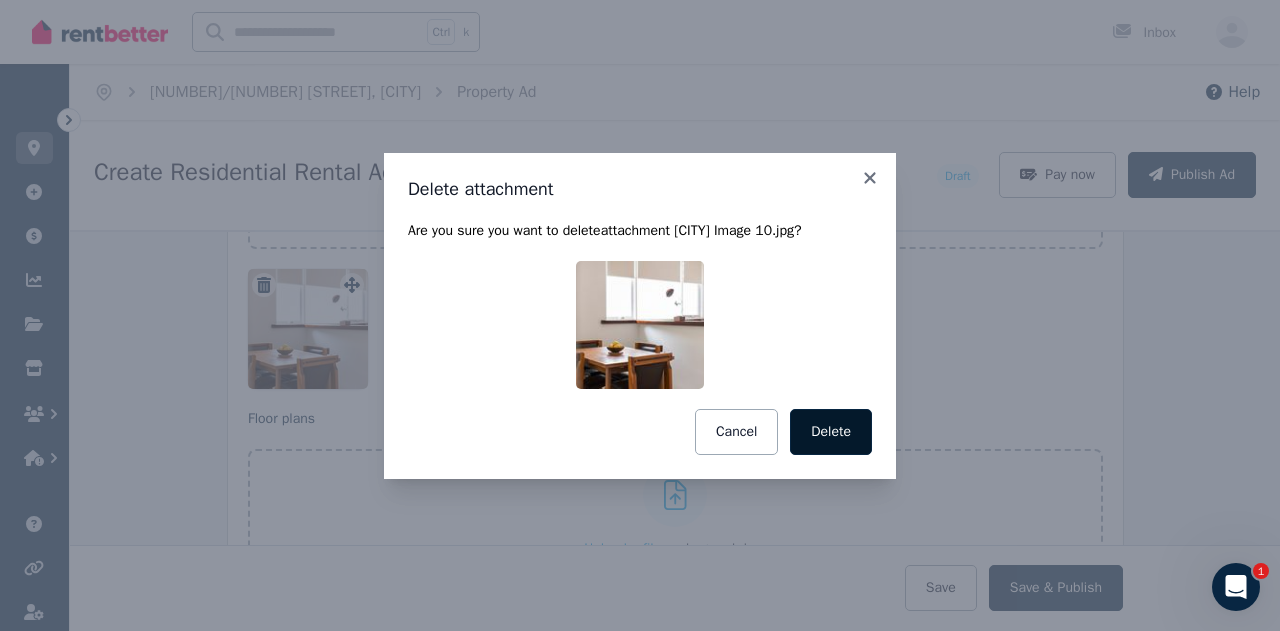 click on "Delete" at bounding box center [831, 432] 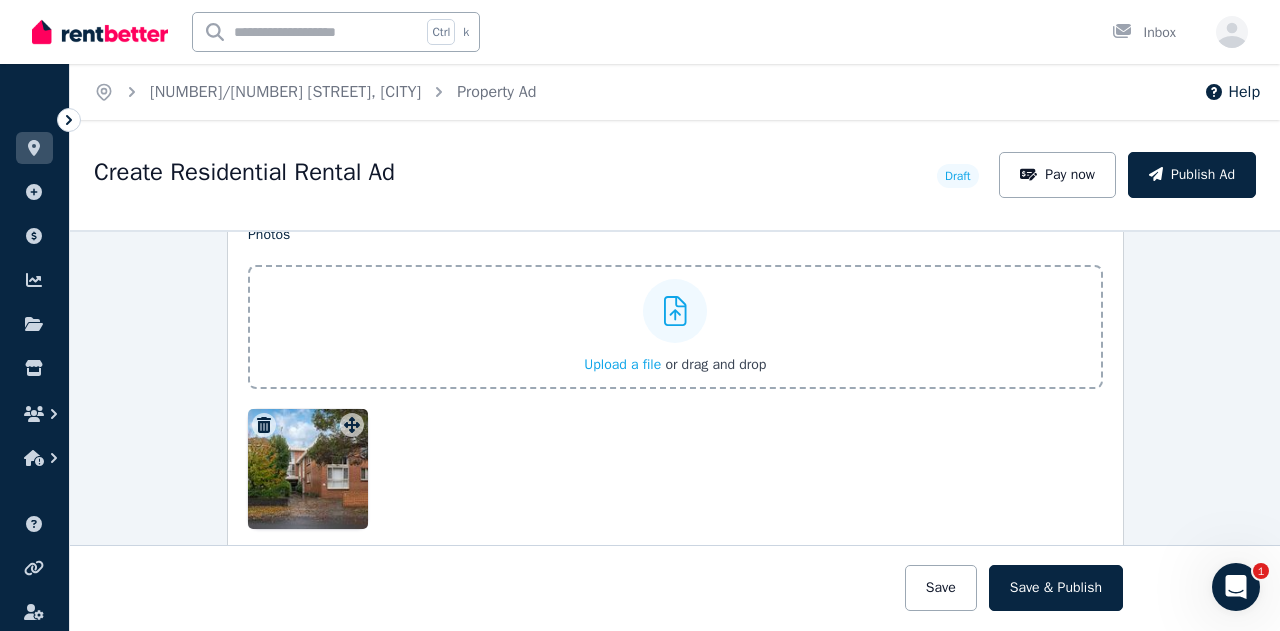 scroll, scrollTop: 2496, scrollLeft: 0, axis: vertical 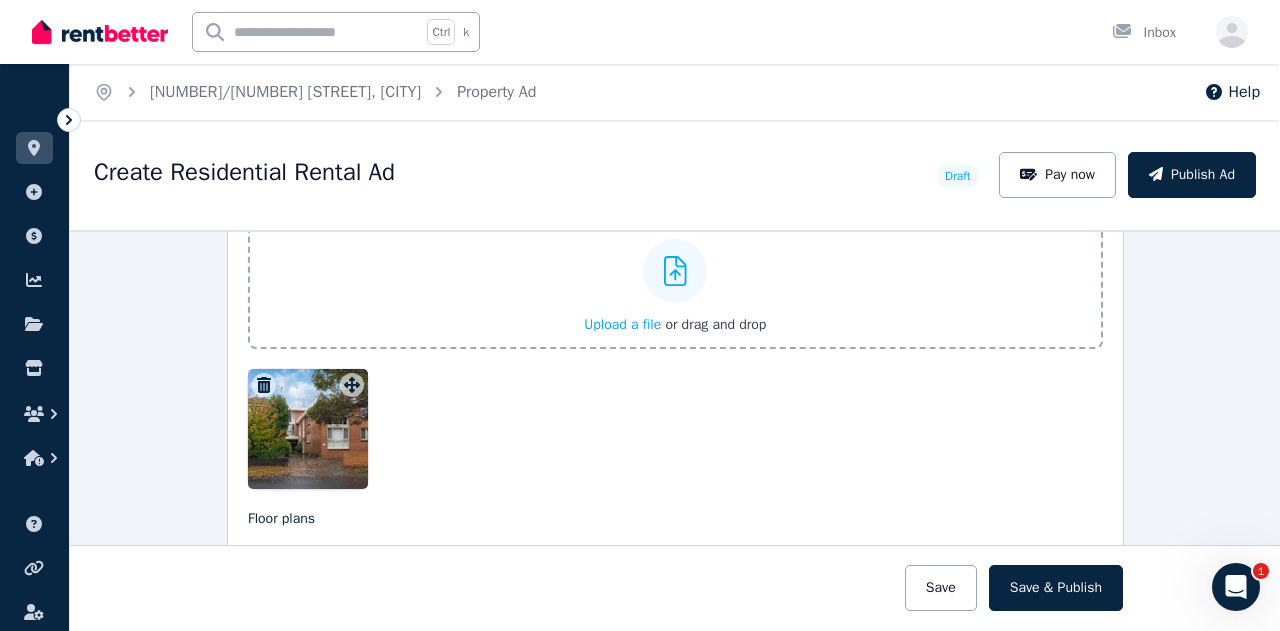 click 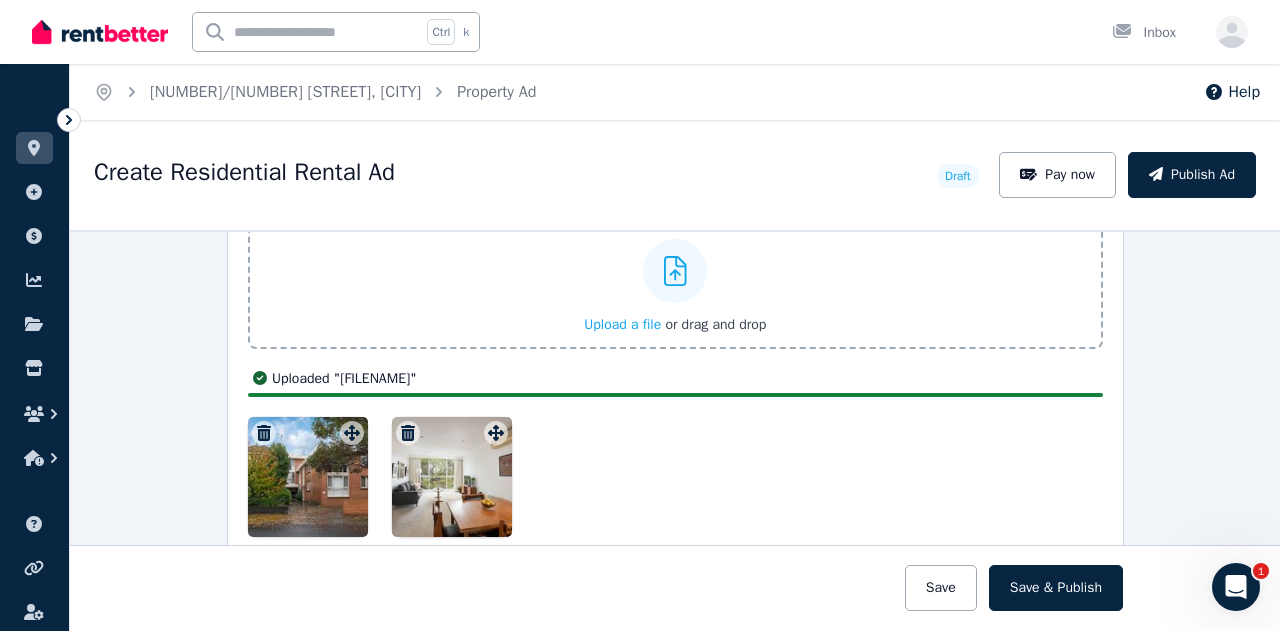 click on "Upload a file" at bounding box center [622, 324] 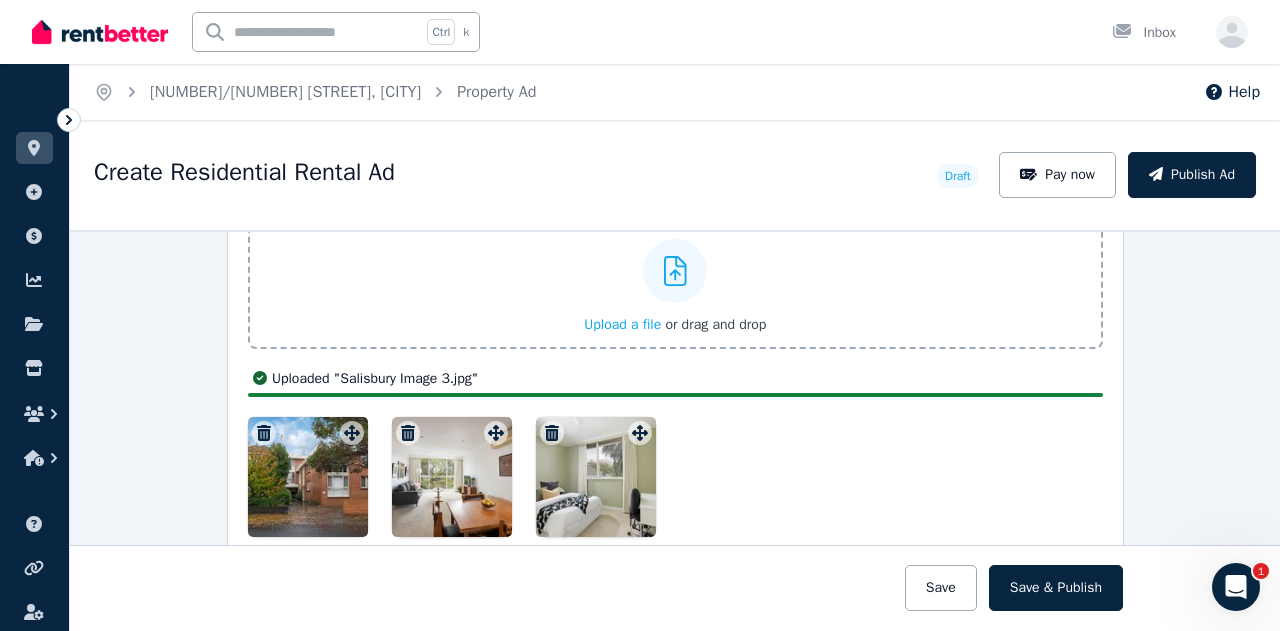 click on "Upload a file" at bounding box center (622, 324) 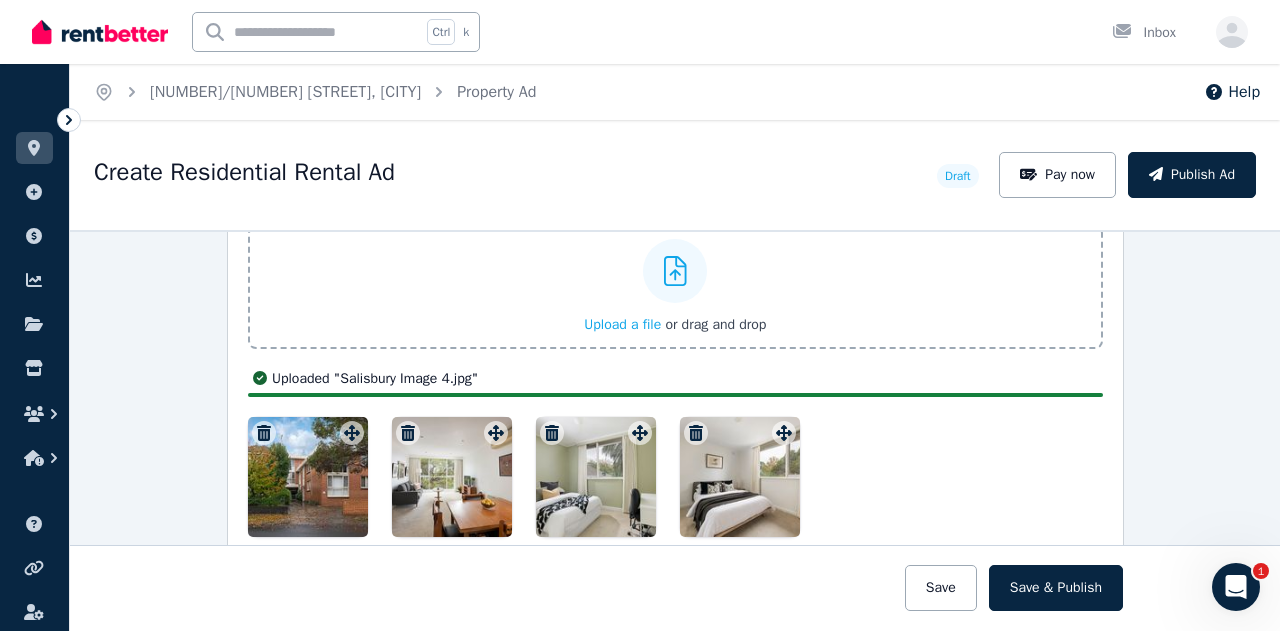 click on "Upload a file" at bounding box center (622, 324) 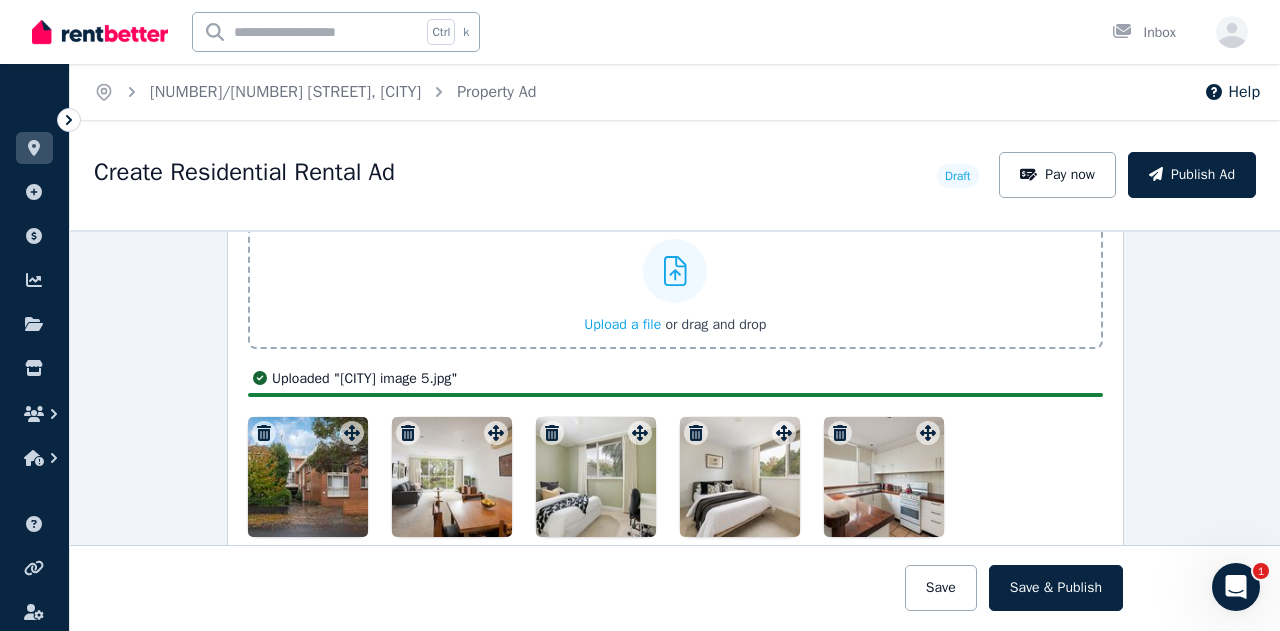 click on "Upload a file" at bounding box center [622, 324] 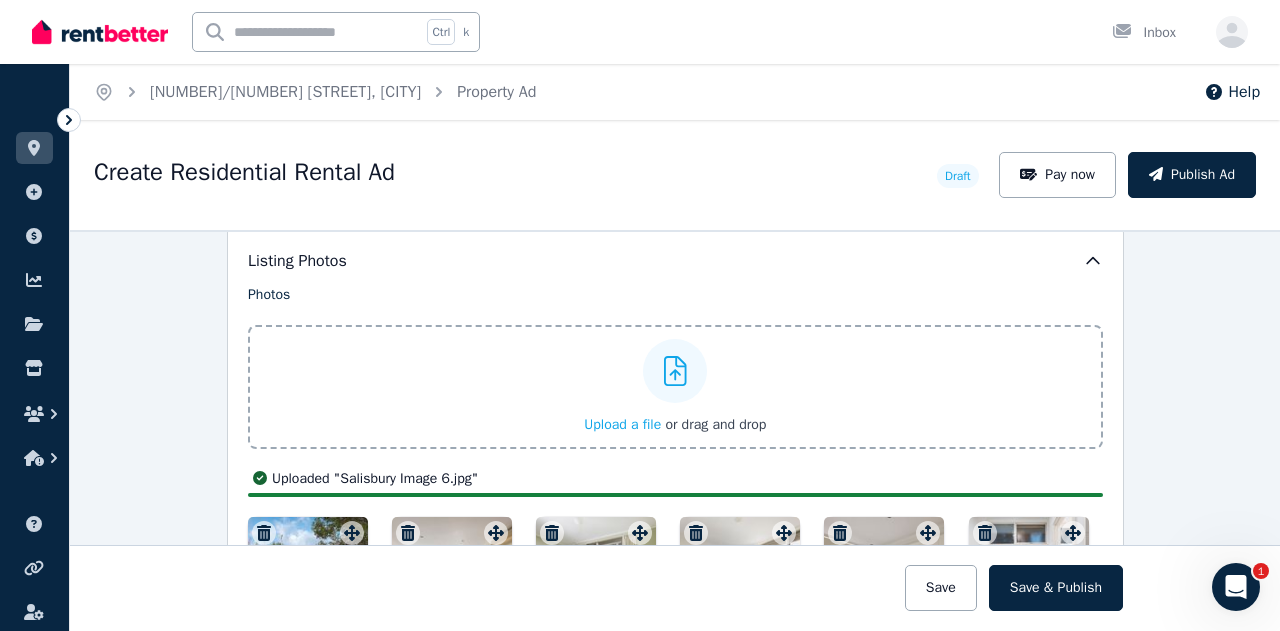 scroll, scrollTop: 2396, scrollLeft: 0, axis: vertical 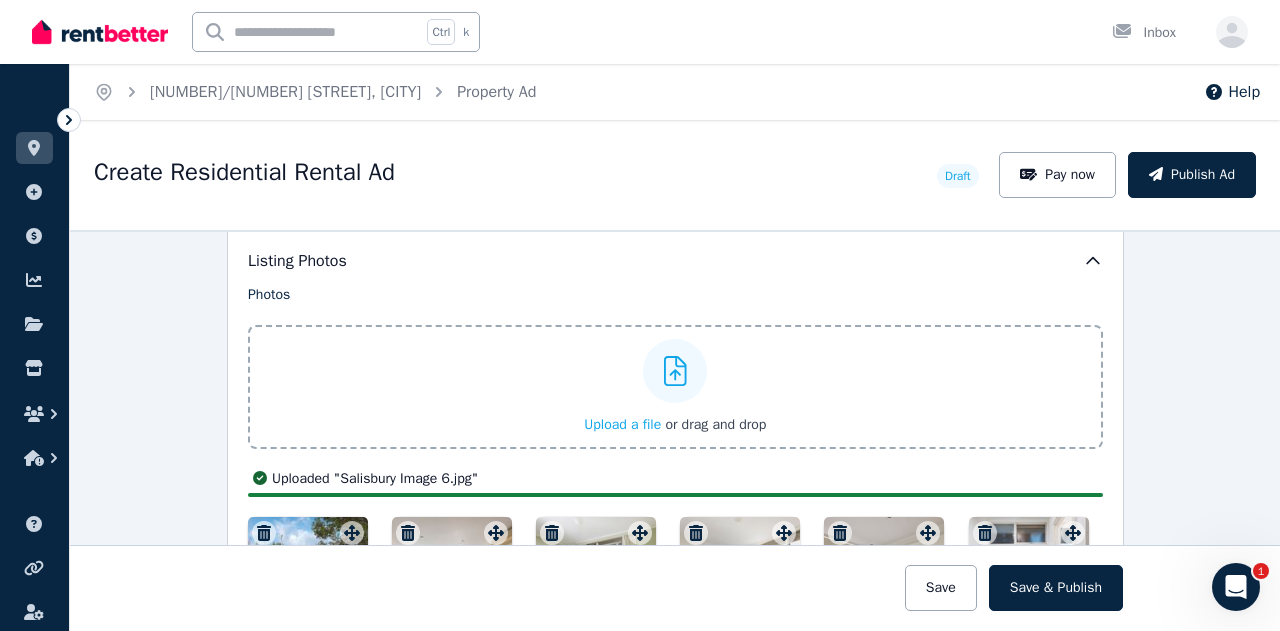 click on "Upload a file" at bounding box center [622, 424] 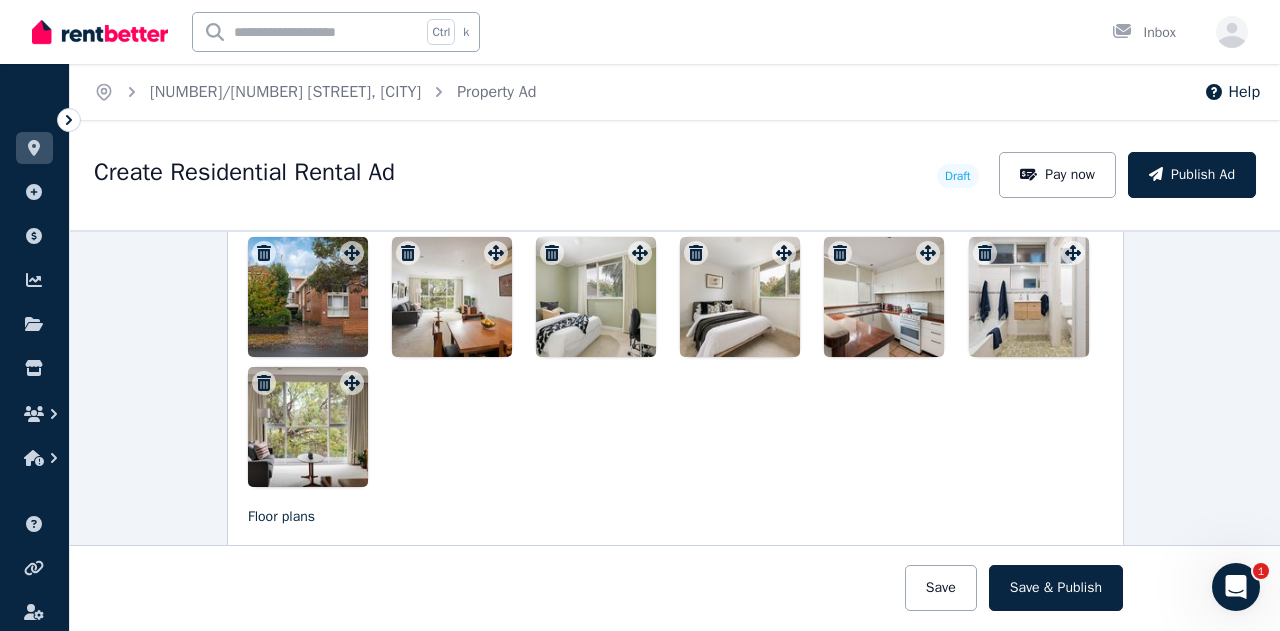 scroll, scrollTop: 2796, scrollLeft: 0, axis: vertical 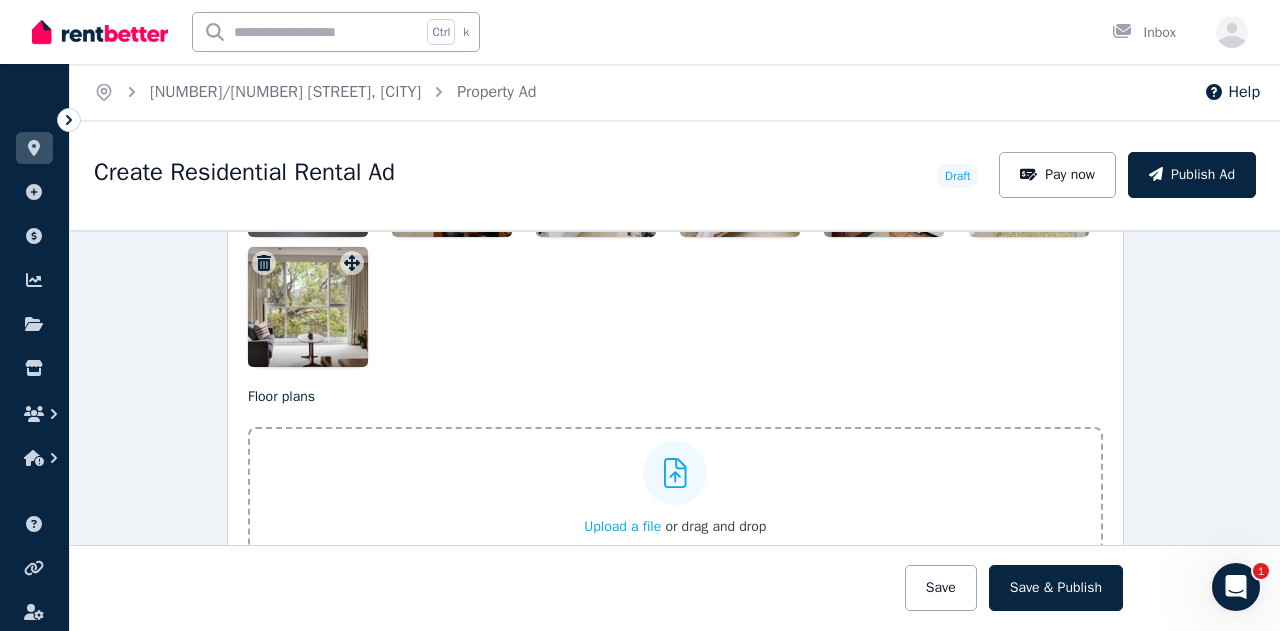 click on "Upload a file" at bounding box center [622, 526] 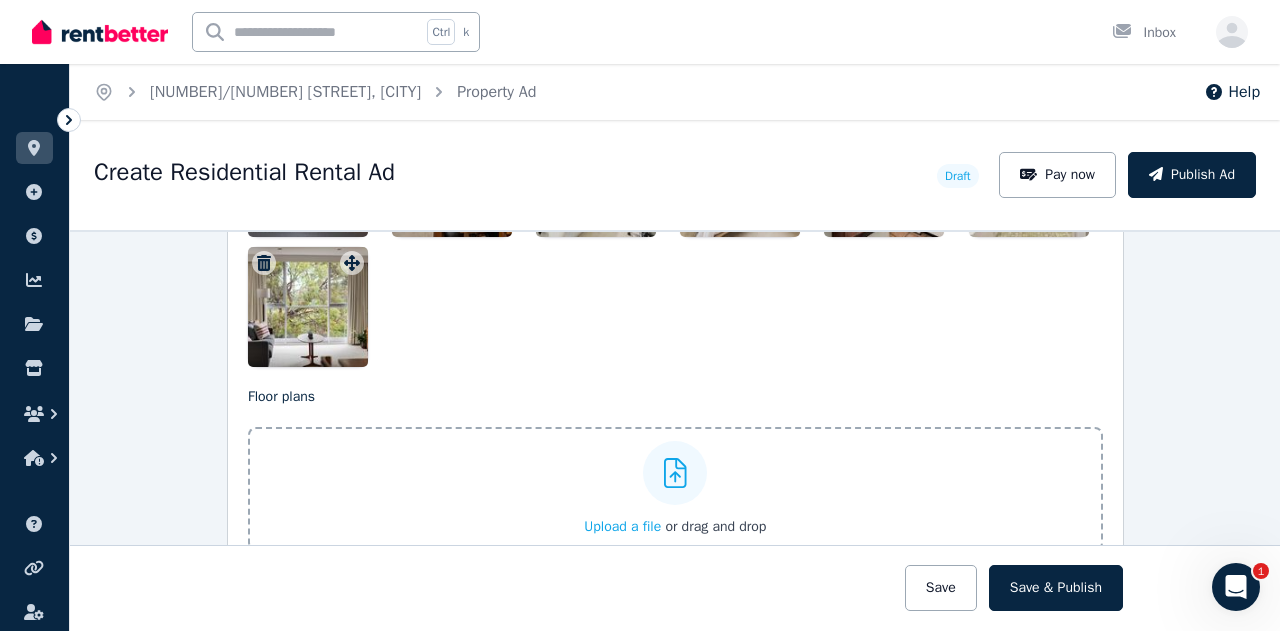 scroll, scrollTop: 2748, scrollLeft: 0, axis: vertical 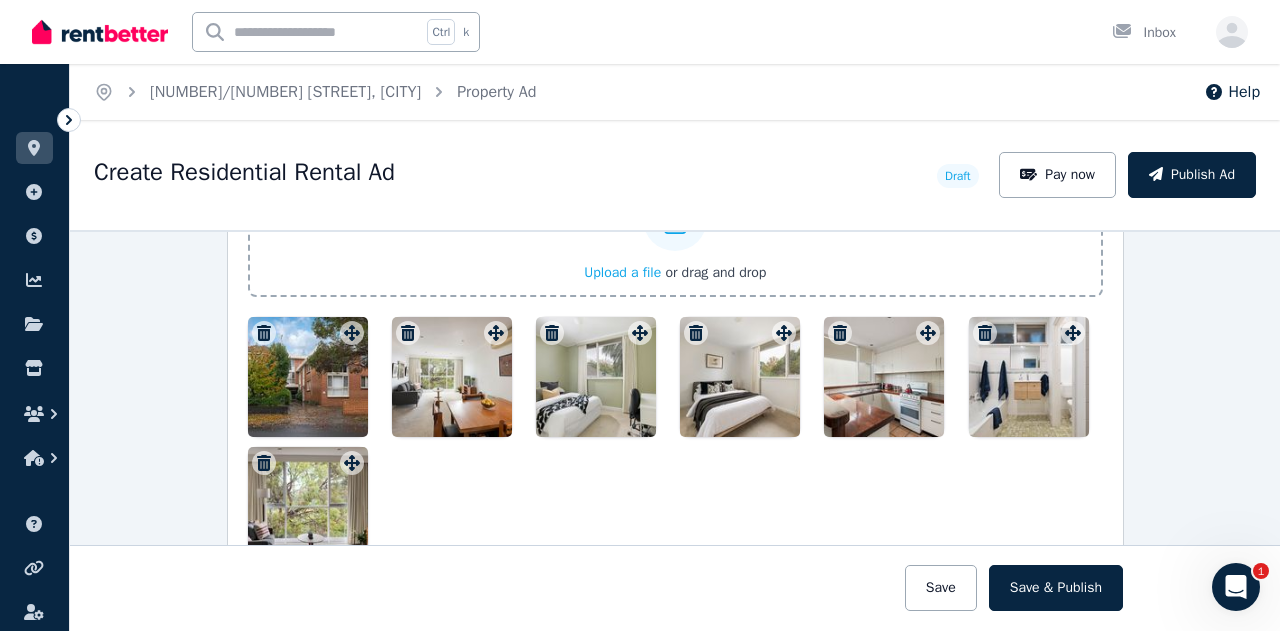 click on "Upload a file" at bounding box center (622, 272) 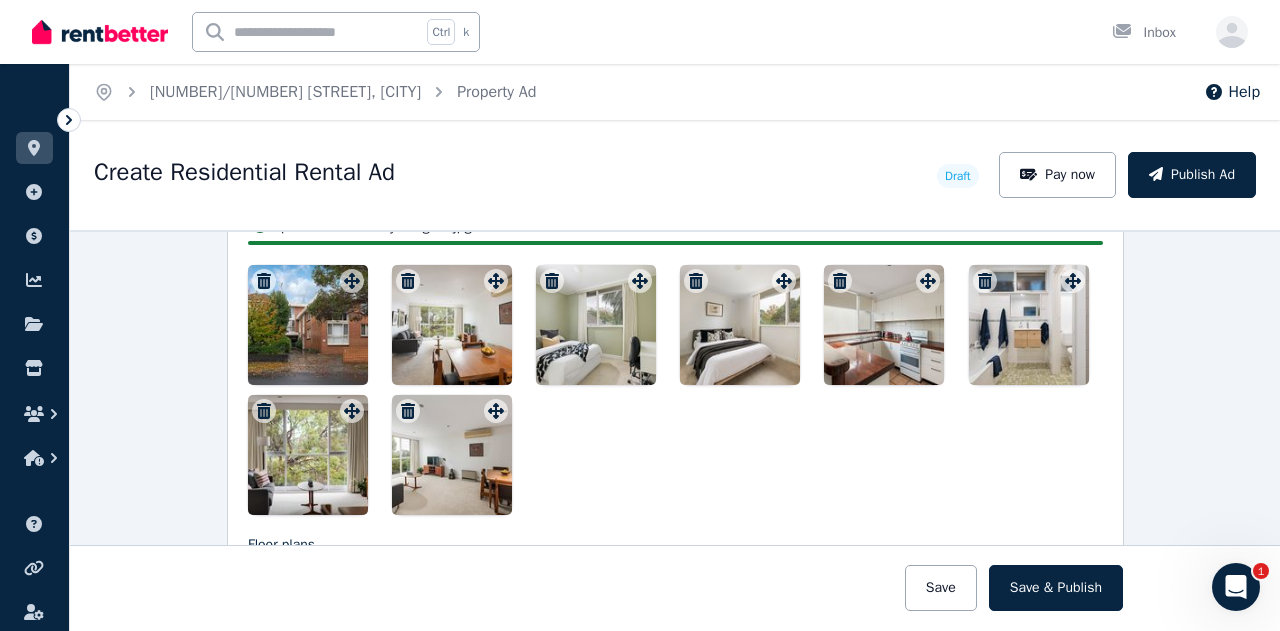 scroll, scrollTop: 2548, scrollLeft: 0, axis: vertical 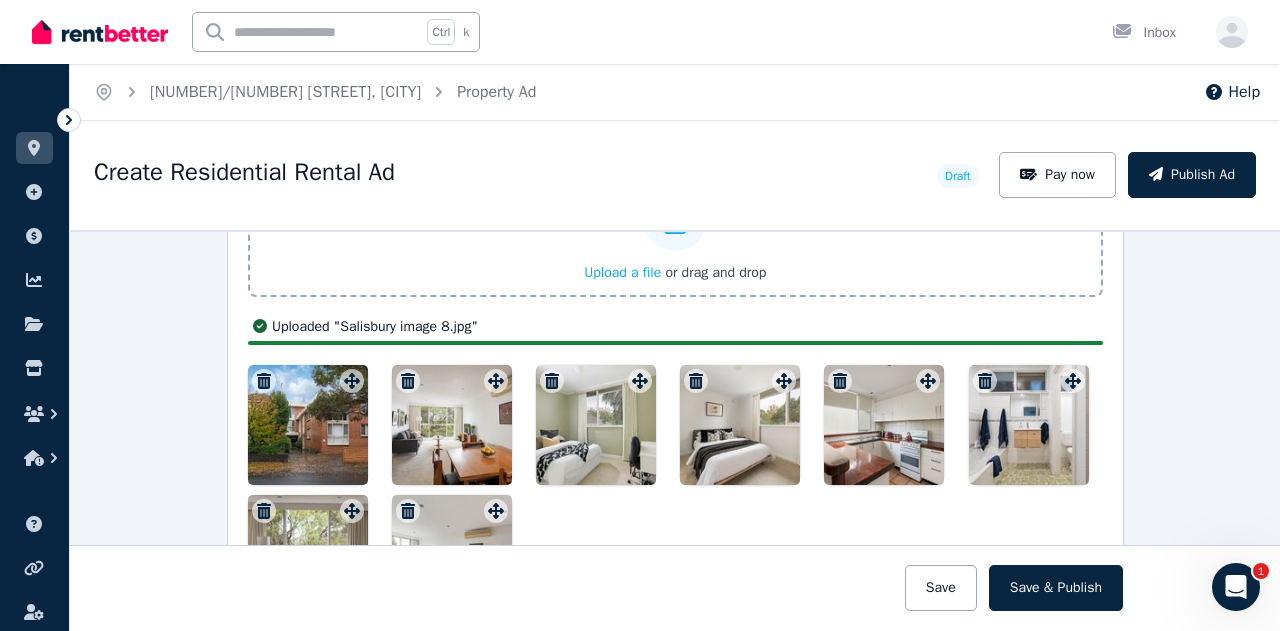 click on "Upload a file" at bounding box center (622, 272) 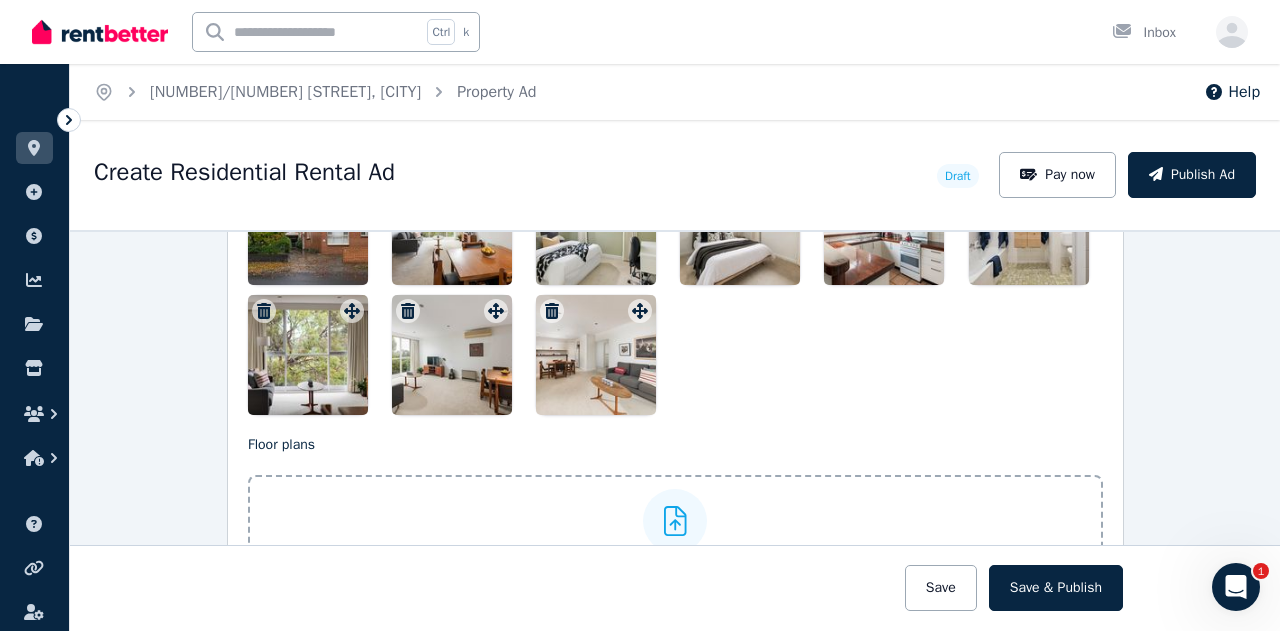 scroll, scrollTop: 2548, scrollLeft: 0, axis: vertical 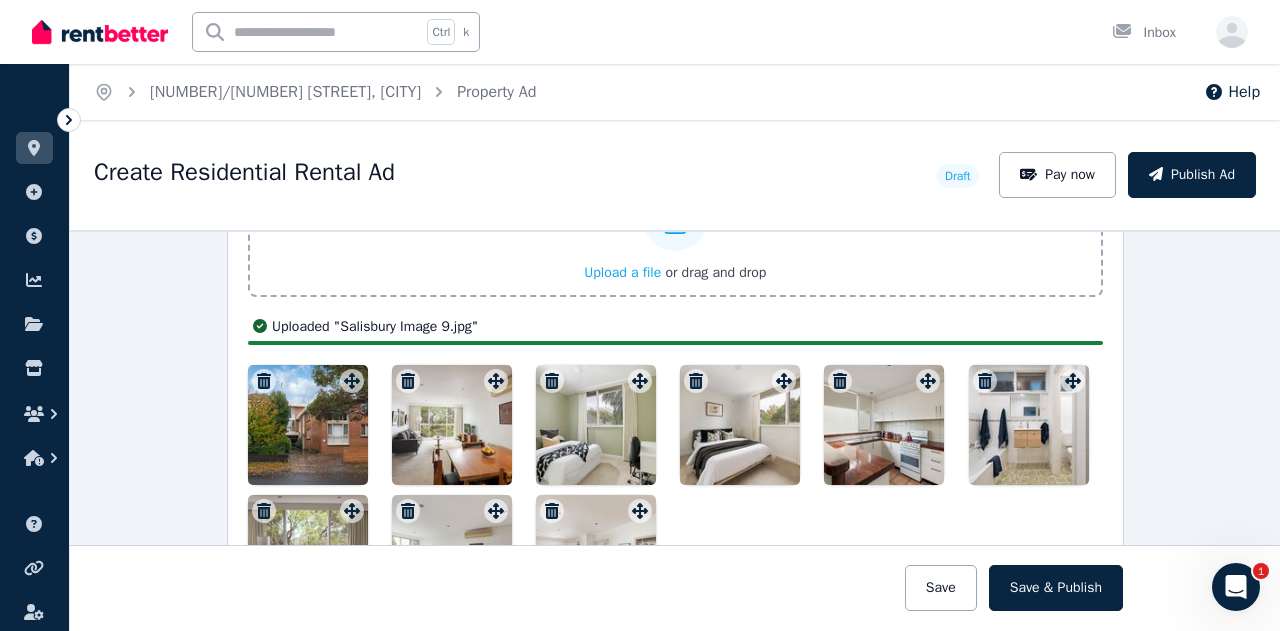 click on "Upload a file" at bounding box center [622, 272] 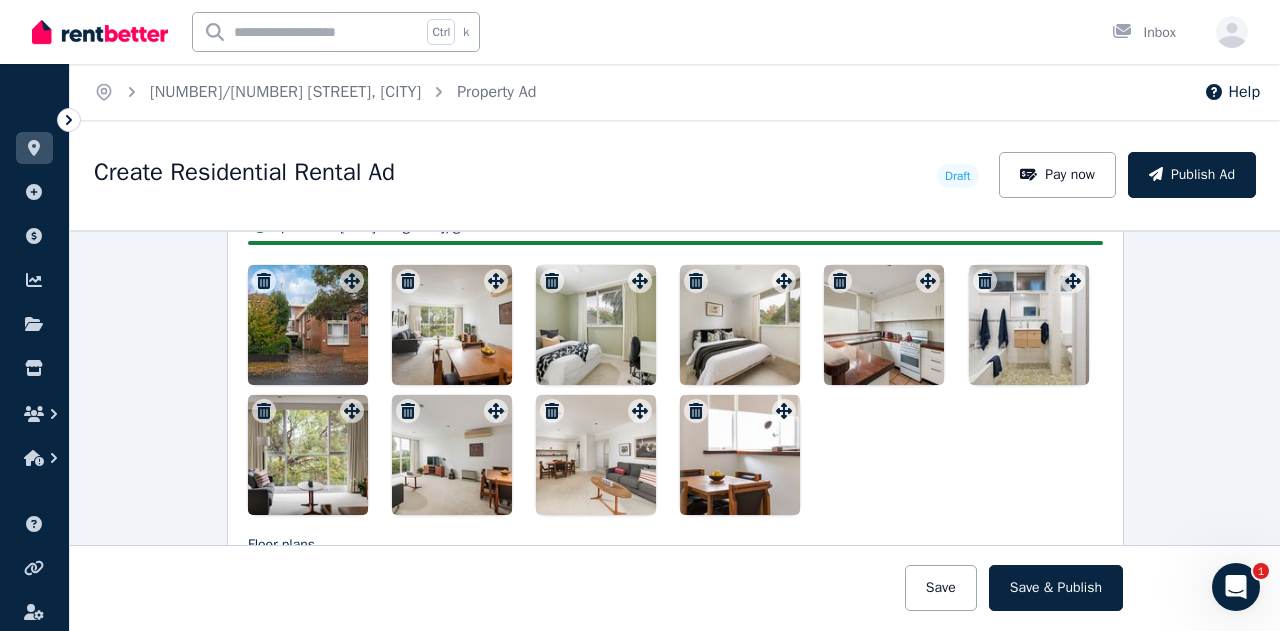 scroll, scrollTop: 2548, scrollLeft: 0, axis: vertical 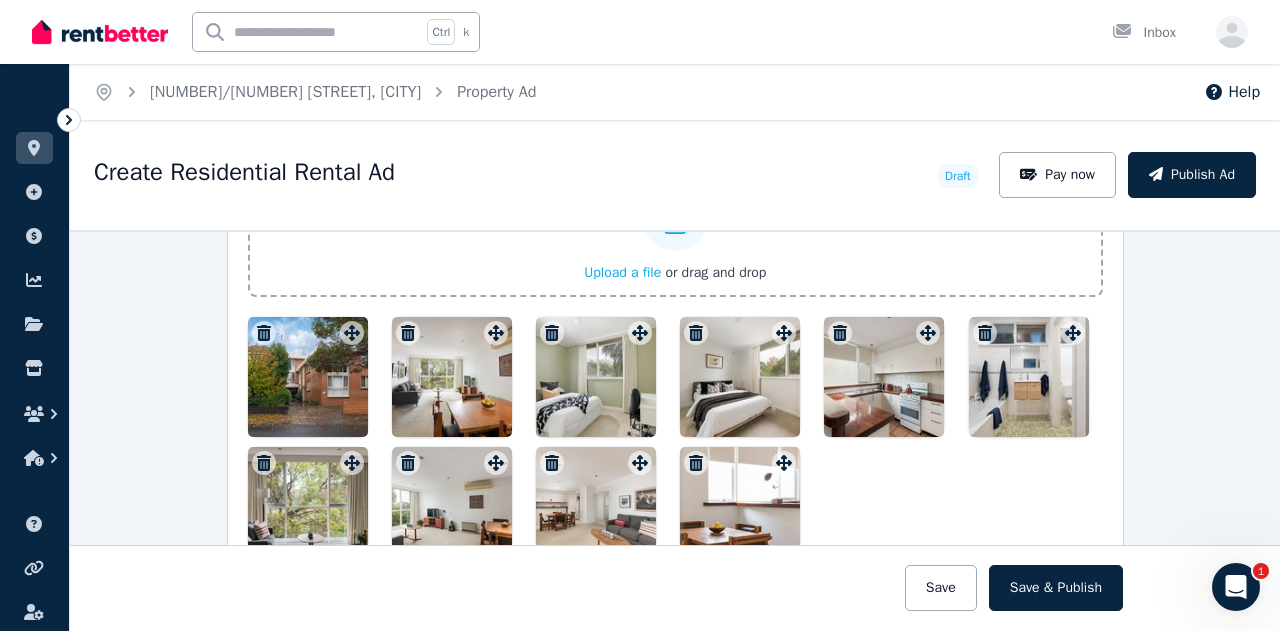 drag, startPoint x: 995, startPoint y: 377, endPoint x: 942, endPoint y: 369, distance: 53.600372 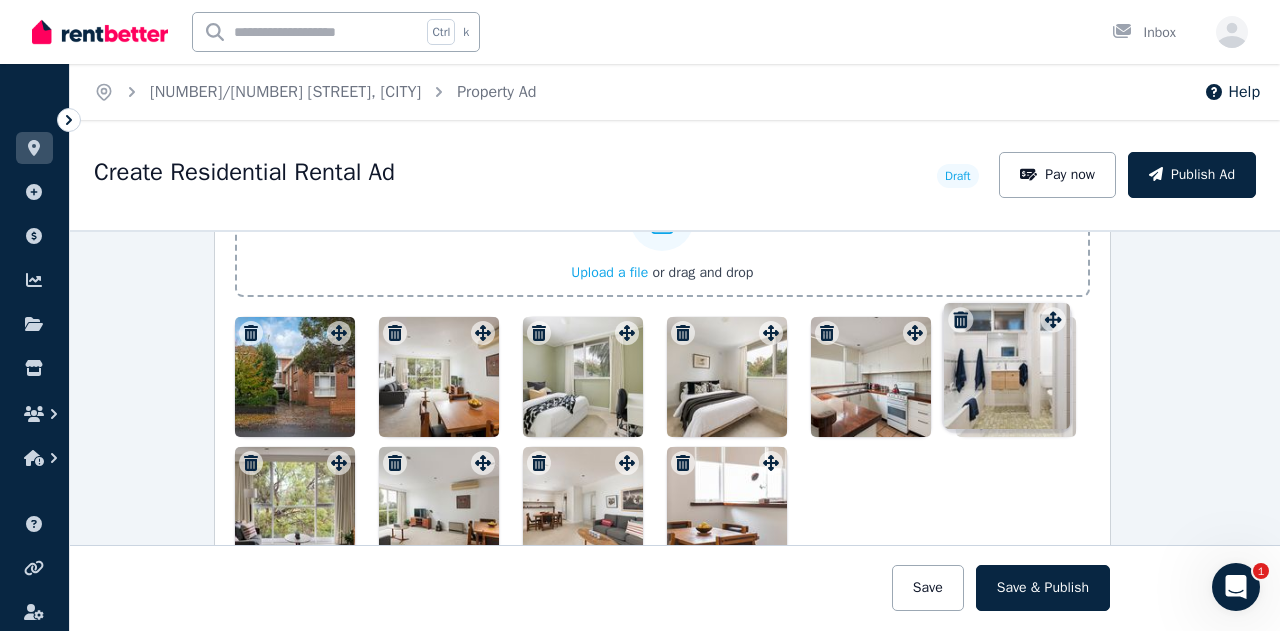 click on "Photos Upload a file   or drag and drop Uploaded   " Salisbury image 1.jpg " Uploaded   " Salisbury image 2.jpg " Uploaded   " Salisbury Image 3.jpg " Uploaded   " Salisbury Image 4.jpg " Uploaded   " Salisbury image 5.jpg " Uploaded   " Salisbury Image 6.jpg " Uploaded   " Salisbury Image 7.jpg " Uploaded   " Salisbury image 8.jpg " Uploaded   " Salisbury Image 9.jpg " Uploaded   " Salisbury Image 10.jpg "
To pick up a draggable item, press the space bar.
While dragging, use the arrow keys to move the item.
Press space again to drop the item in its new position, or press escape to cancel.
Draggable item 4436560f-cc03-4397-8b8d-6ee654453c42 was moved over droppable area 4436560f-cc03-4397-8b8d-6ee654453c42." at bounding box center (662, 350) 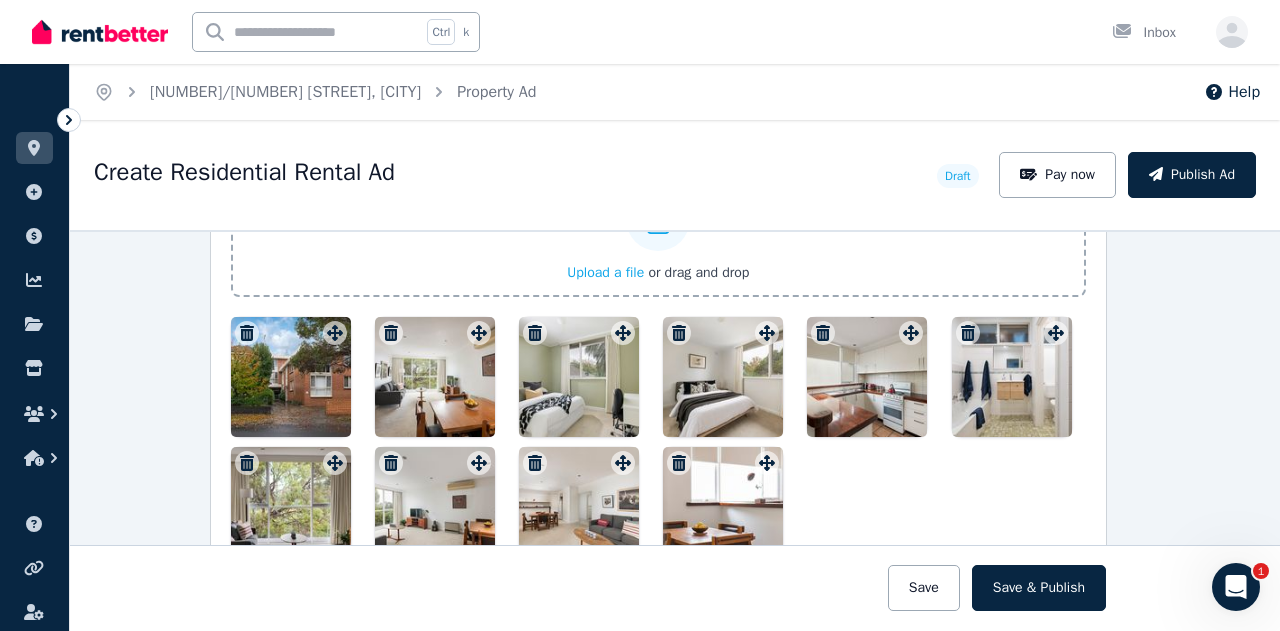 click at bounding box center [291, 507] 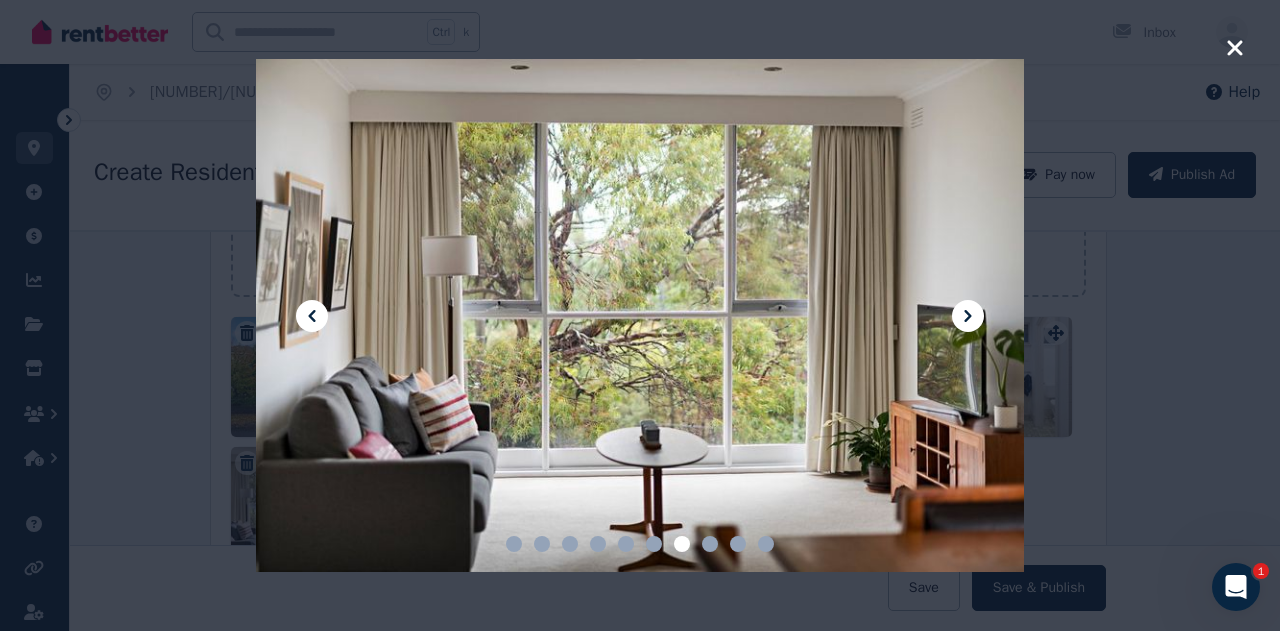 click 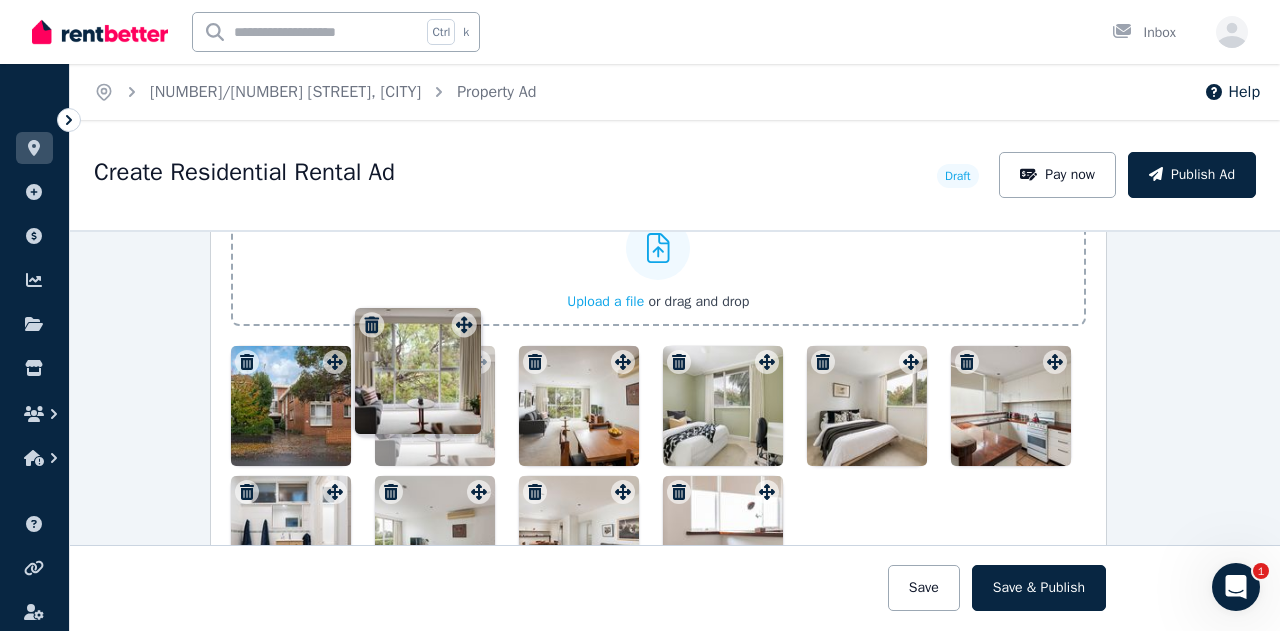 drag, startPoint x: 328, startPoint y: 447, endPoint x: 463, endPoint y: 305, distance: 195.9311 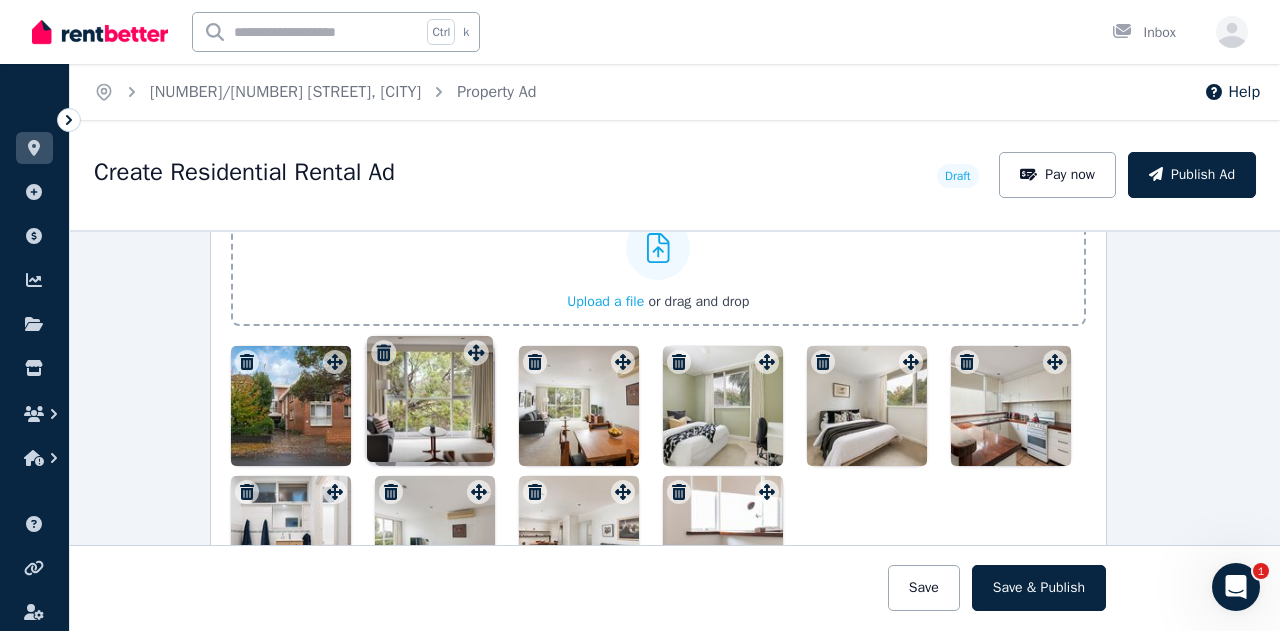 click on "Photos Upload a file   or drag and drop Uploaded   " Salisbury image 1.jpg " Uploaded   " Salisbury image 2.jpg " Uploaded   " Salisbury Image 3.jpg " Uploaded   " Salisbury Image 4.jpg " Uploaded   " Salisbury image 5.jpg " Uploaded   " Salisbury Image 6.jpg " Uploaded   " Salisbury Image 7.jpg " Uploaded   " Salisbury image 8.jpg " Uploaded   " Salisbury Image 9.jpg " Uploaded   " Salisbury Image 10.jpg "
To pick up a draggable item, press the space bar.
While dragging, use the arrow keys to move the item.
Press space again to drop the item in its new position, or press escape to cancel.
Draggable item aa587f58-4335-43ca-a8ac-3d31bc5dea3c was moved over droppable area bcb62690-5950-4780-bd0a-d28743ccf164." at bounding box center [658, 379] 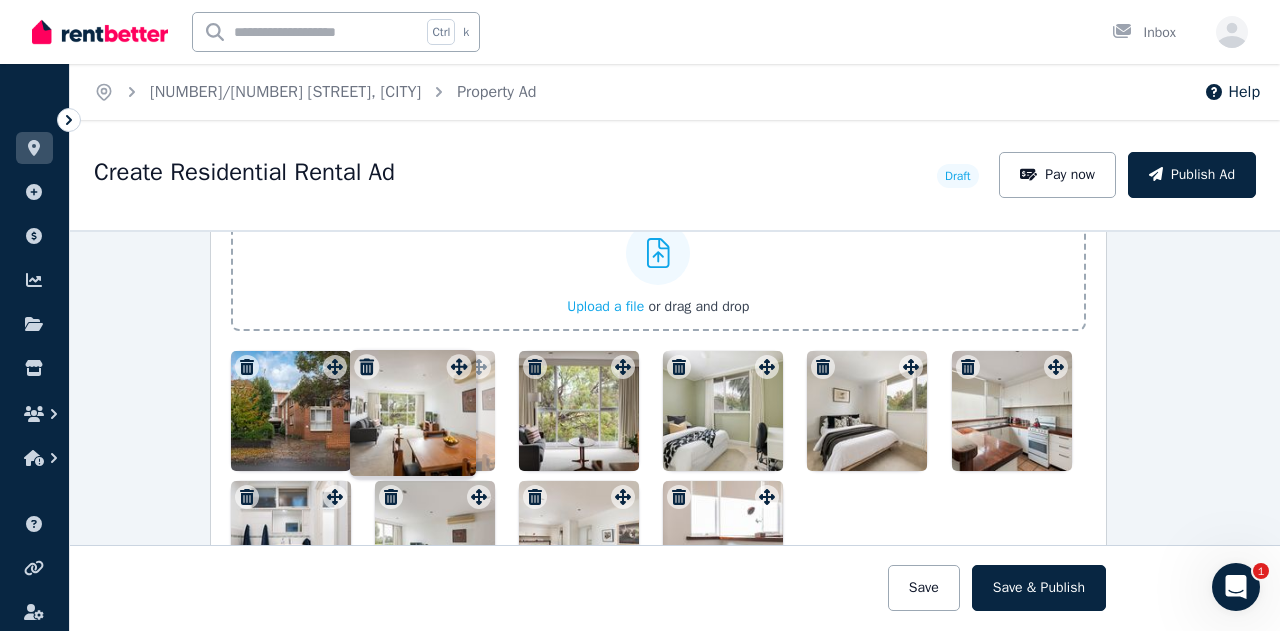 drag, startPoint x: 620, startPoint y: 355, endPoint x: 462, endPoint y: 351, distance: 158.05063 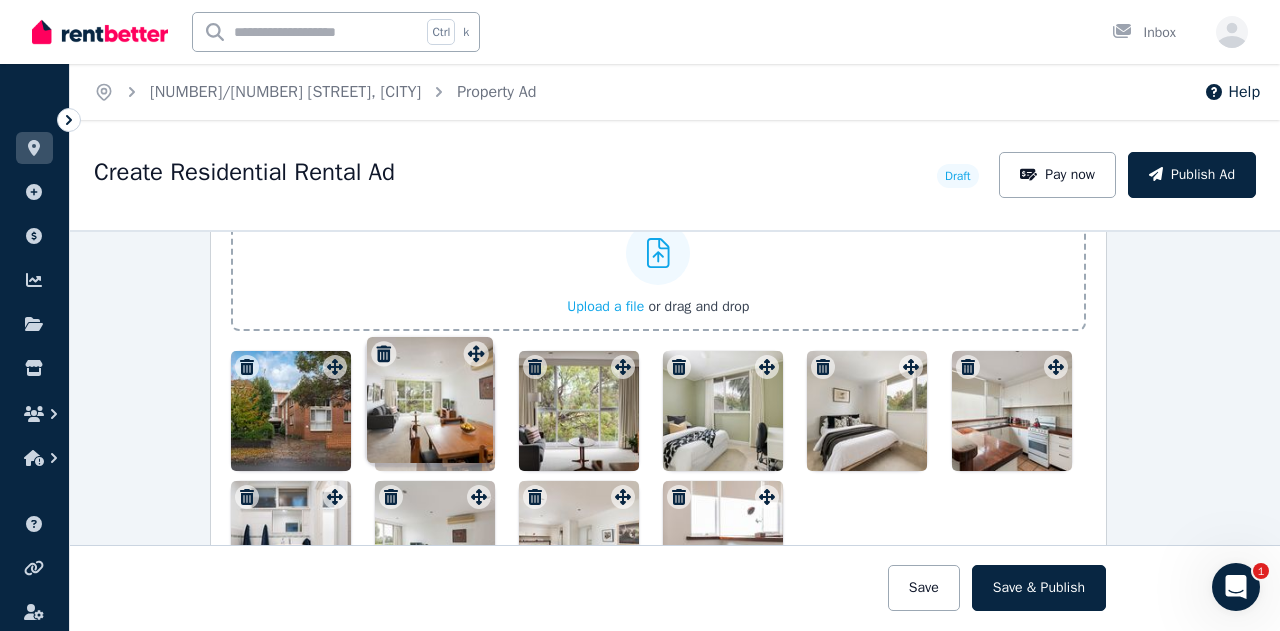 click on "Photos Upload a file   or drag and drop Uploaded   " Salisbury image 1.jpg " Uploaded   " Salisbury image 2.jpg " Uploaded   " Salisbury Image 3.jpg " Uploaded   " Salisbury Image 4.jpg " Uploaded   " Salisbury image 5.jpg " Uploaded   " Salisbury Image 6.jpg " Uploaded   " Salisbury Image 7.jpg " Uploaded   " Salisbury image 8.jpg " Uploaded   " Salisbury Image 9.jpg " Uploaded   " Salisbury Image 10.jpg "
To pick up a draggable item, press the space bar.
While dragging, use the arrow keys to move the item.
Press space again to drop the item in its new position, or press escape to cancel.
Draggable item bcb62690-5950-4780-bd0a-d28743ccf164 was moved over droppable area aa587f58-4335-43ca-a8ac-3d31bc5dea3c." at bounding box center (658, 384) 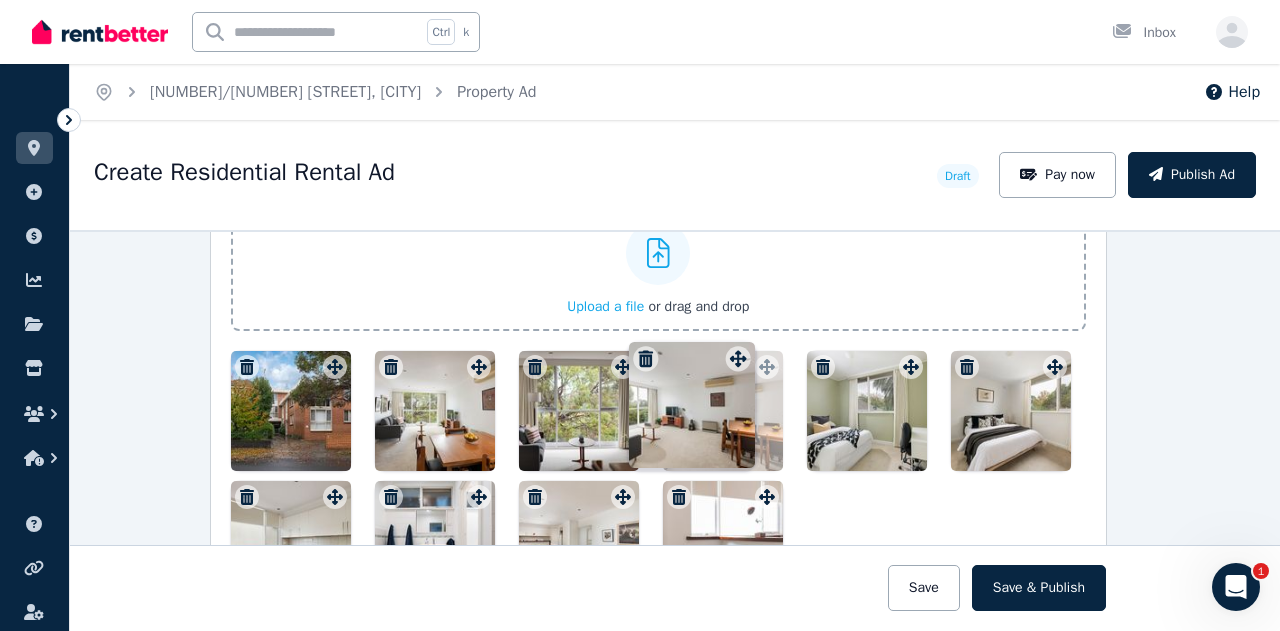 drag, startPoint x: 470, startPoint y: 482, endPoint x: 750, endPoint y: 335, distance: 316.242 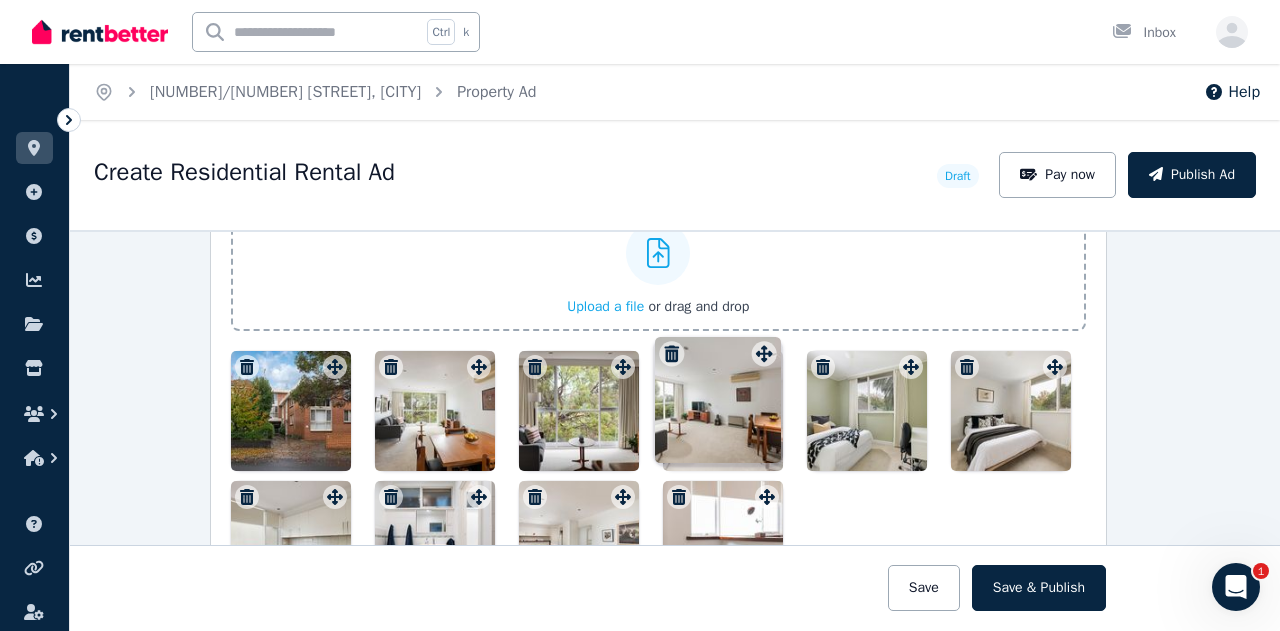 click on "Photos Upload a file   or drag and drop Uploaded   " Salisbury image 1.jpg " Uploaded   " Salisbury image 2.jpg " Uploaded   " Salisbury Image 3.jpg " Uploaded   " Salisbury Image 4.jpg " Uploaded   " Salisbury image 5.jpg " Uploaded   " Salisbury Image 6.jpg " Uploaded   " Salisbury Image 7.jpg " Uploaded   " Salisbury image 8.jpg " Uploaded   " Salisbury Image 9.jpg " Uploaded   " Salisbury Image 10.jpg "
To pick up a draggable item, press the space bar.
While dragging, use the arrow keys to move the item.
Press space again to drop the item in its new position, or press escape to cancel.
Draggable item 207ac9b5-04b6-430d-971f-aa43c9cd809d was moved over droppable area 7d0bc222-d3f3-47b0-928c-0a1062939d3d." at bounding box center (658, 384) 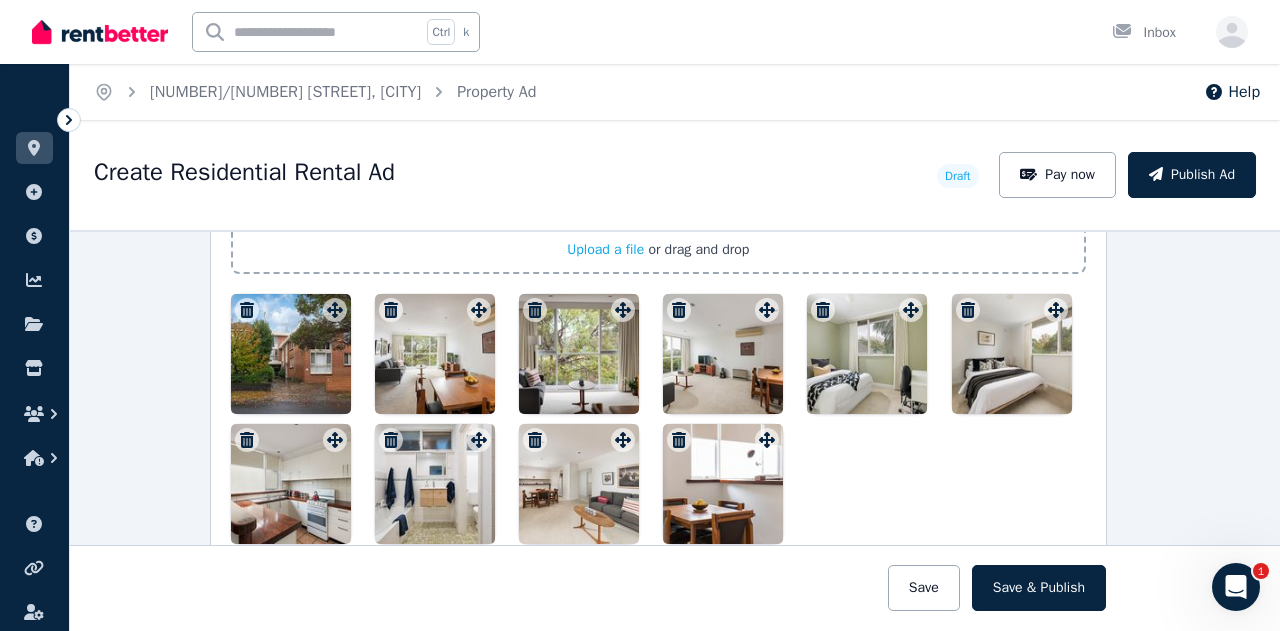 scroll, scrollTop: 2614, scrollLeft: 17, axis: both 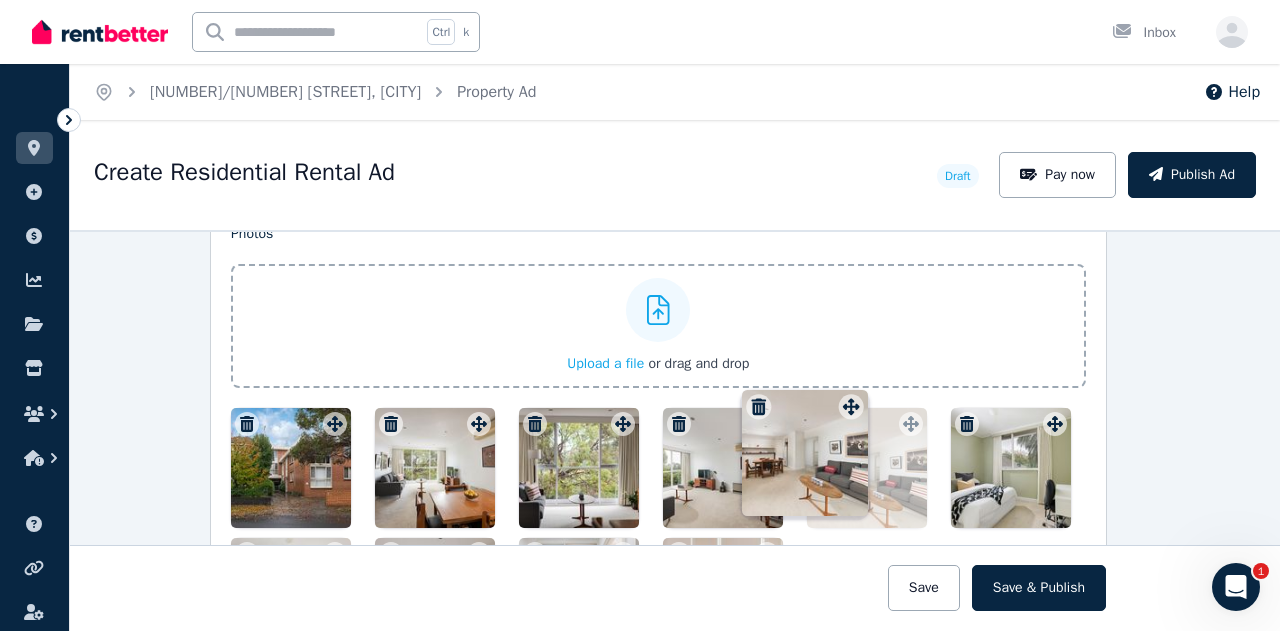 drag, startPoint x: 620, startPoint y: 379, endPoint x: 854, endPoint y: 385, distance: 234.0769 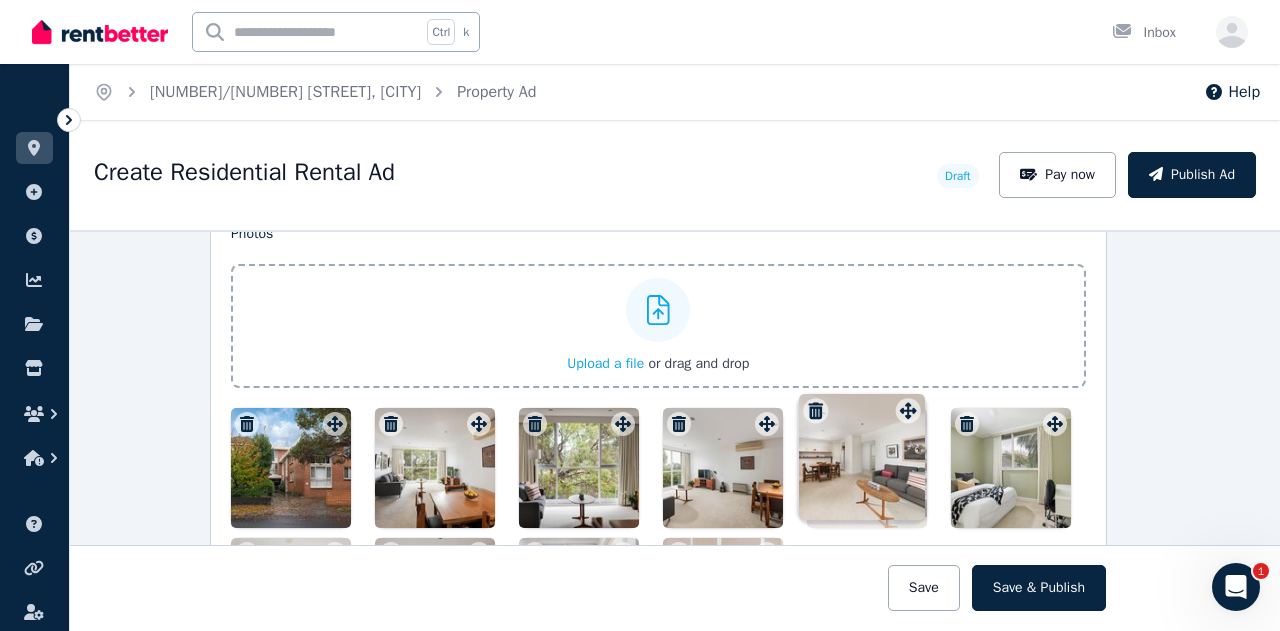 click on "Photos Upload a file   or drag and drop Uploaded   " Salisbury image 1.jpg " Uploaded   " Salisbury image 2.jpg " Uploaded   " Salisbury Image 3.jpg " Uploaded   " Salisbury Image 4.jpg " Uploaded   " Salisbury image 5.jpg " Uploaded   " Salisbury Image 6.jpg " Uploaded   " Salisbury Image 7.jpg " Uploaded   " Salisbury image 8.jpg " Uploaded   " Salisbury Image 9.jpg " Uploaded   " Salisbury Image 10.jpg "
To pick up a draggable item, press the space bar.
While dragging, use the arrow keys to move the item.
Press space again to drop the item in its new position, or press escape to cancel.
Draggable item eedf10b5-ec82-45d0-8f7c-2ed777884c2c was moved over droppable area 7d0bc222-d3f3-47b0-928c-0a1062939d3d." at bounding box center [658, 441] 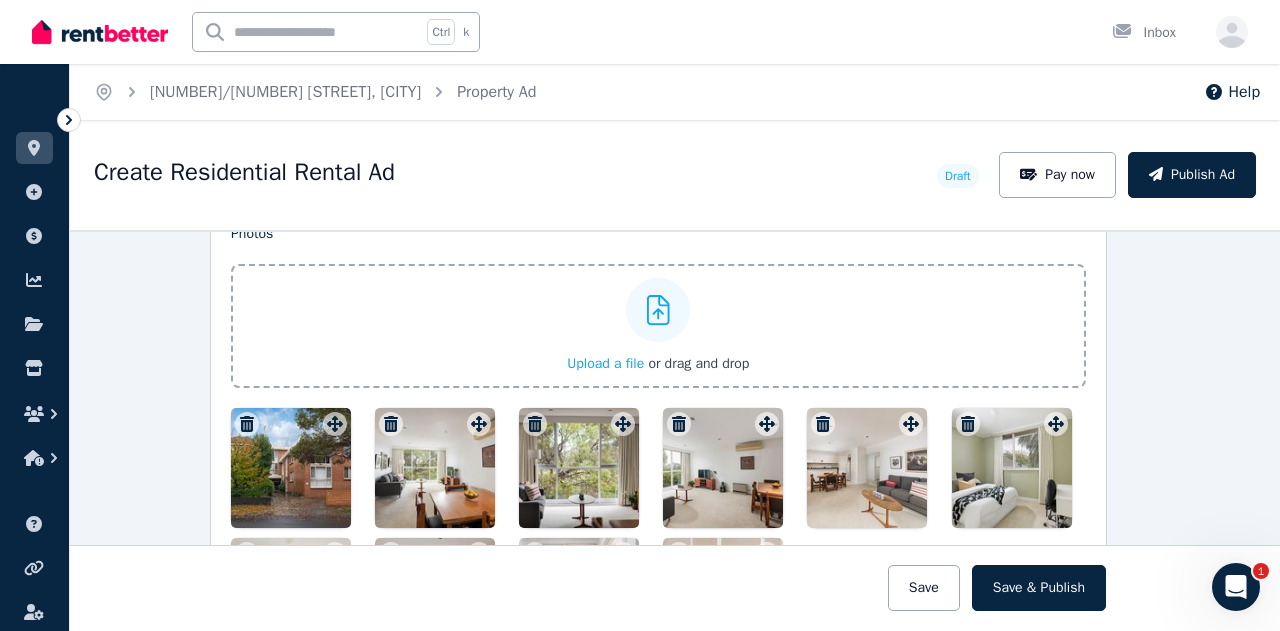 scroll, scrollTop: 2557, scrollLeft: 17, axis: both 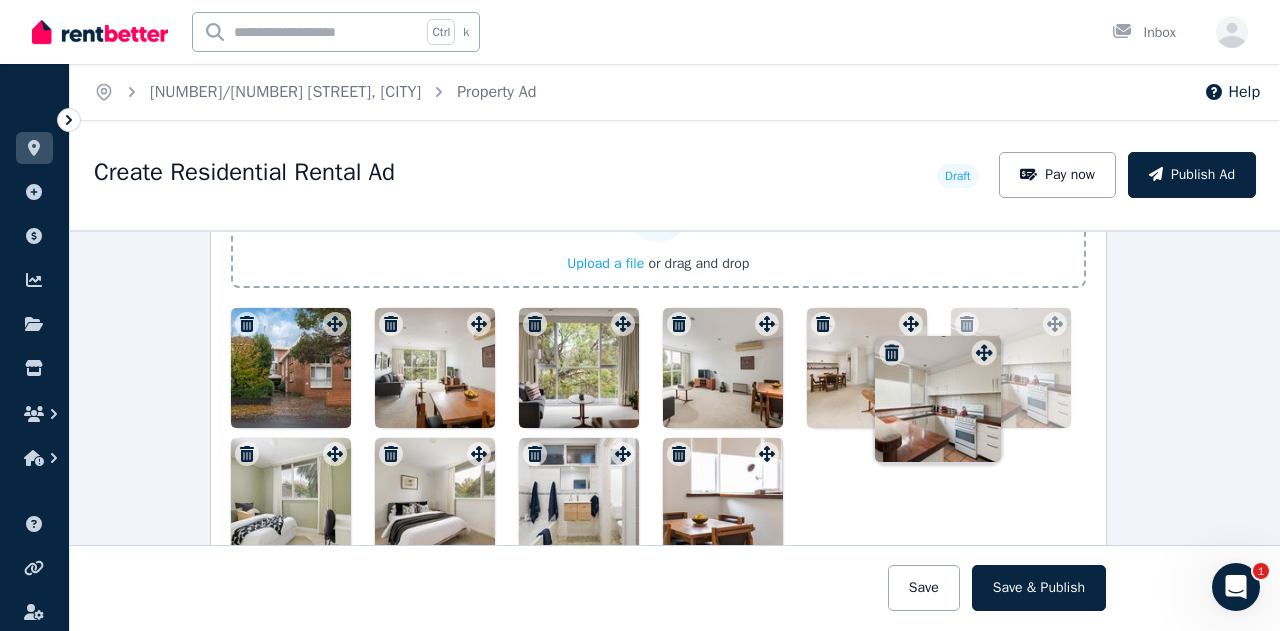 drag, startPoint x: 476, startPoint y: 441, endPoint x: 996, endPoint y: 329, distance: 531.9248 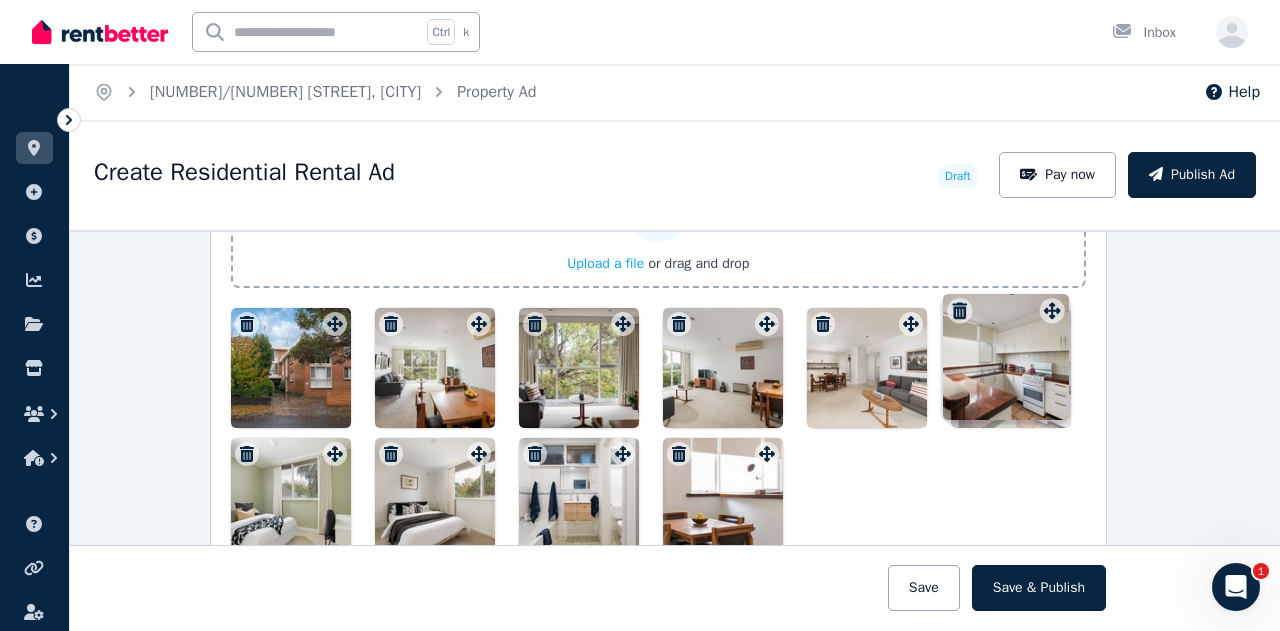 click on "Photos Upload a file   or drag and drop Uploaded   " Salisbury image 1.jpg " Uploaded   " Salisbury image 2.jpg " Uploaded   " Salisbury Image 3.jpg " Uploaded   " Salisbury Image 4.jpg " Uploaded   " Salisbury image 5.jpg " Uploaded   " Salisbury Image 6.jpg " Uploaded   " Salisbury Image 7.jpg " Uploaded   " Salisbury image 8.jpg " Uploaded   " Salisbury Image 9.jpg " Uploaded   " Salisbury Image 10.jpg "
To pick up a draggable item, press the space bar.
While dragging, use the arrow keys to move the item.
Press space again to drop the item in its new position, or press escape to cancel.
Draggable item c4f7b582-31d1-4025-b2e1-bca4133d4838 was moved over droppable area 7d0bc222-d3f3-47b0-928c-0a1062939d3d." at bounding box center (658, 341) 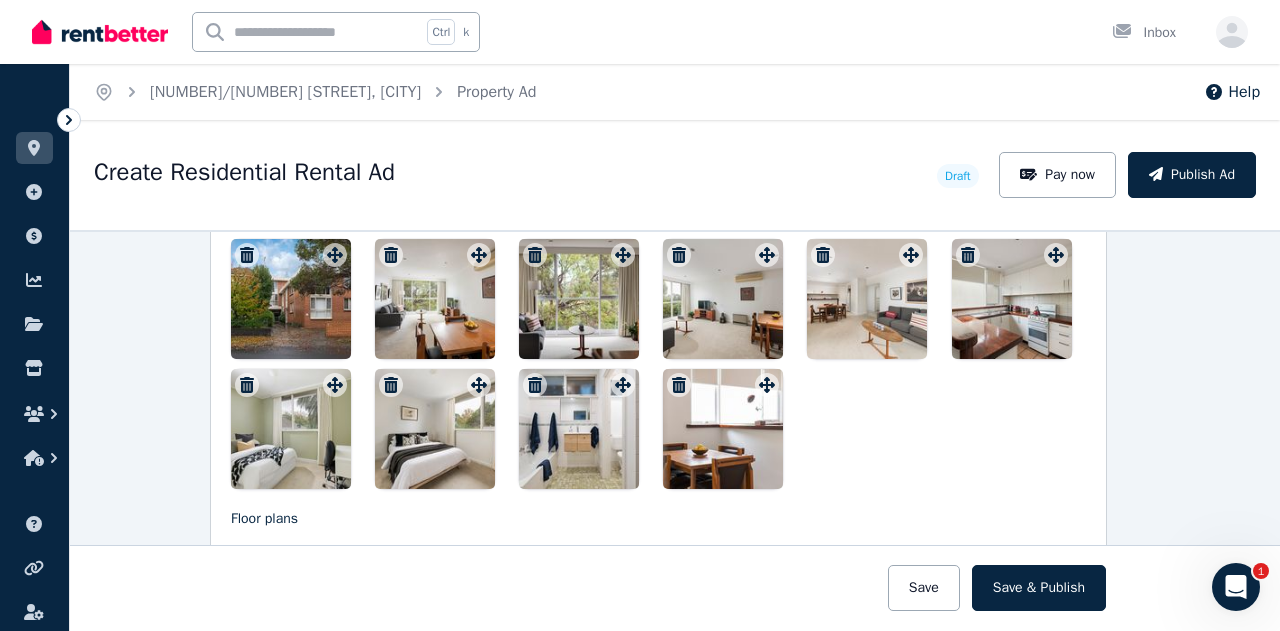 scroll, scrollTop: 2657, scrollLeft: 17, axis: both 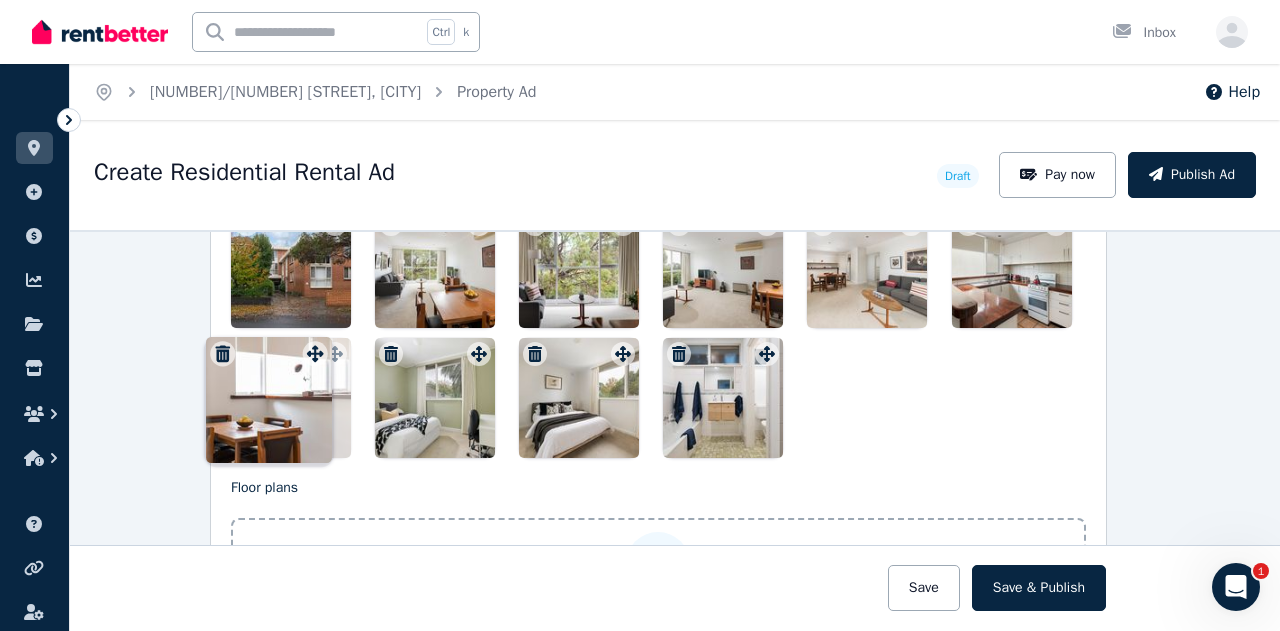 drag, startPoint x: 766, startPoint y: 345, endPoint x: 320, endPoint y: 341, distance: 446.01794 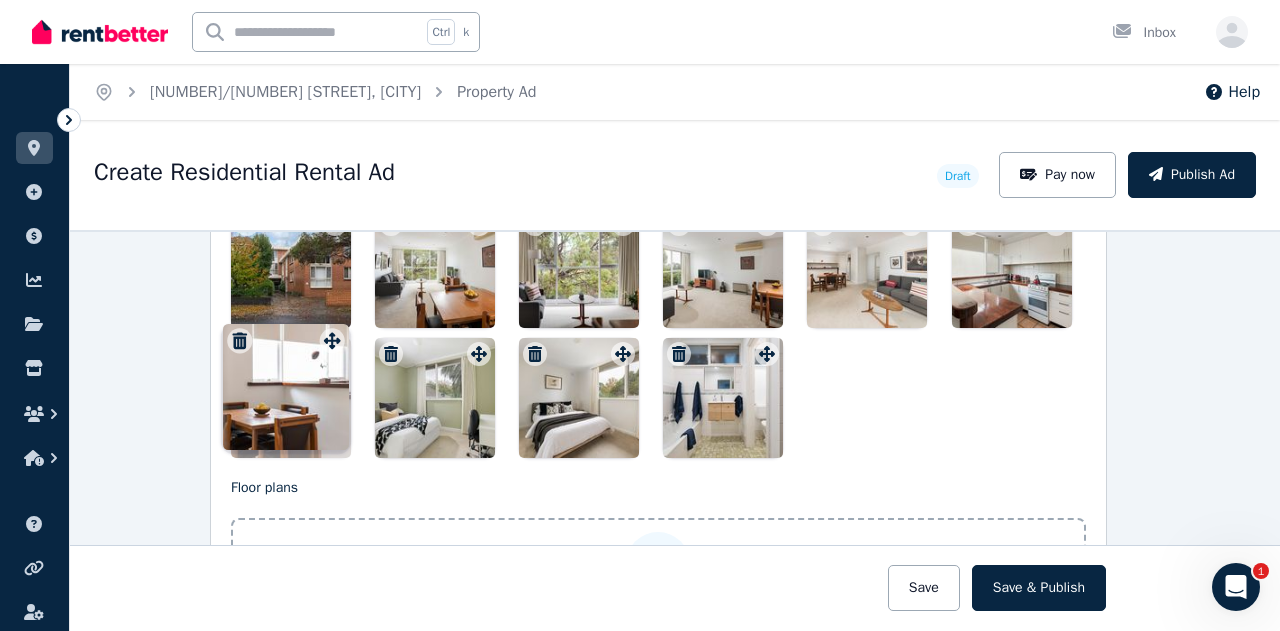 click on "Photos Upload a file   or drag and drop Uploaded   " Salisbury image 1.jpg " Uploaded   " Salisbury image 2.jpg " Uploaded   " Salisbury Image 3.jpg " Uploaded   " Salisbury Image 4.jpg " Uploaded   " Salisbury image 5.jpg " Uploaded   " Salisbury Image 6.jpg " Uploaded   " Salisbury Image 7.jpg " Uploaded   " Salisbury image 8.jpg " Uploaded   " Salisbury Image 9.jpg " Uploaded   " Salisbury Image 10.jpg "
To pick up a draggable item, press the space bar.
While dragging, use the arrow keys to move the item.
Press space again to drop the item in its new position, or press escape to cancel.
Draggable item b0317fe2-6d72-47ec-b4b8-54807995d494 was moved over droppable area 7d0bc222-d3f3-47b0-928c-0a1062939d3d." at bounding box center (658, 241) 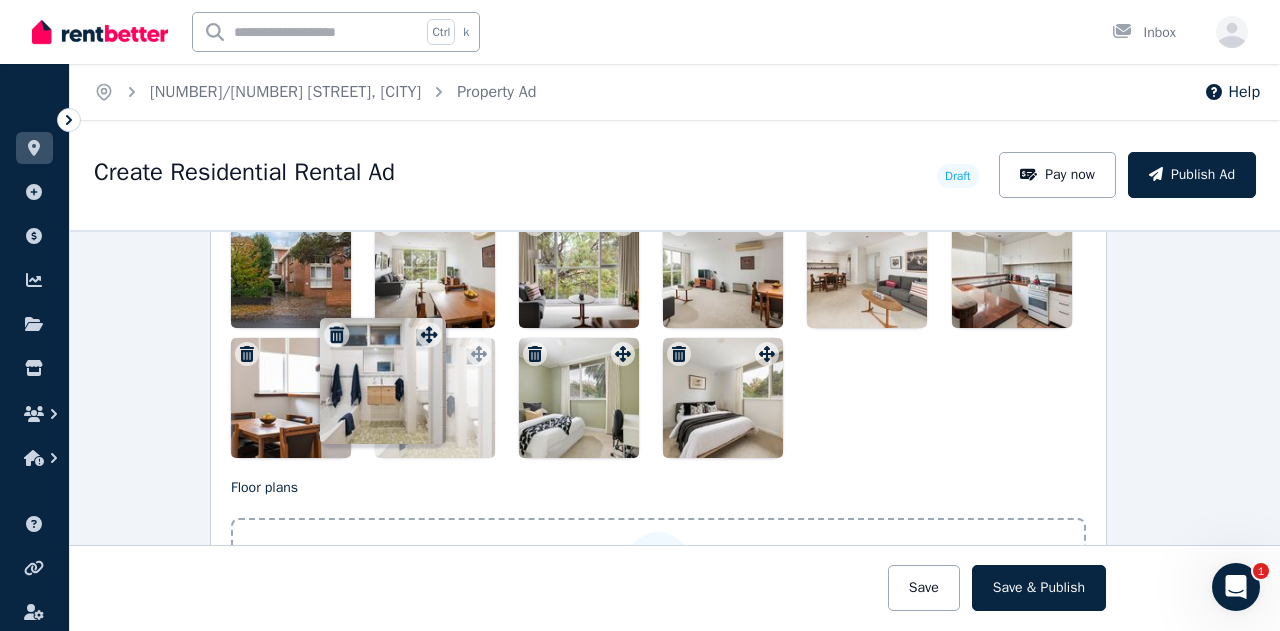 drag, startPoint x: 760, startPoint y: 346, endPoint x: 428, endPoint y: 323, distance: 332.79575 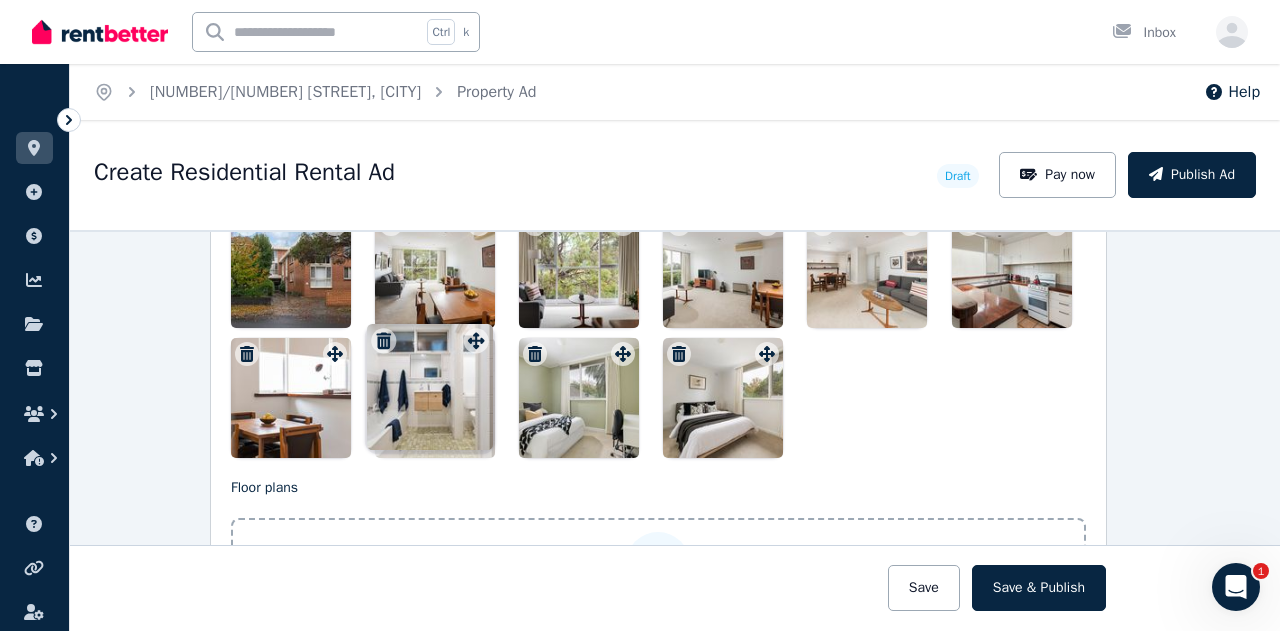 click on "Photos Upload a file   or drag and drop Uploaded   " Salisbury image 1.jpg " Uploaded   " Salisbury image 2.jpg " Uploaded   " Salisbury Image 3.jpg " Uploaded   " Salisbury Image 4.jpg " Uploaded   " Salisbury image 5.jpg " Uploaded   " Salisbury Image 6.jpg " Uploaded   " Salisbury Image 7.jpg " Uploaded   " Salisbury image 8.jpg " Uploaded   " Salisbury Image 9.jpg " Uploaded   " Salisbury Image 10.jpg "
To pick up a draggable item, press the space bar.
While dragging, use the arrow keys to move the item.
Press space again to drop the item in its new position, or press escape to cancel.
Draggable item 4436560f-cc03-4397-8b8d-6ee654453c42 was moved over droppable area 7d0bc222-d3f3-47b0-928c-0a1062939d3d." at bounding box center (658, 241) 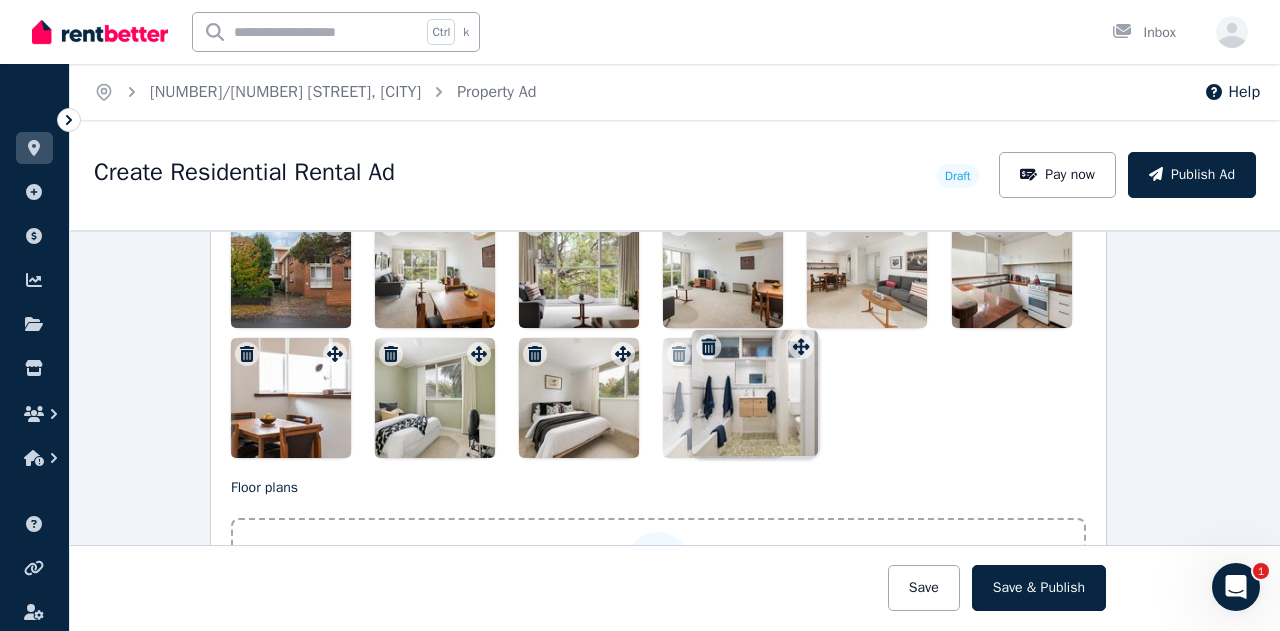 drag, startPoint x: 474, startPoint y: 336, endPoint x: 802, endPoint y: 325, distance: 328.1844 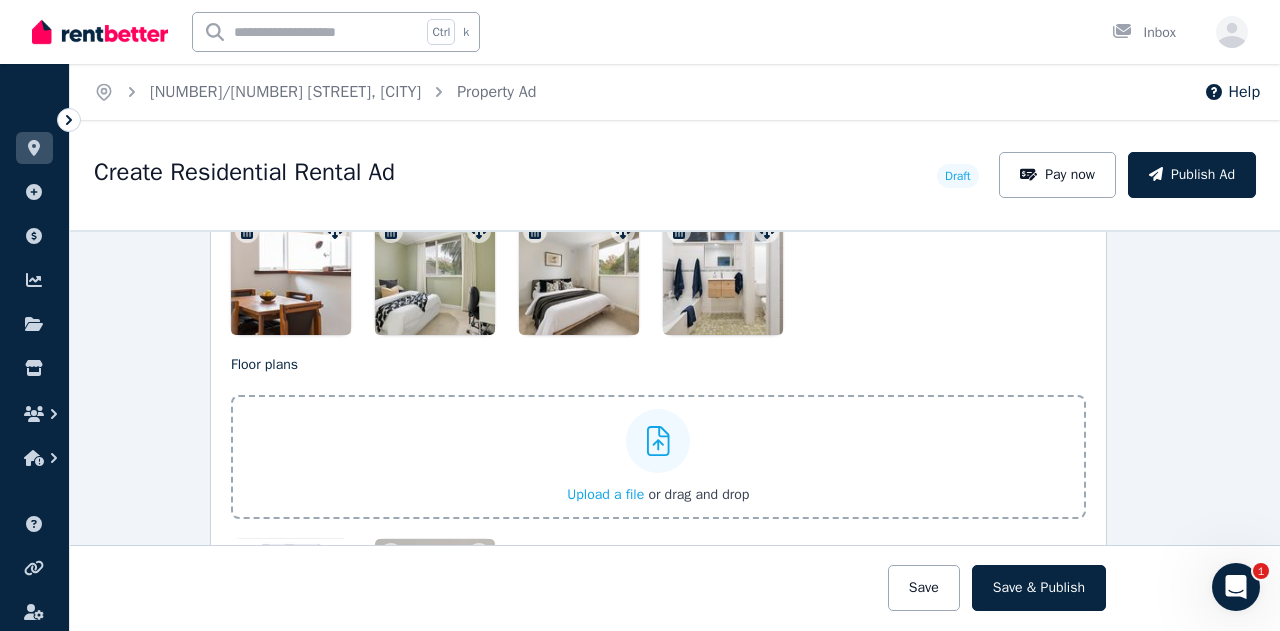 scroll, scrollTop: 2957, scrollLeft: 17, axis: both 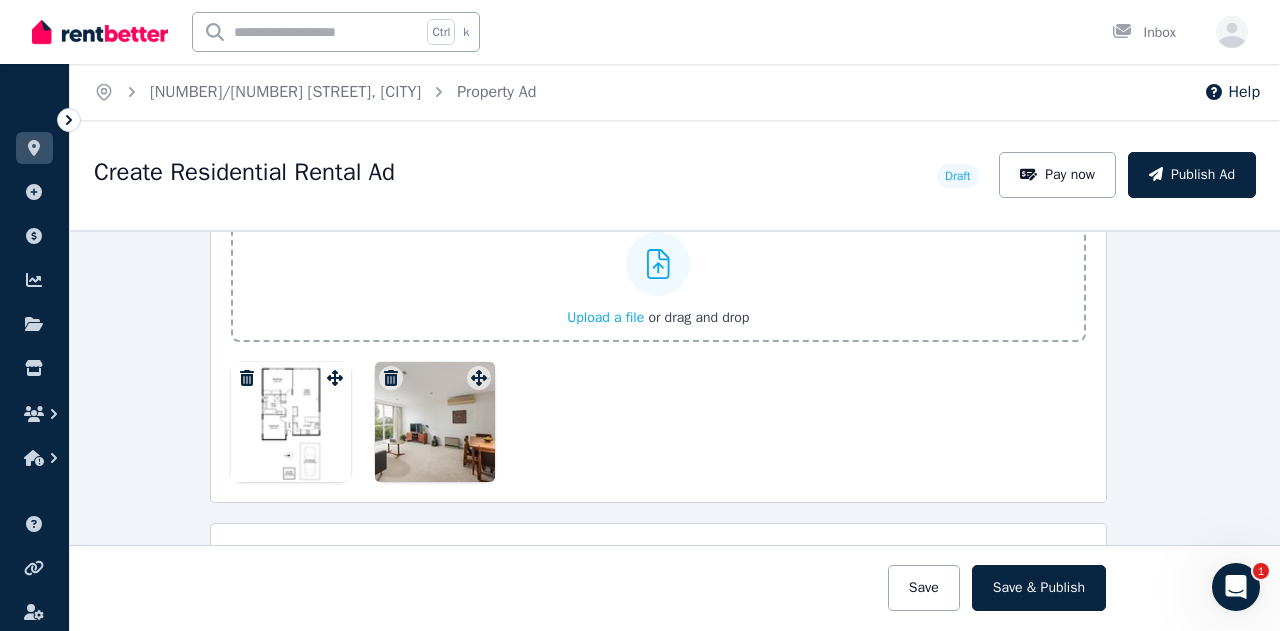 click 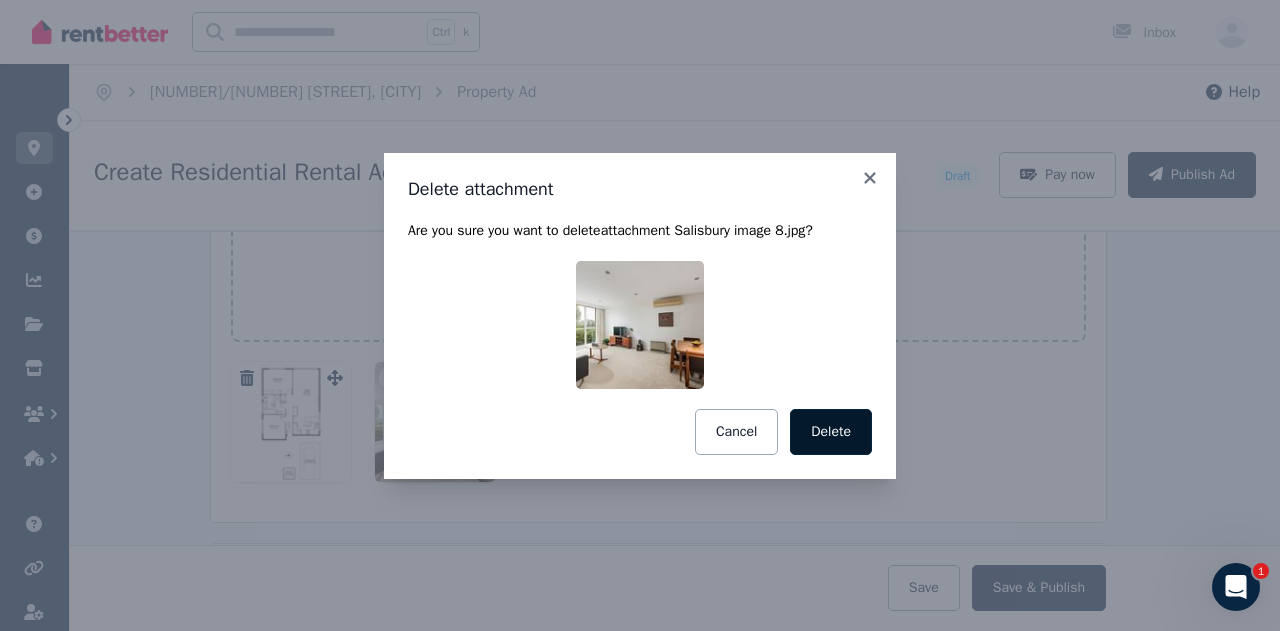 click on "Delete" at bounding box center (831, 432) 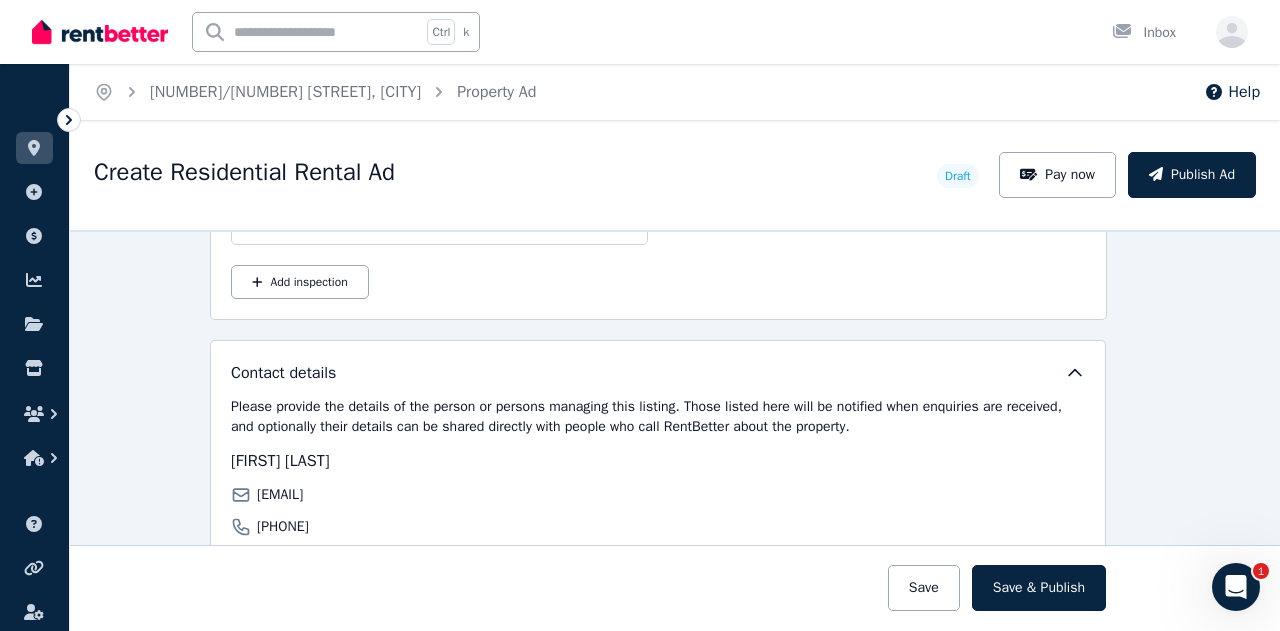 scroll, scrollTop: 3626, scrollLeft: 17, axis: both 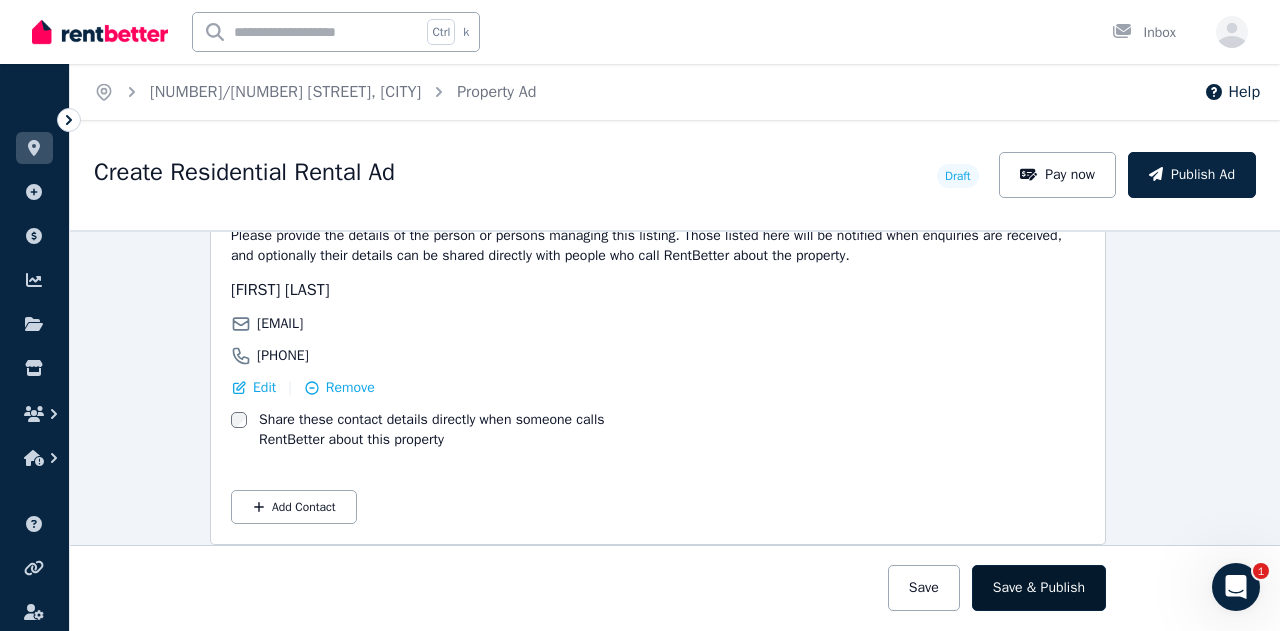 click on "Save & Publish" at bounding box center [1039, 588] 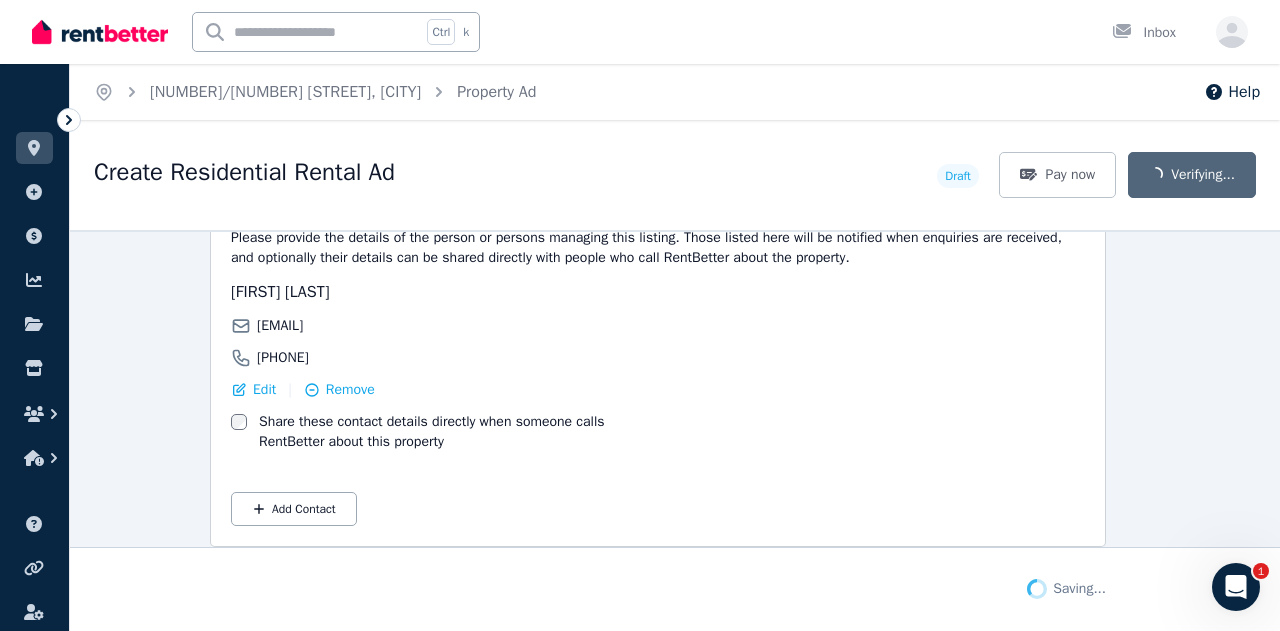 scroll, scrollTop: 3782, scrollLeft: 17, axis: both 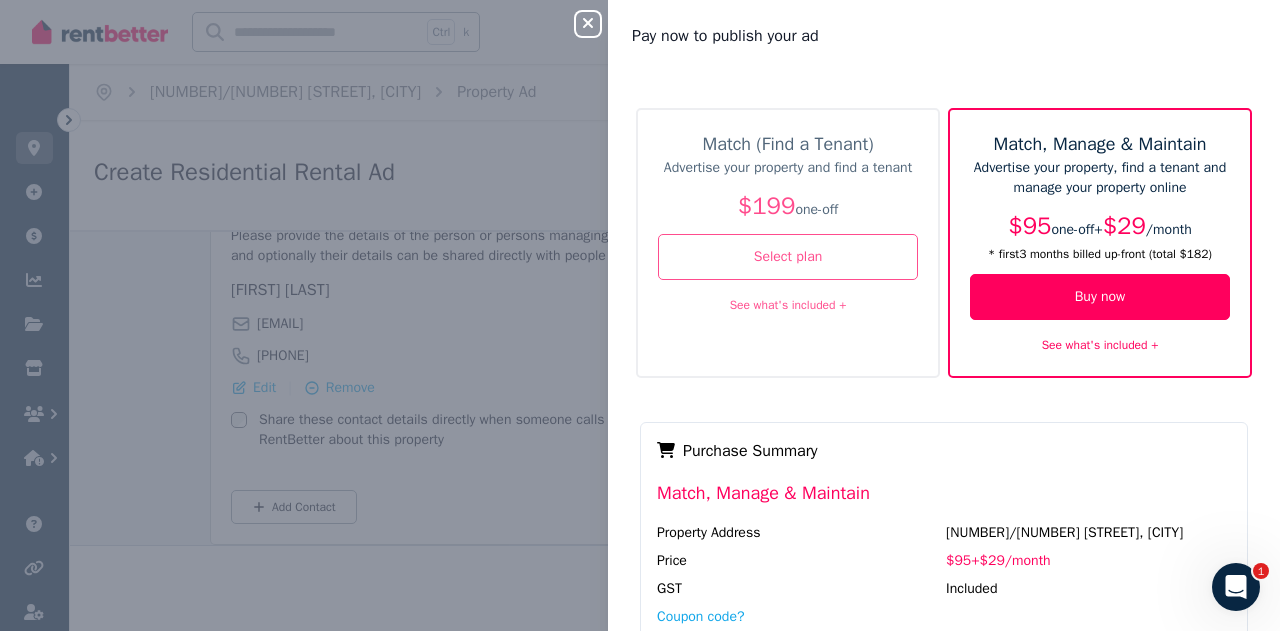 click on "See what's included +" at bounding box center (1100, 345) 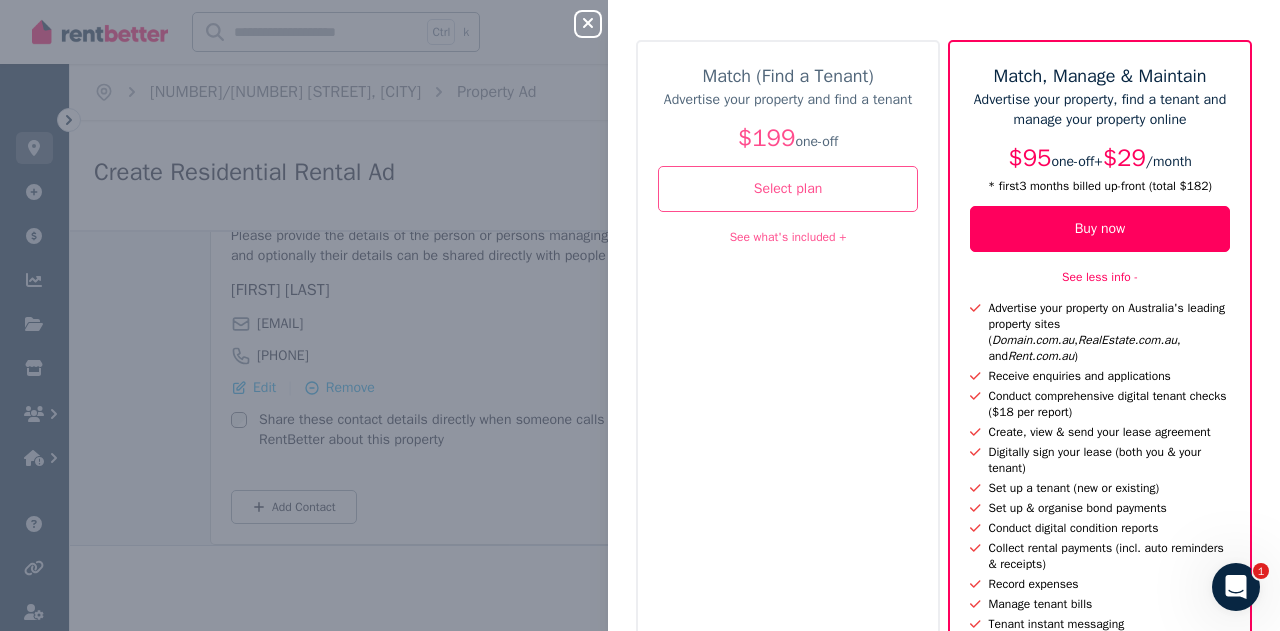 scroll, scrollTop: 100, scrollLeft: 0, axis: vertical 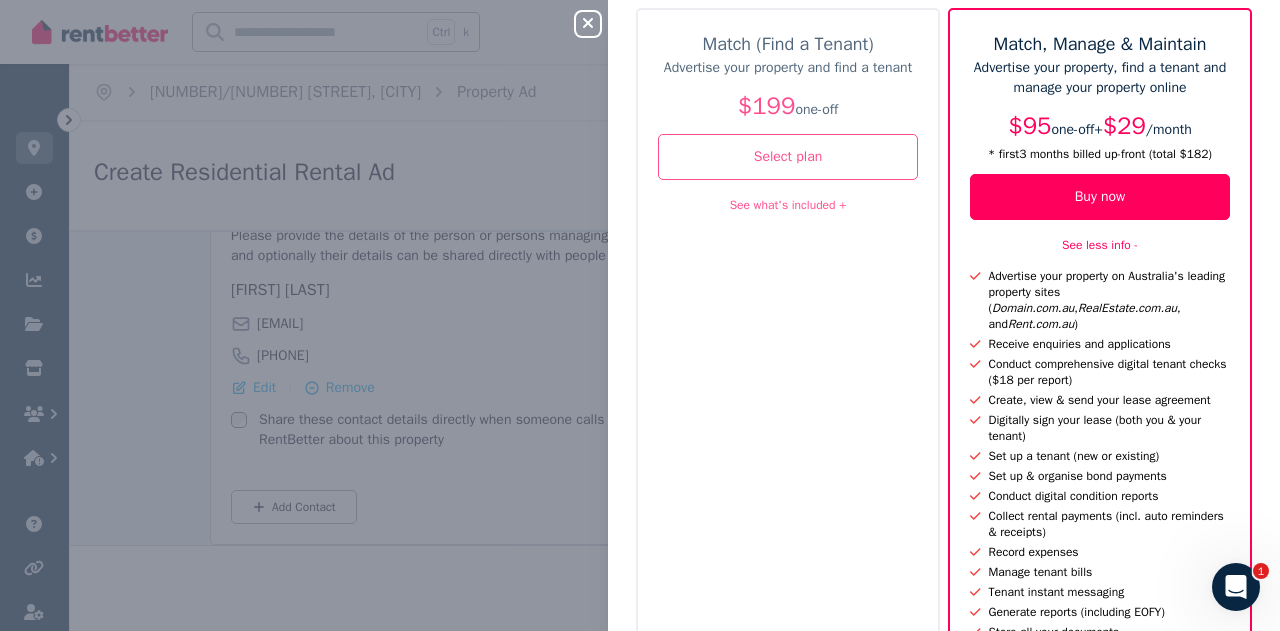 click on "See what's included +" at bounding box center (788, 205) 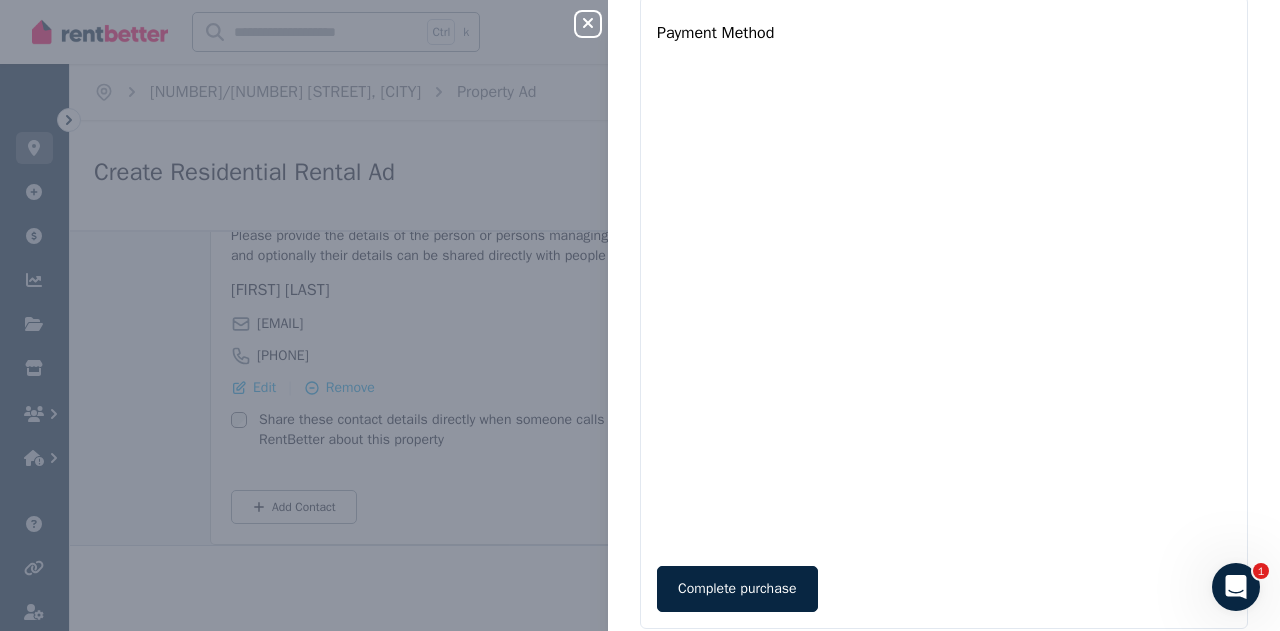 scroll, scrollTop: 1198, scrollLeft: 0, axis: vertical 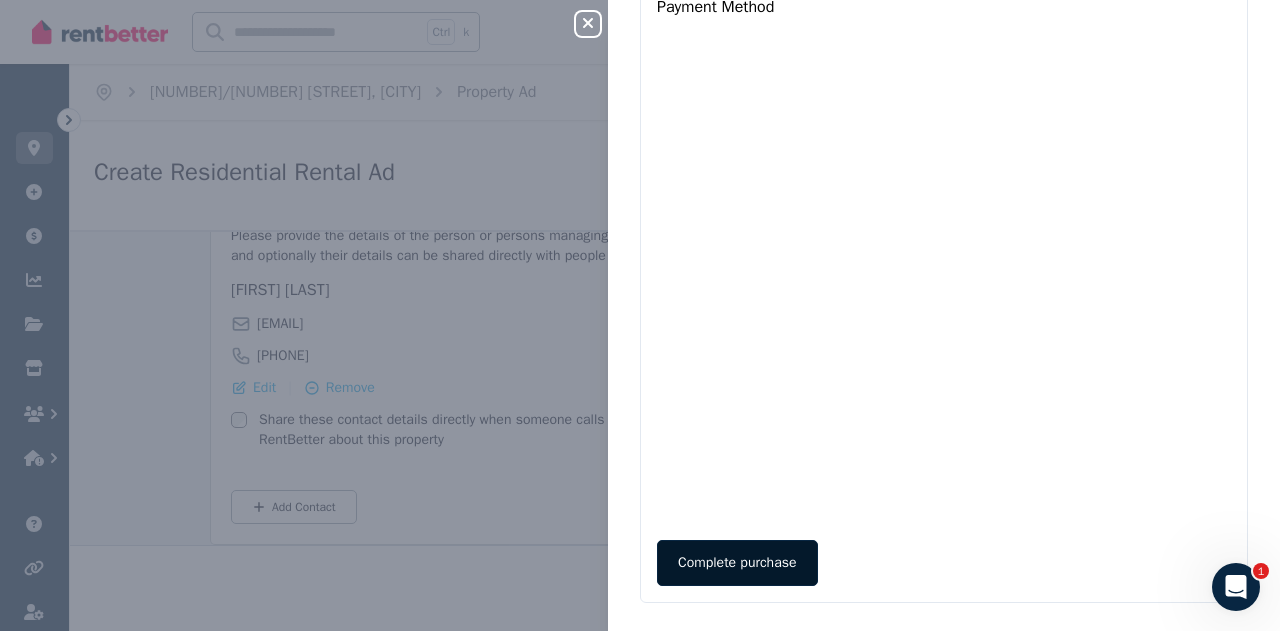 click on "Complete purchase" at bounding box center (737, 563) 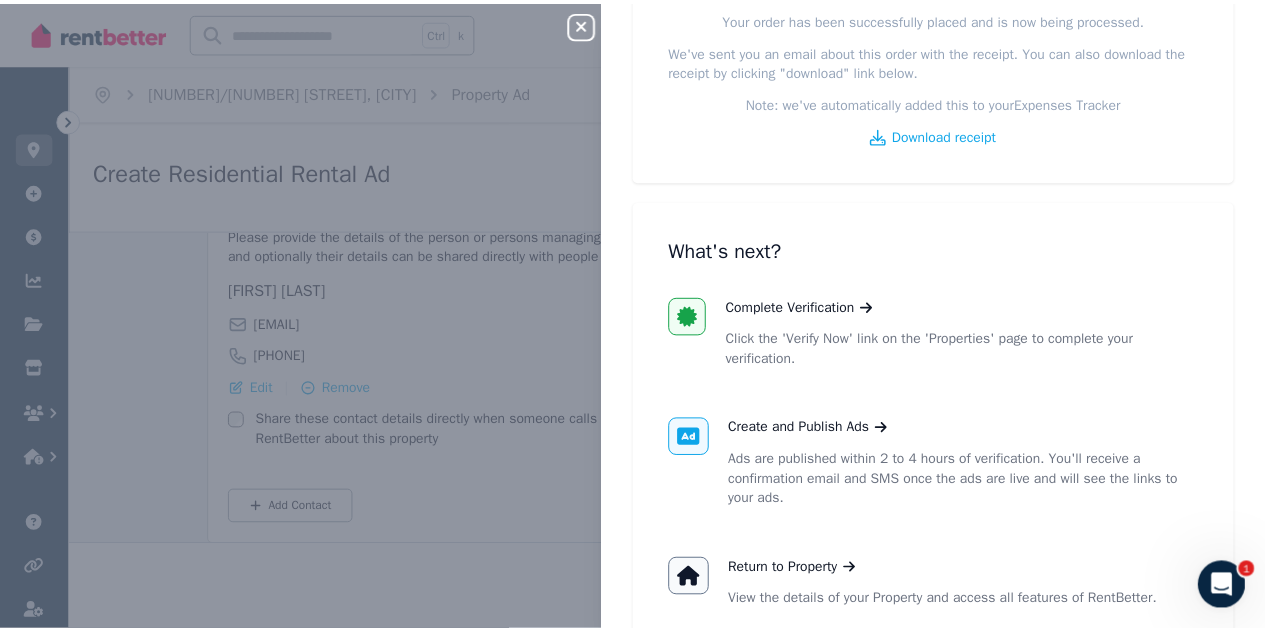 scroll, scrollTop: 200, scrollLeft: 0, axis: vertical 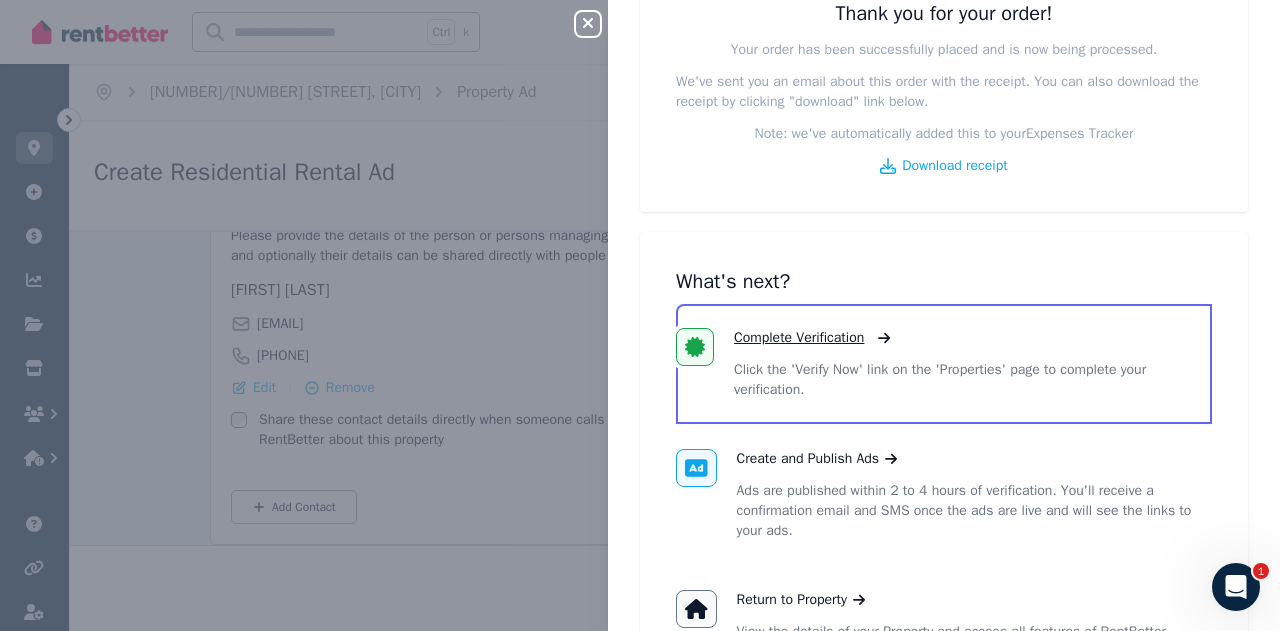 click on "Complete Verification" at bounding box center (799, 338) 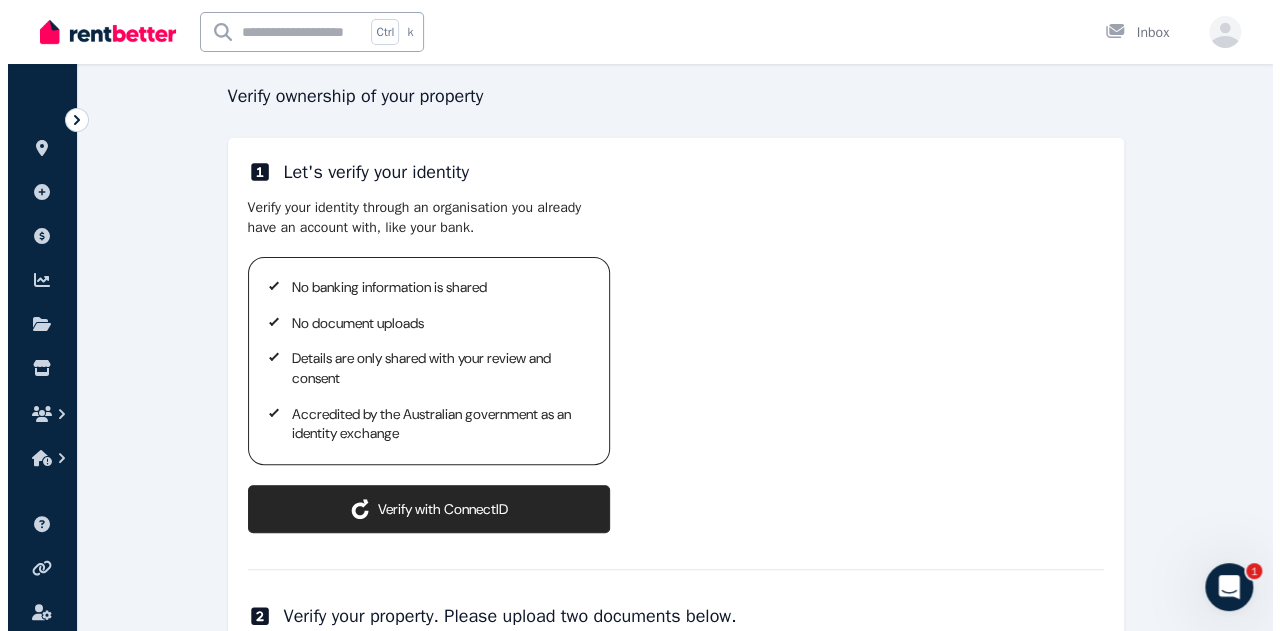 scroll, scrollTop: 184, scrollLeft: 0, axis: vertical 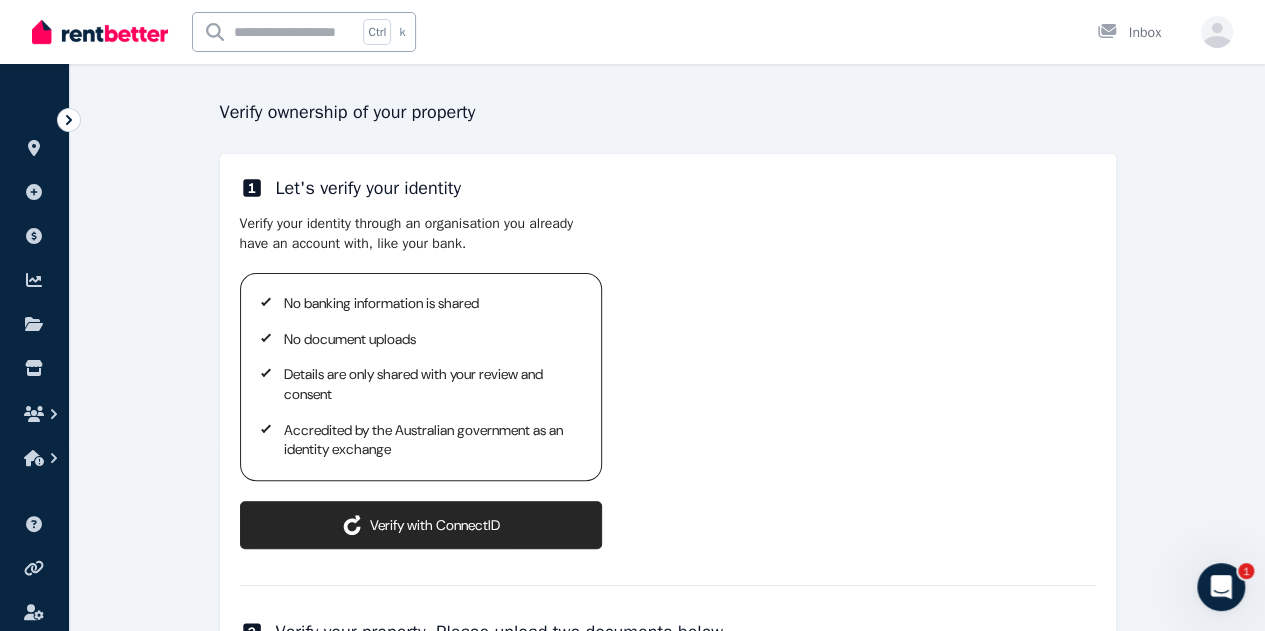 click on "ConnectID logo  Verify with ConnectID" at bounding box center [421, 525] 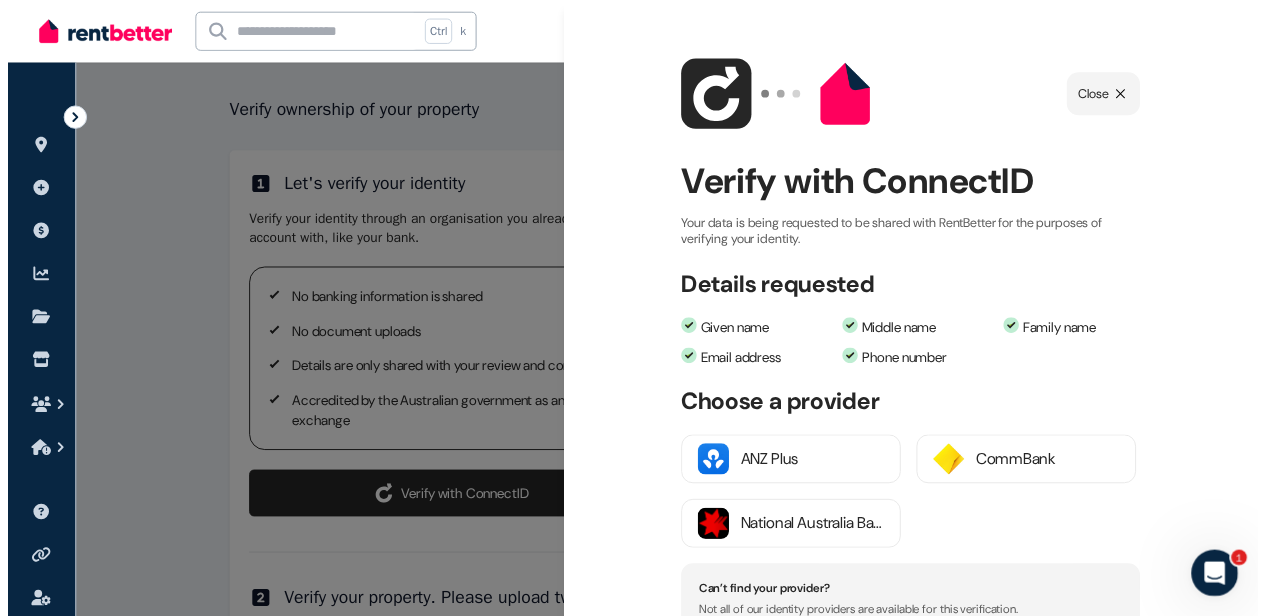 scroll, scrollTop: 100, scrollLeft: 0, axis: vertical 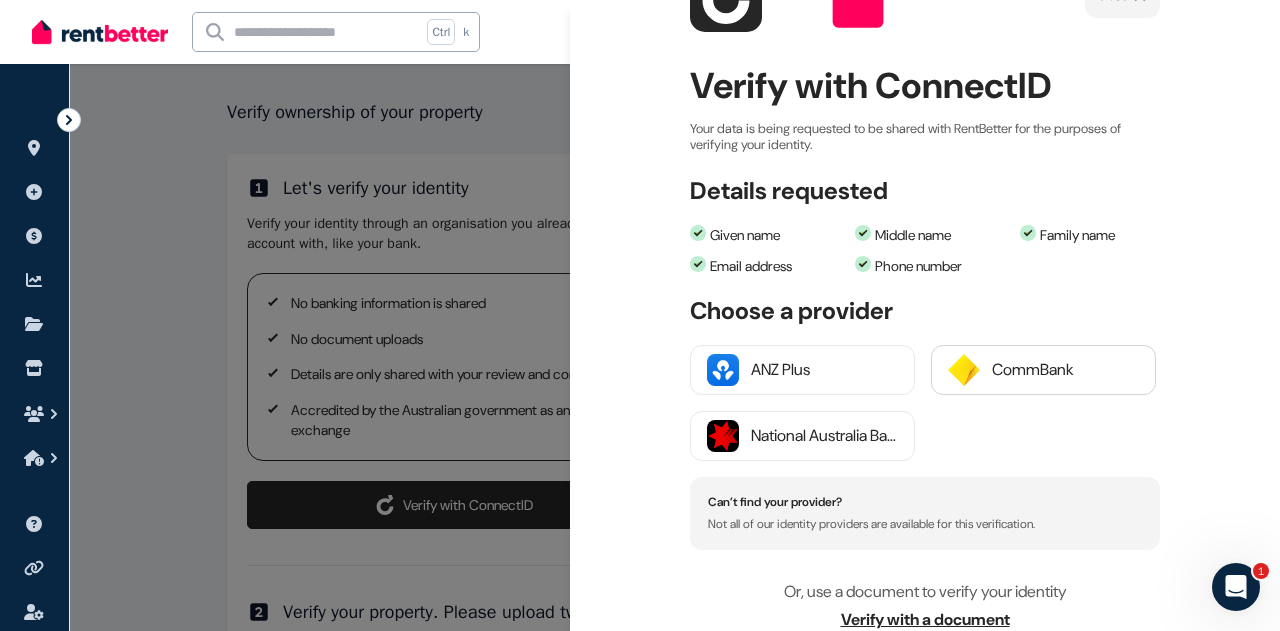 click on "CommBank" at bounding box center (1065, 370) 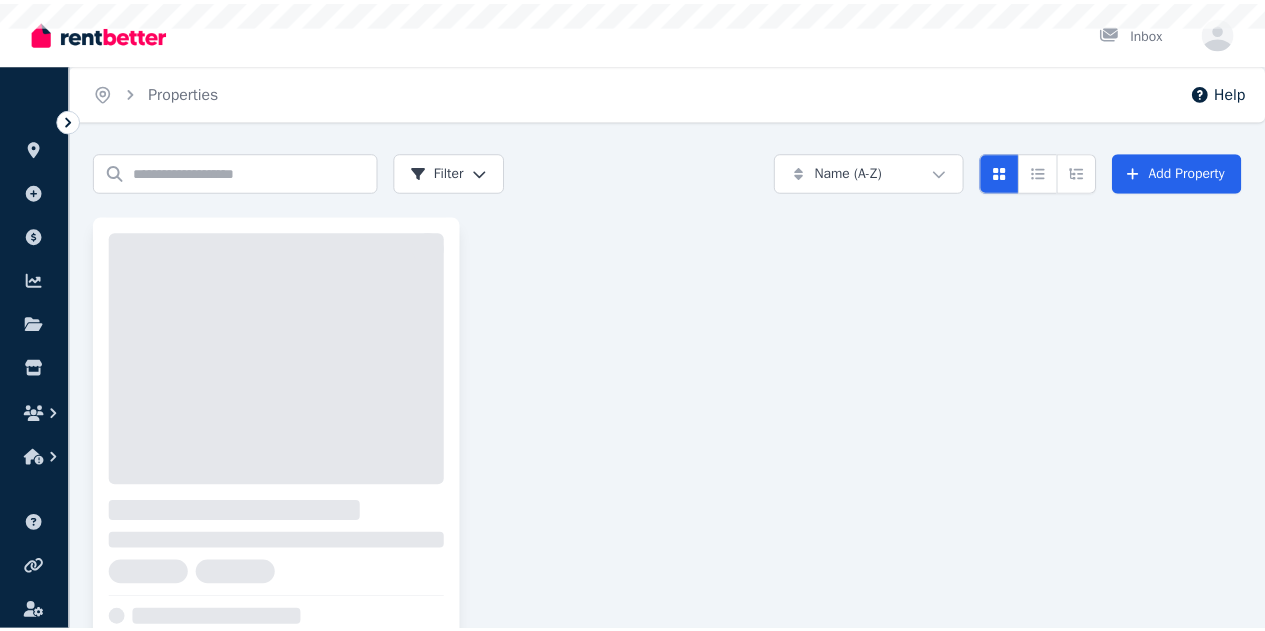 scroll, scrollTop: 0, scrollLeft: 0, axis: both 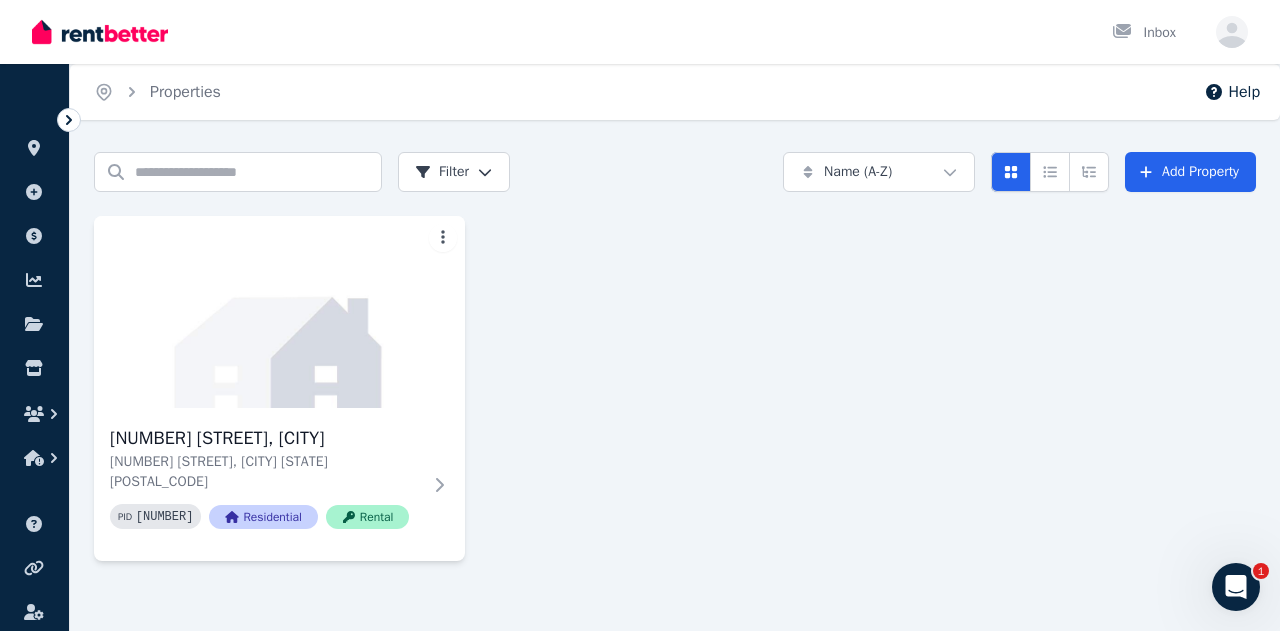 click at bounding box center [100, 32] 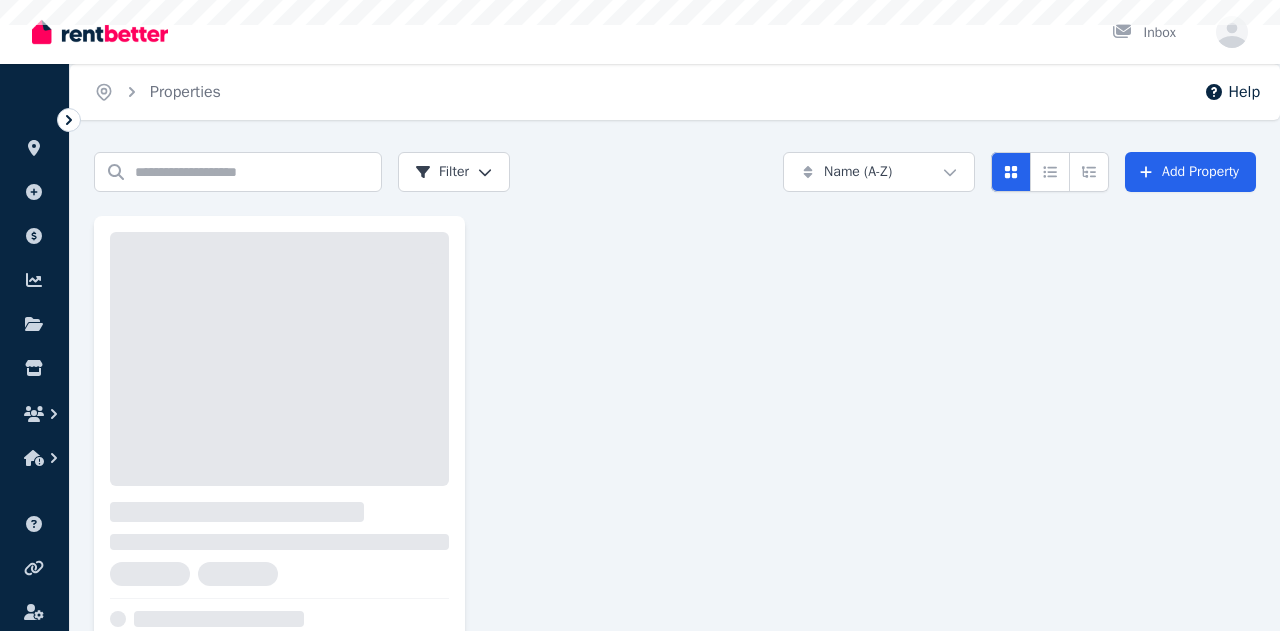 scroll, scrollTop: 0, scrollLeft: 0, axis: both 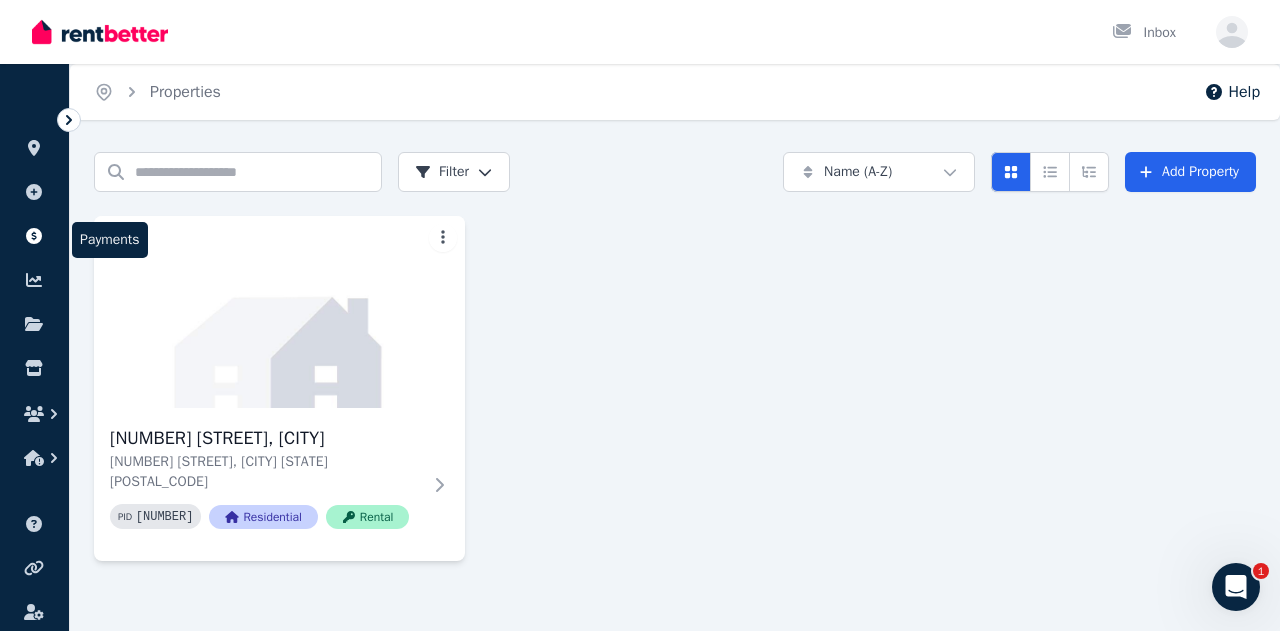 click at bounding box center [34, 236] 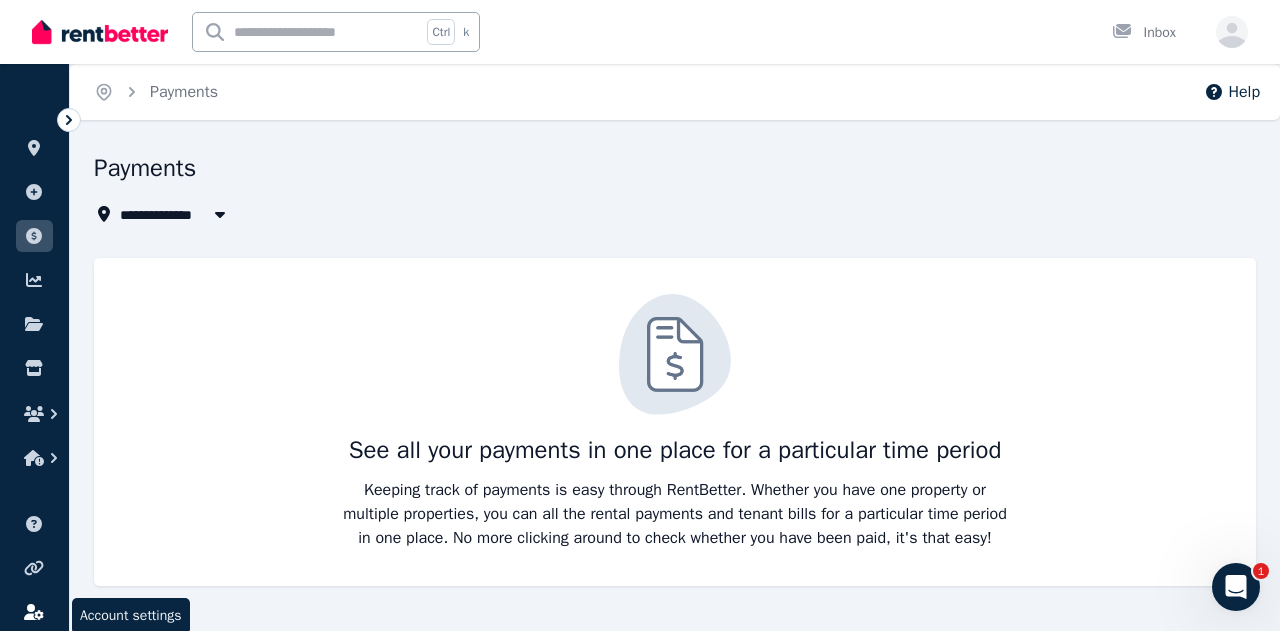 click 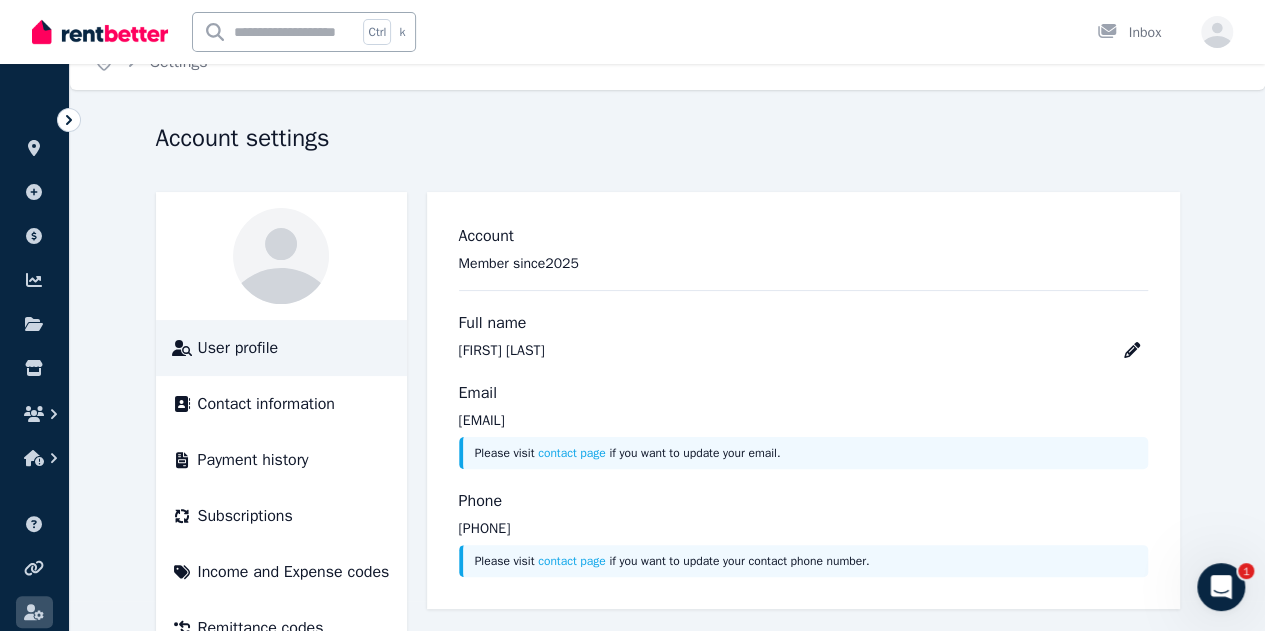 scroll, scrollTop: 0, scrollLeft: 0, axis: both 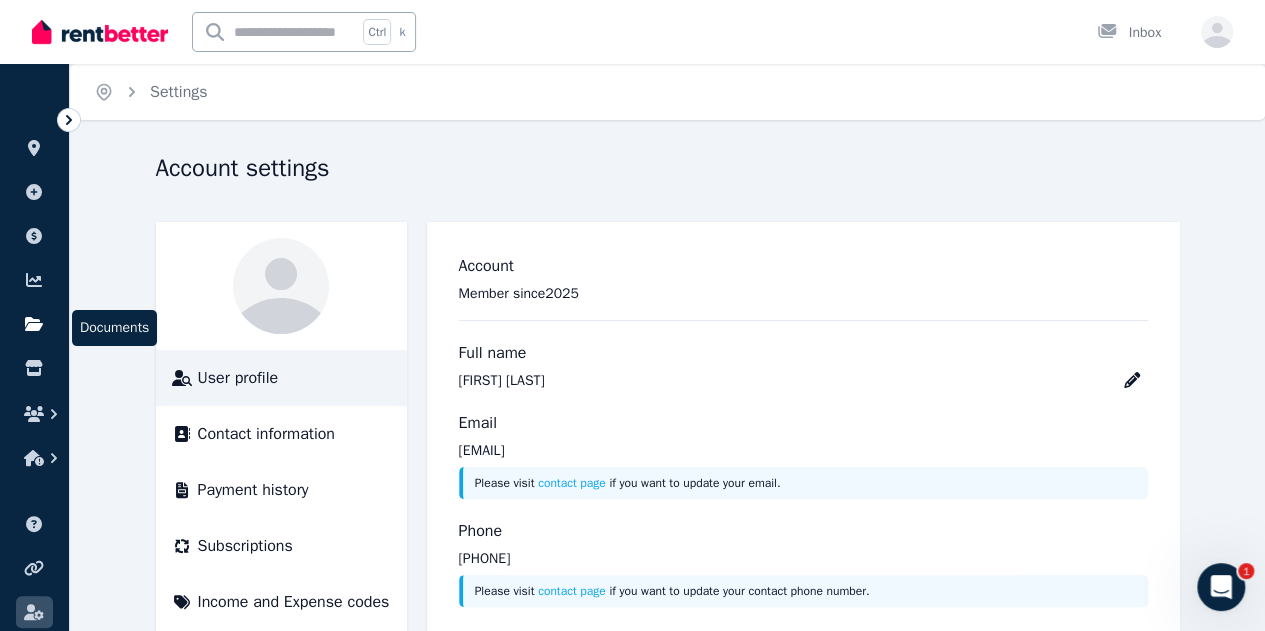 click 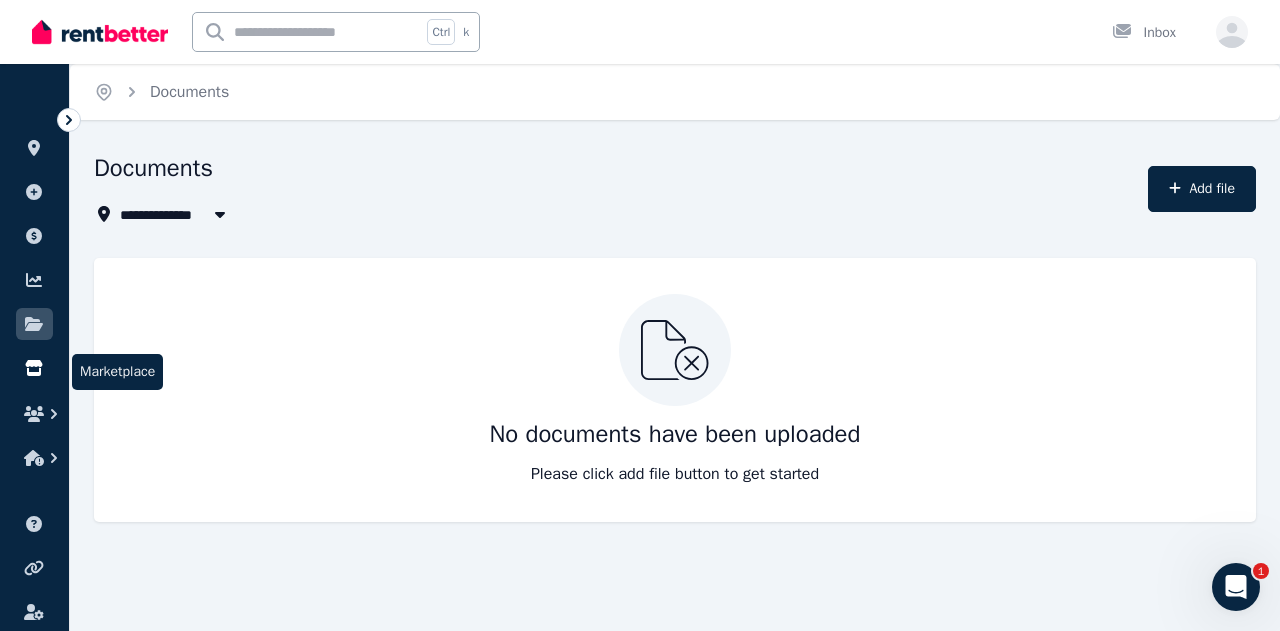 click at bounding box center [34, 368] 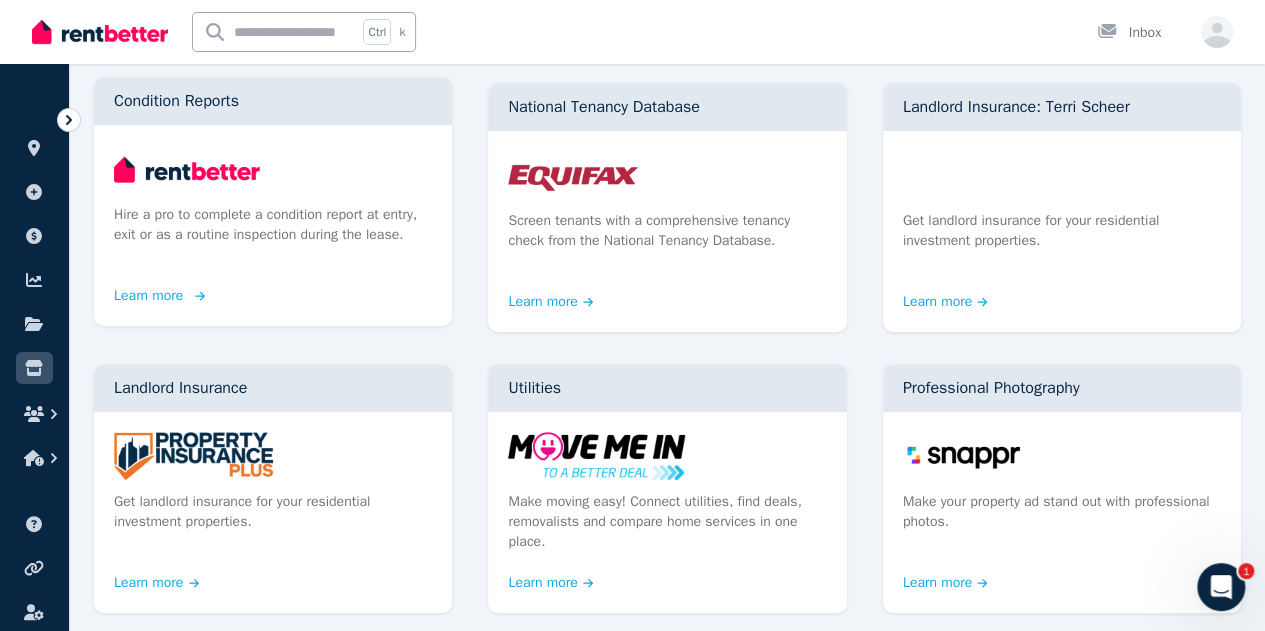 scroll, scrollTop: 0, scrollLeft: 0, axis: both 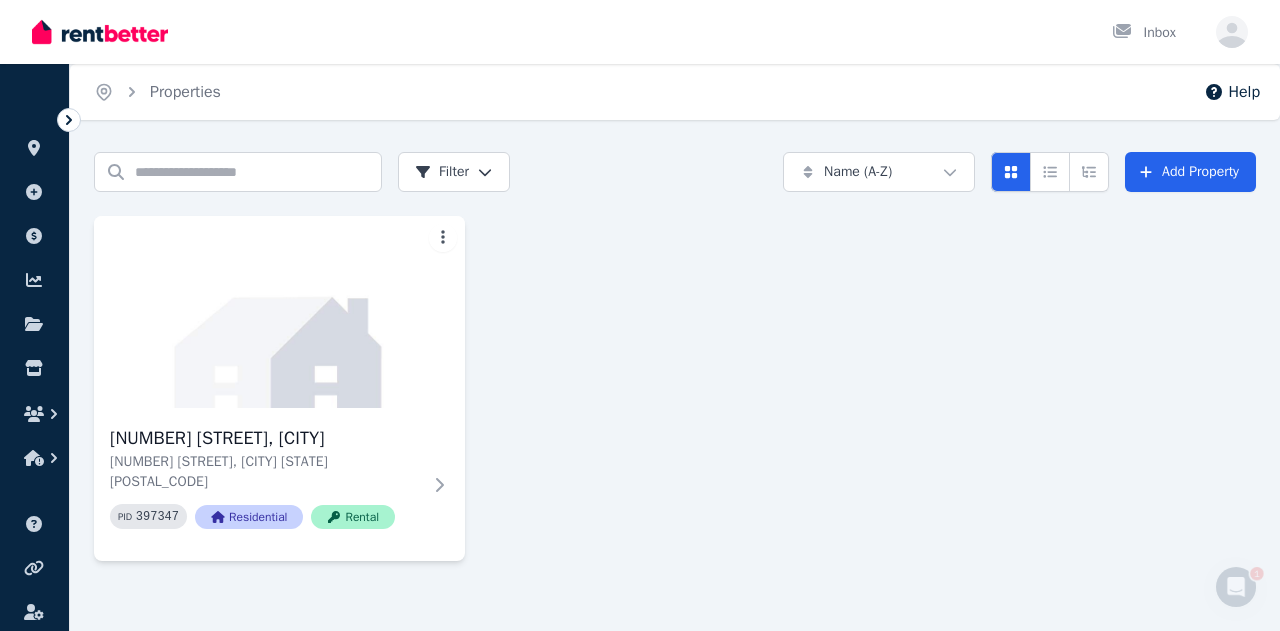 click 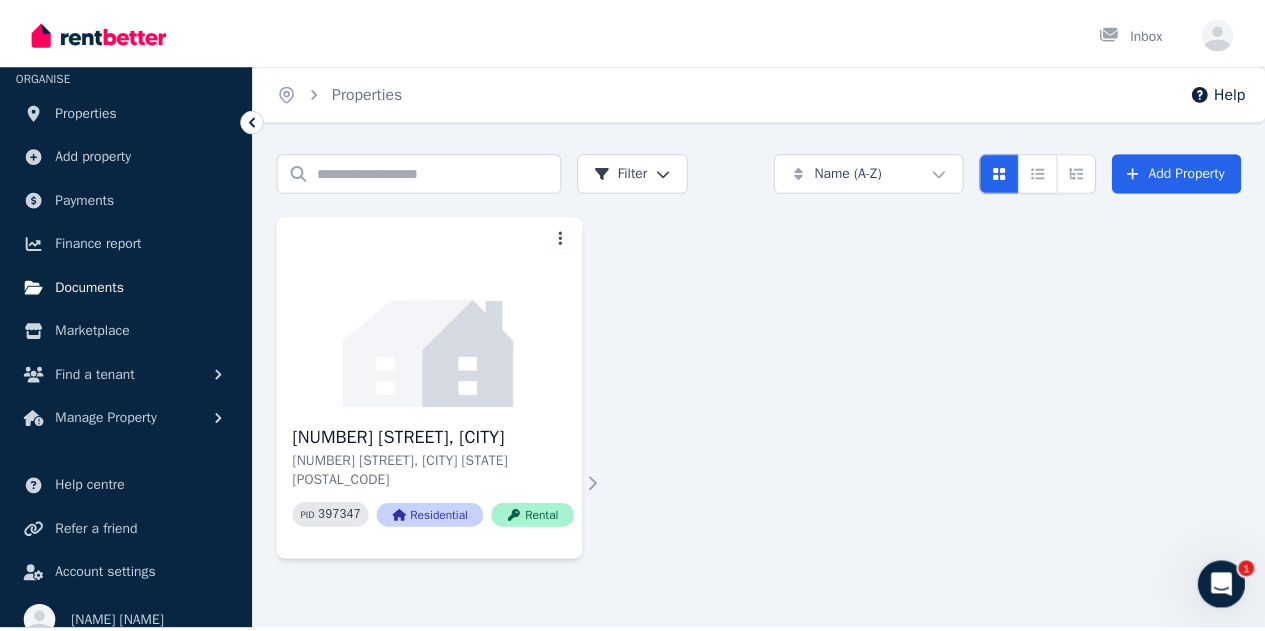 scroll, scrollTop: 60, scrollLeft: 0, axis: vertical 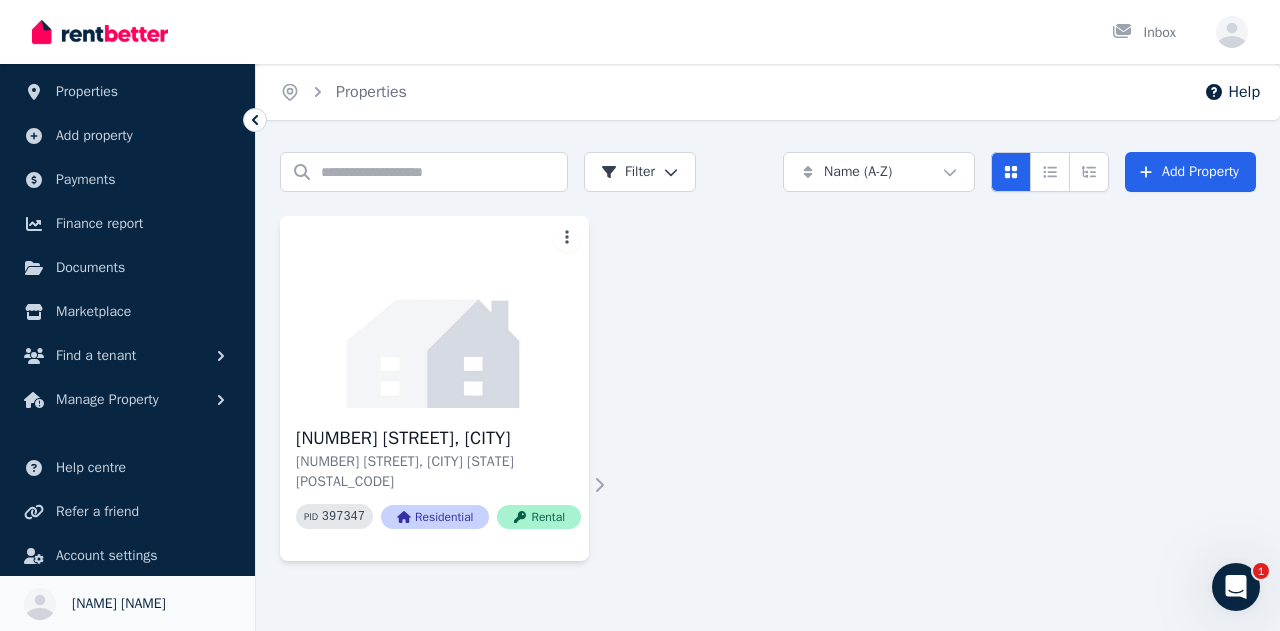 click on "[FIRST] [LAST]" at bounding box center [119, 604] 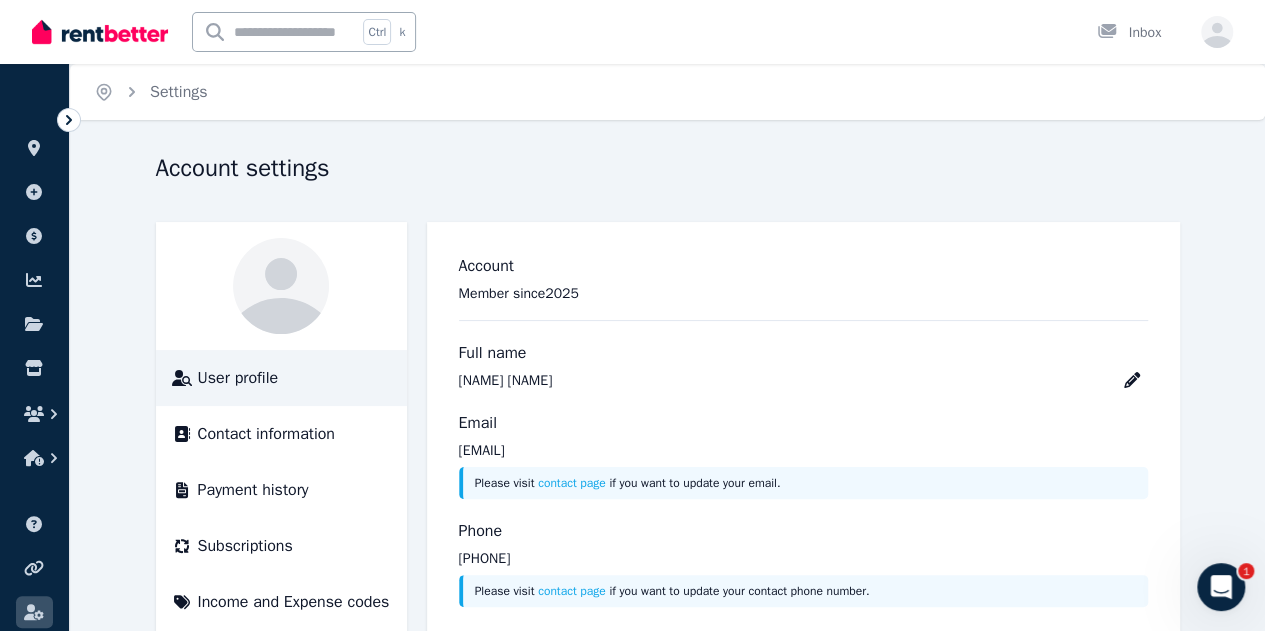 scroll, scrollTop: 90, scrollLeft: 0, axis: vertical 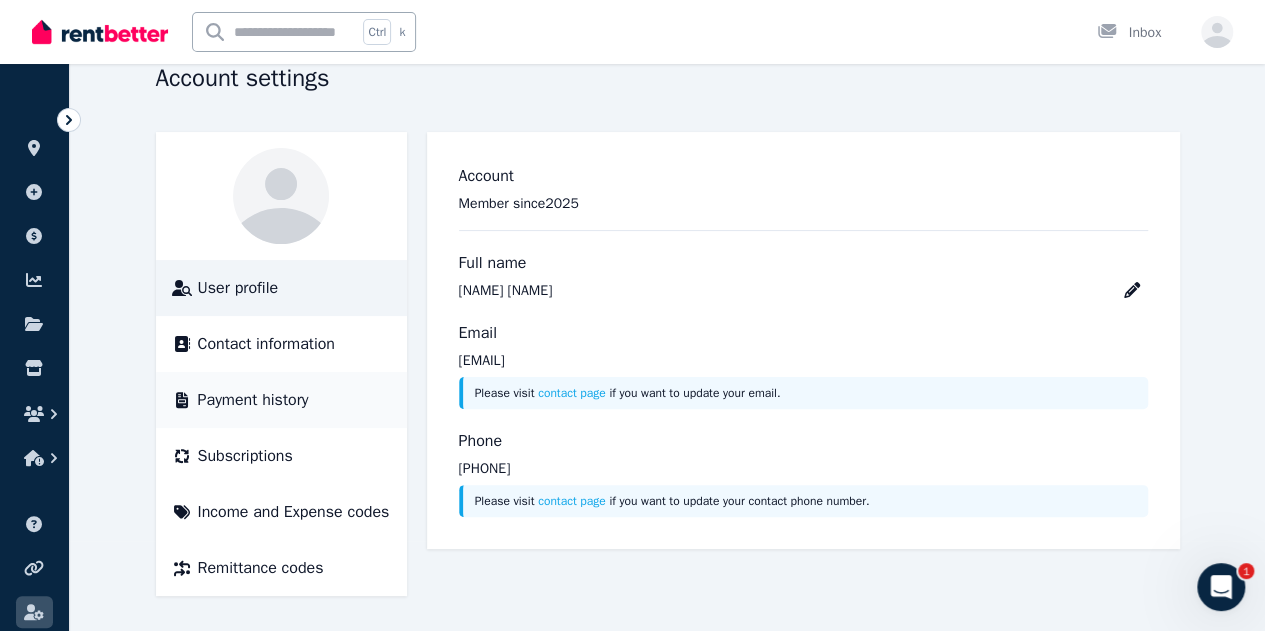 click on "Payment history" at bounding box center [253, 400] 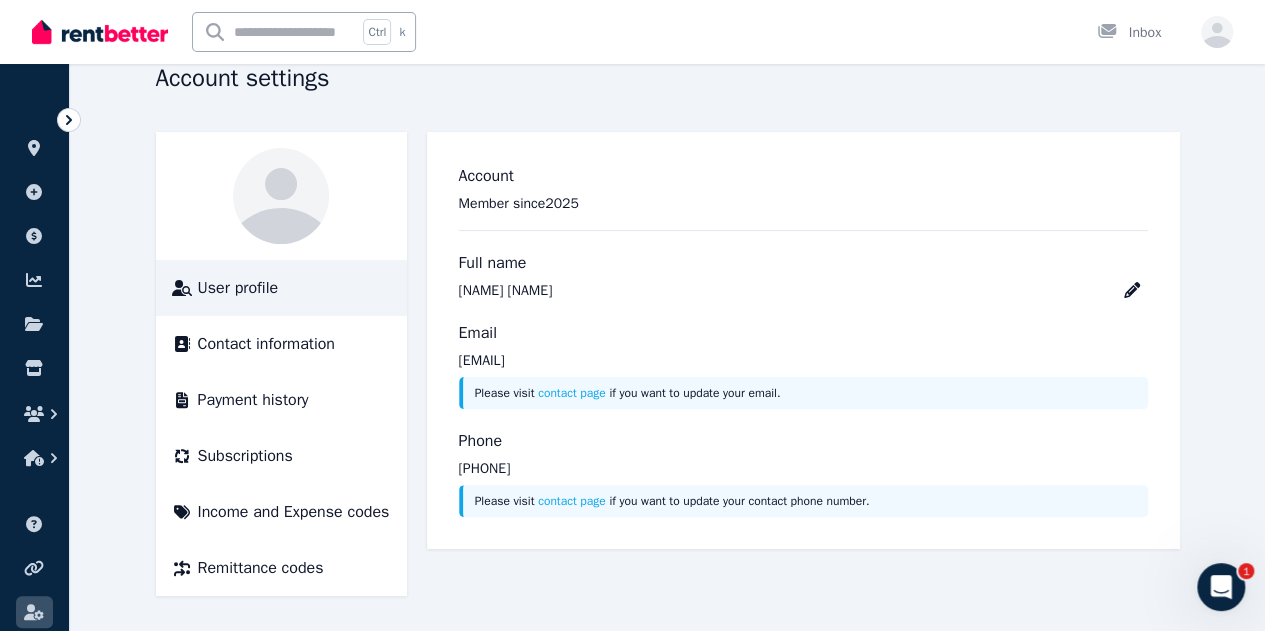 scroll, scrollTop: 0, scrollLeft: 0, axis: both 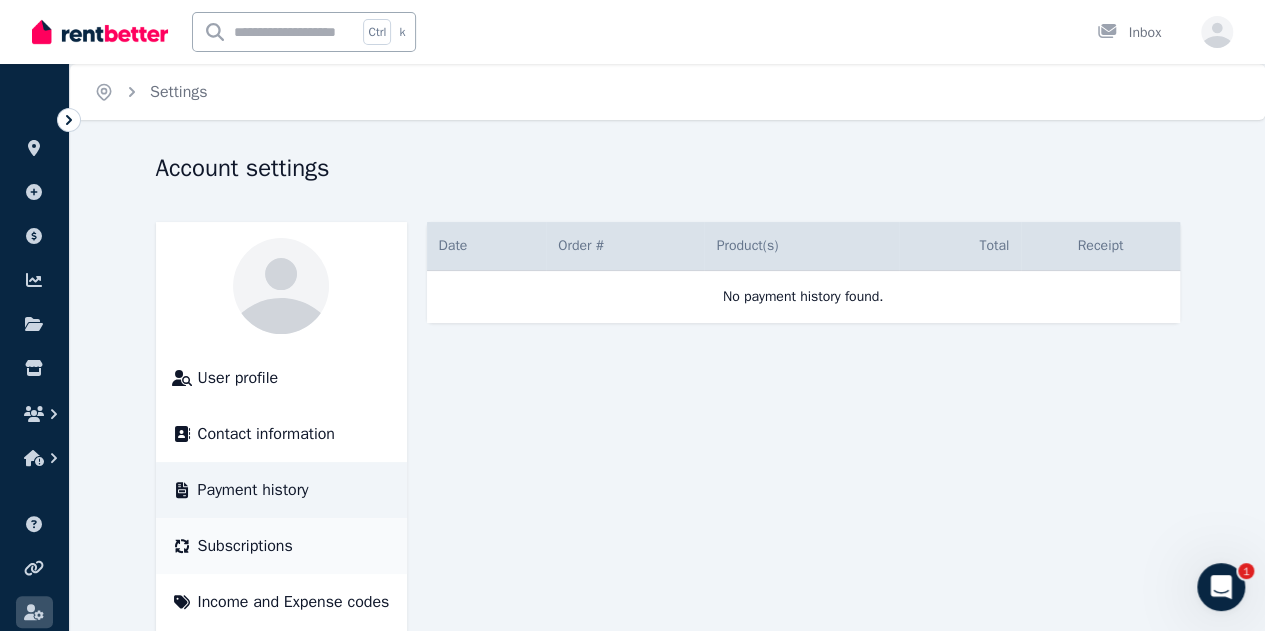 click on "Subscriptions" at bounding box center (245, 546) 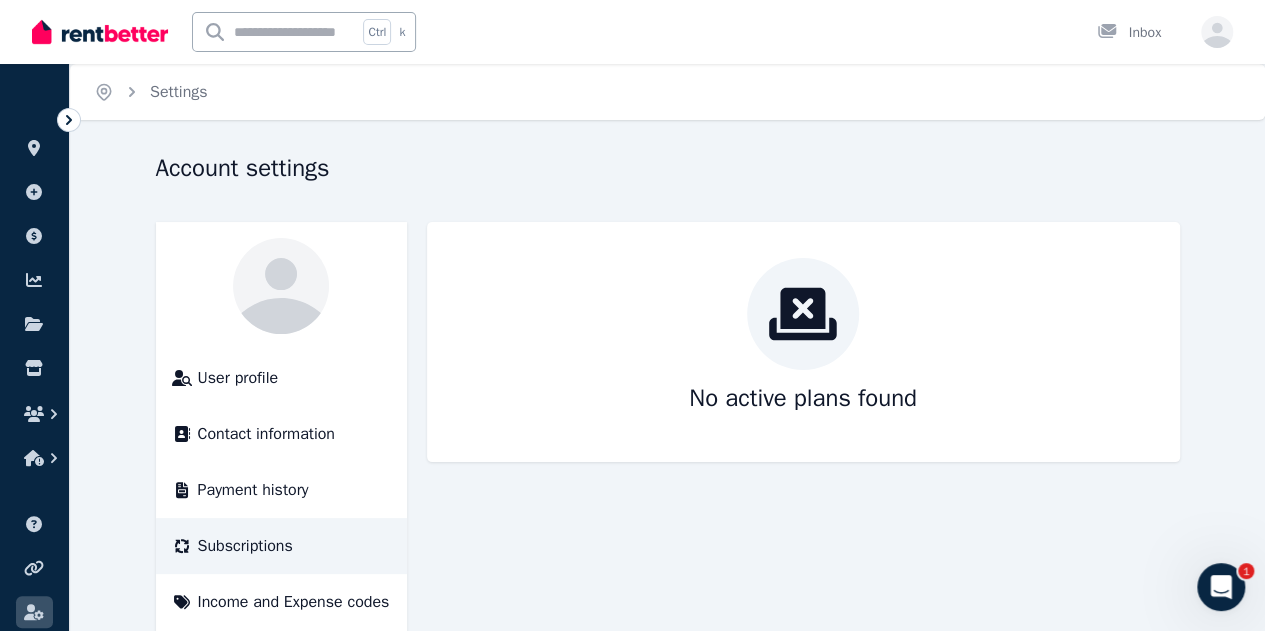scroll, scrollTop: 90, scrollLeft: 0, axis: vertical 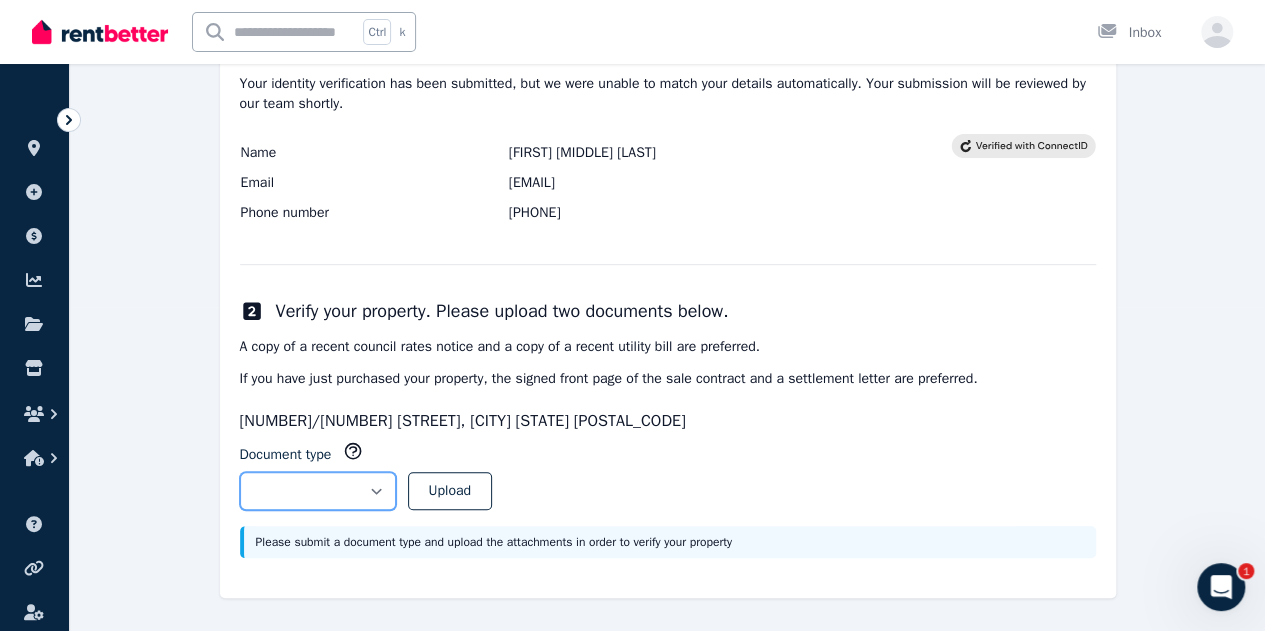 click on "**********" at bounding box center (318, 491) 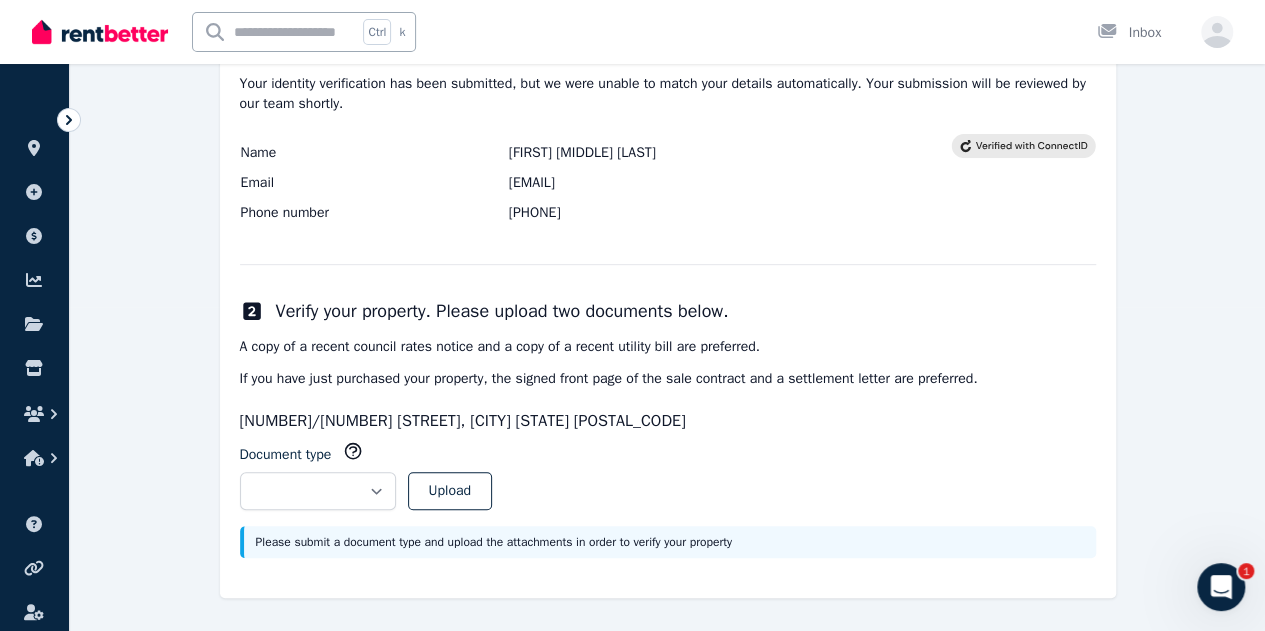 click on "[NUMBER]/[NUMBER] [STREET], [CITY] [STATE] [POSTAL_CODE]" at bounding box center (668, 421) 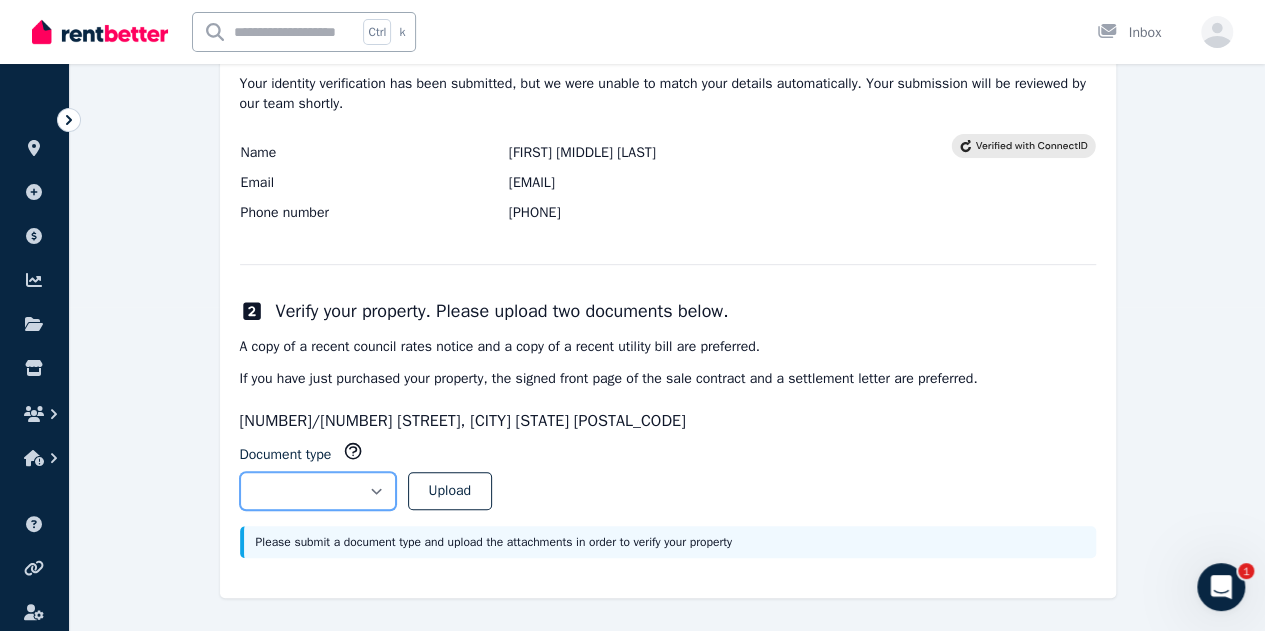 click on "**********" at bounding box center [318, 491] 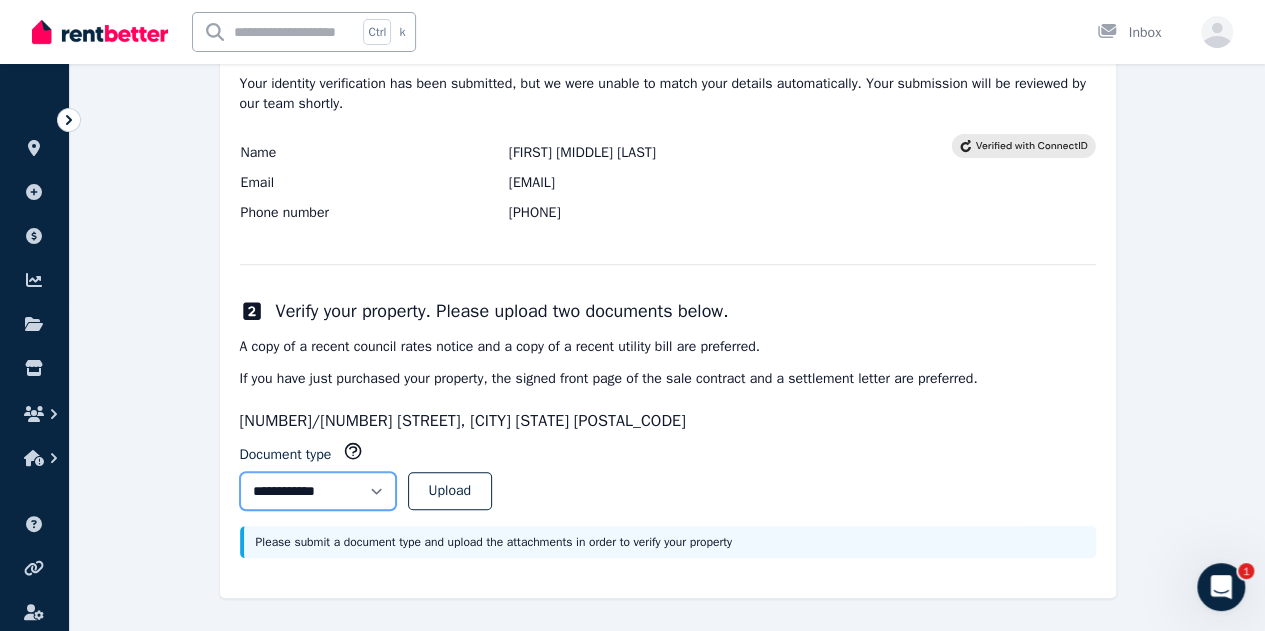 click on "**********" at bounding box center (318, 491) 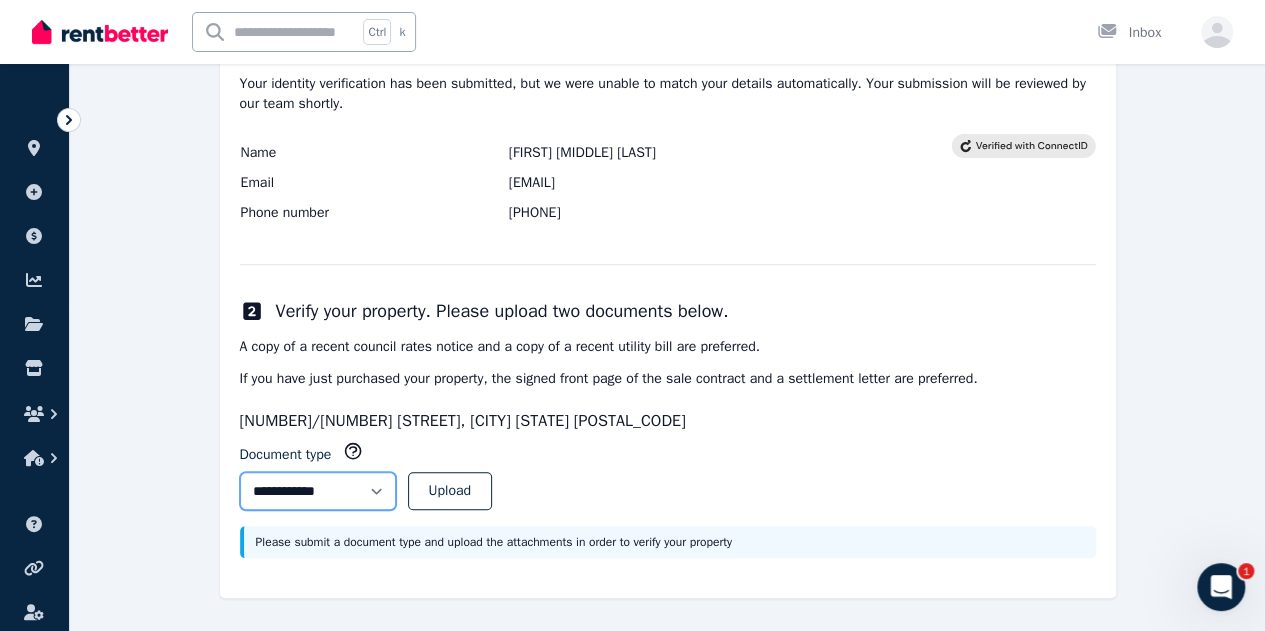 select on "**********" 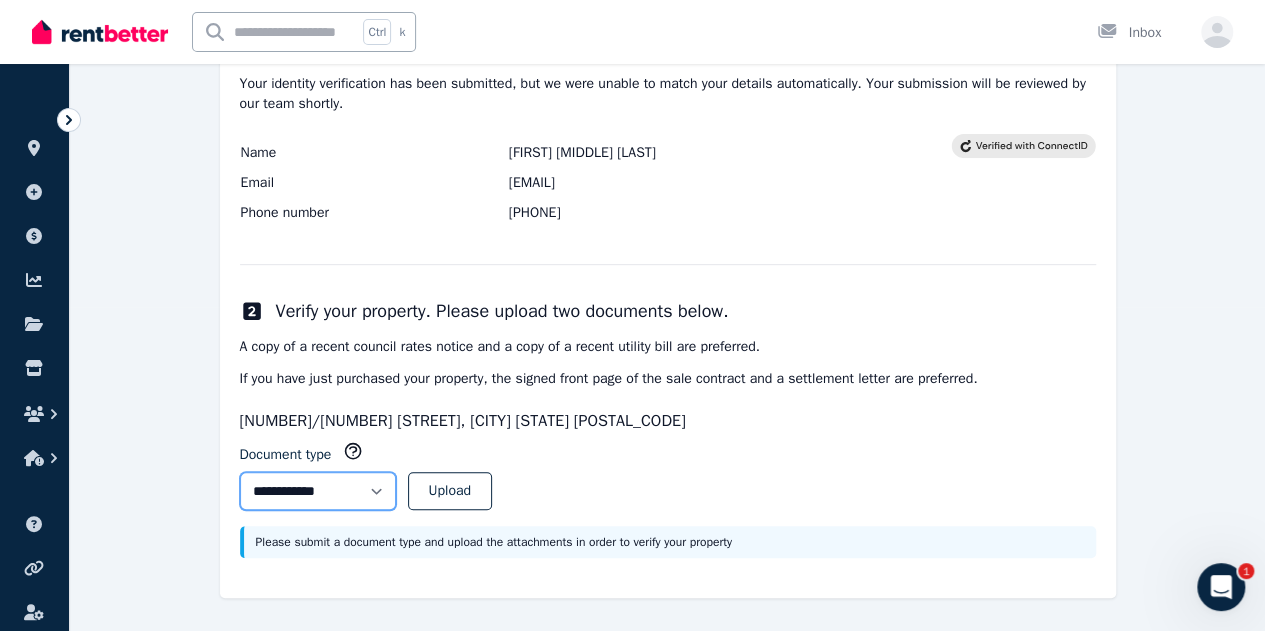 click on "**********" at bounding box center [318, 491] 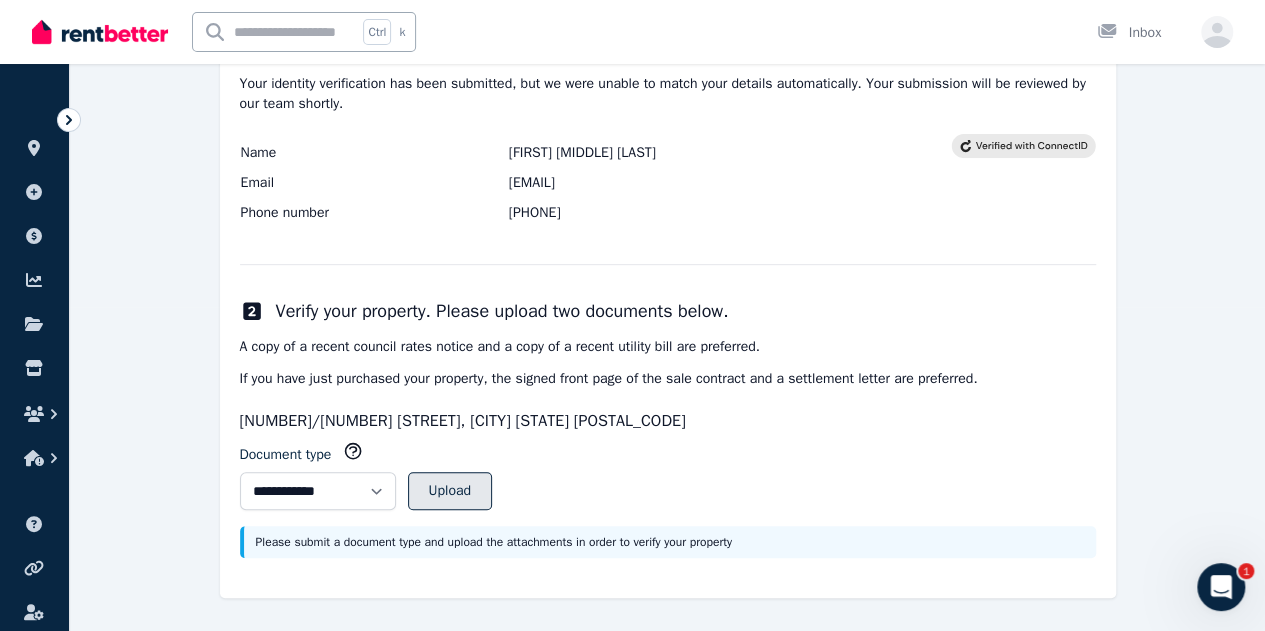 click on "Upload" at bounding box center (450, 491) 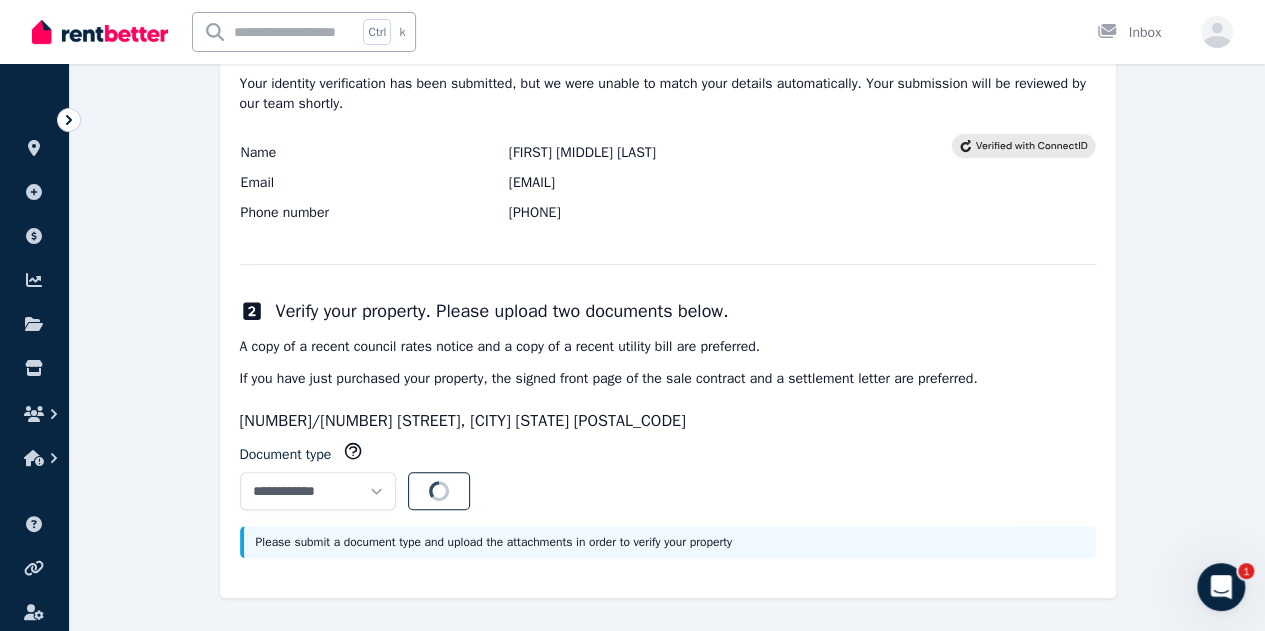 select 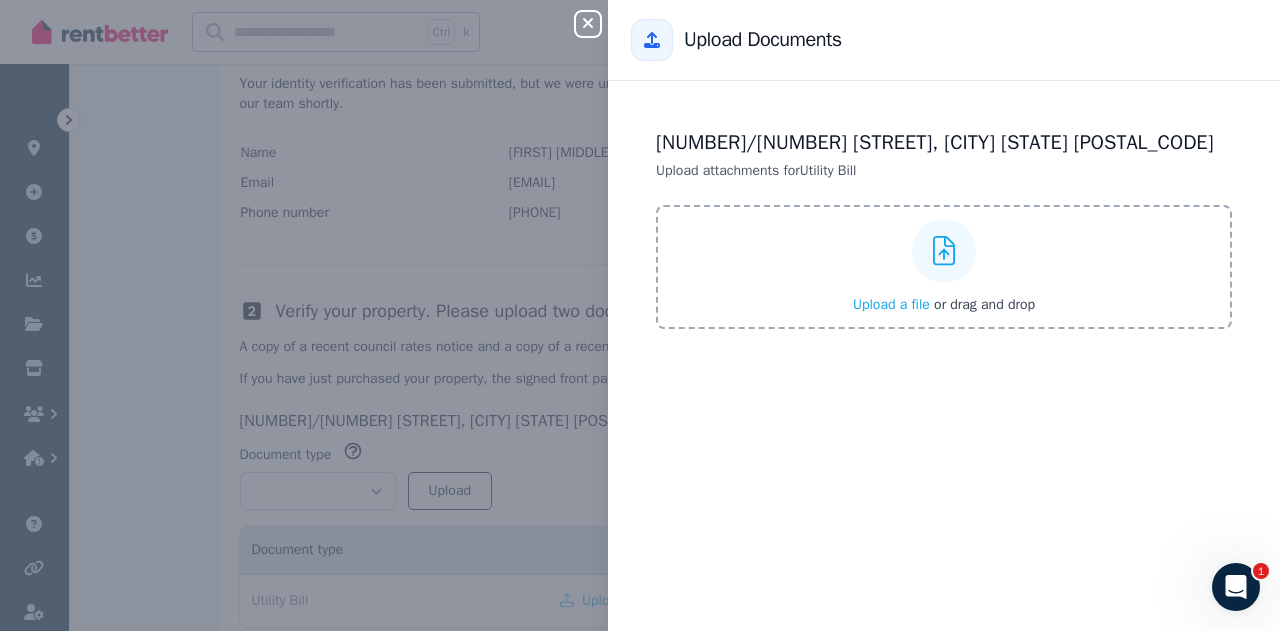 click 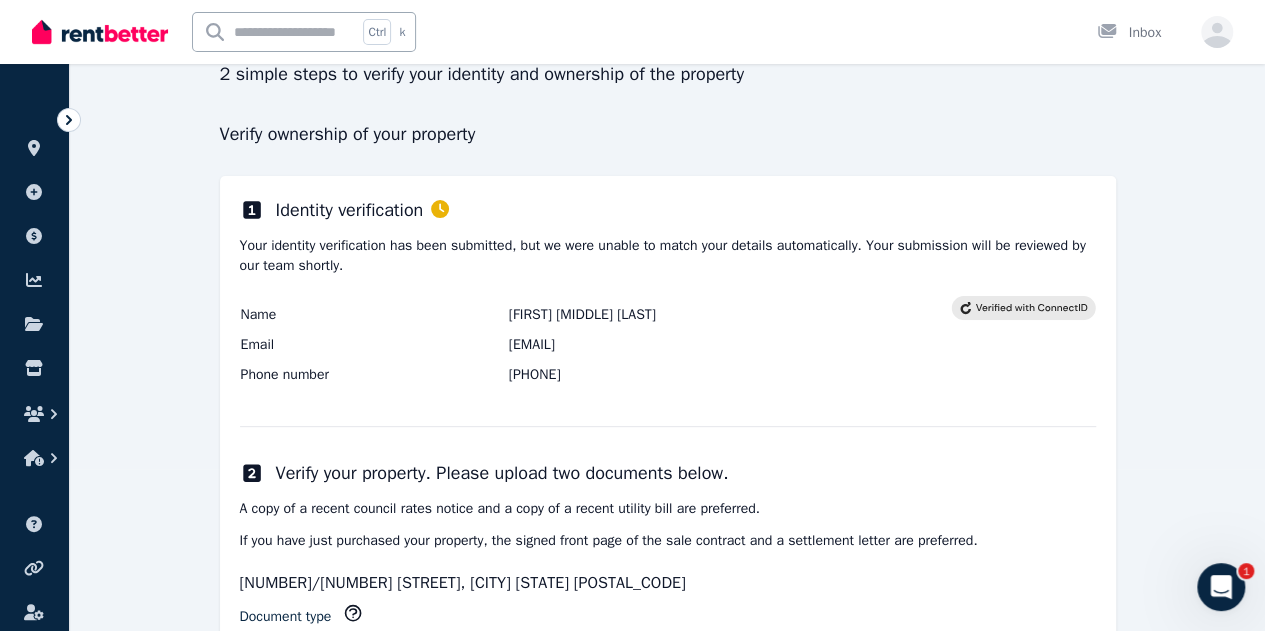 scroll, scrollTop: 300, scrollLeft: 0, axis: vertical 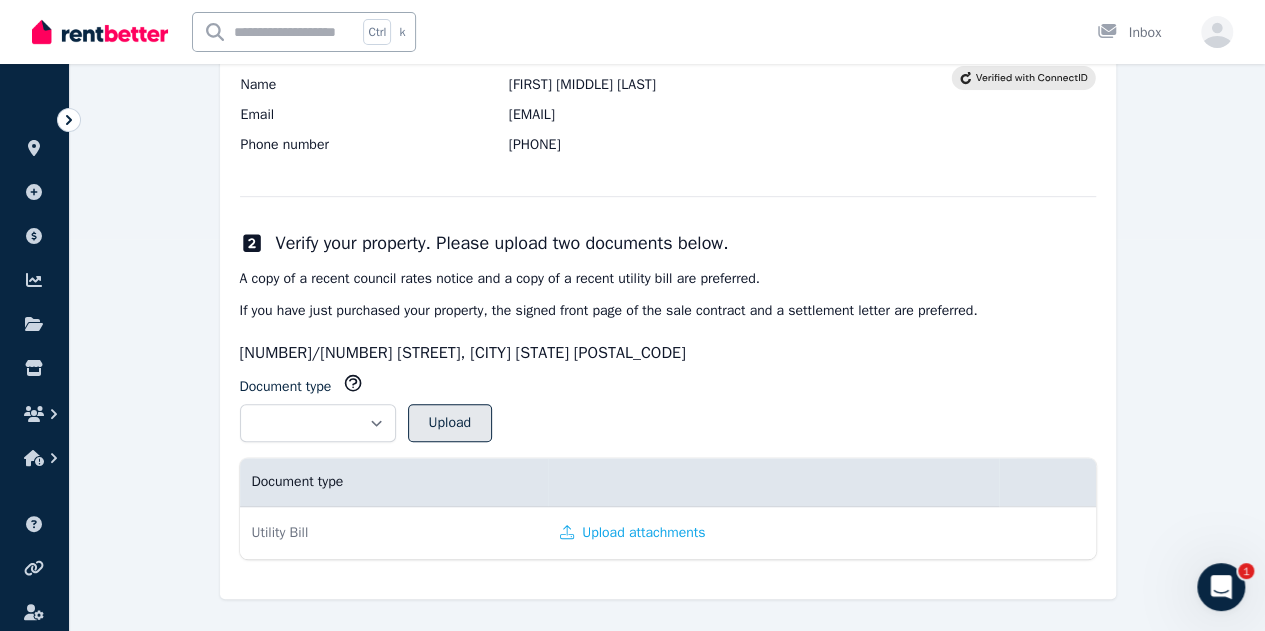click on "Upload" at bounding box center (450, 423) 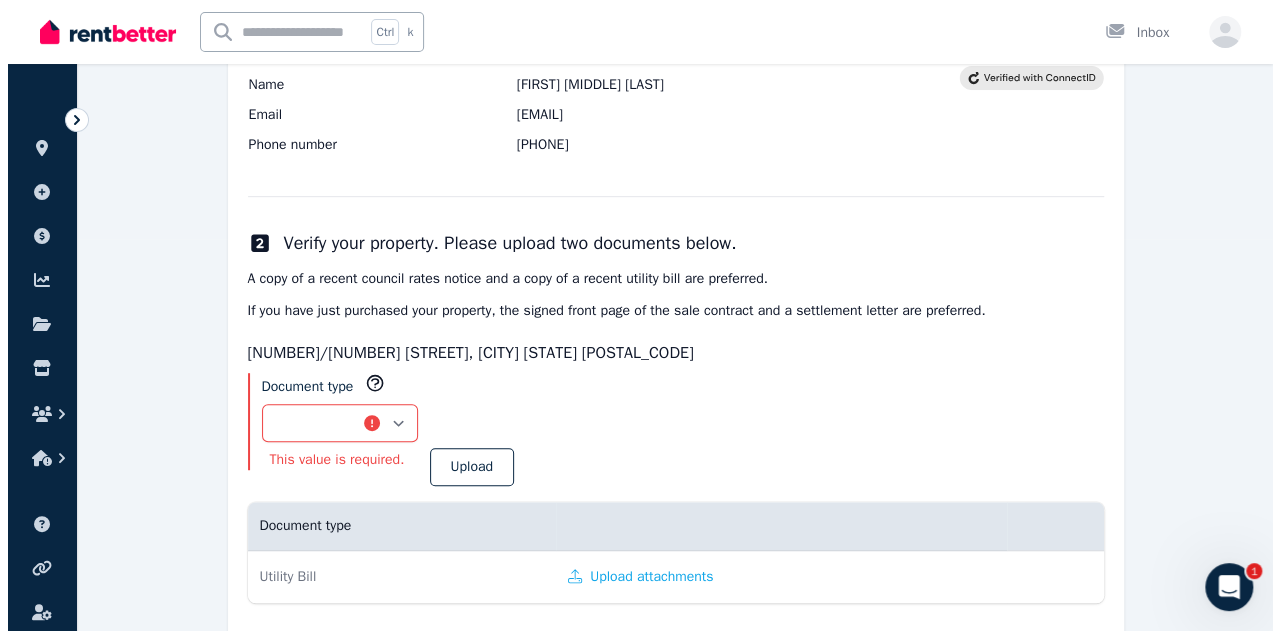 scroll, scrollTop: 436, scrollLeft: 0, axis: vertical 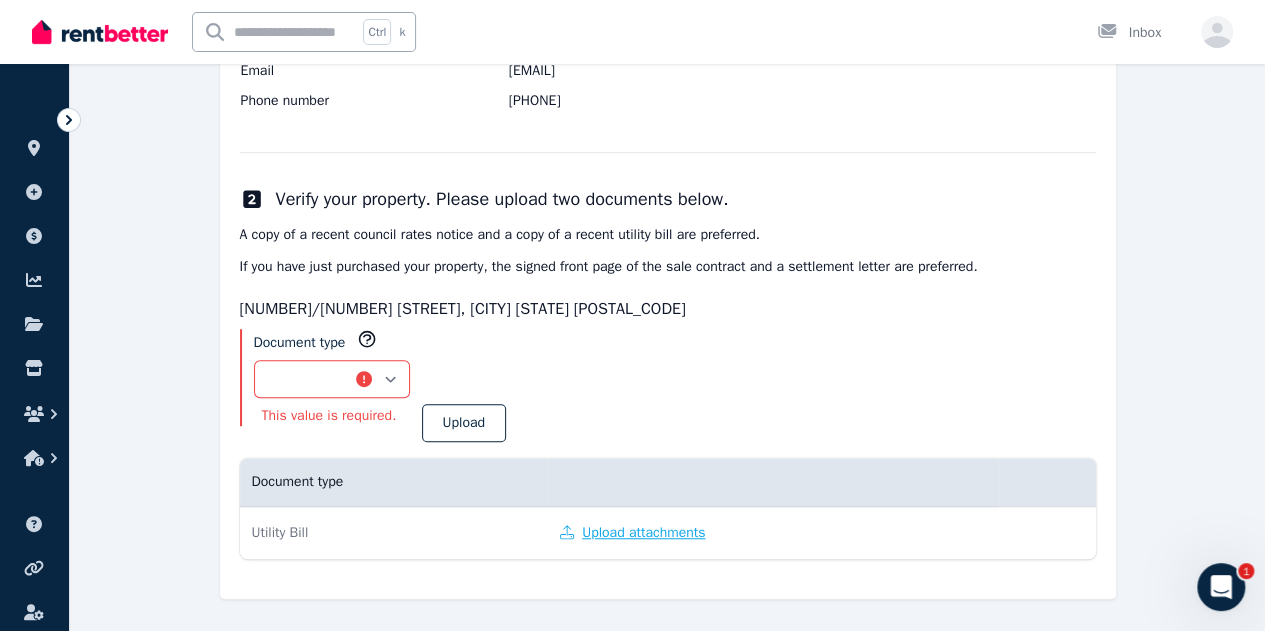 click on "Upload attachments" at bounding box center [632, 533] 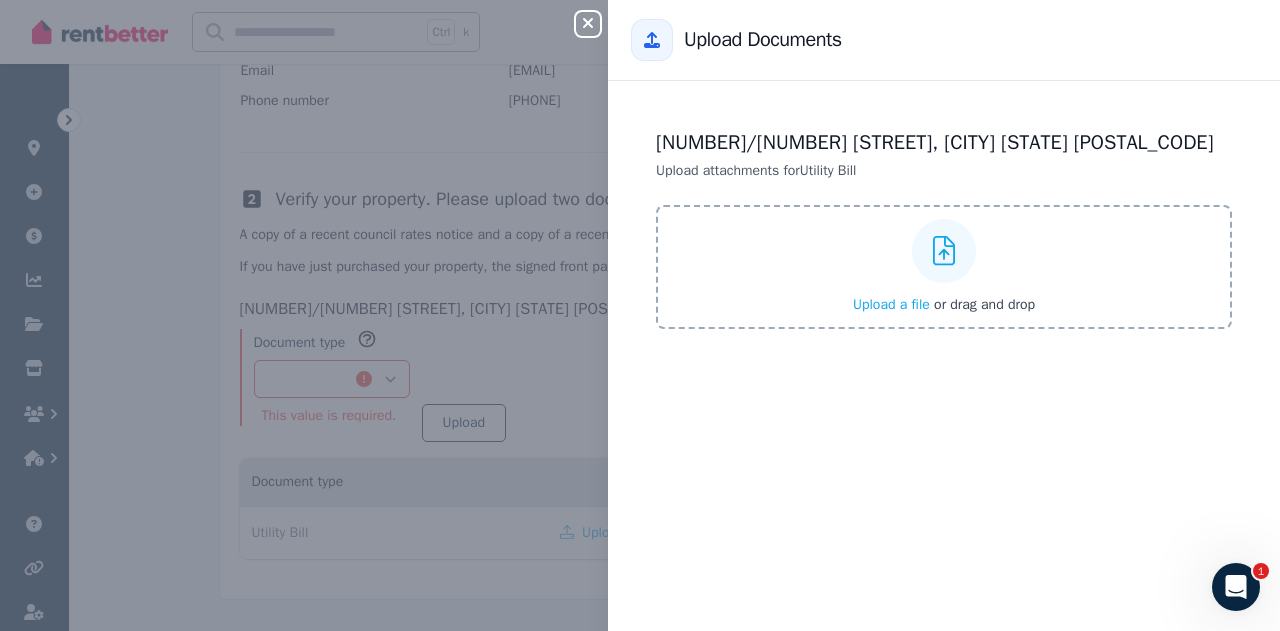 click on "Upload a file" at bounding box center (891, 304) 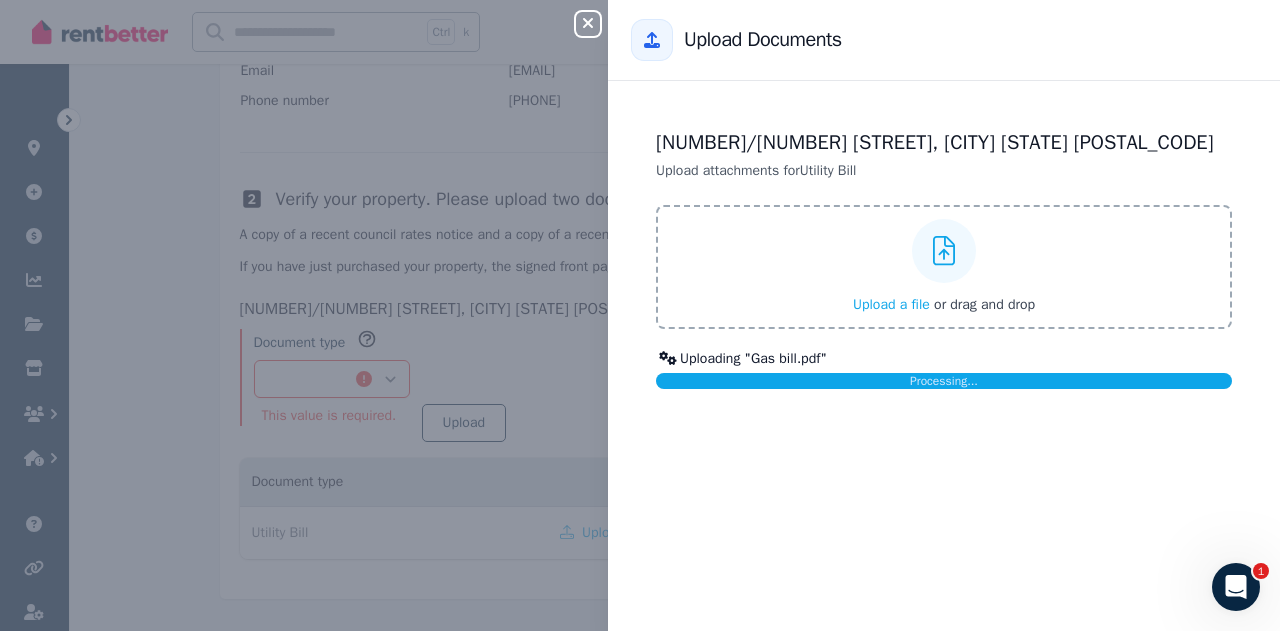 click on "Processing..." at bounding box center [944, 381] 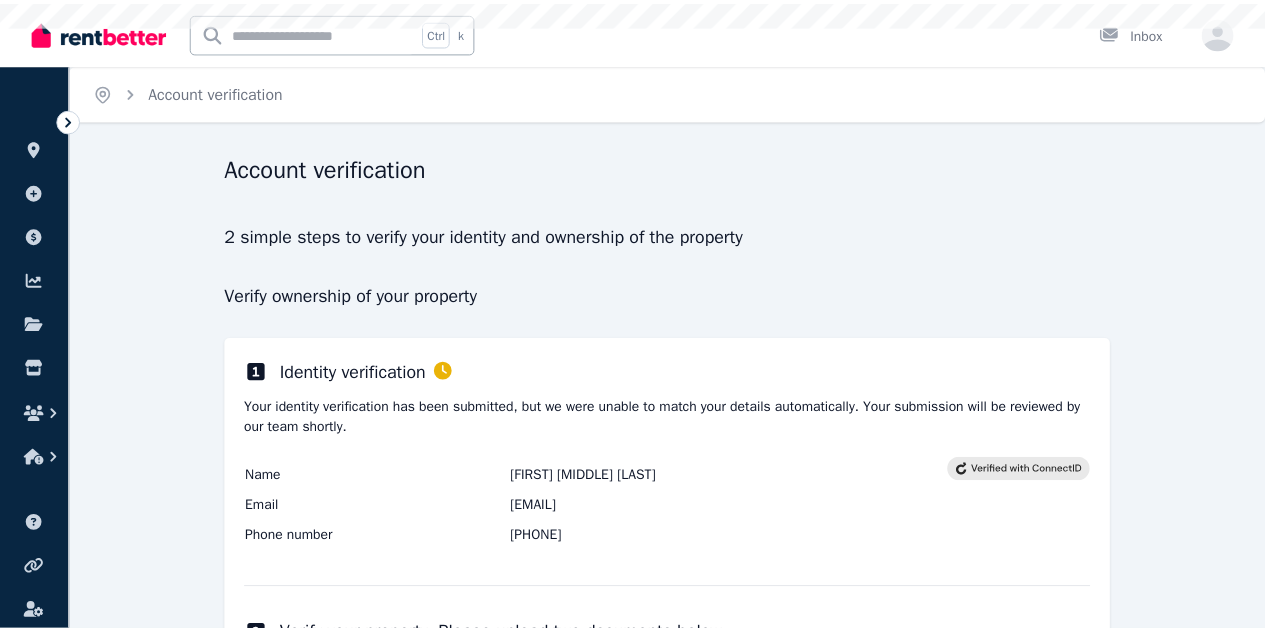 scroll, scrollTop: 0, scrollLeft: 0, axis: both 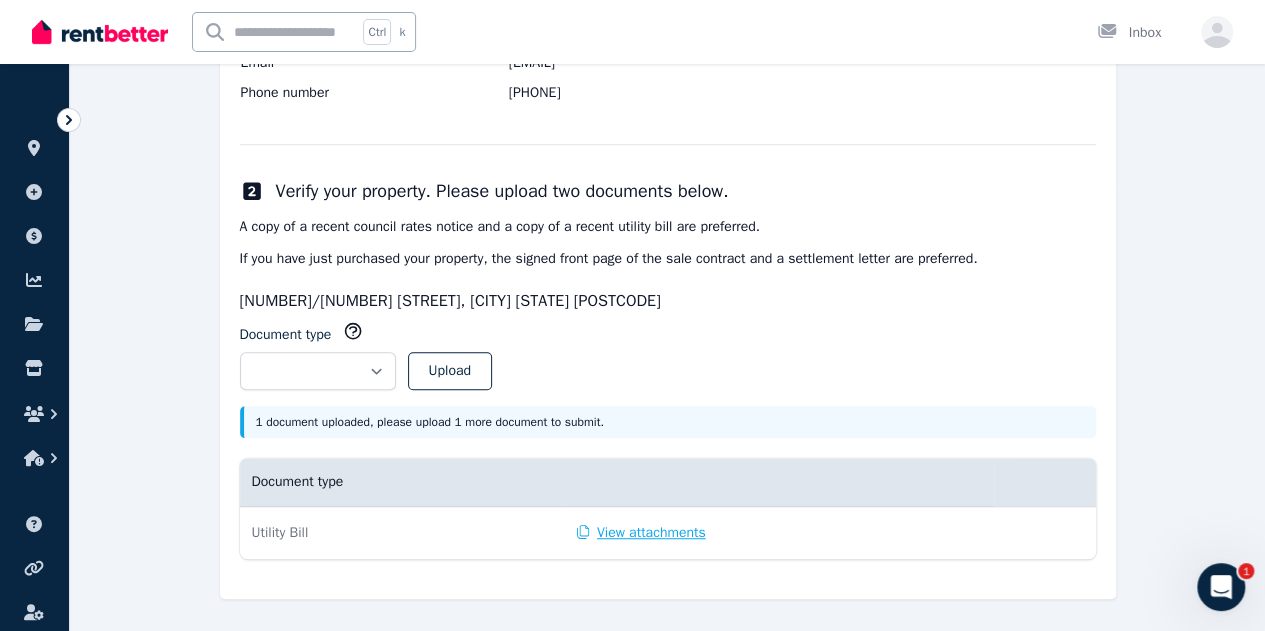 click on "View attachments" at bounding box center (641, 533) 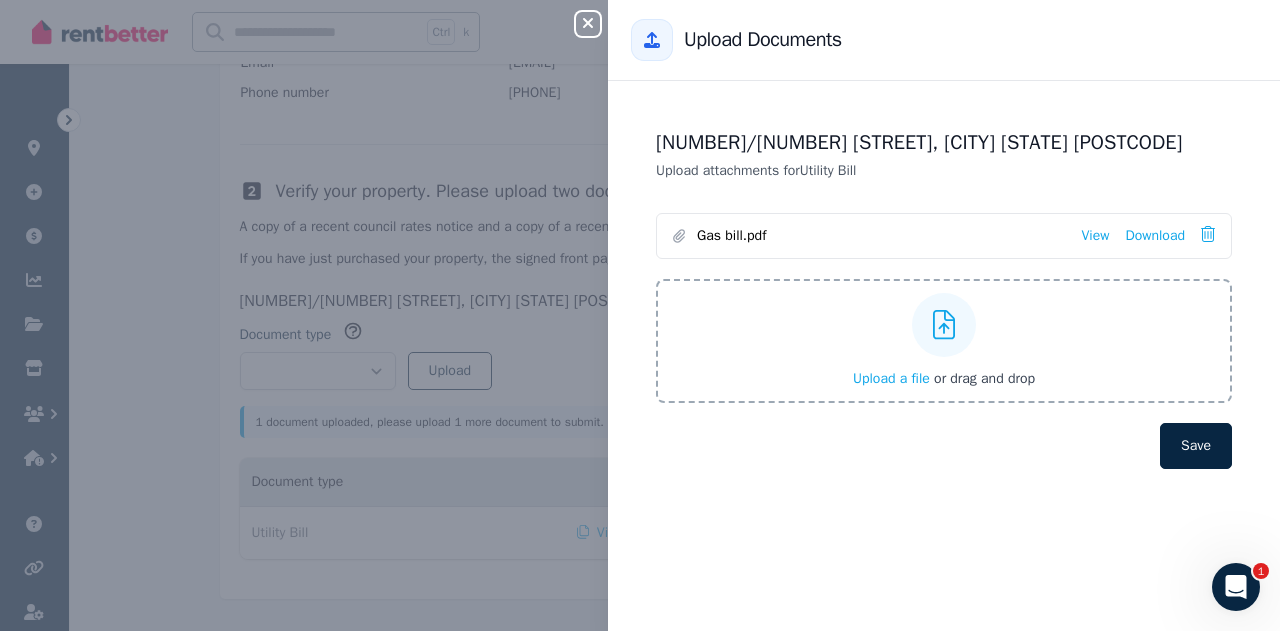click on "Close panel Back to  Upload Documents [NUMBER]/[NUMBER] [STREET], [CITY] [STATE] [POSTCODE] Upload attachments for  Utility Bill Gas bill.pdf View Download Upload a file   or drag and drop Save" at bounding box center (640, 315) 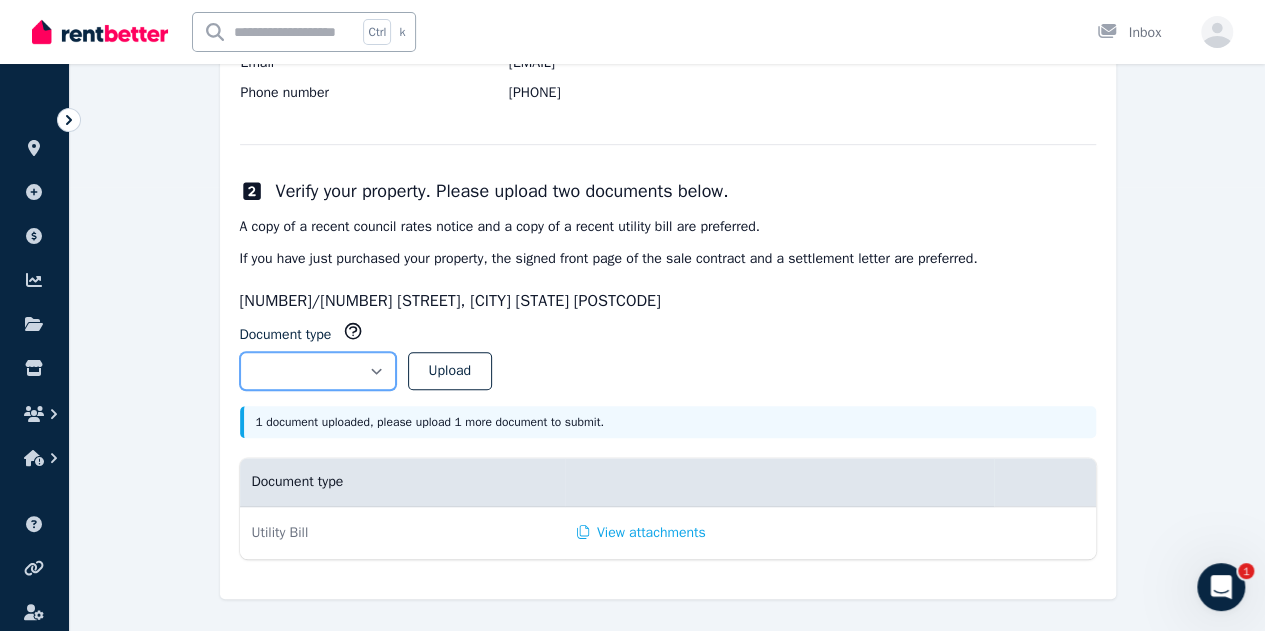 click on "**********" at bounding box center [318, 371] 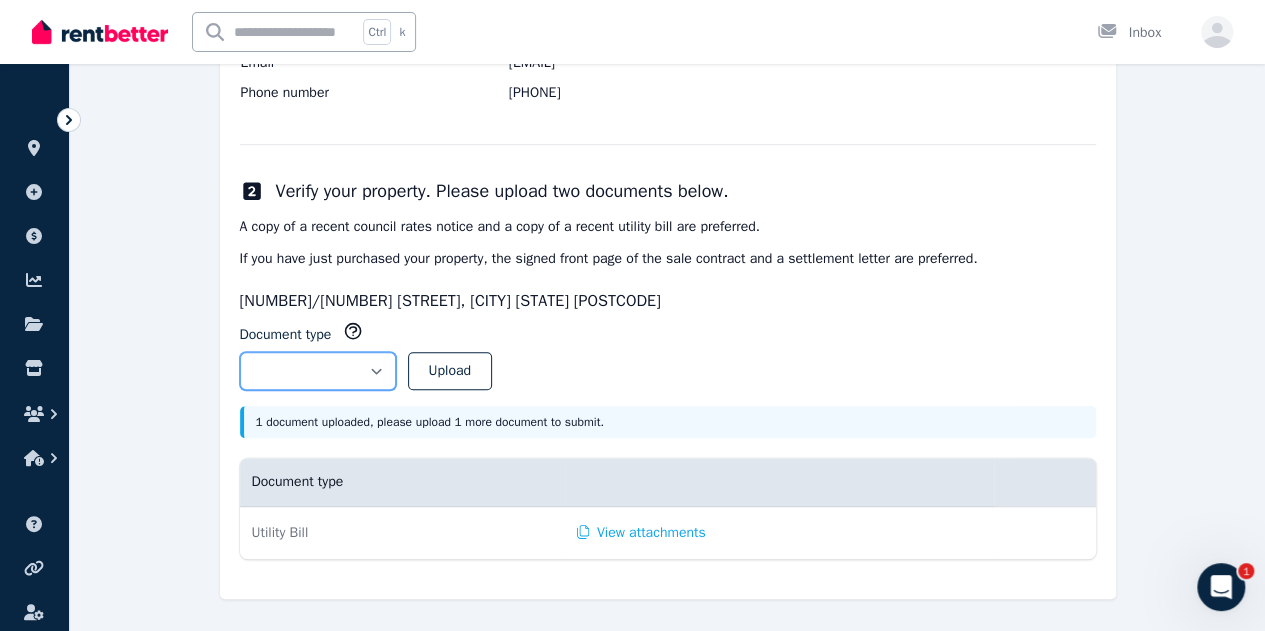 select on "**********" 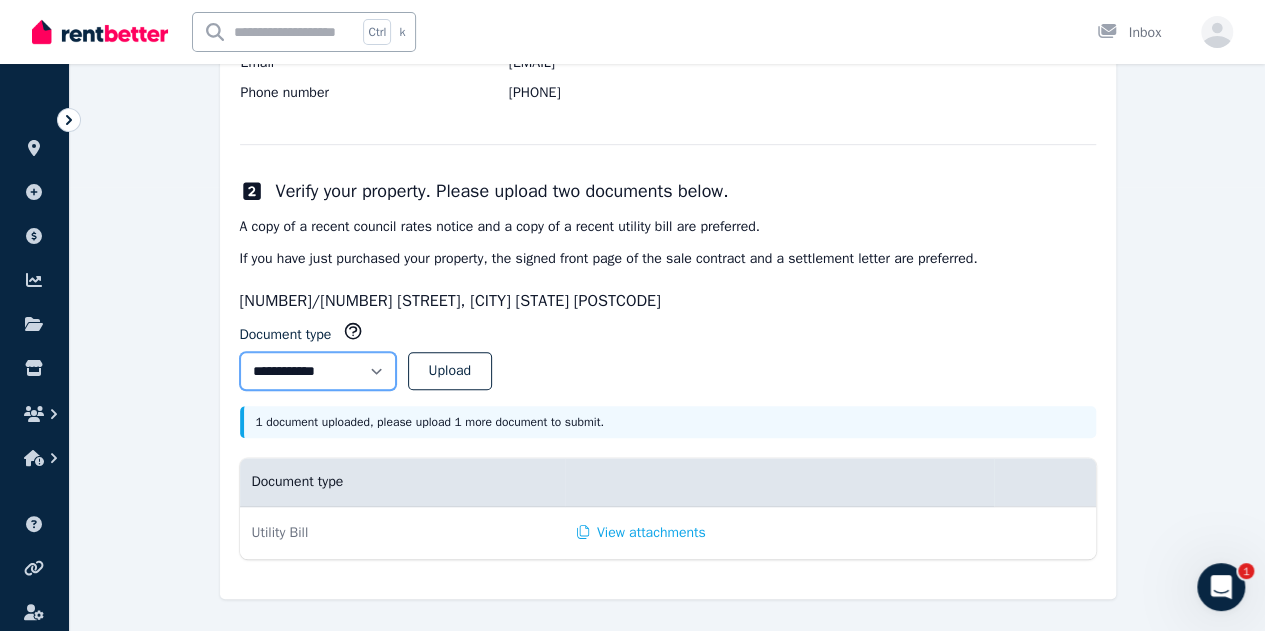 click on "**********" at bounding box center (318, 371) 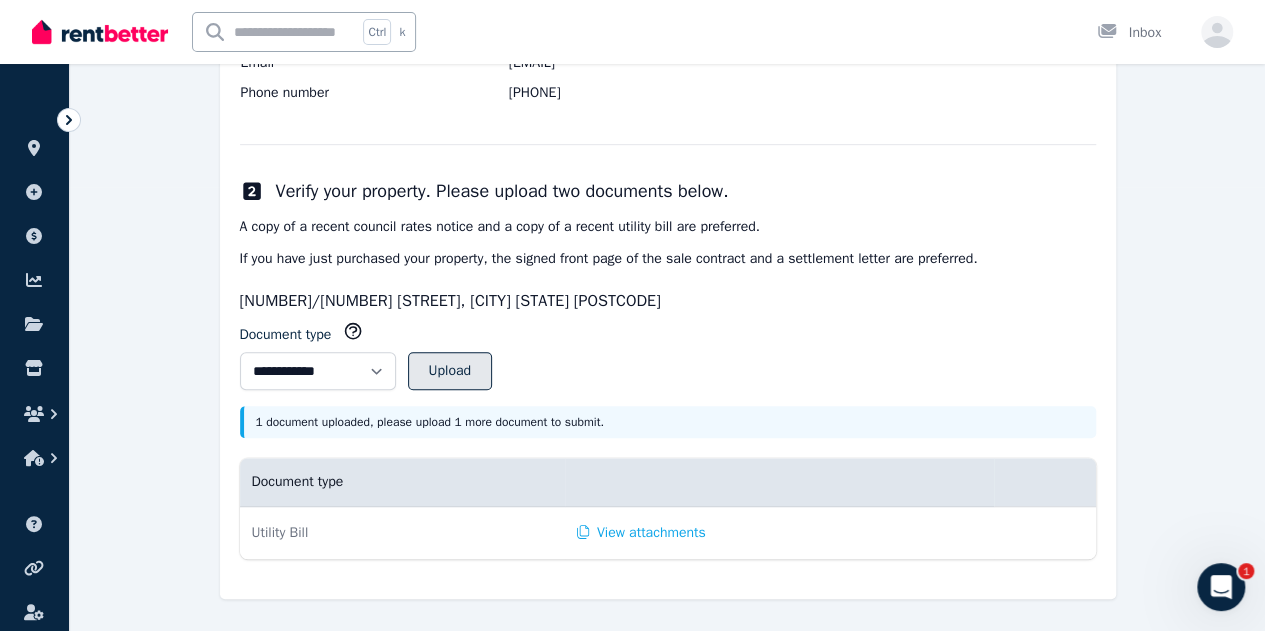 click on "Upload" at bounding box center [450, 371] 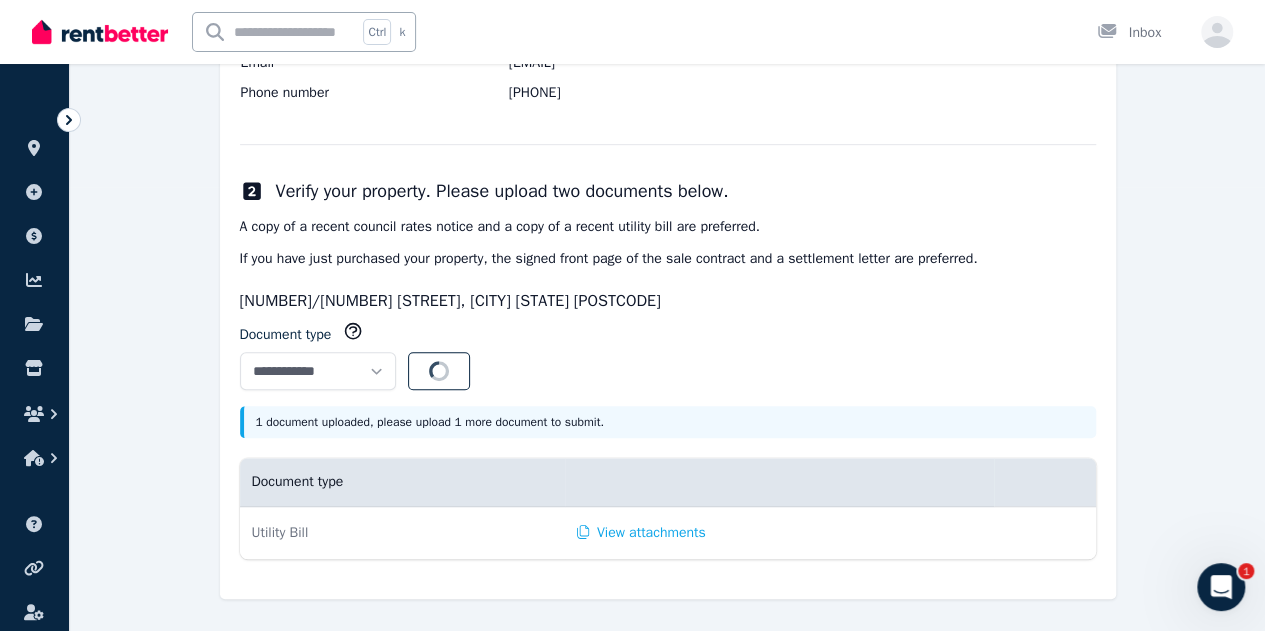 select 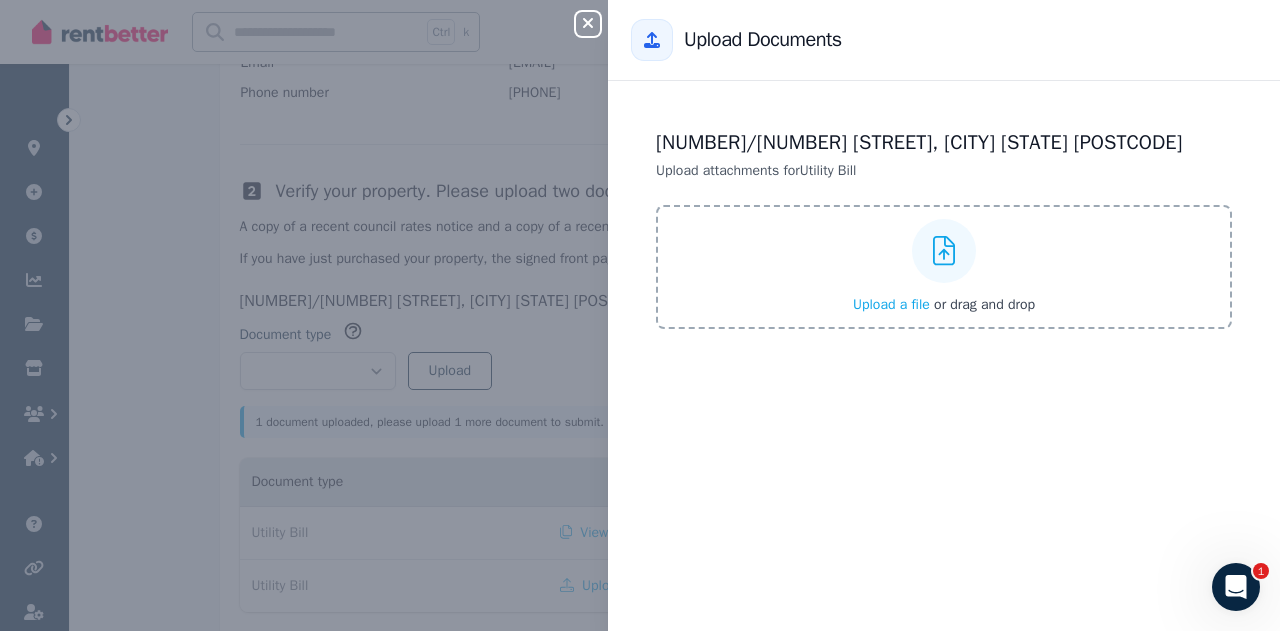 click on "Upload a file" at bounding box center [891, 304] 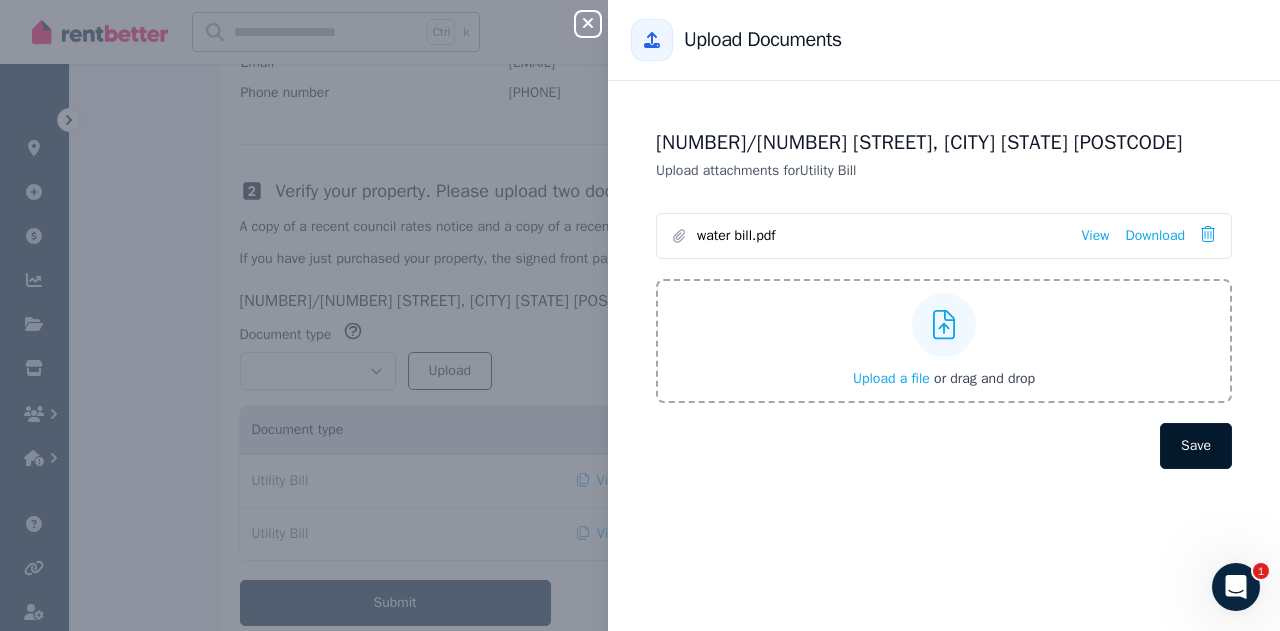 click on "Save" at bounding box center [1196, 446] 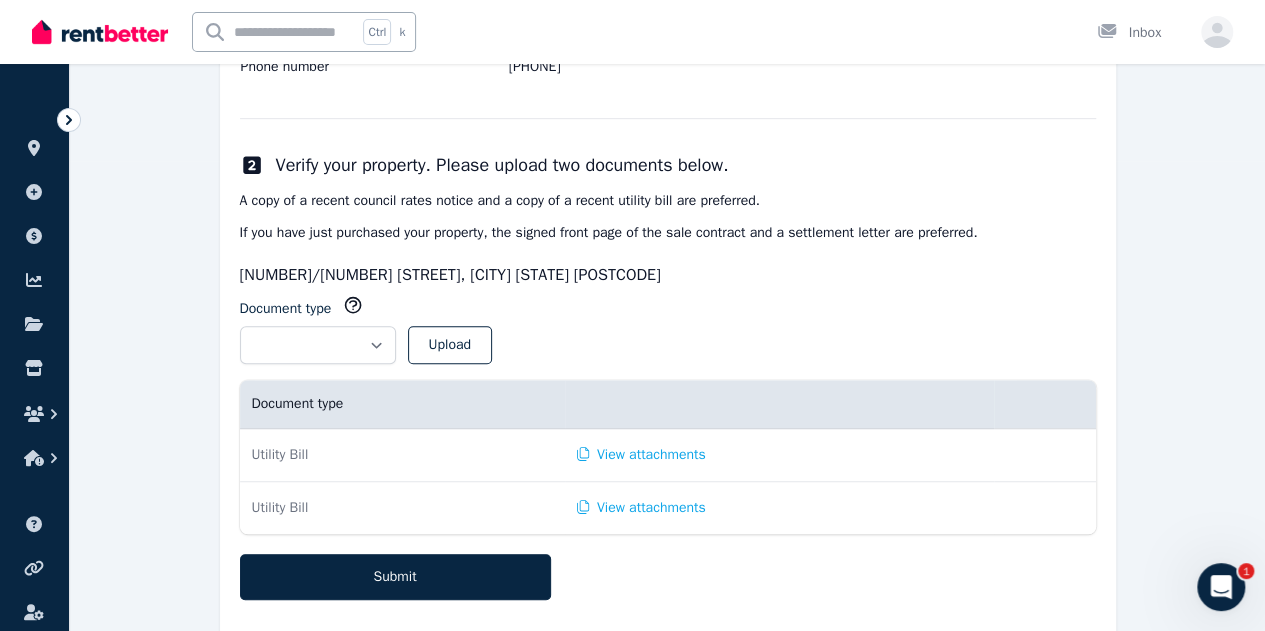 scroll, scrollTop: 510, scrollLeft: 0, axis: vertical 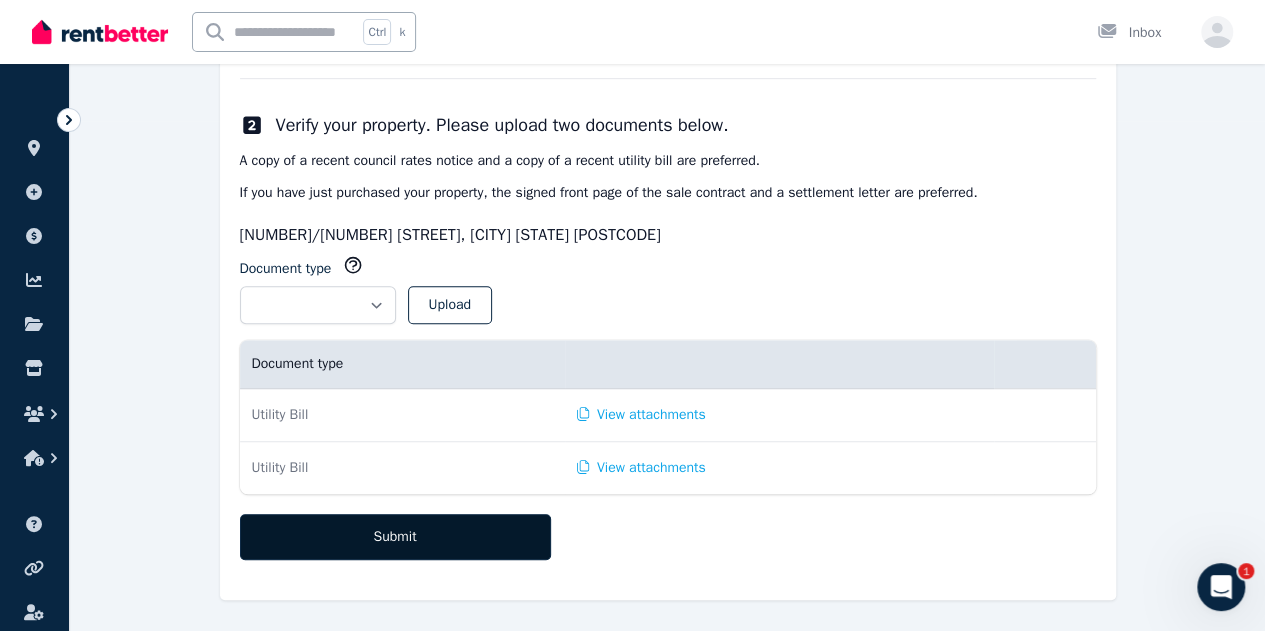click on "Submit" at bounding box center [395, 537] 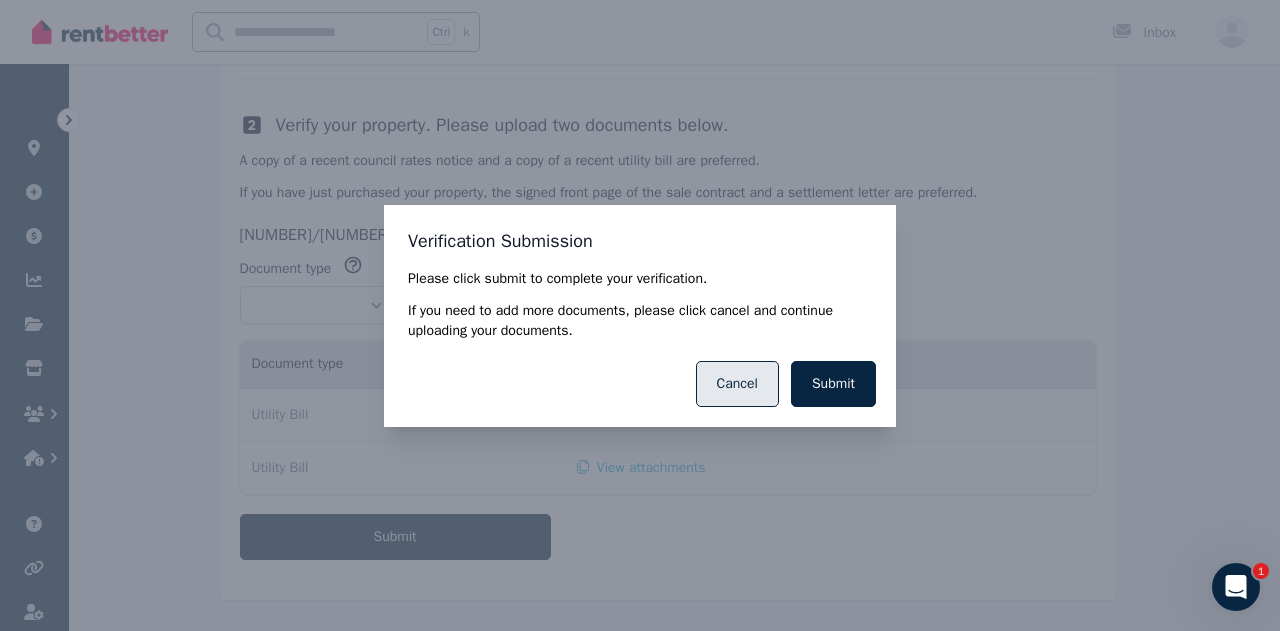 click on "Cancel" at bounding box center [737, 384] 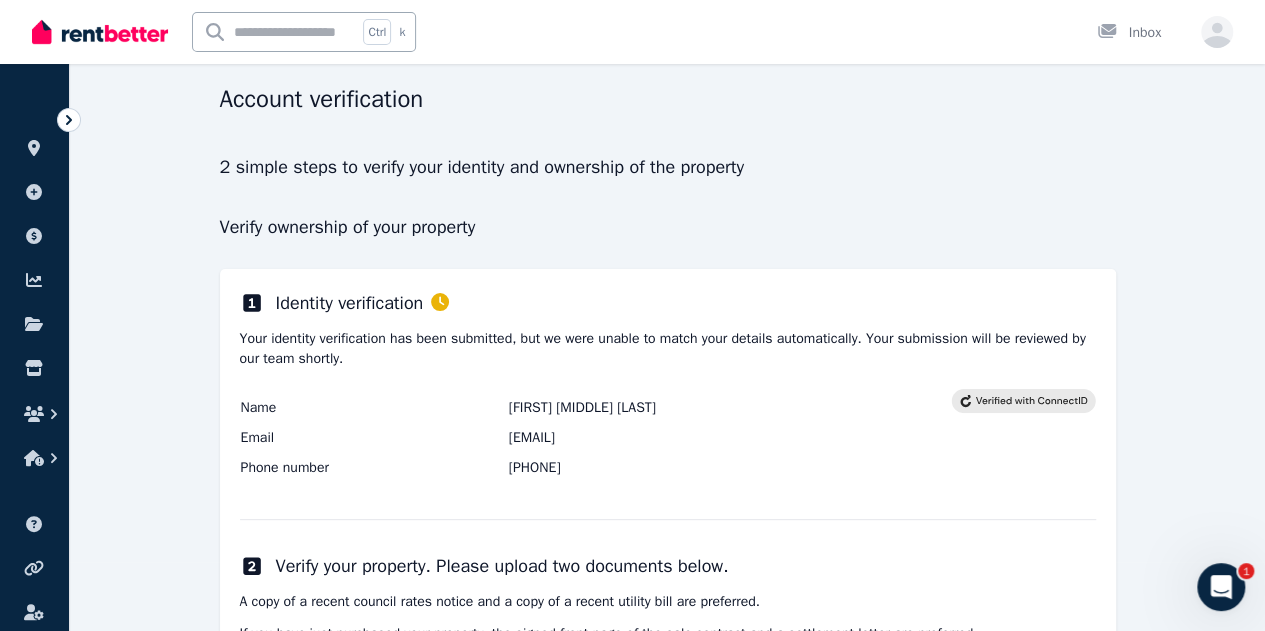 scroll, scrollTop: 100, scrollLeft: 0, axis: vertical 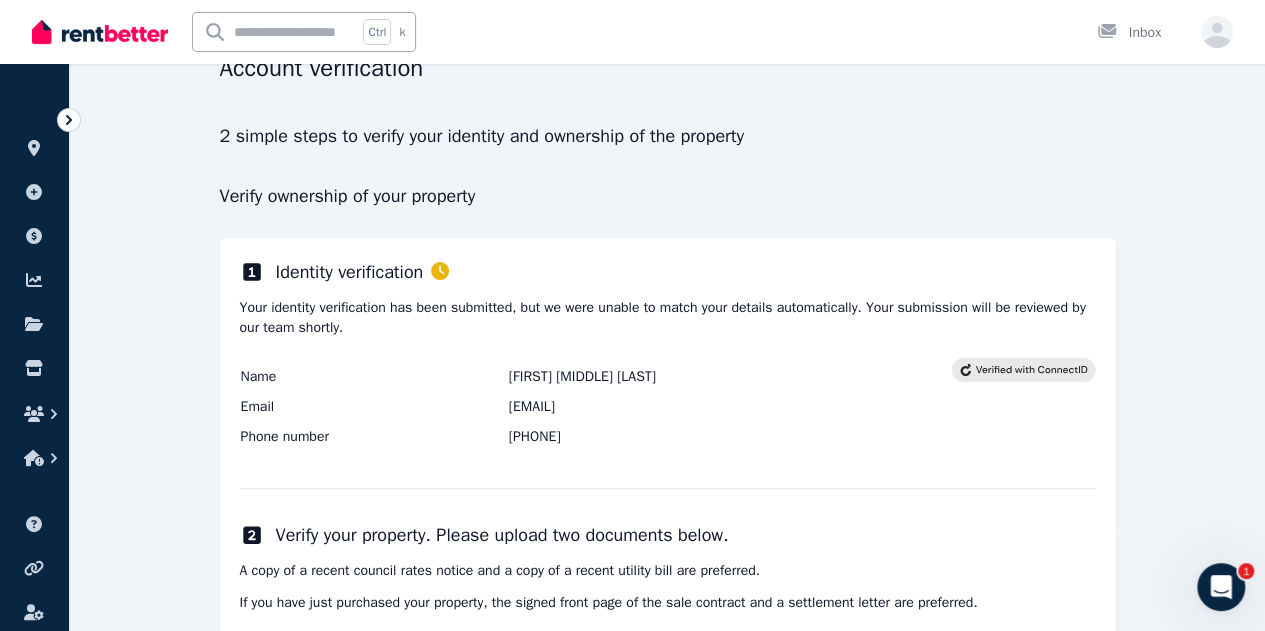 click 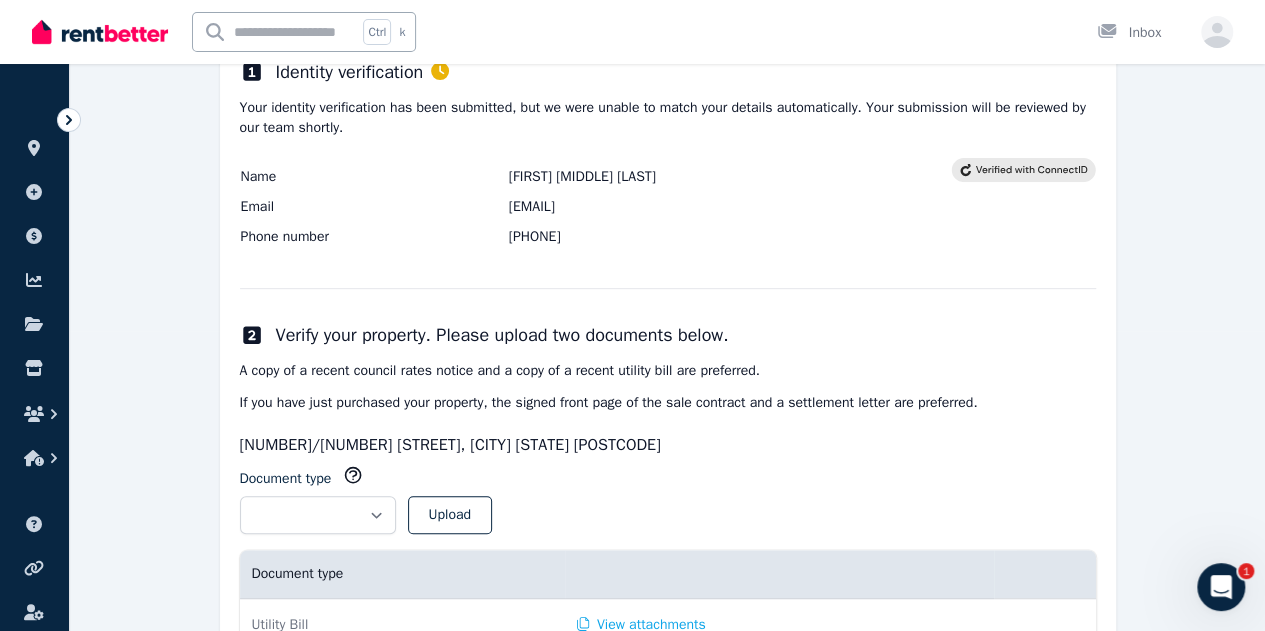 scroll, scrollTop: 510, scrollLeft: 0, axis: vertical 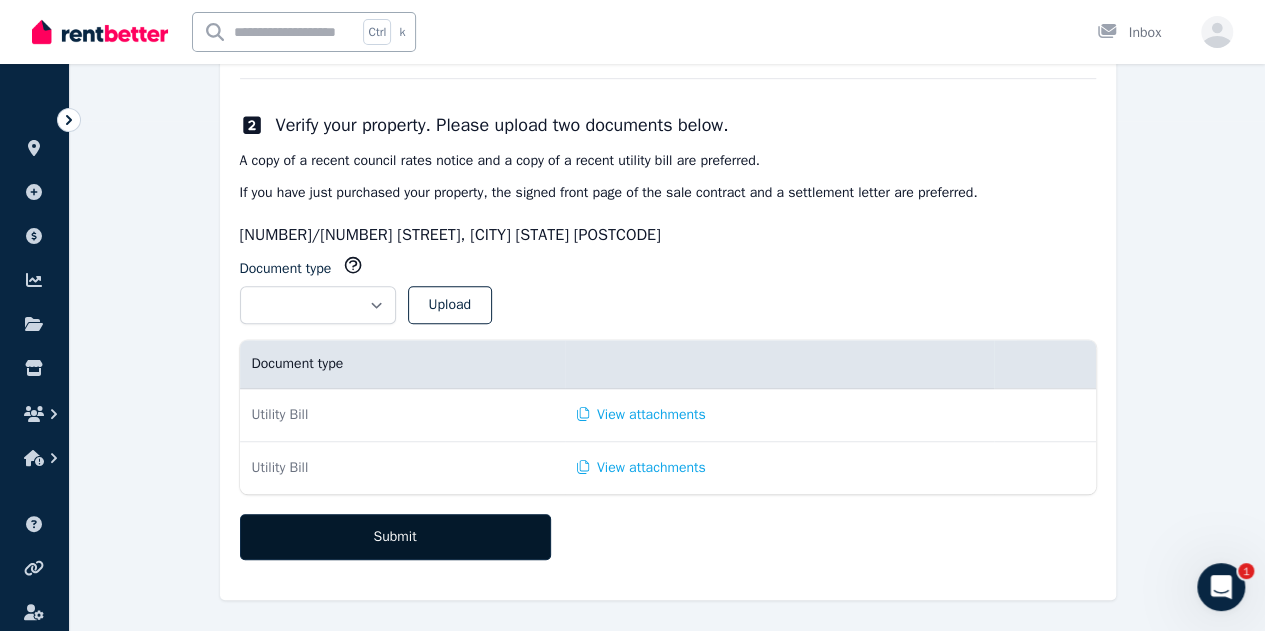 click on "Submit" at bounding box center (395, 537) 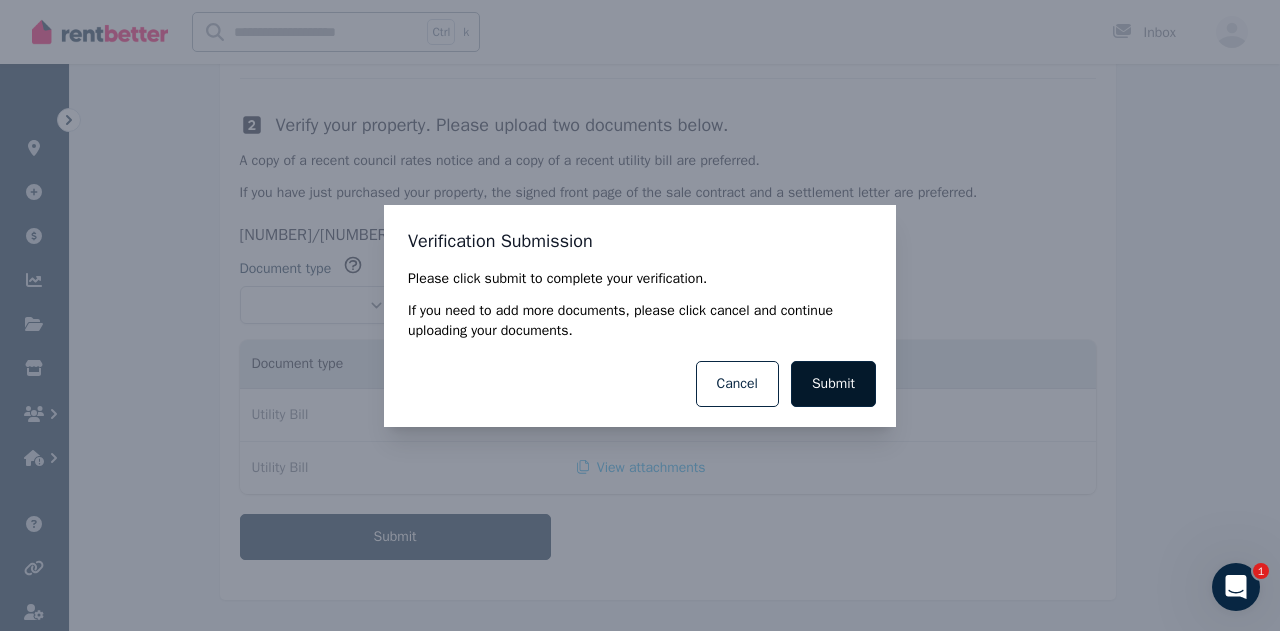 click on "Submit" at bounding box center [833, 384] 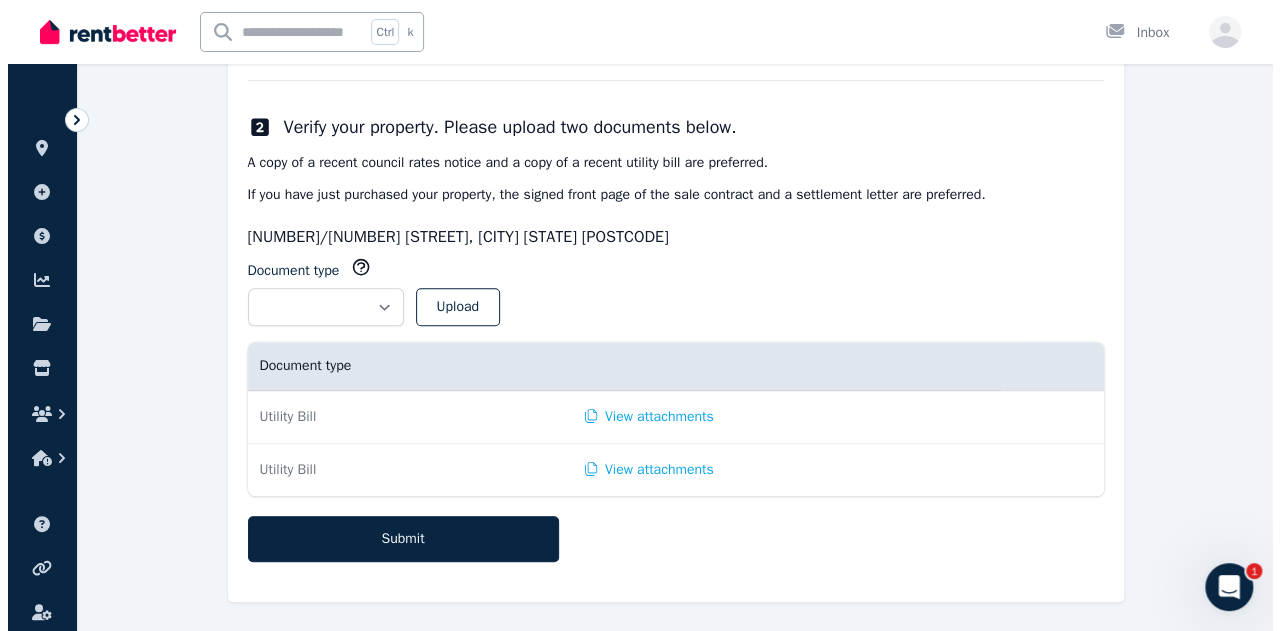 scroll, scrollTop: 510, scrollLeft: 0, axis: vertical 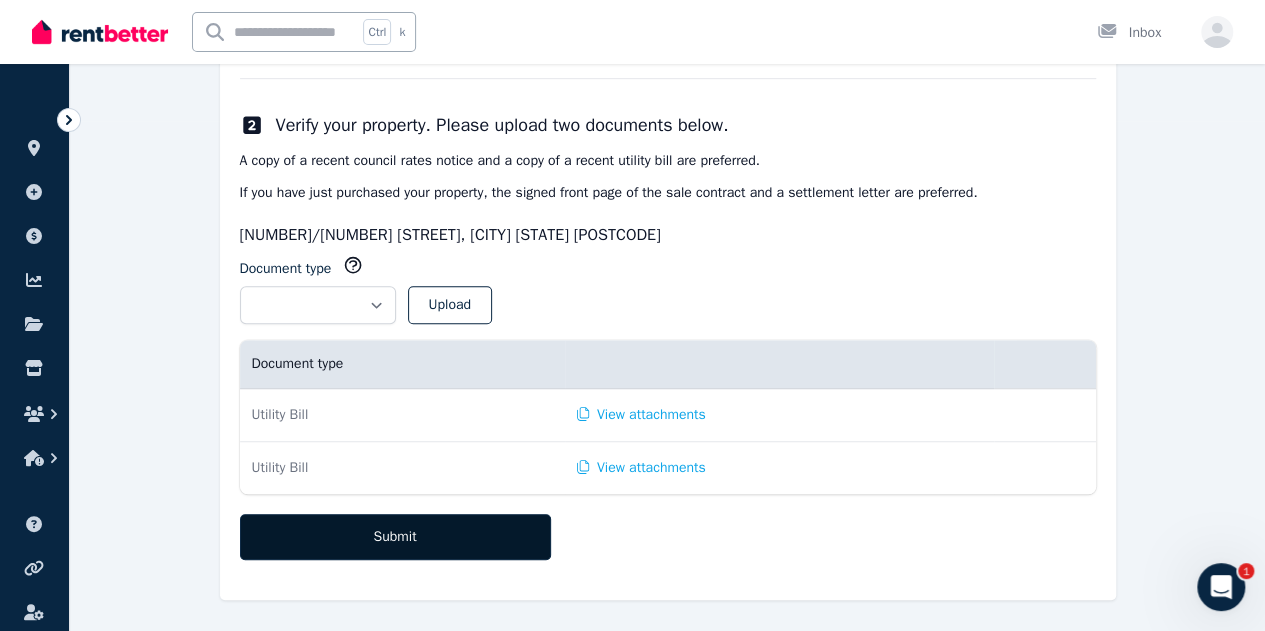 click on "Submit" at bounding box center (395, 537) 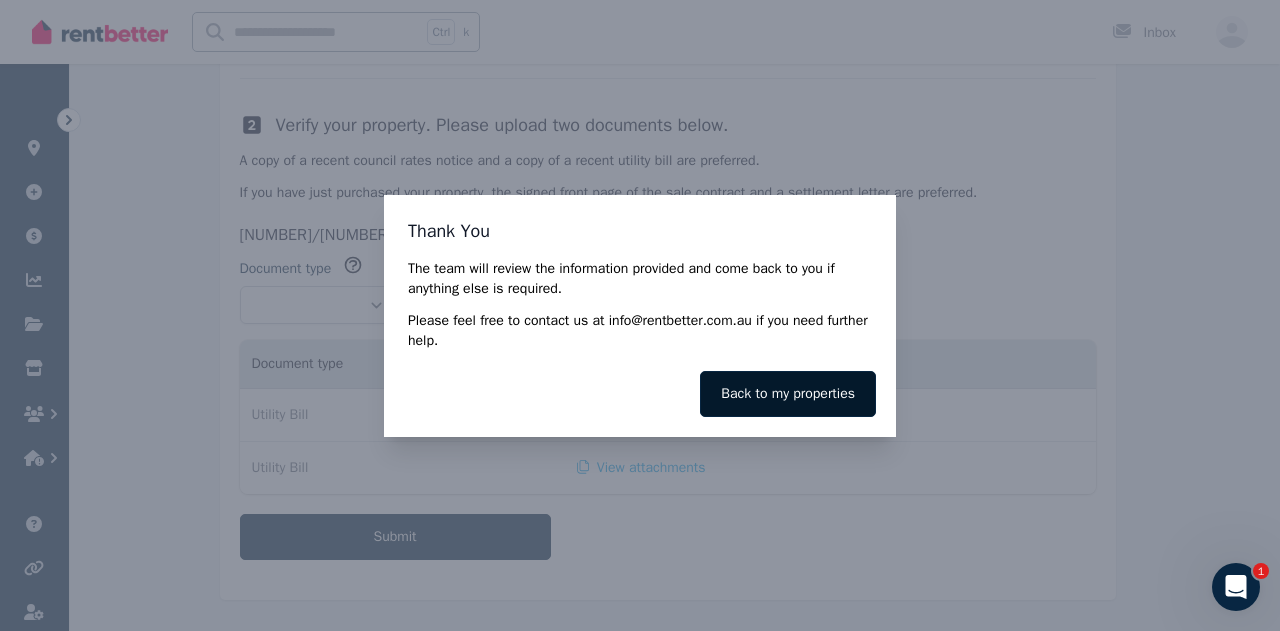 click on "Back to my properties" at bounding box center [788, 394] 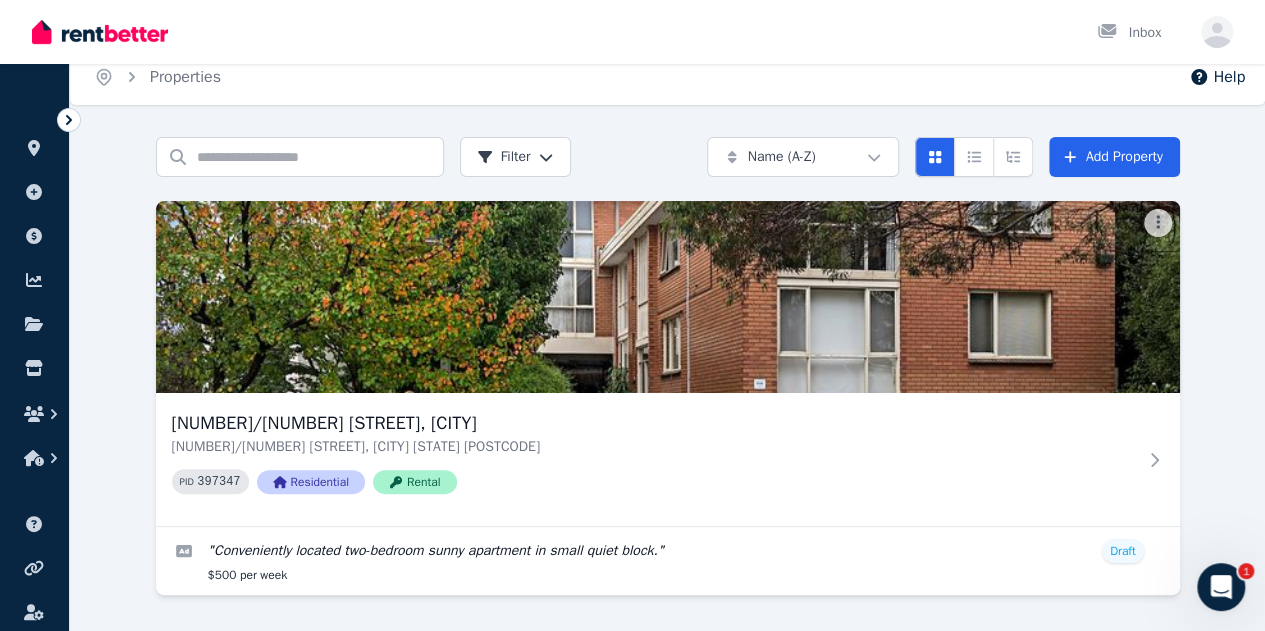 scroll, scrollTop: 50, scrollLeft: 0, axis: vertical 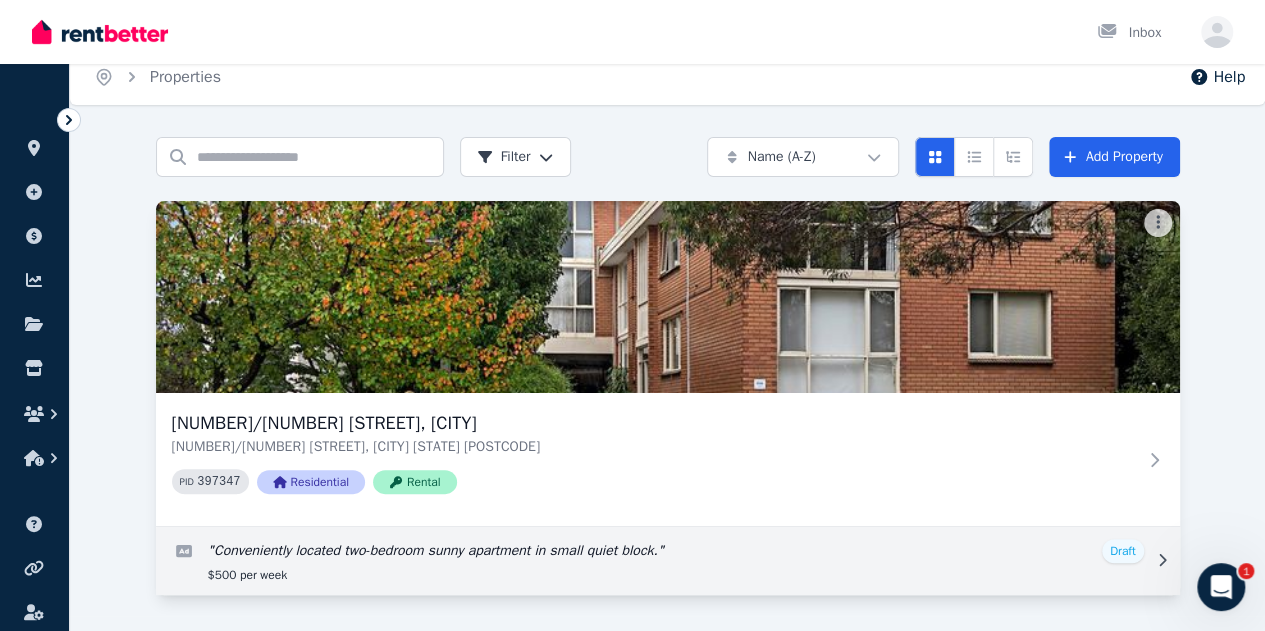 click at bounding box center [668, 561] 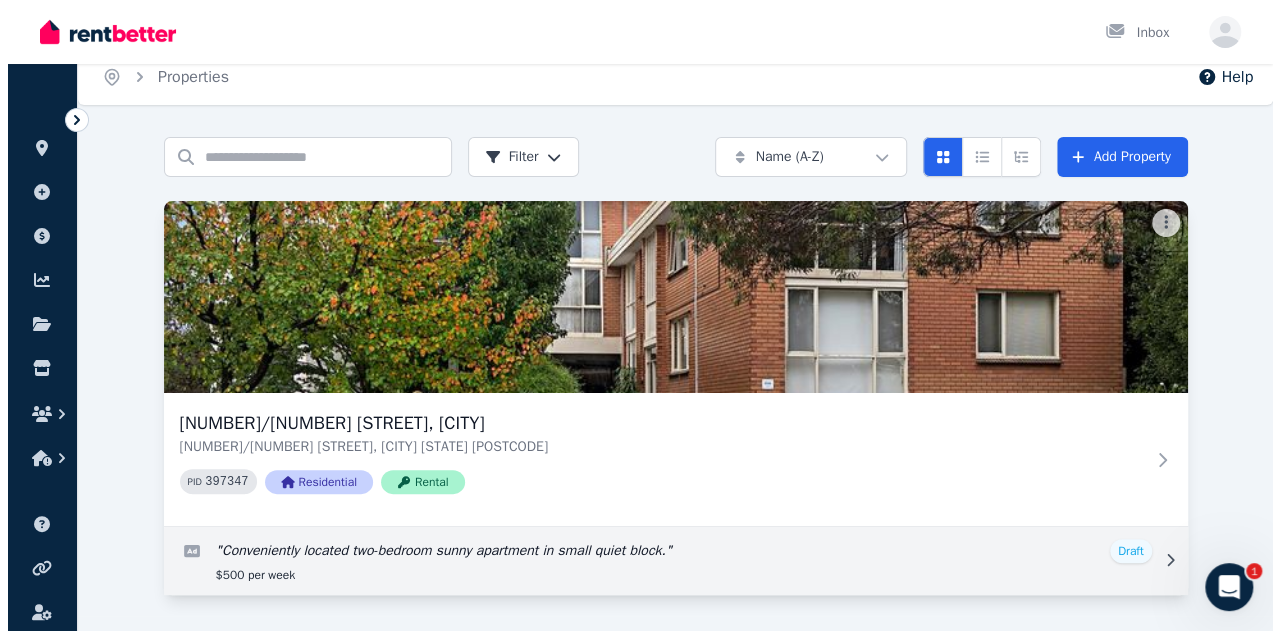 scroll, scrollTop: 0, scrollLeft: 0, axis: both 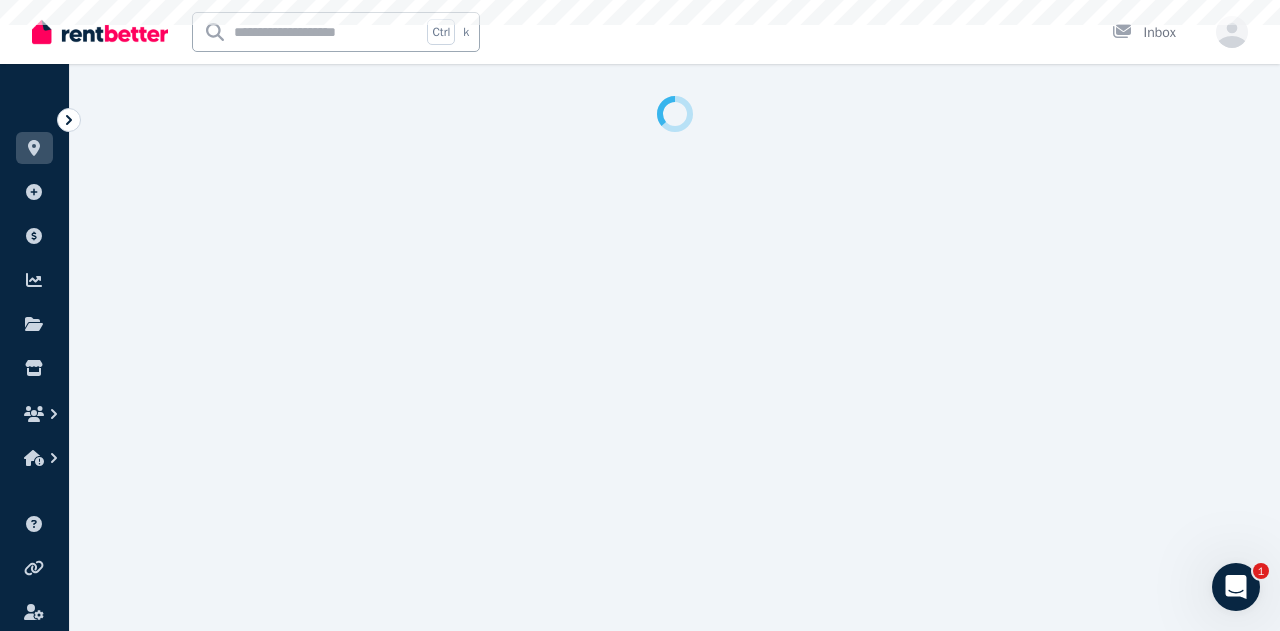 select on "***" 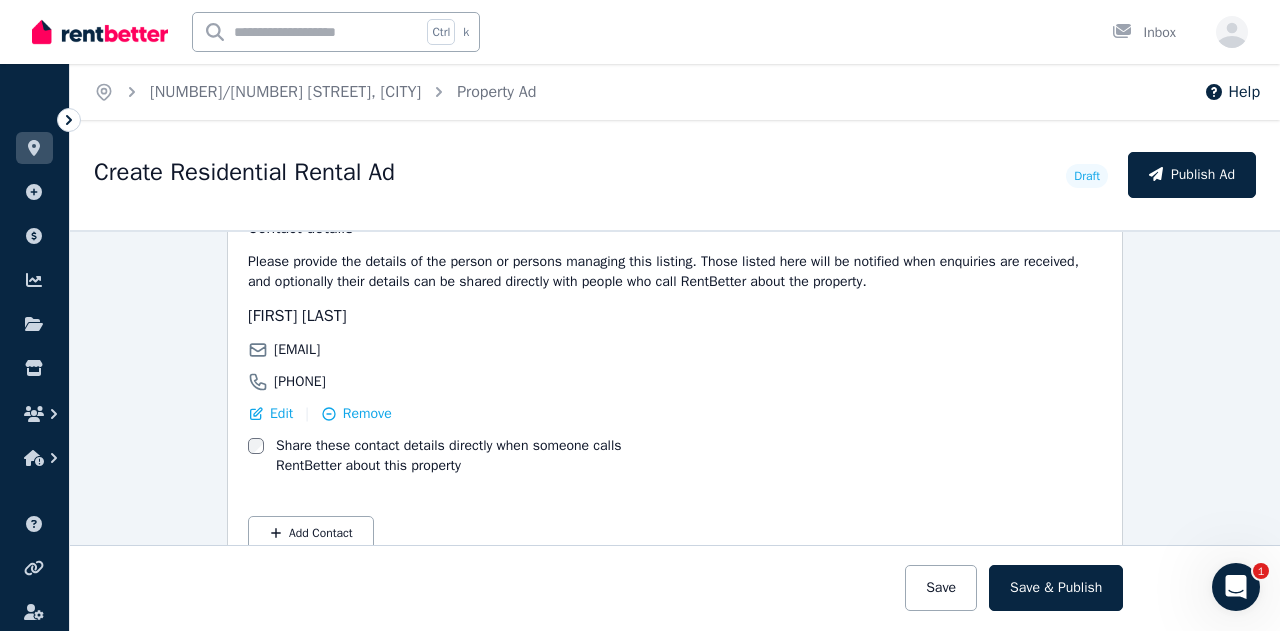 scroll, scrollTop: 3500, scrollLeft: 0, axis: vertical 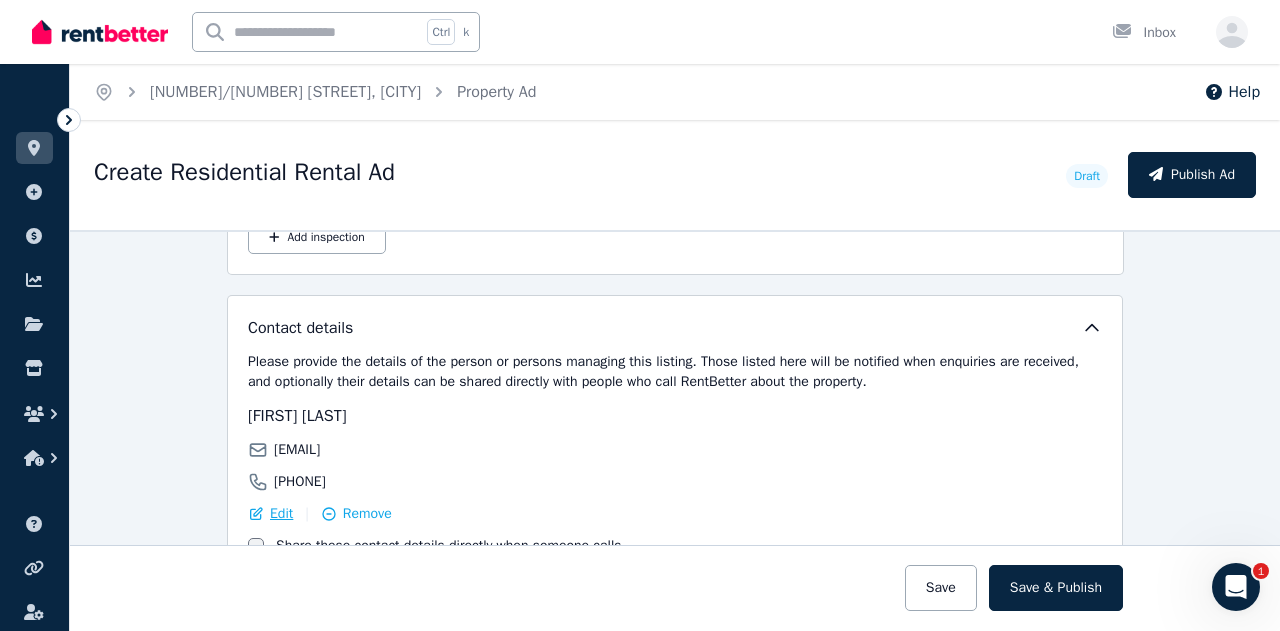 click on "Edit" at bounding box center (270, 514) 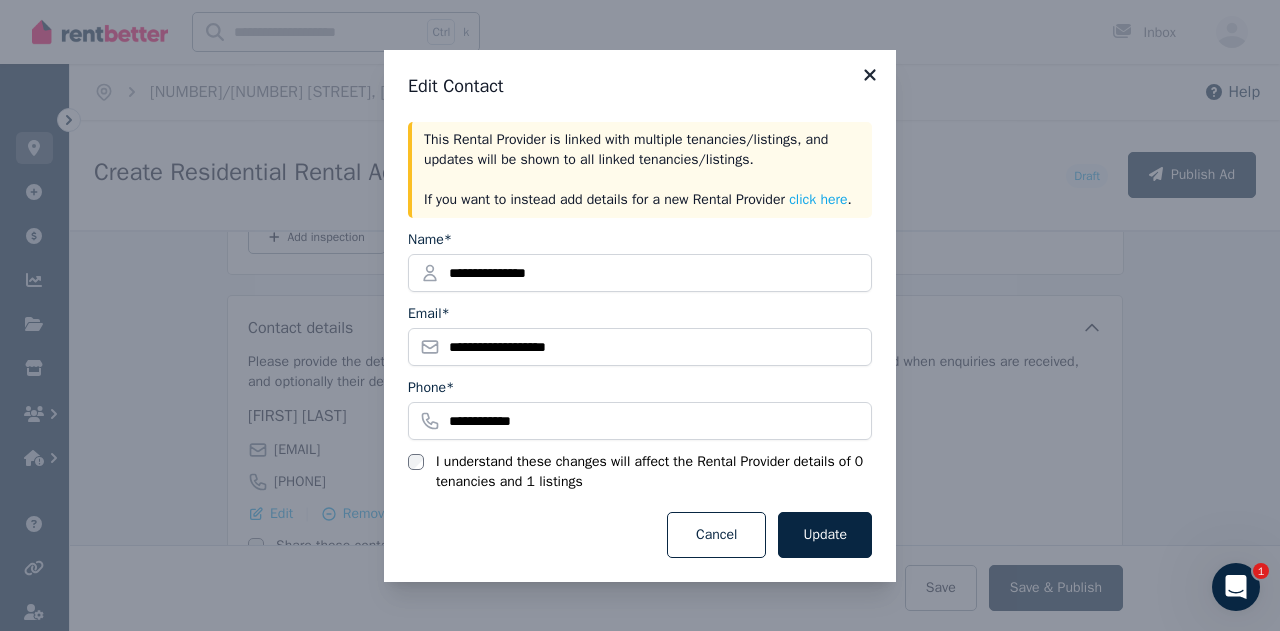 click 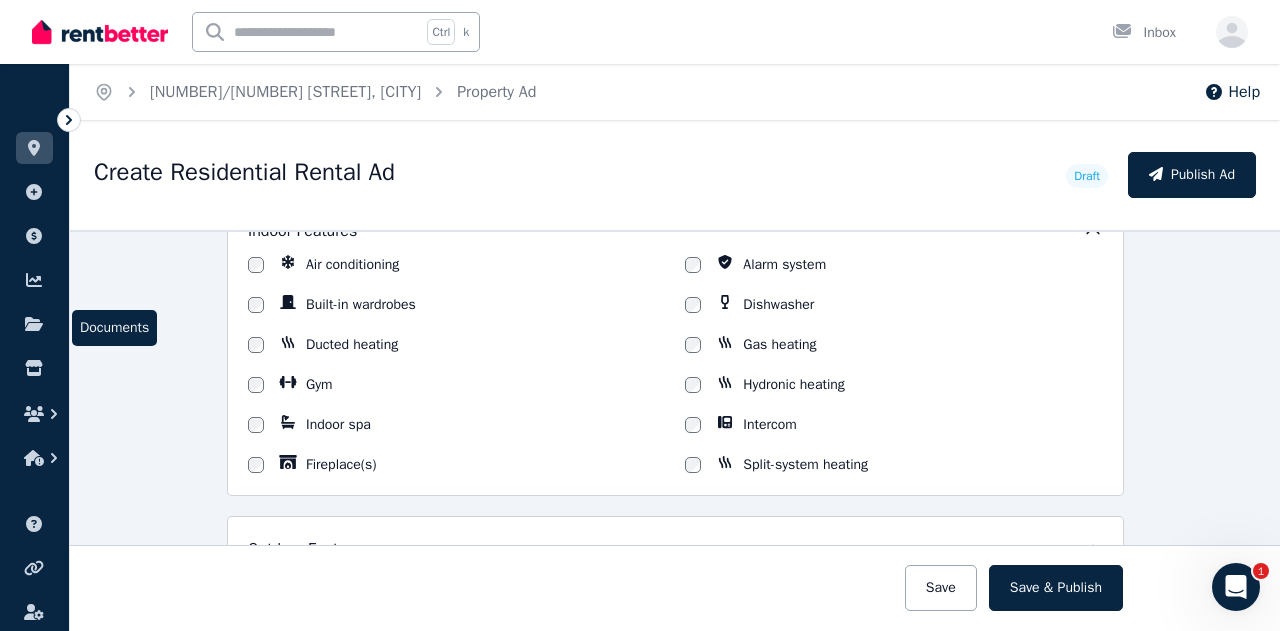 scroll, scrollTop: 1800, scrollLeft: 0, axis: vertical 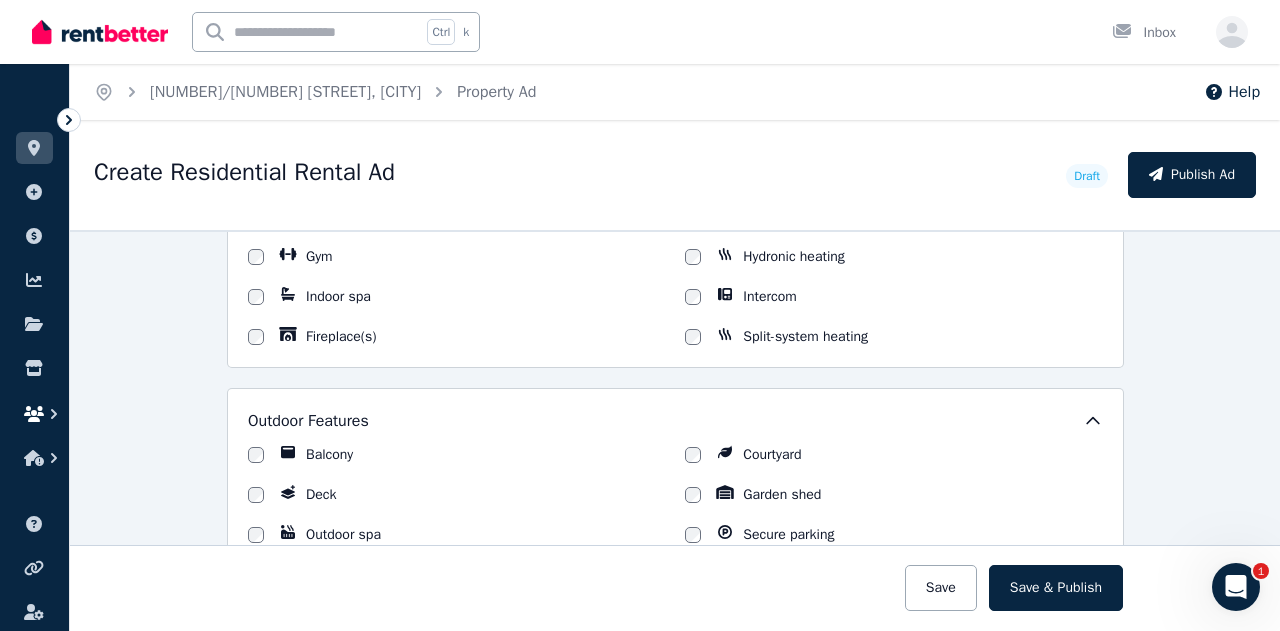 click 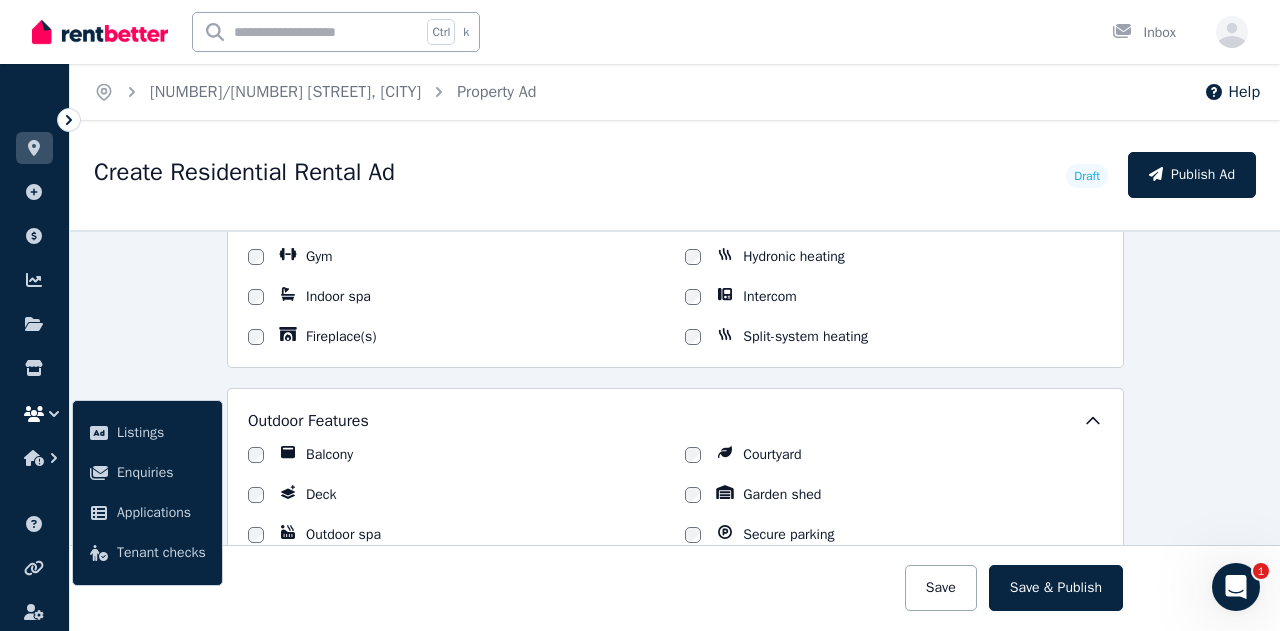 click on "**********" at bounding box center [675, 430] 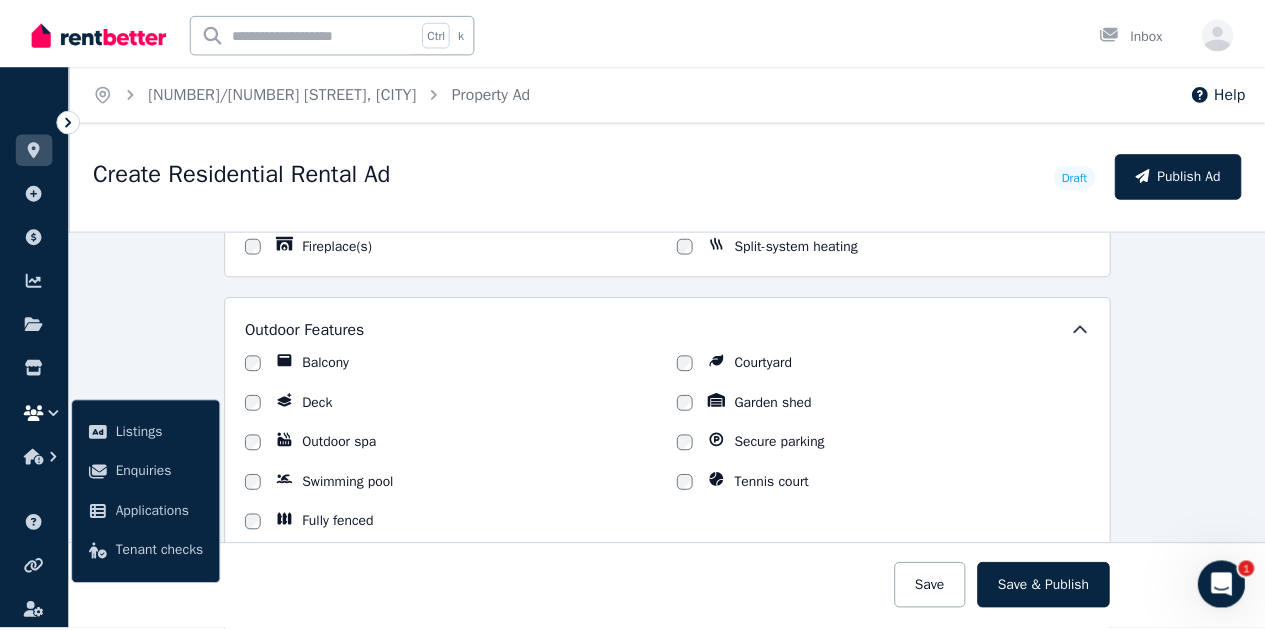 scroll, scrollTop: 2100, scrollLeft: 0, axis: vertical 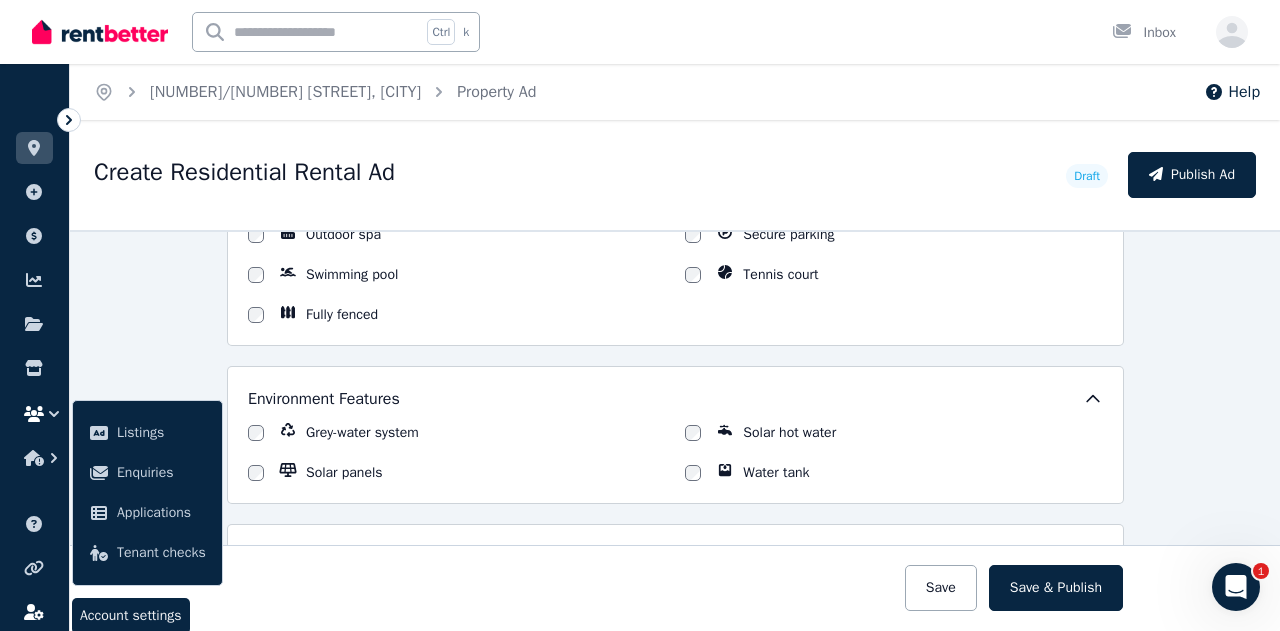 click 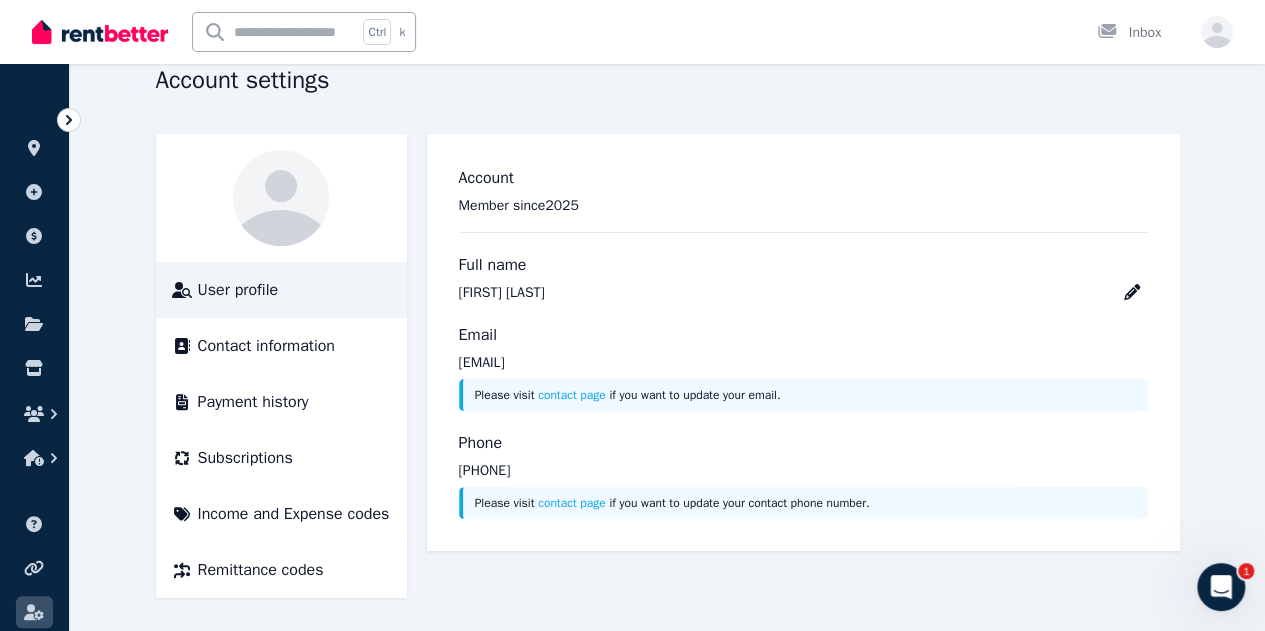 scroll, scrollTop: 90, scrollLeft: 0, axis: vertical 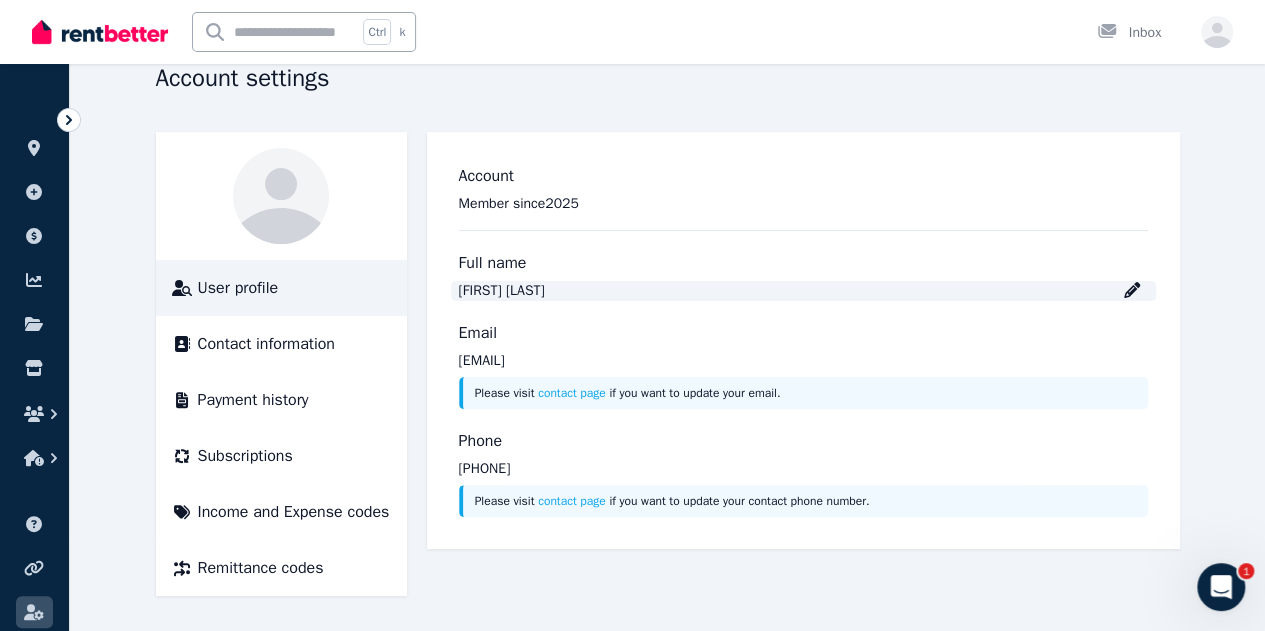 click on "[FIRST] [LAST]" at bounding box center [803, 291] 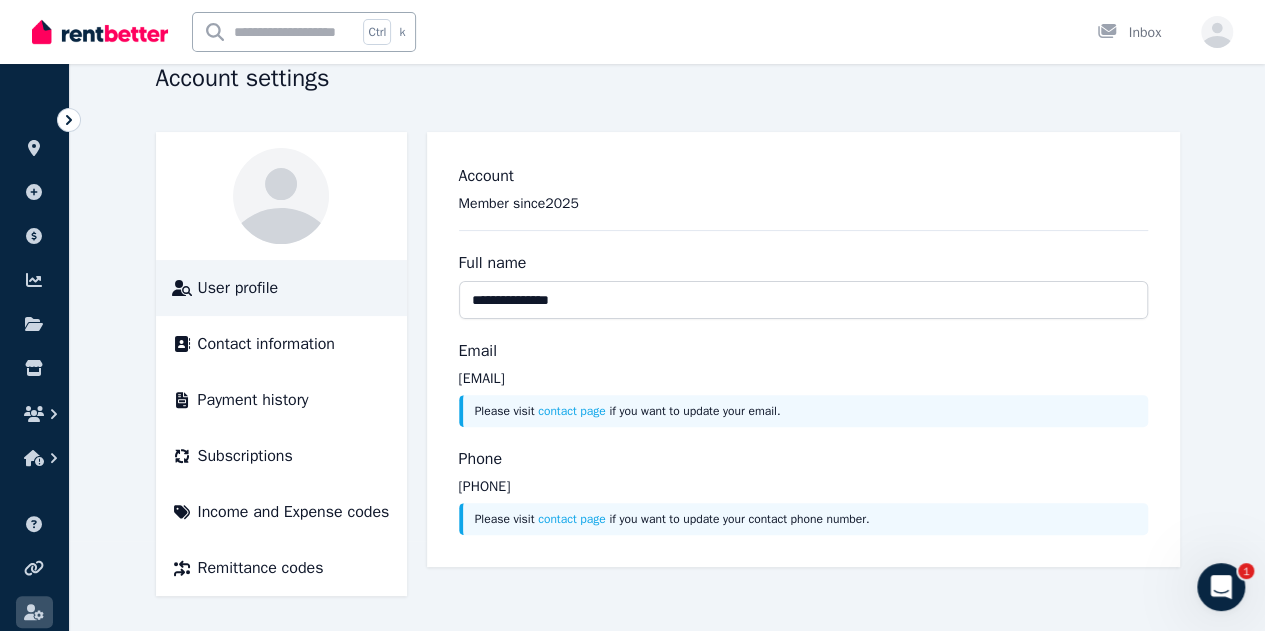 click on "**********" at bounding box center [803, 300] 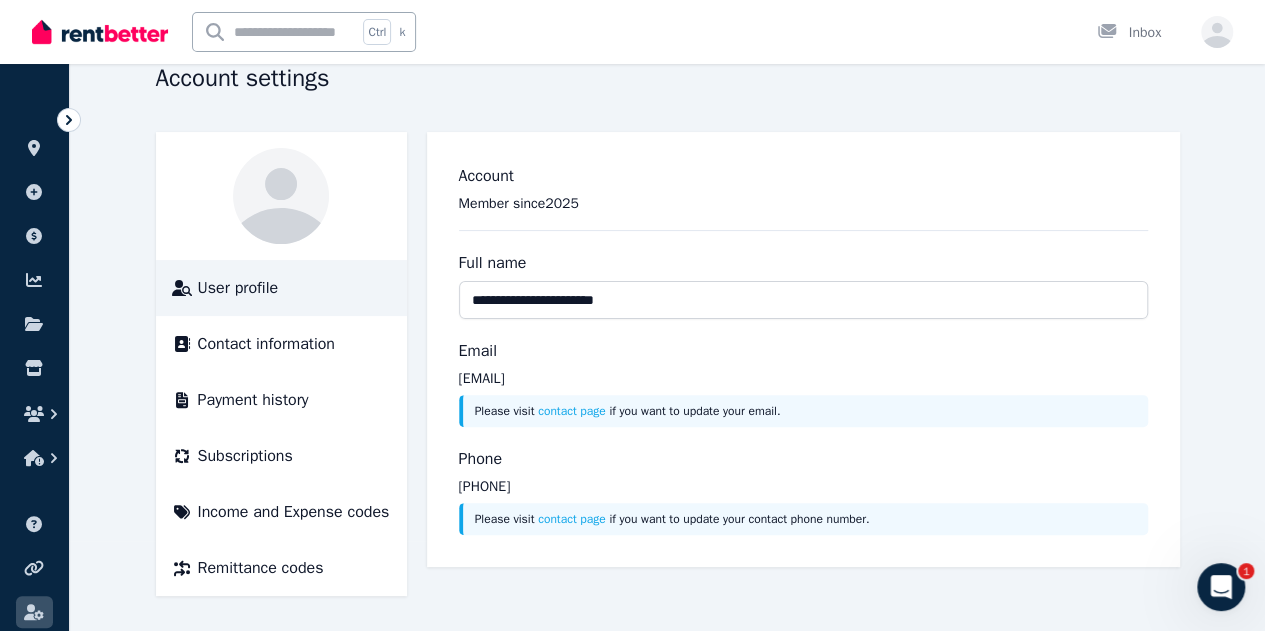 type on "**********" 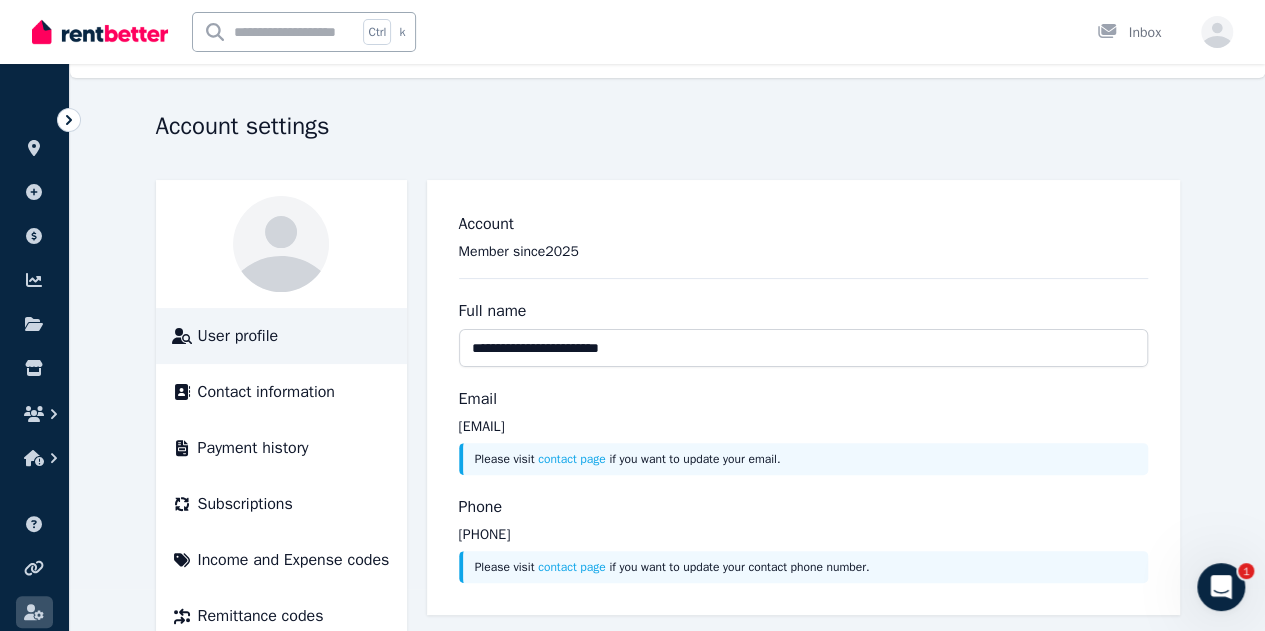 scroll, scrollTop: 0, scrollLeft: 0, axis: both 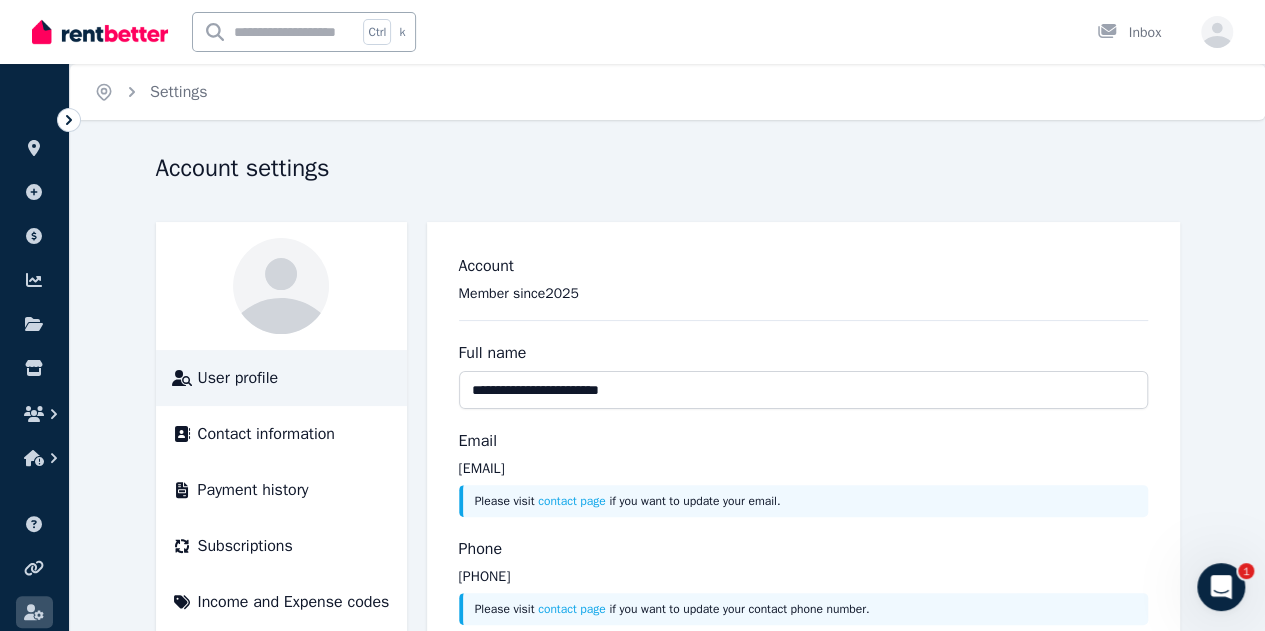 click on "Member since  2025" at bounding box center [803, 294] 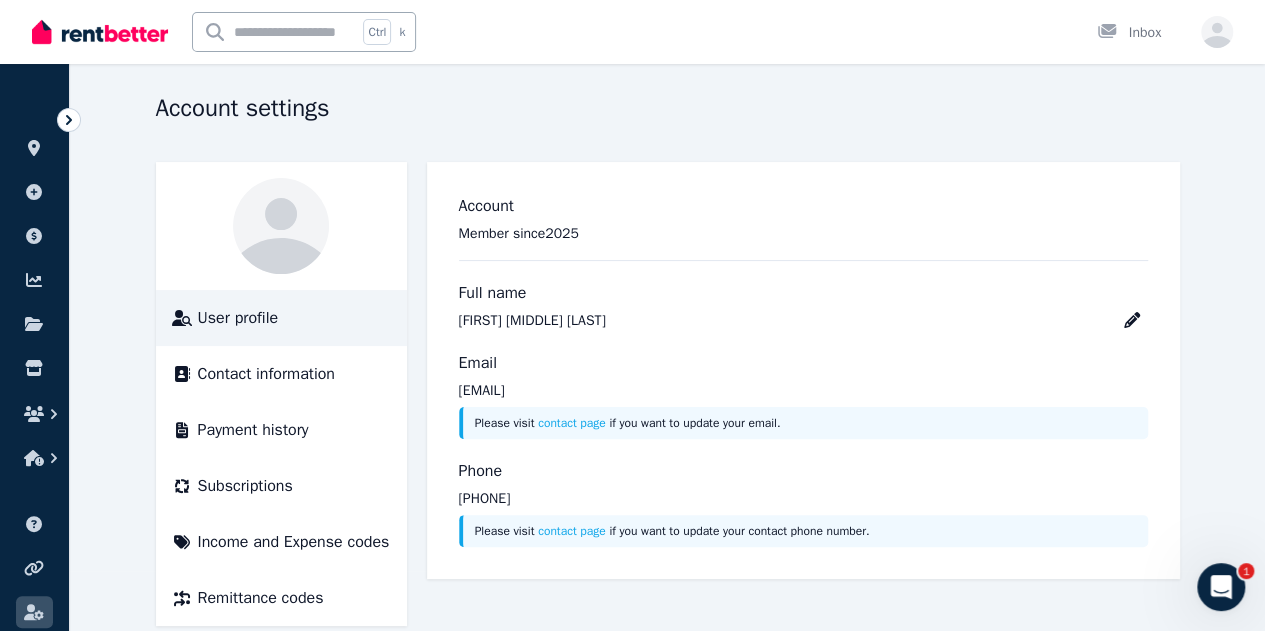 scroll, scrollTop: 90, scrollLeft: 0, axis: vertical 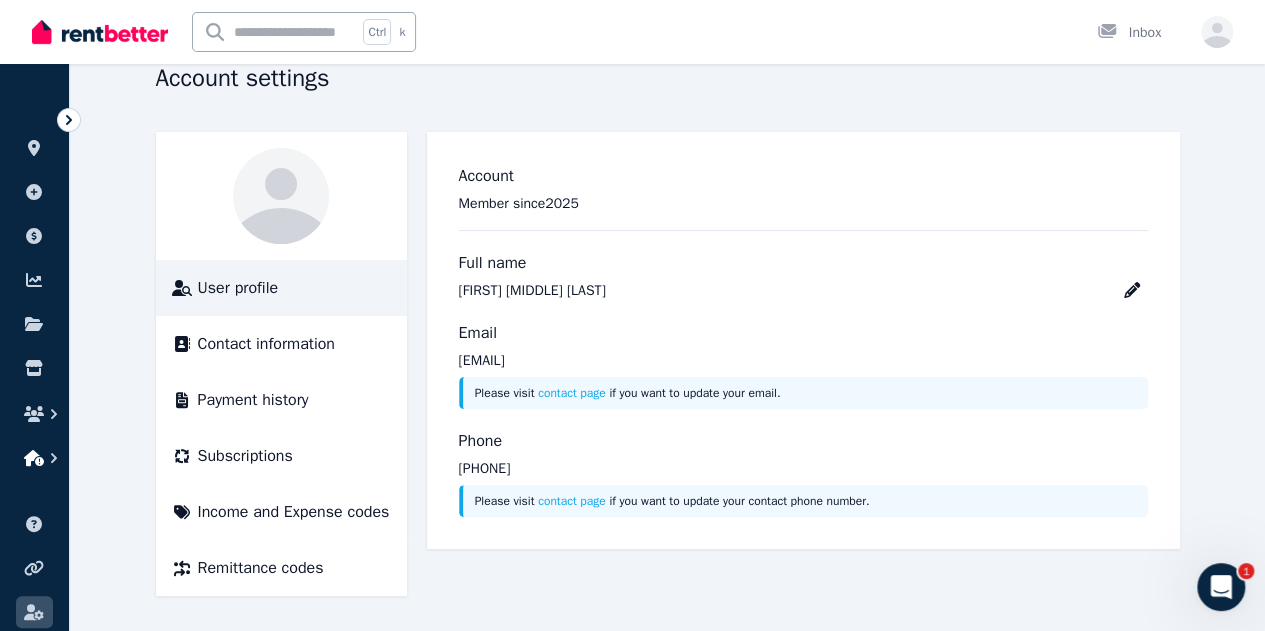 click 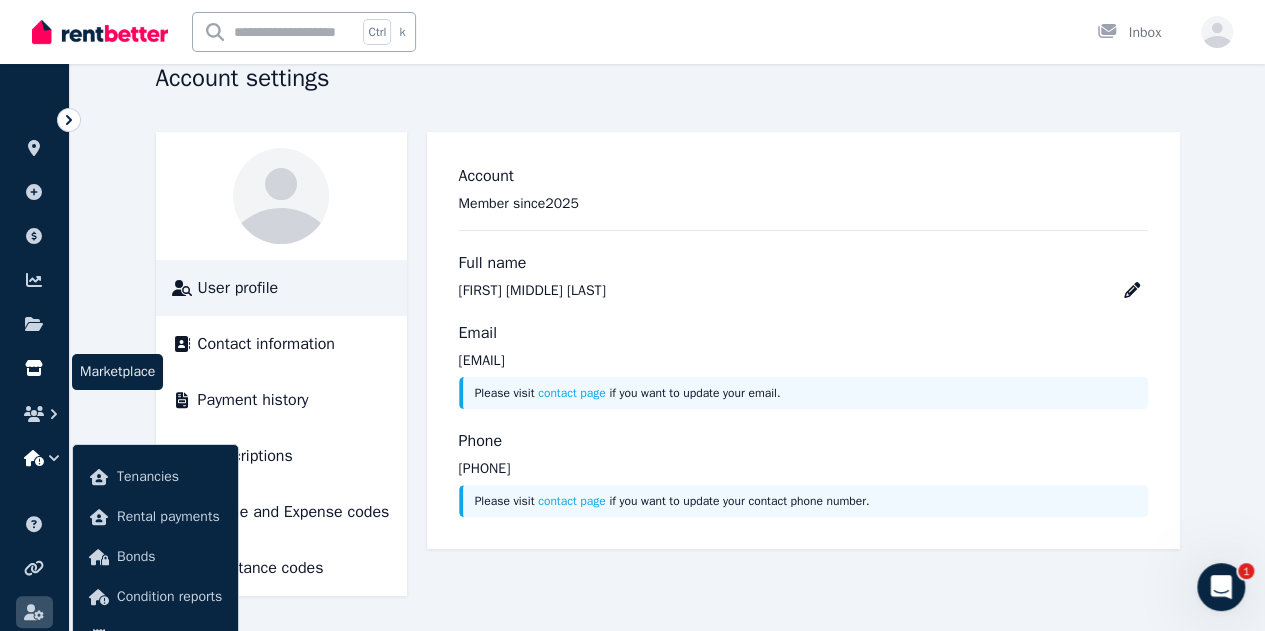 click 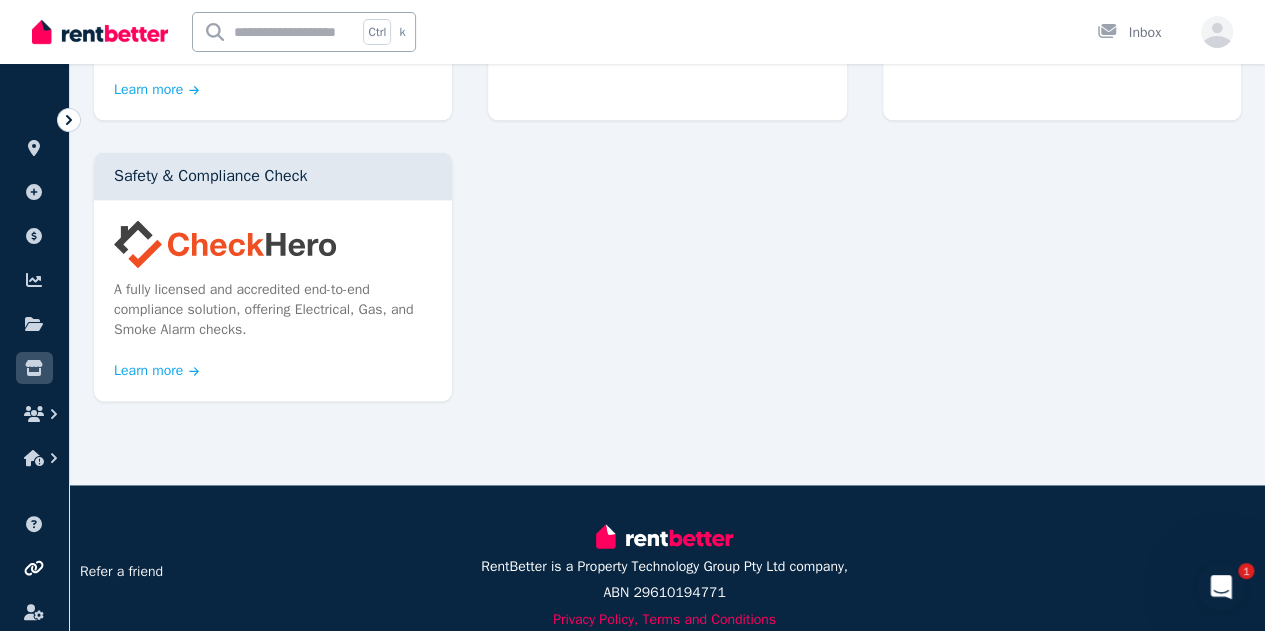 scroll, scrollTop: 1346, scrollLeft: 0, axis: vertical 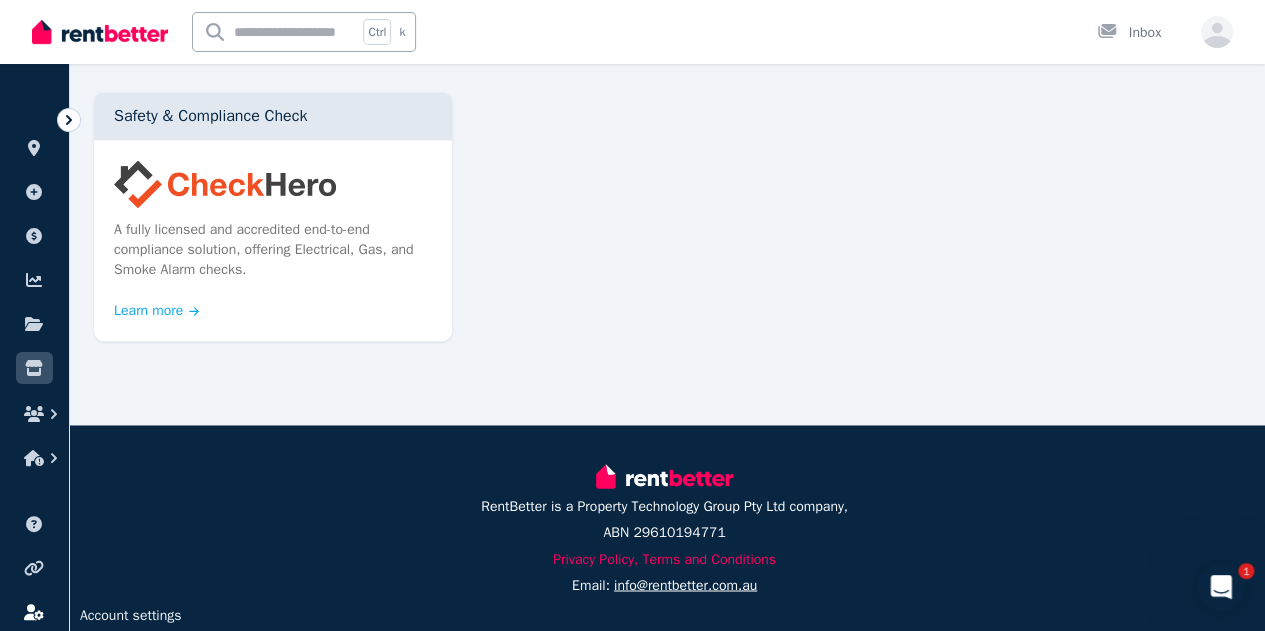 click 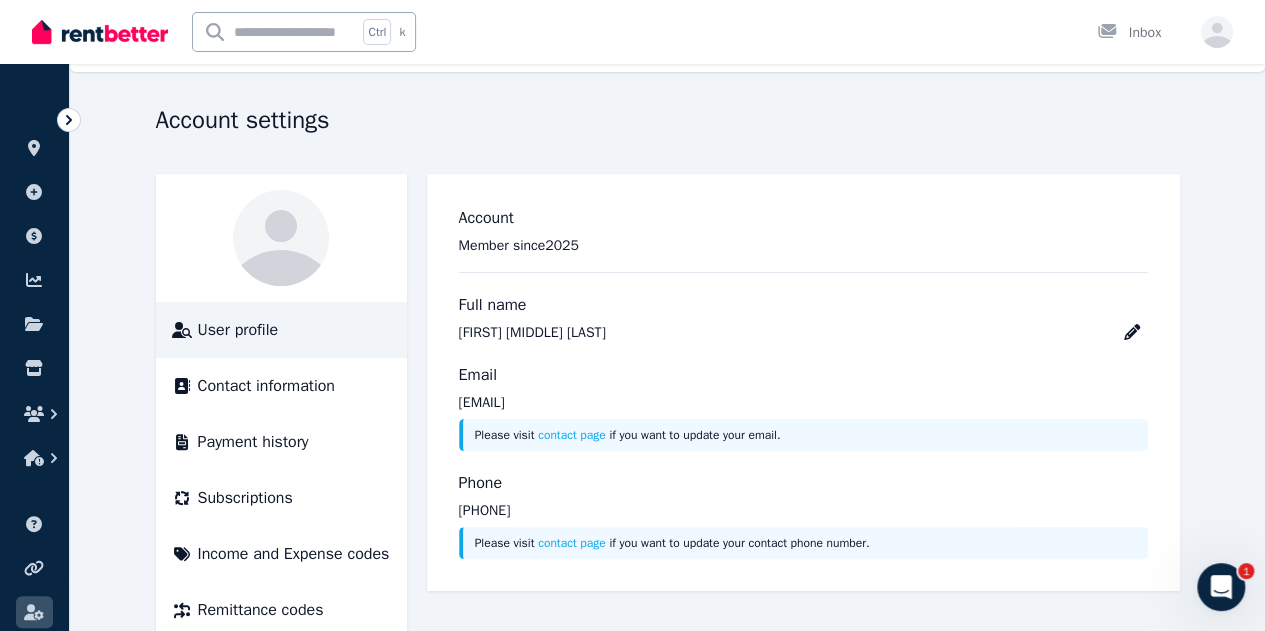 scroll, scrollTop: 90, scrollLeft: 0, axis: vertical 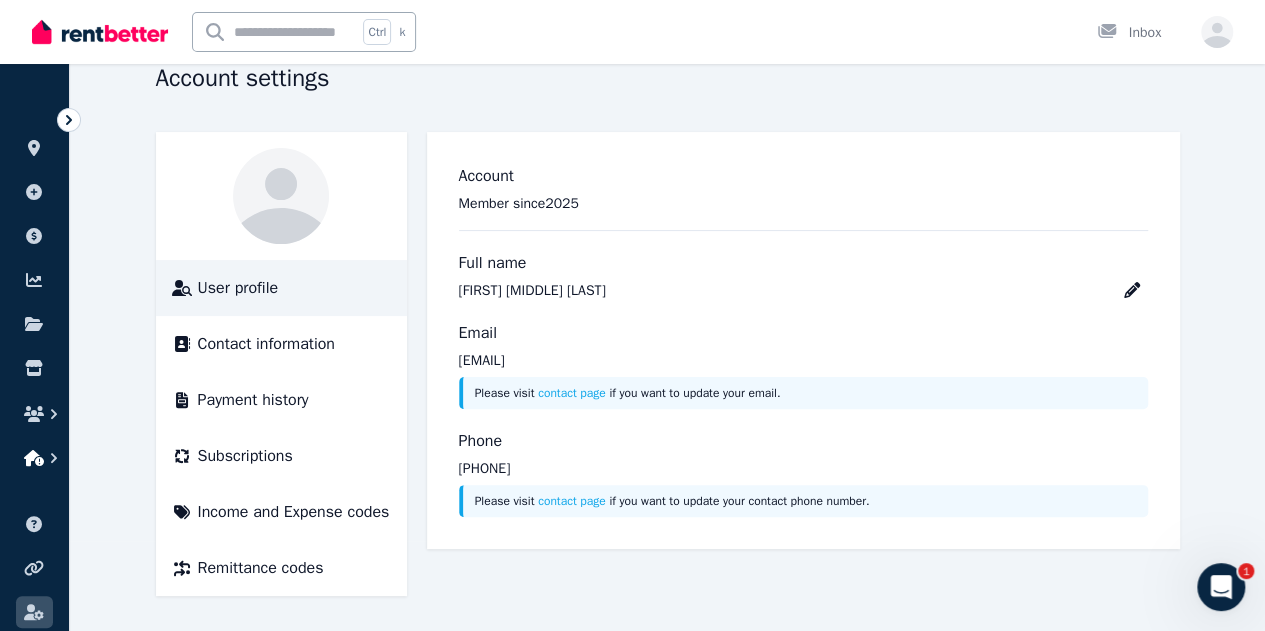 click 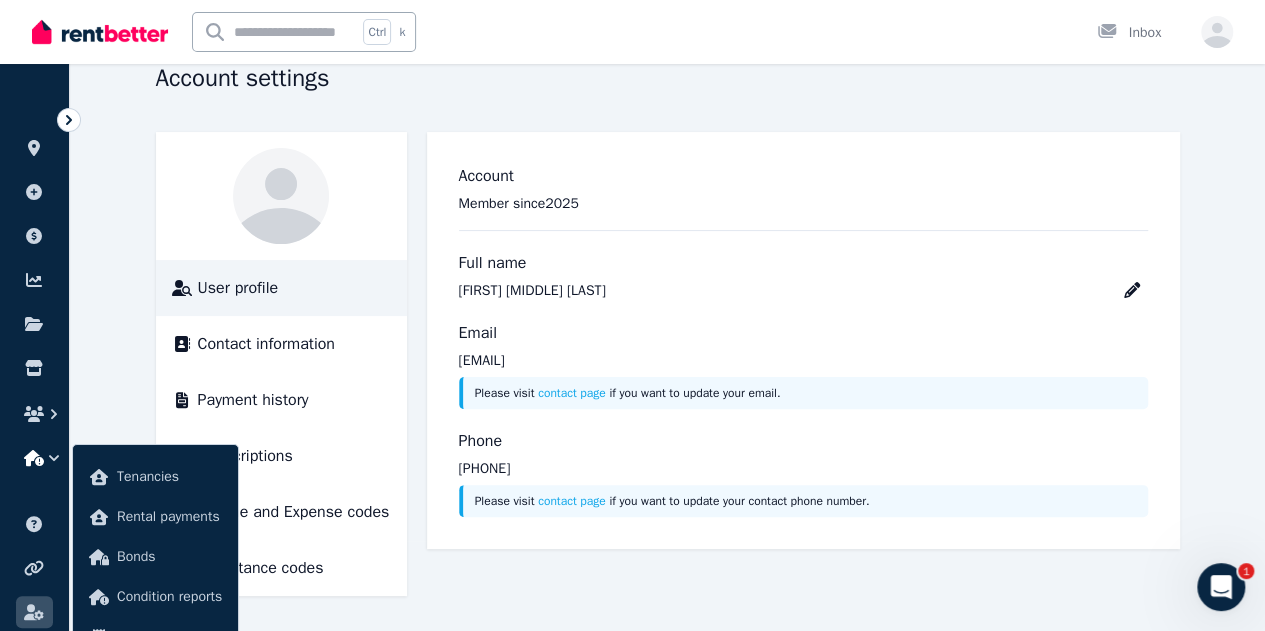 click 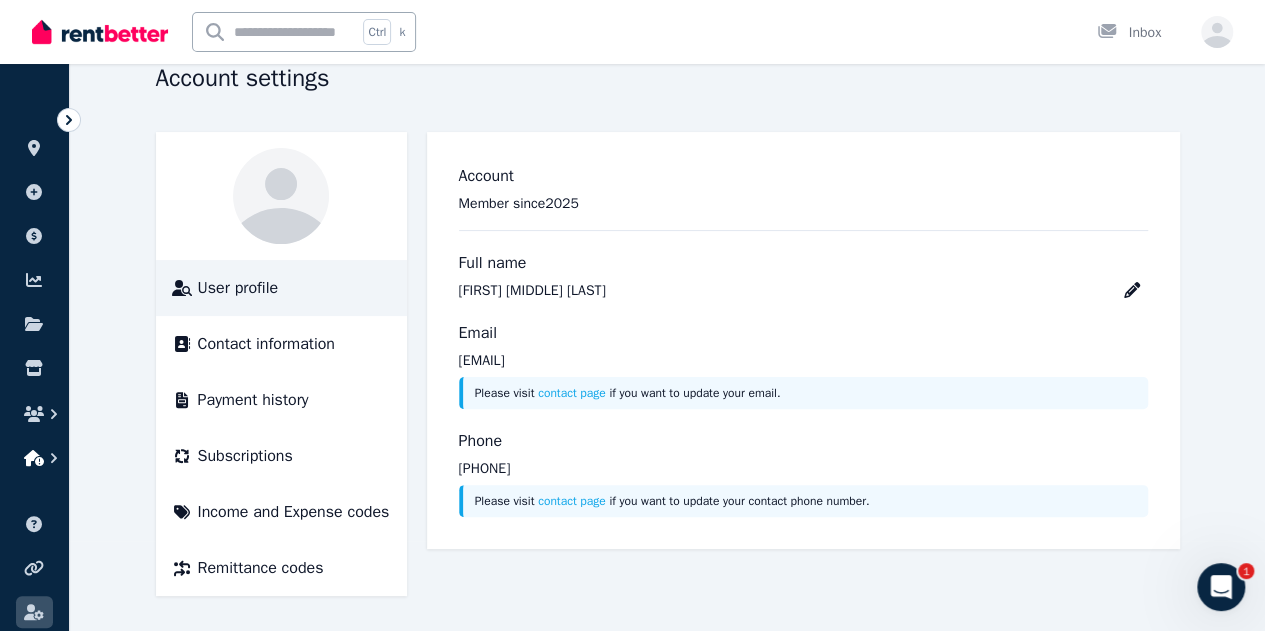 click 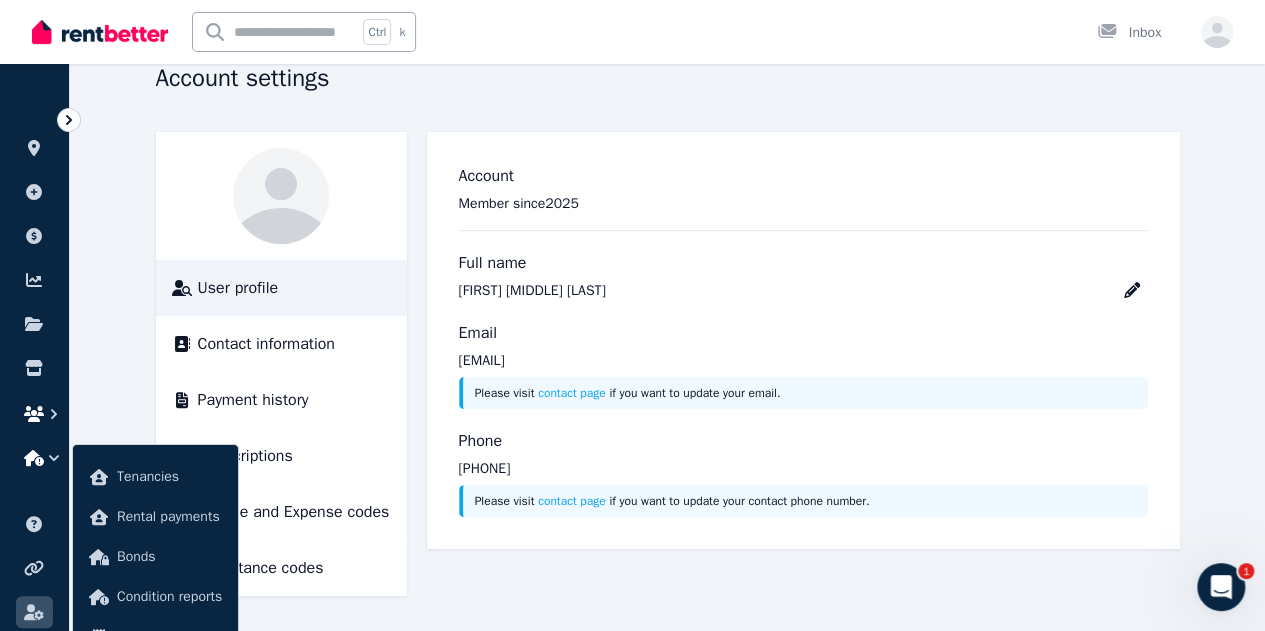click 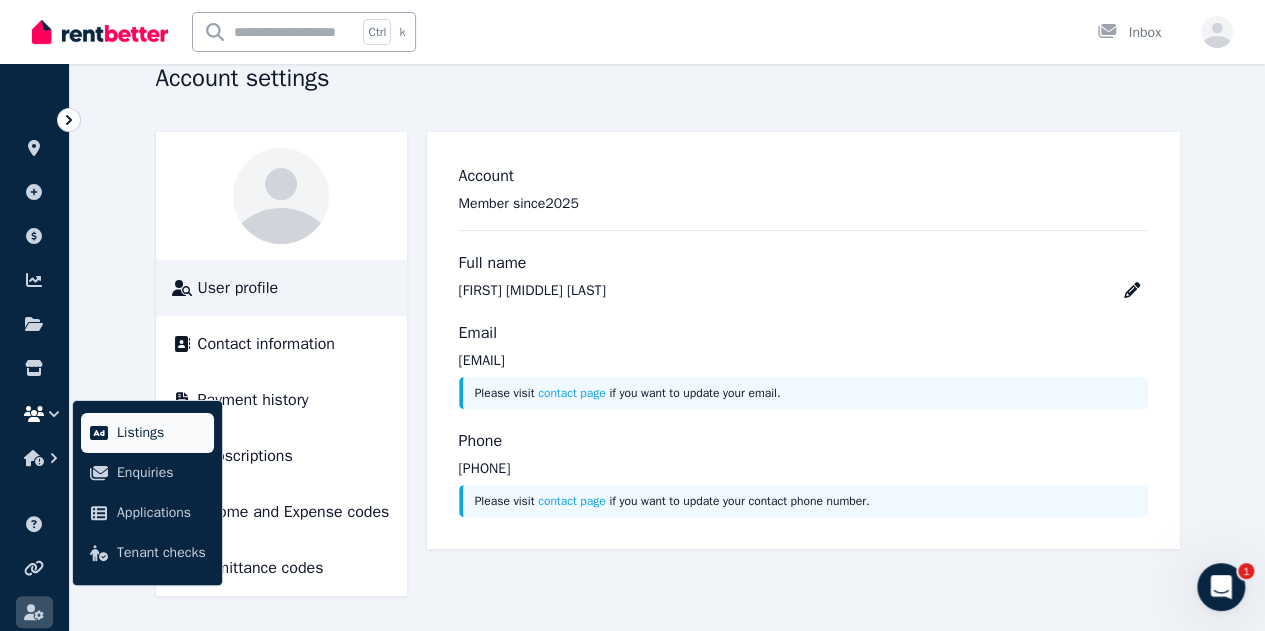 click on "Listings" at bounding box center (161, 433) 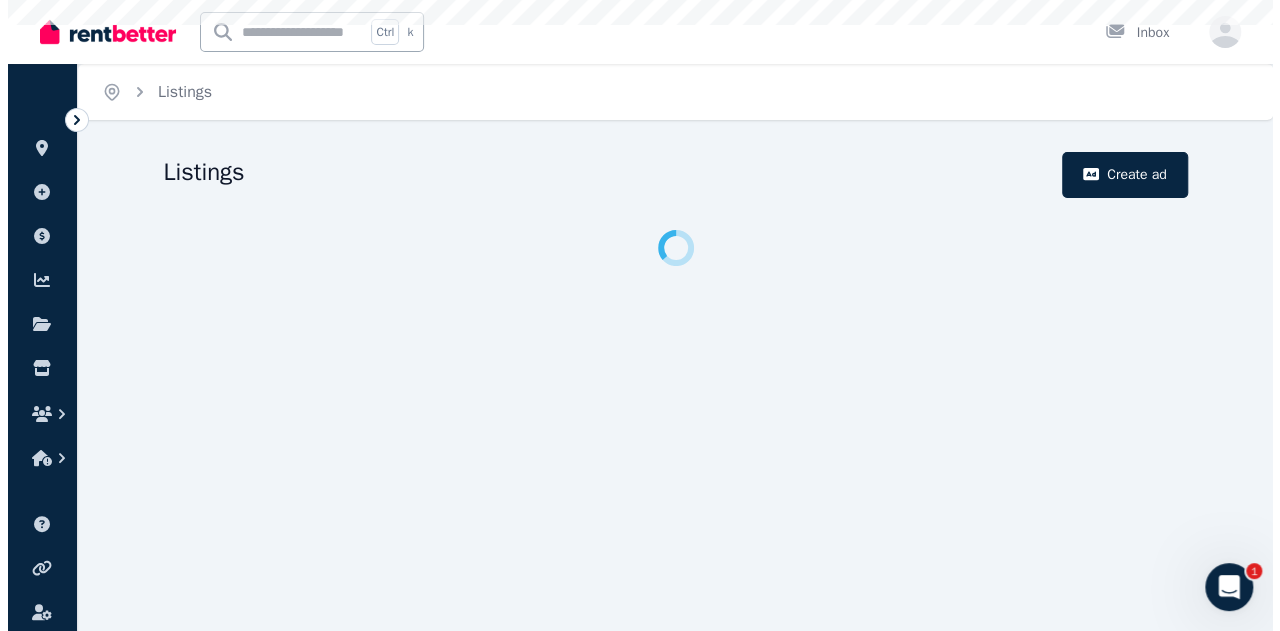 scroll, scrollTop: 0, scrollLeft: 0, axis: both 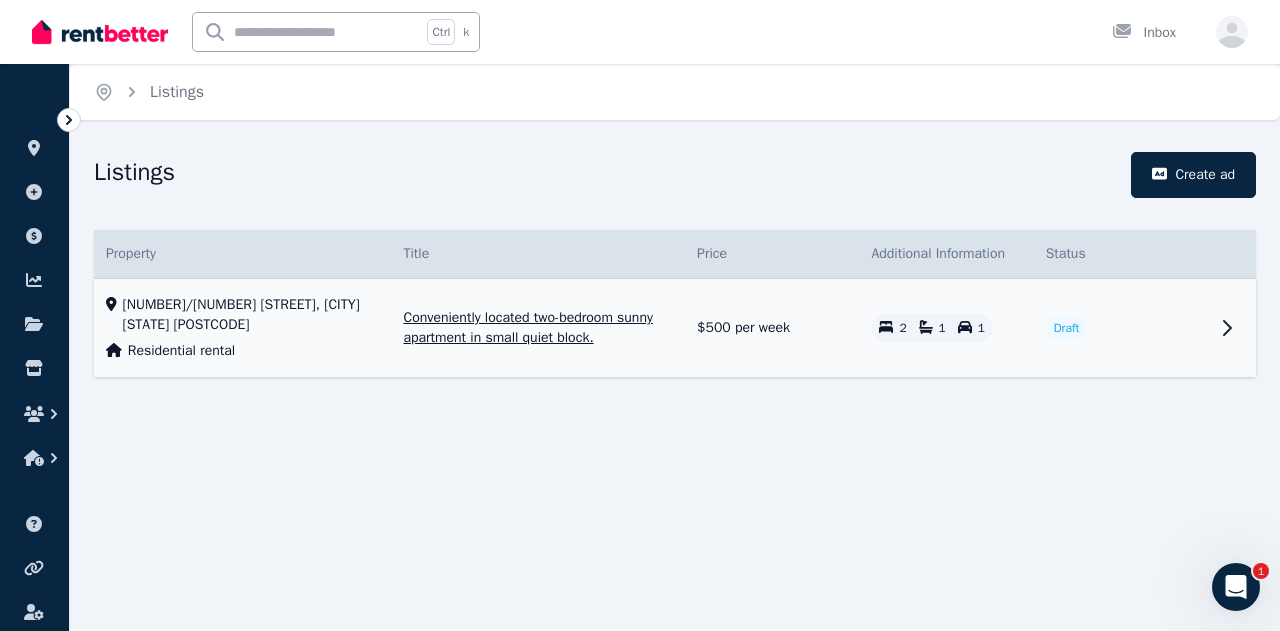 click 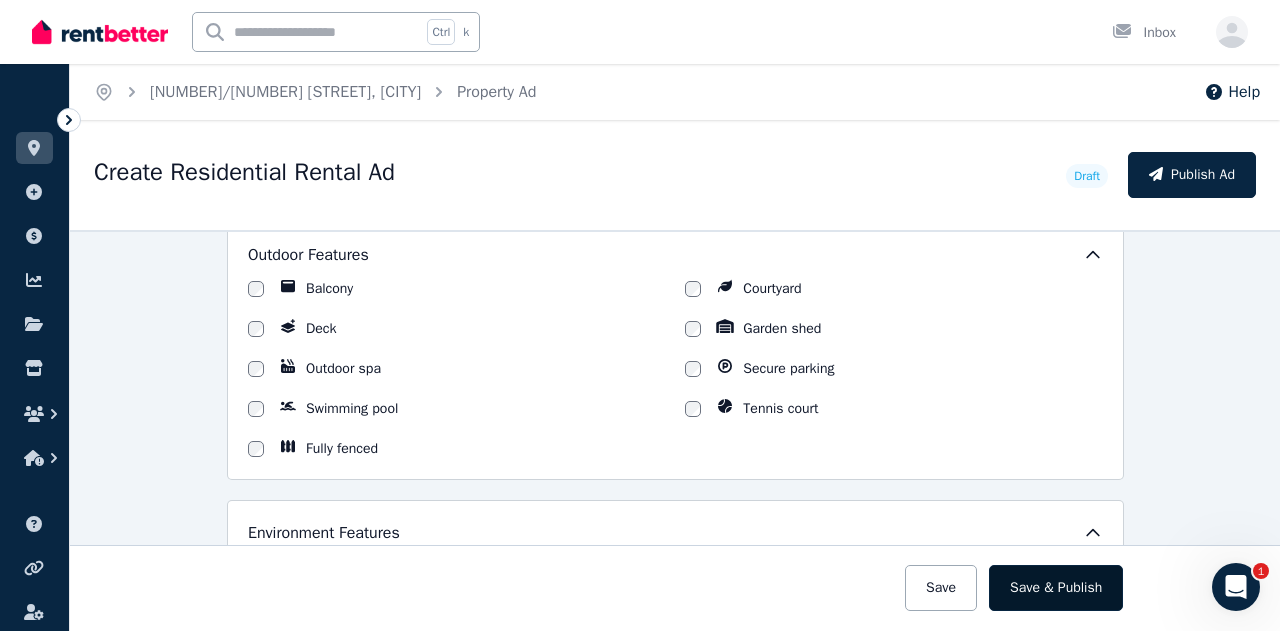 scroll, scrollTop: 2200, scrollLeft: 0, axis: vertical 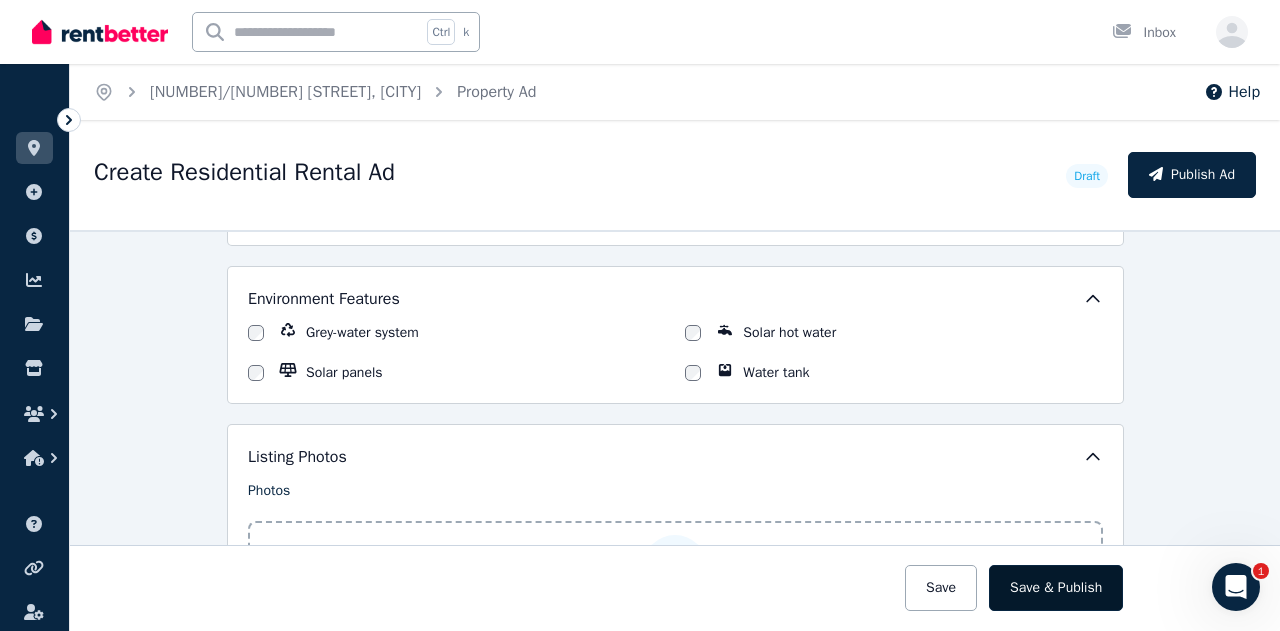 click on "Save & Publish" at bounding box center (1056, 588) 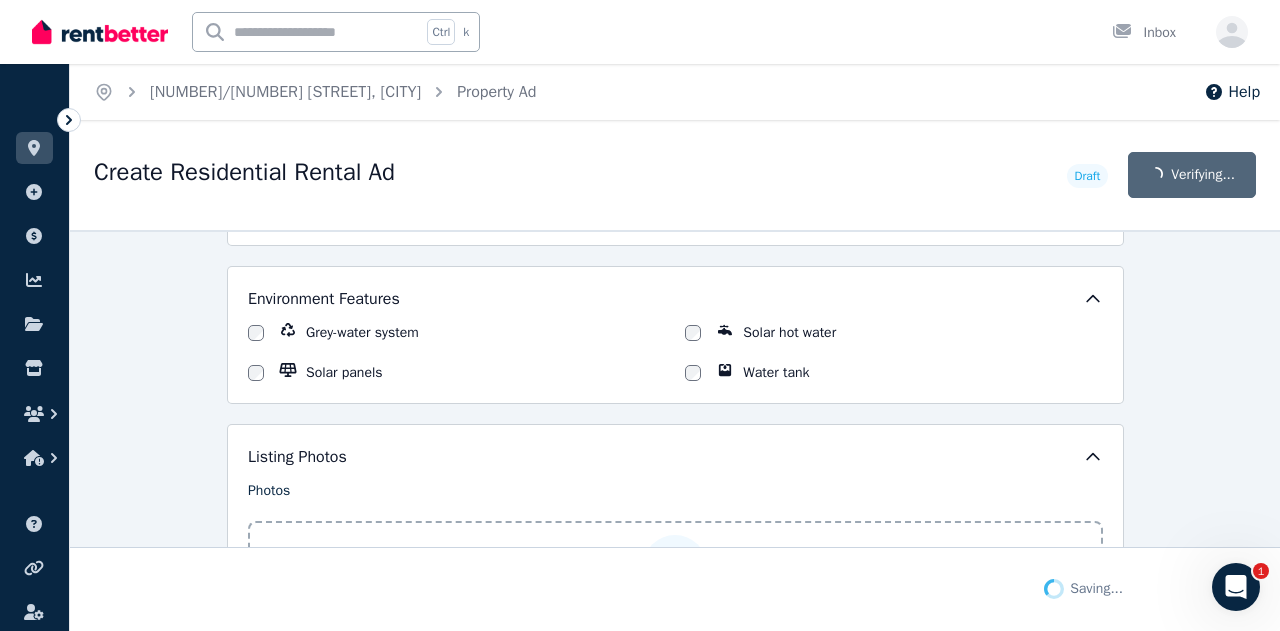 scroll, scrollTop: 2356, scrollLeft: 0, axis: vertical 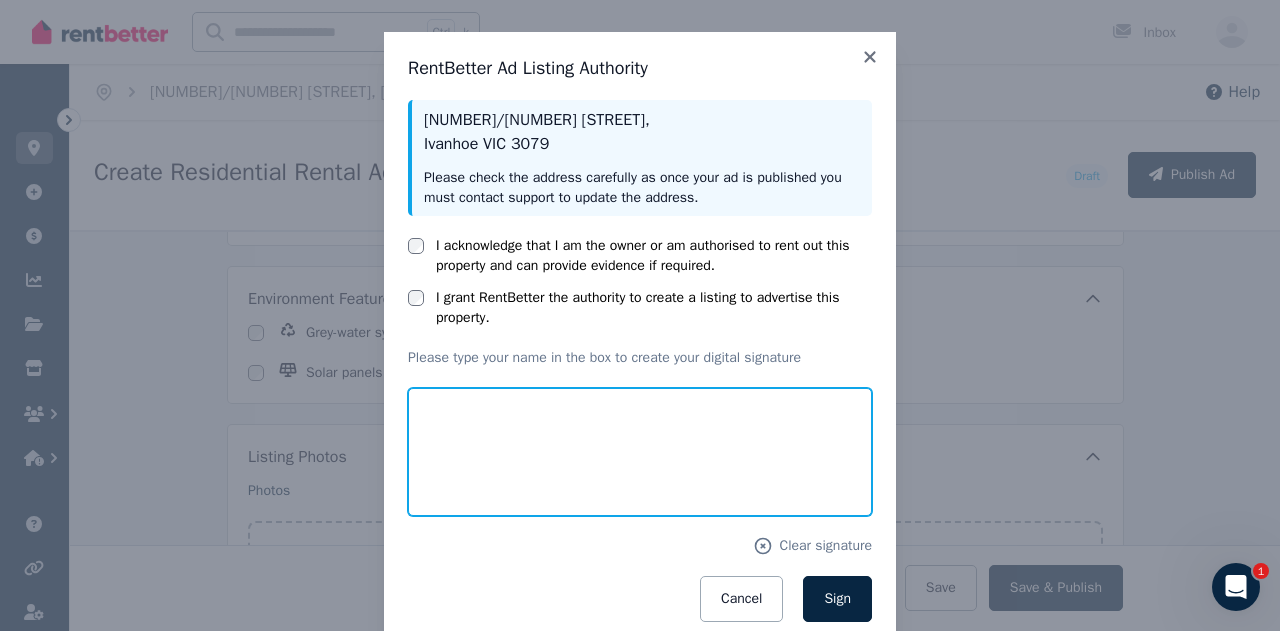 click at bounding box center (640, 452) 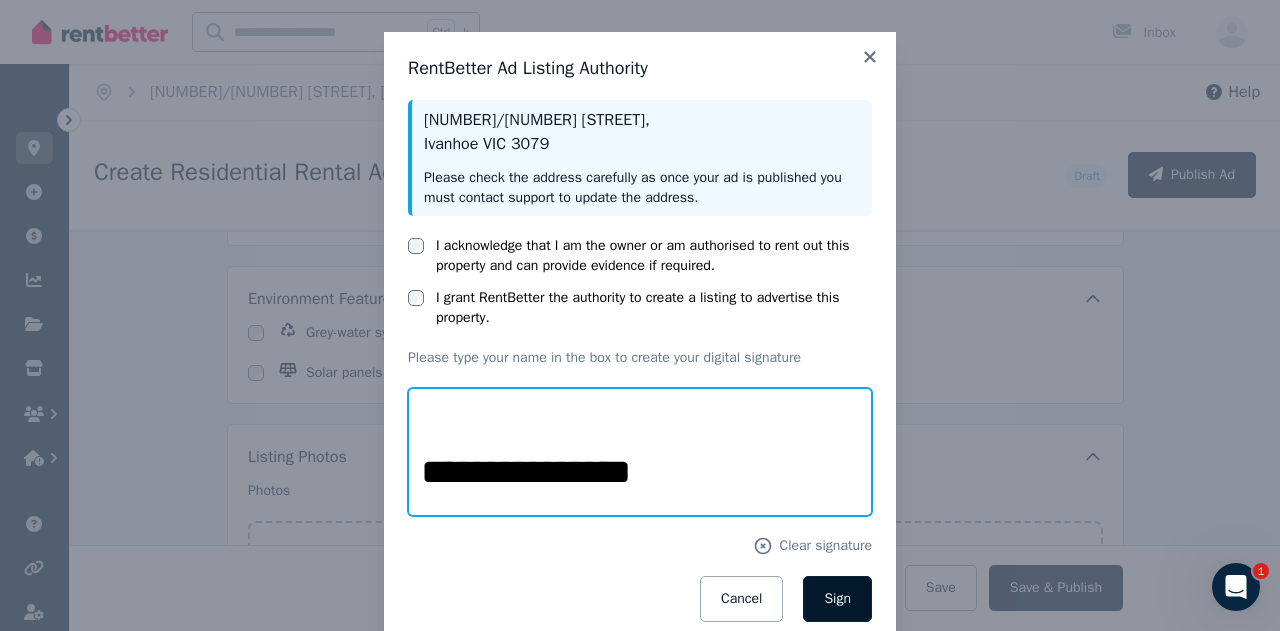 type on "**********" 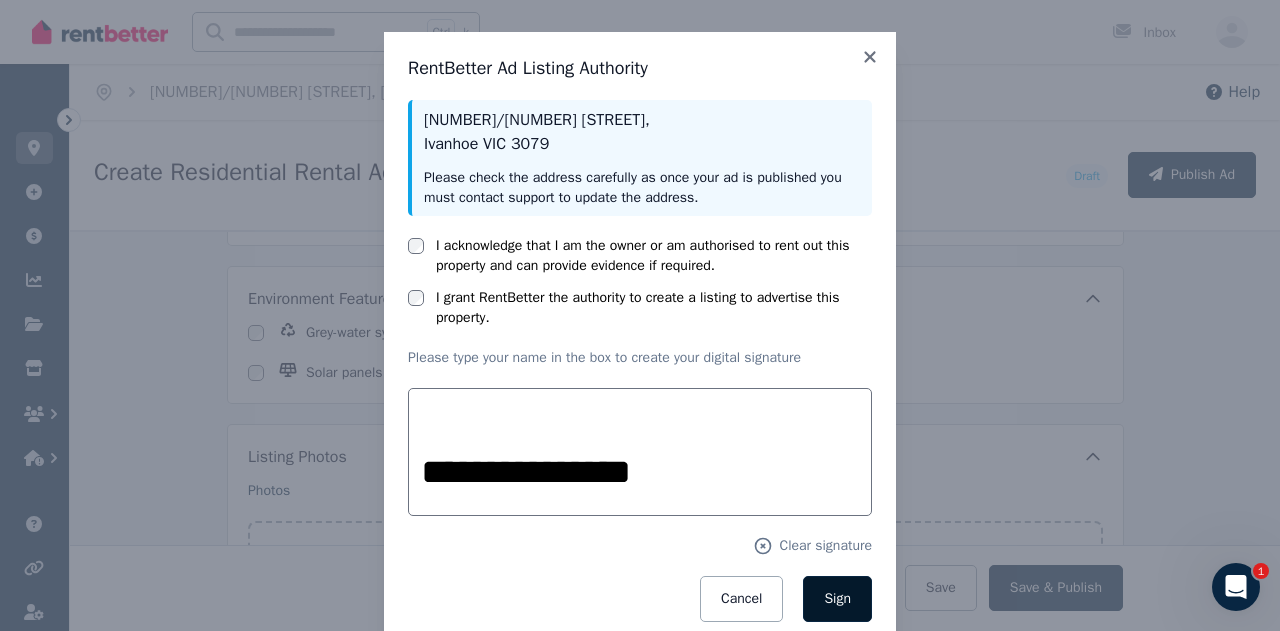 click on "Sign" at bounding box center [837, 598] 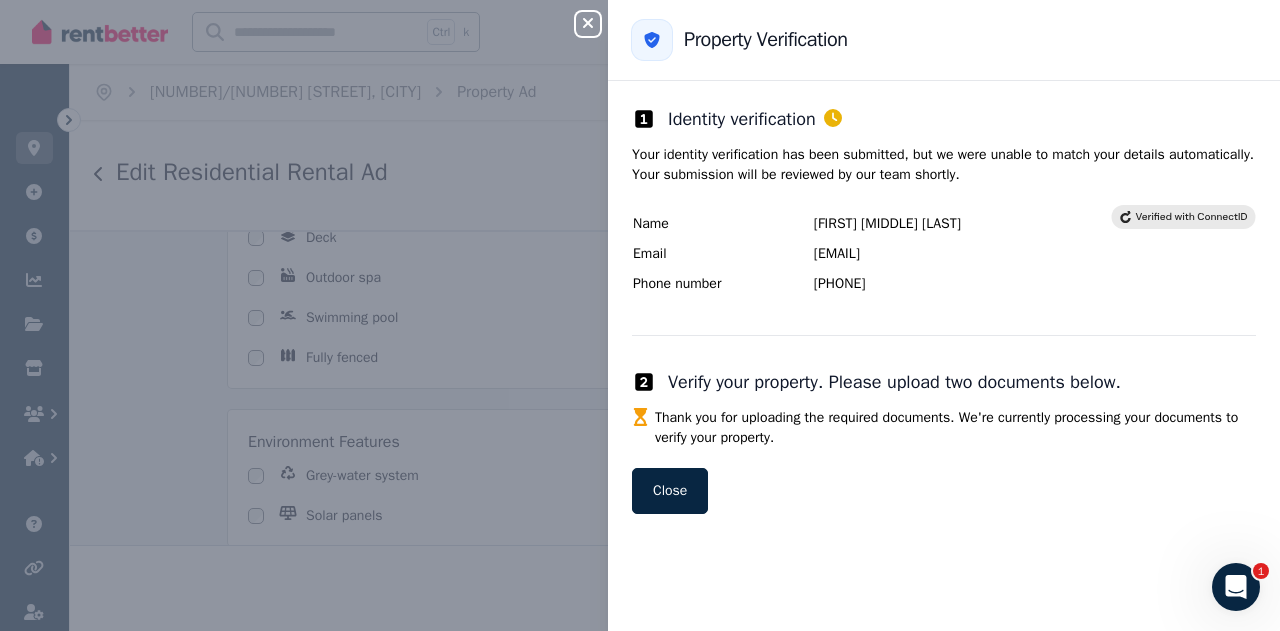 scroll, scrollTop: 2496, scrollLeft: 0, axis: vertical 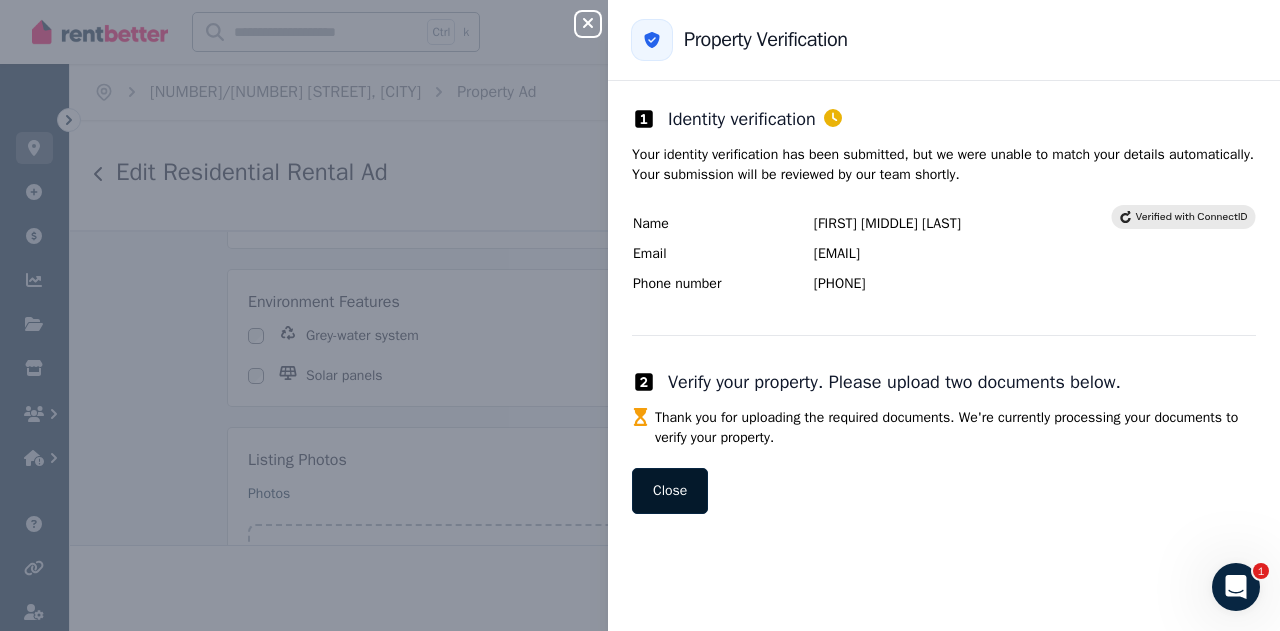 click on "Close" at bounding box center [670, 491] 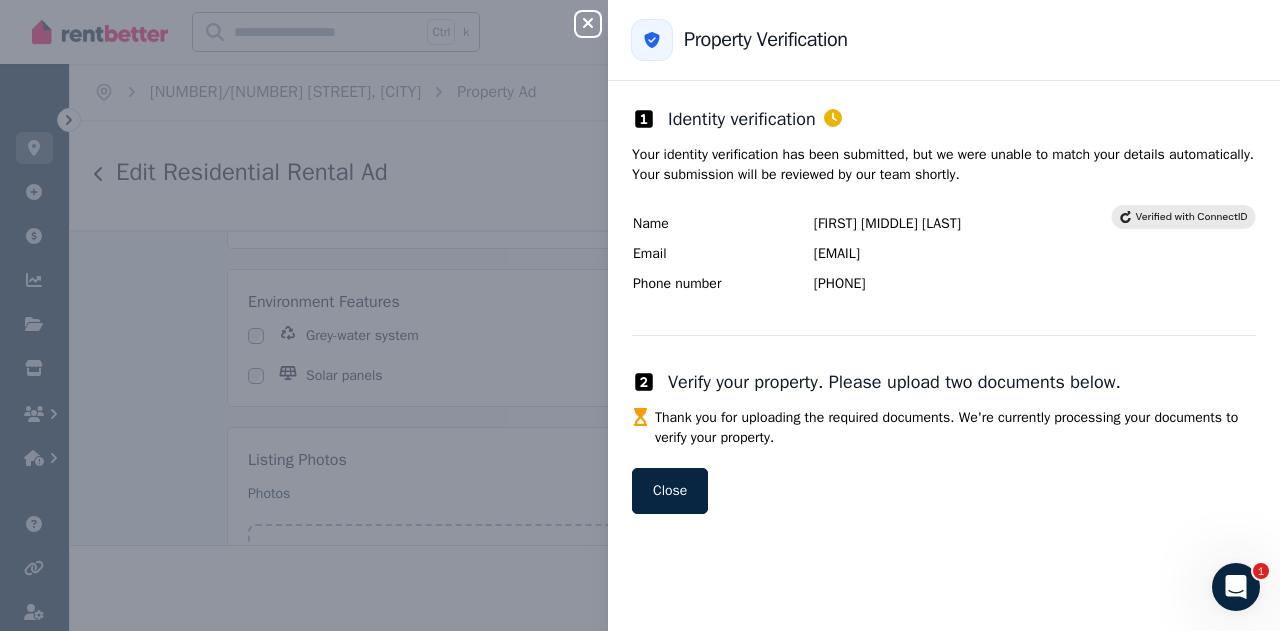 click 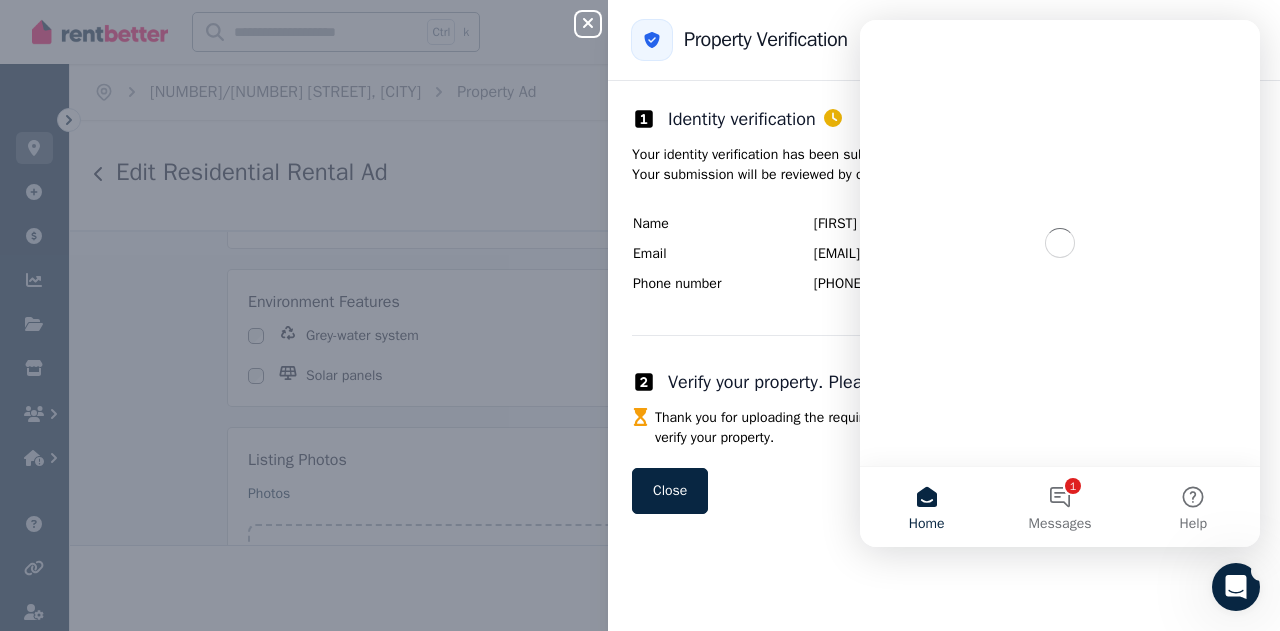 scroll, scrollTop: 0, scrollLeft: 0, axis: both 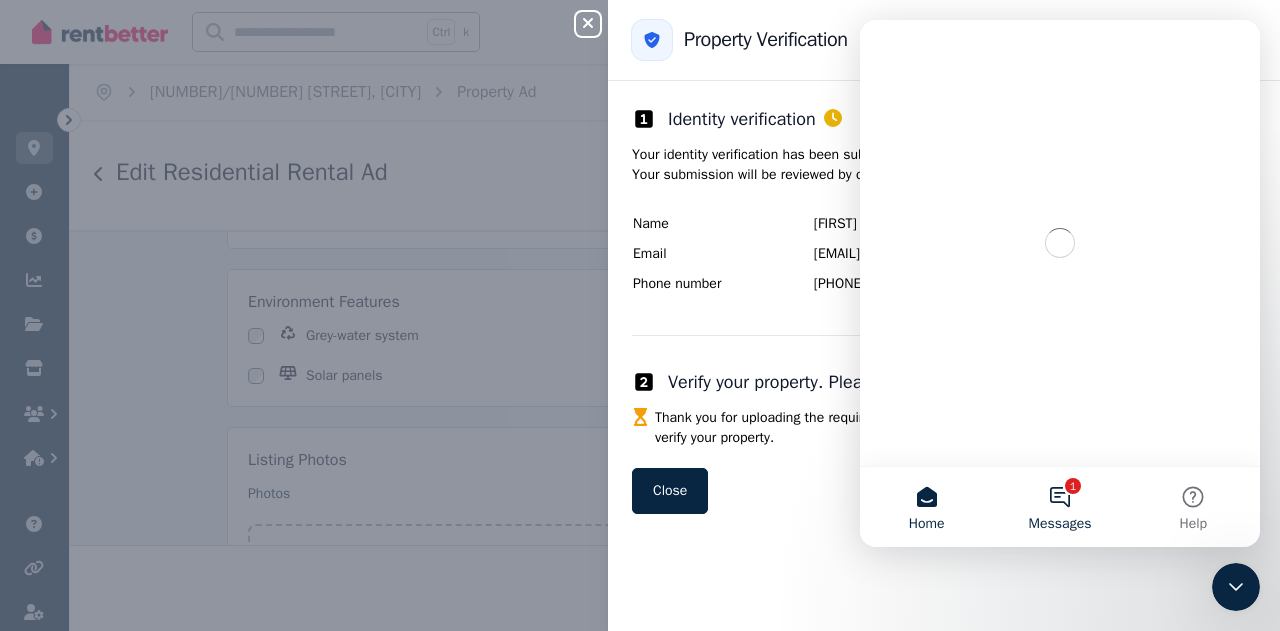 click on "1 Messages" at bounding box center [1059, 507] 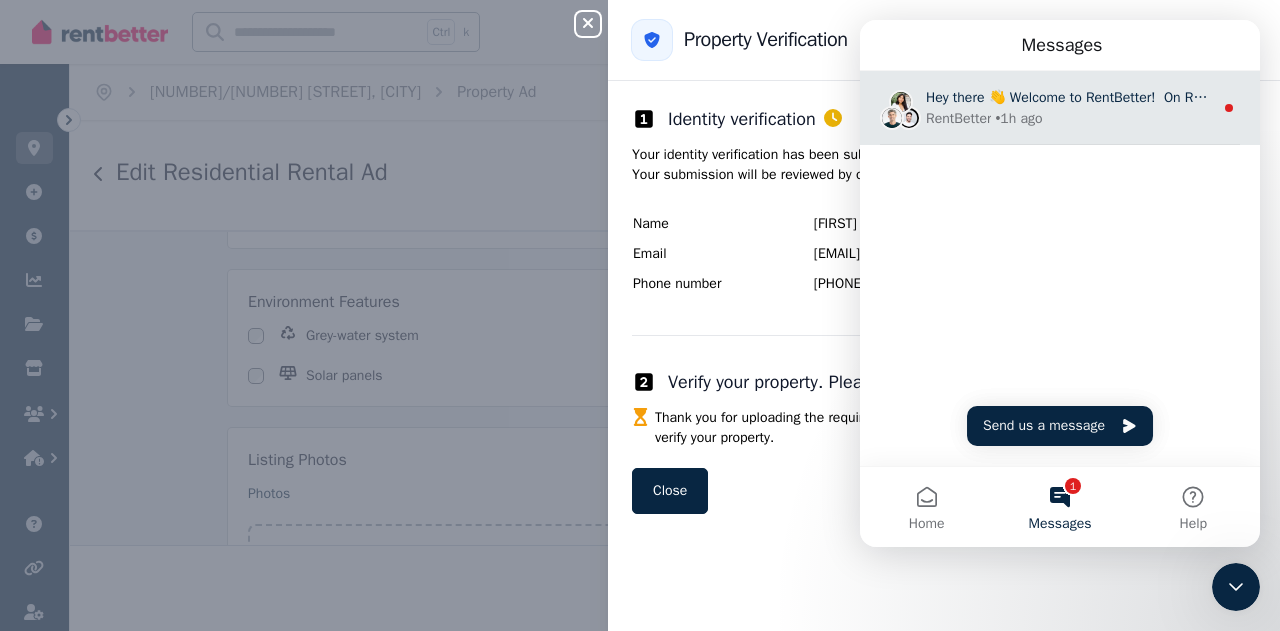 click on "Hey there 👋 Welcome to RentBetter!  On RentBetter, taking control and managing your property is easier than ever before.  What can we help you with today?" at bounding box center (1410, 97) 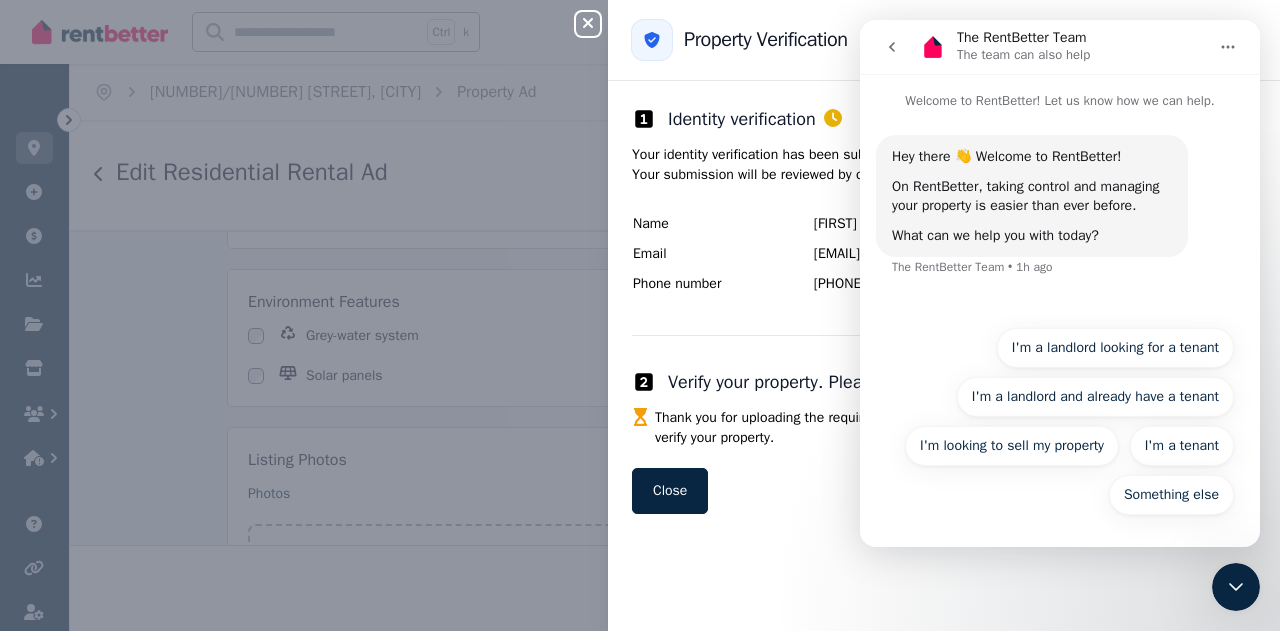 click 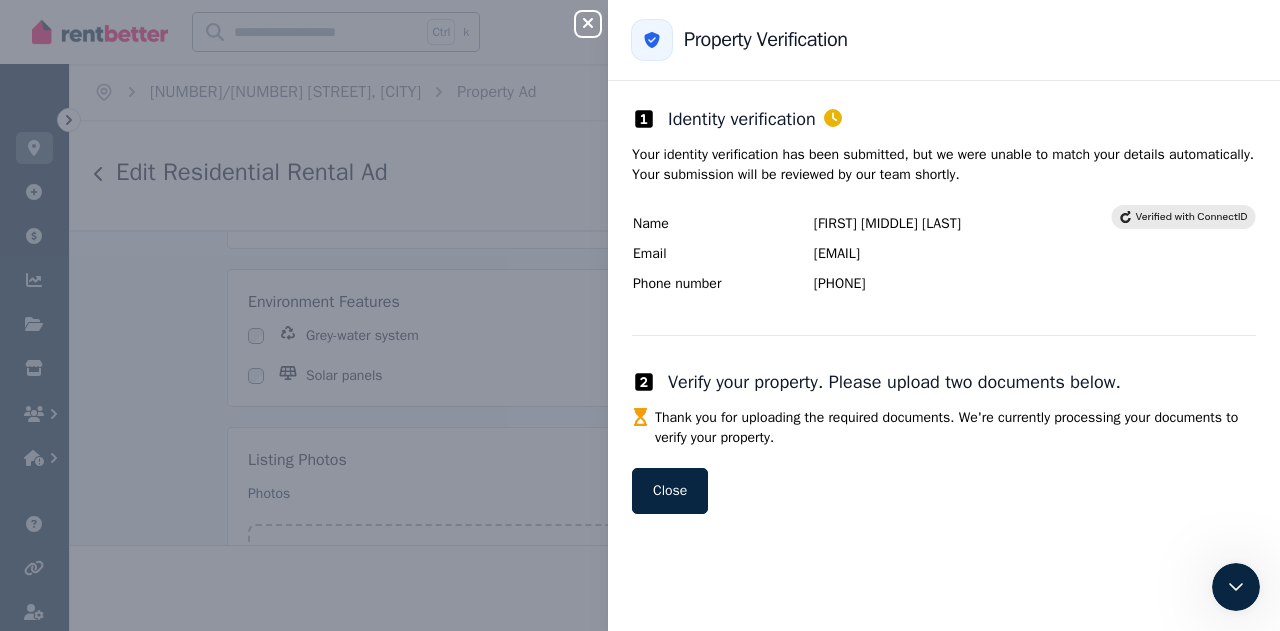 scroll, scrollTop: 0, scrollLeft: 0, axis: both 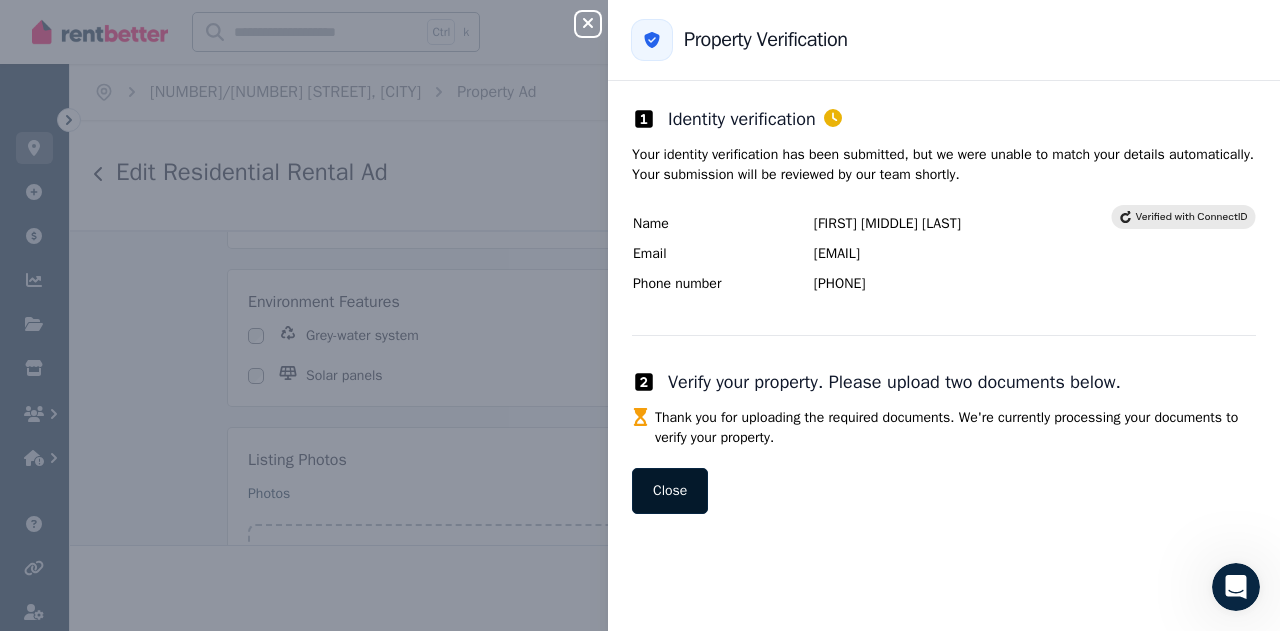 click on "Close" at bounding box center [670, 491] 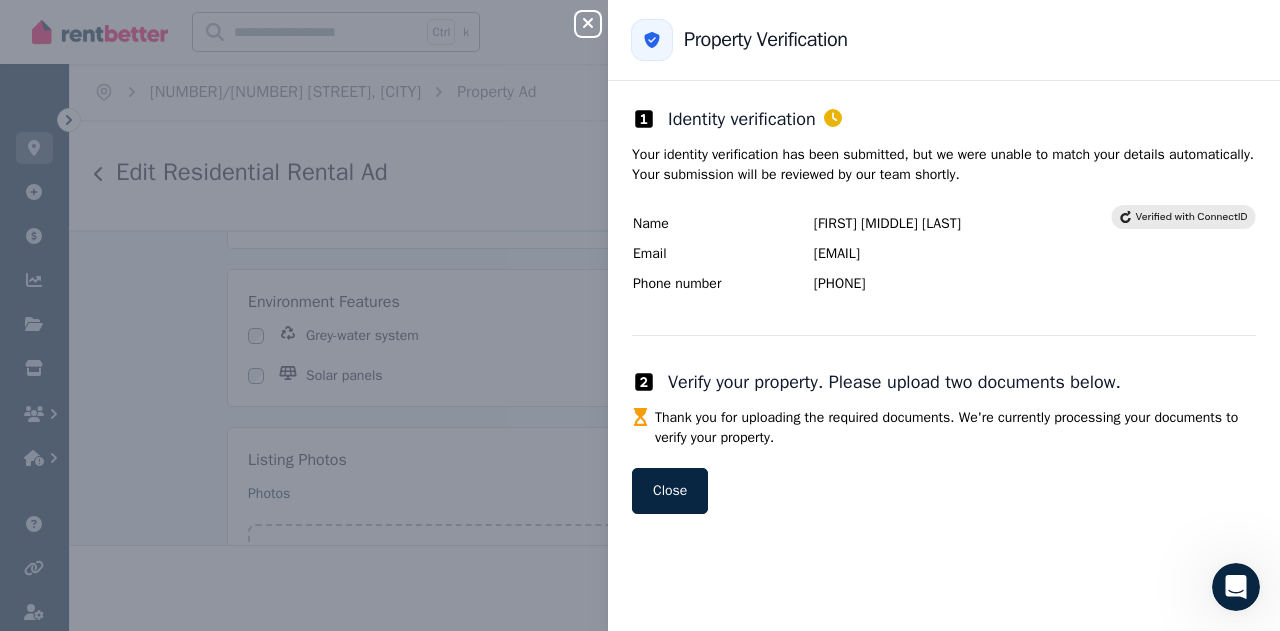 click 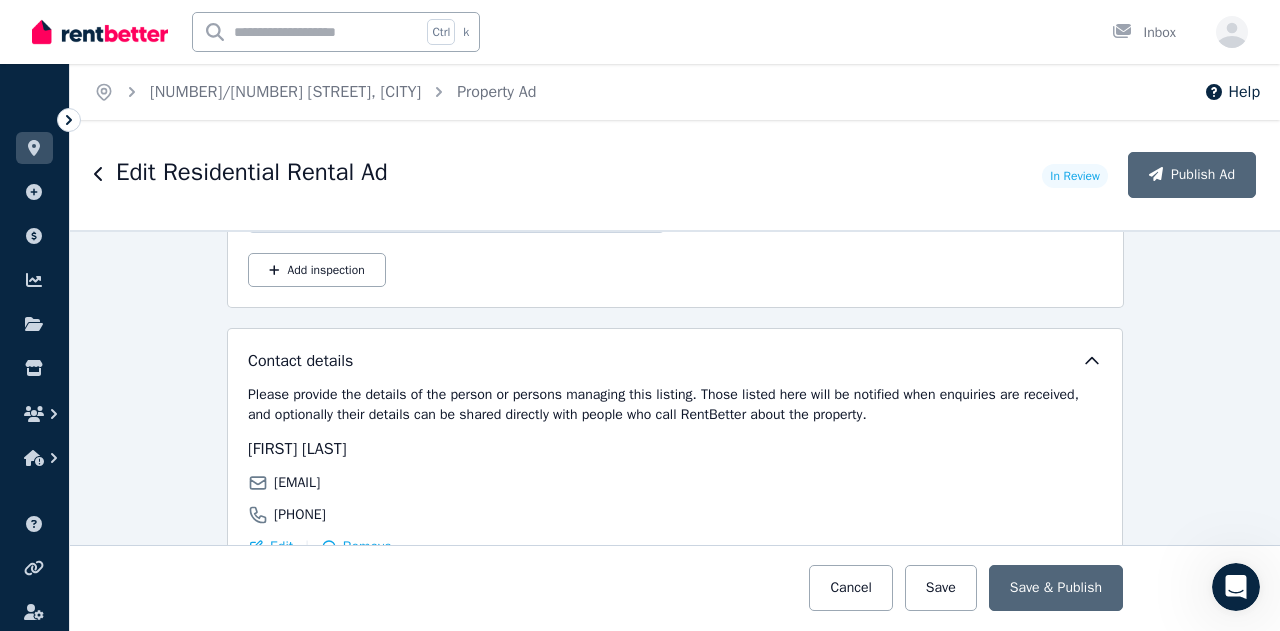 scroll, scrollTop: 3922, scrollLeft: 0, axis: vertical 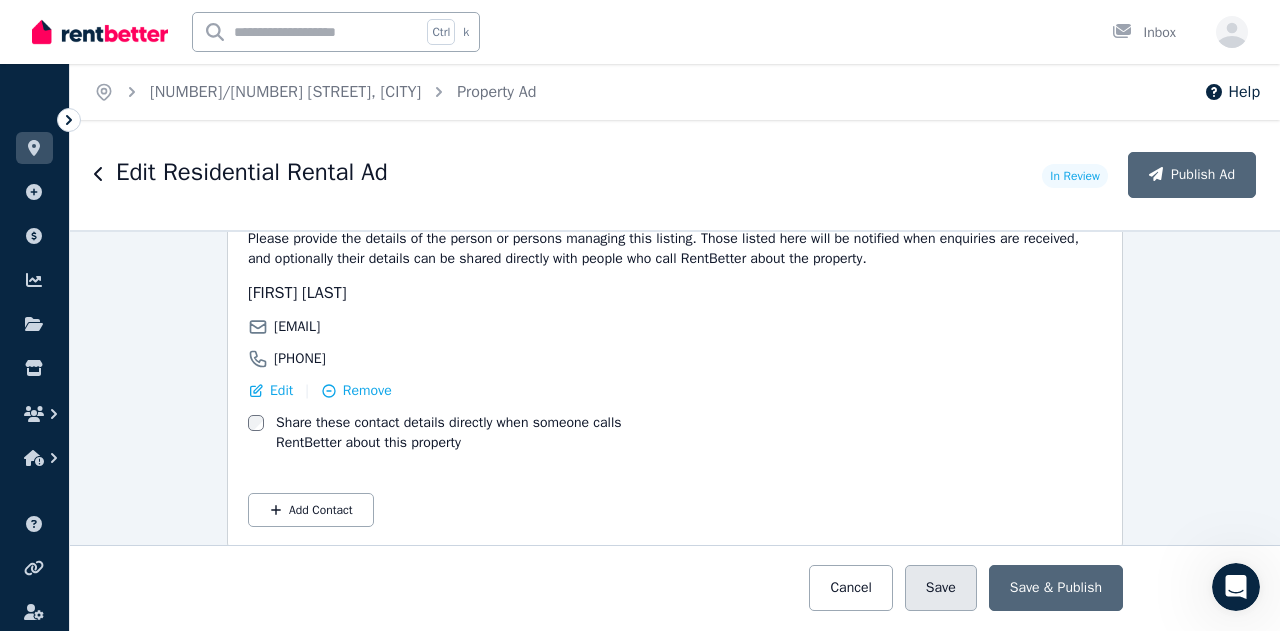 click on "Save" at bounding box center [941, 588] 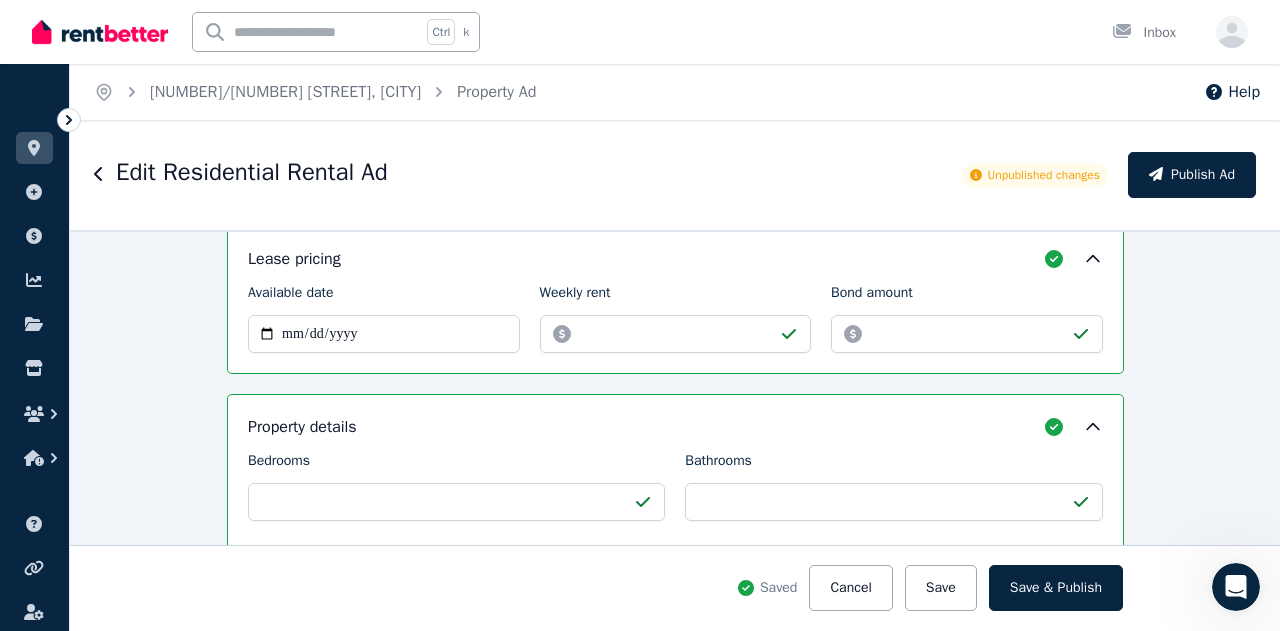 scroll, scrollTop: 722, scrollLeft: 0, axis: vertical 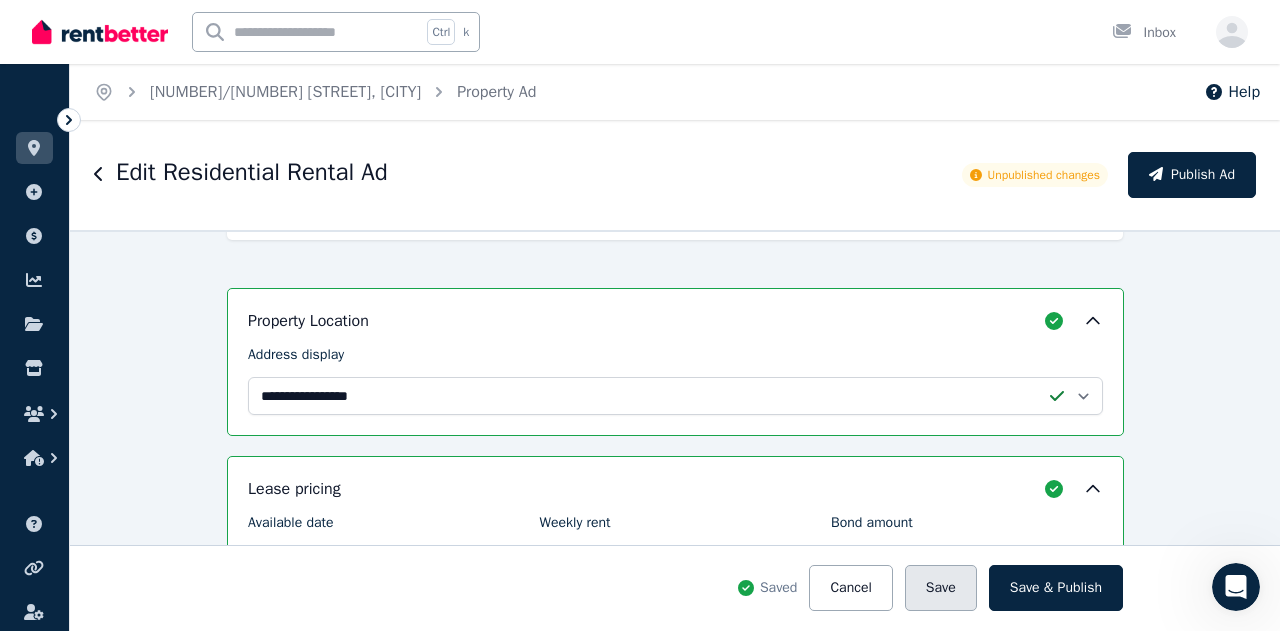 click on "Save" at bounding box center (941, 588) 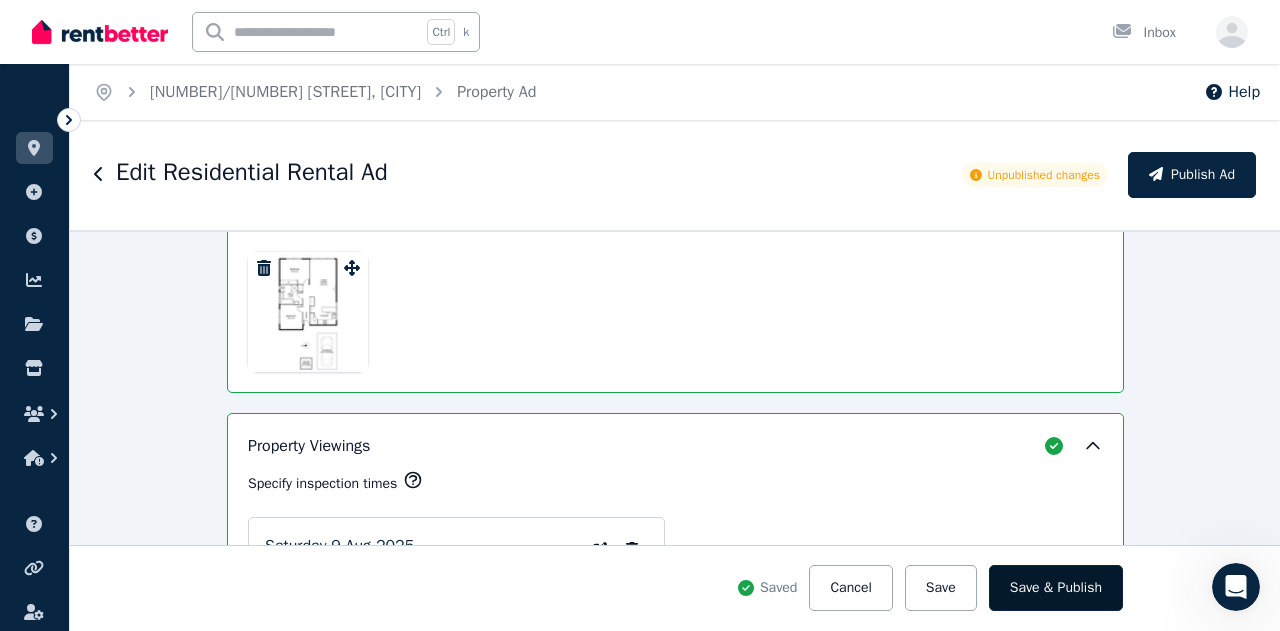 scroll, scrollTop: 3622, scrollLeft: 0, axis: vertical 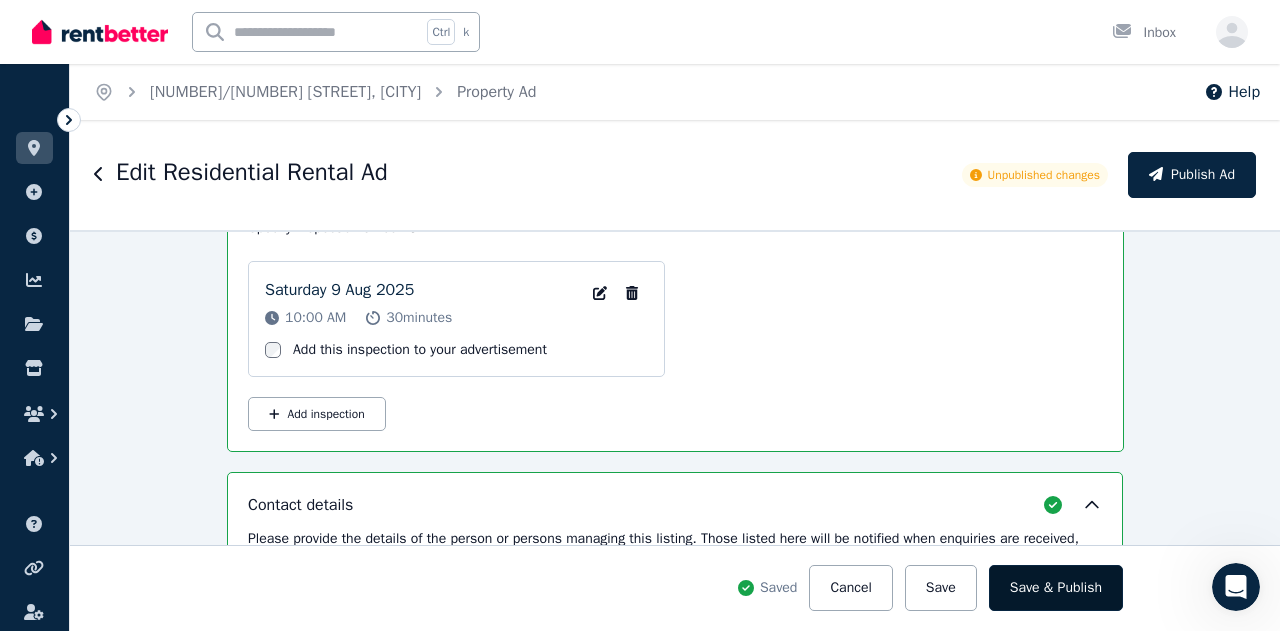 click on "Save & Publish" at bounding box center (1056, 588) 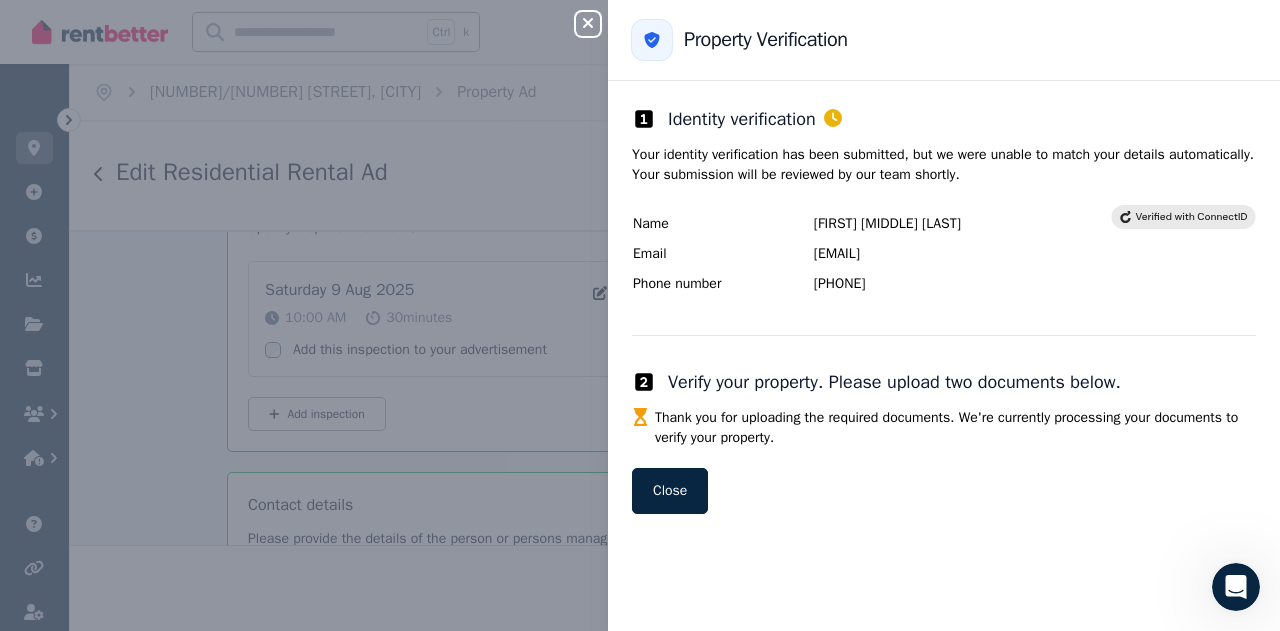 click 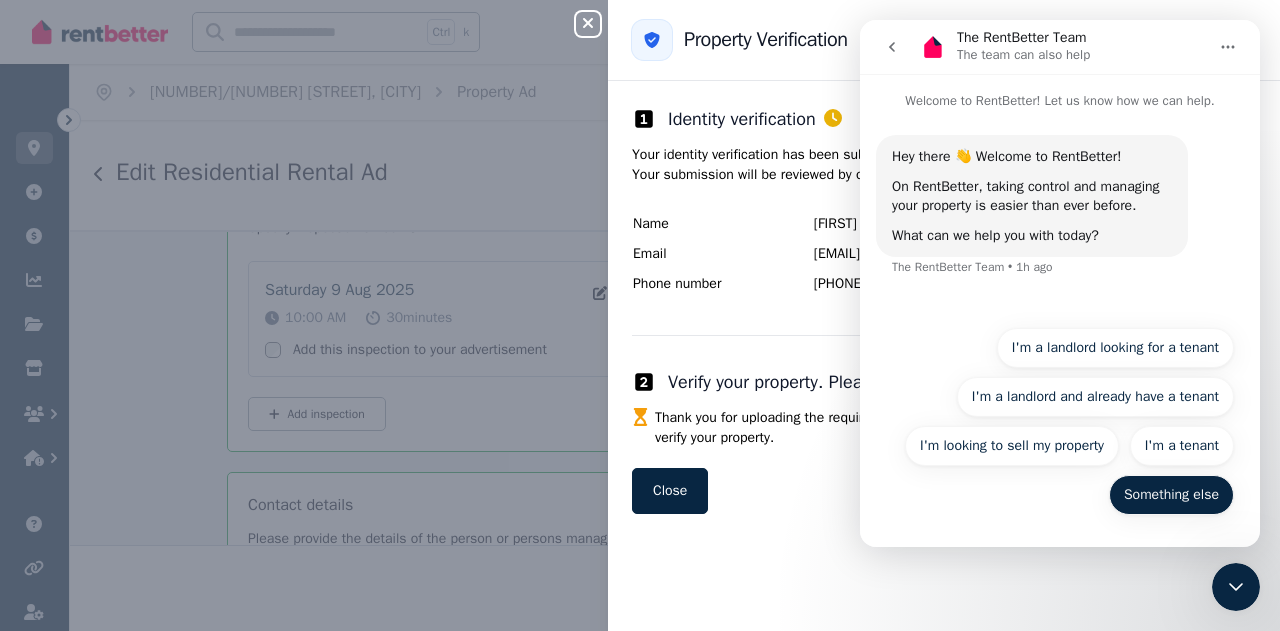 click on "Something else" at bounding box center [1171, 495] 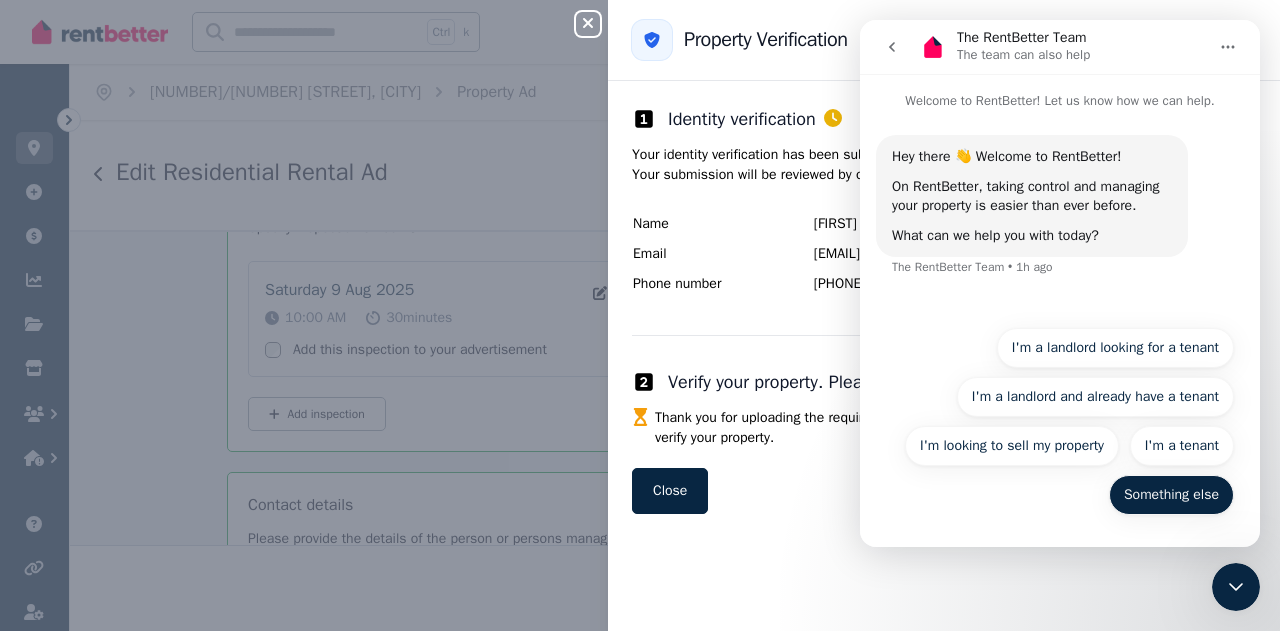 scroll, scrollTop: 0, scrollLeft: 0, axis: both 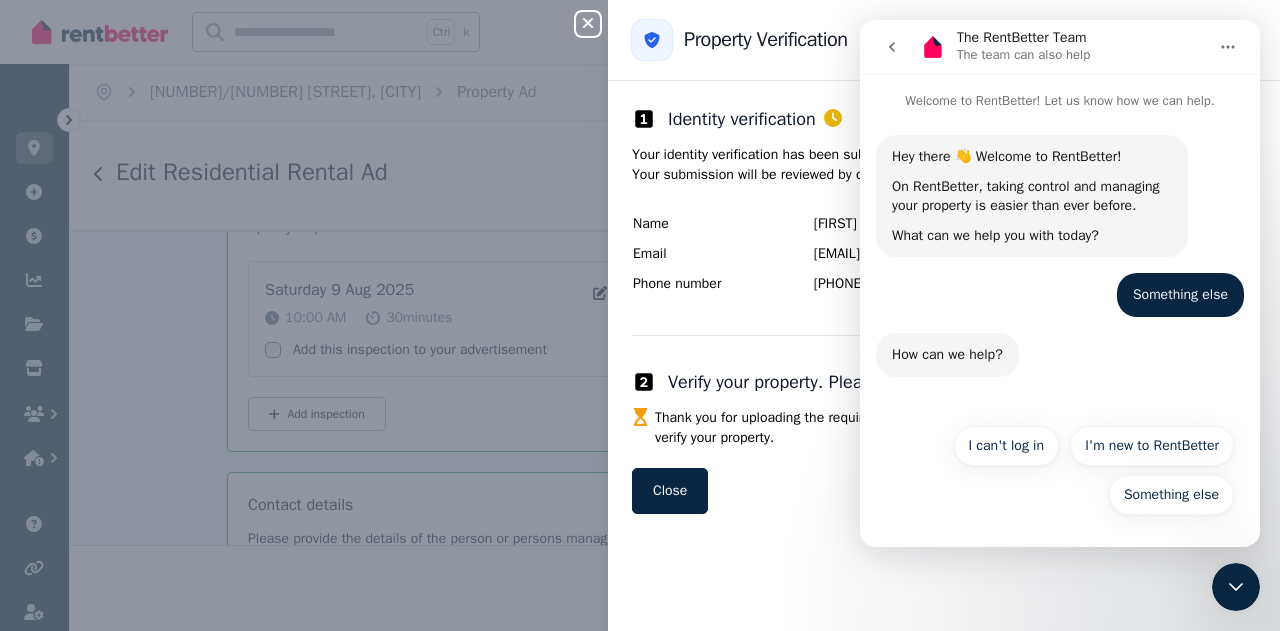 click on "Close panel Back to  Property Verification Identity verification Your identity verification has been submitted, but we were unable to match your details automatically. Your submission will be reviewed by our team shortly. Name [FIRST] [MIDDLE] [LAST] Email [EMAIL] Phone number [PHONE] Verify your property. Please upload two documents below. Thank you for uploading the required documents. We're currently processing your documents to verify your property. Close" at bounding box center [640, 315] 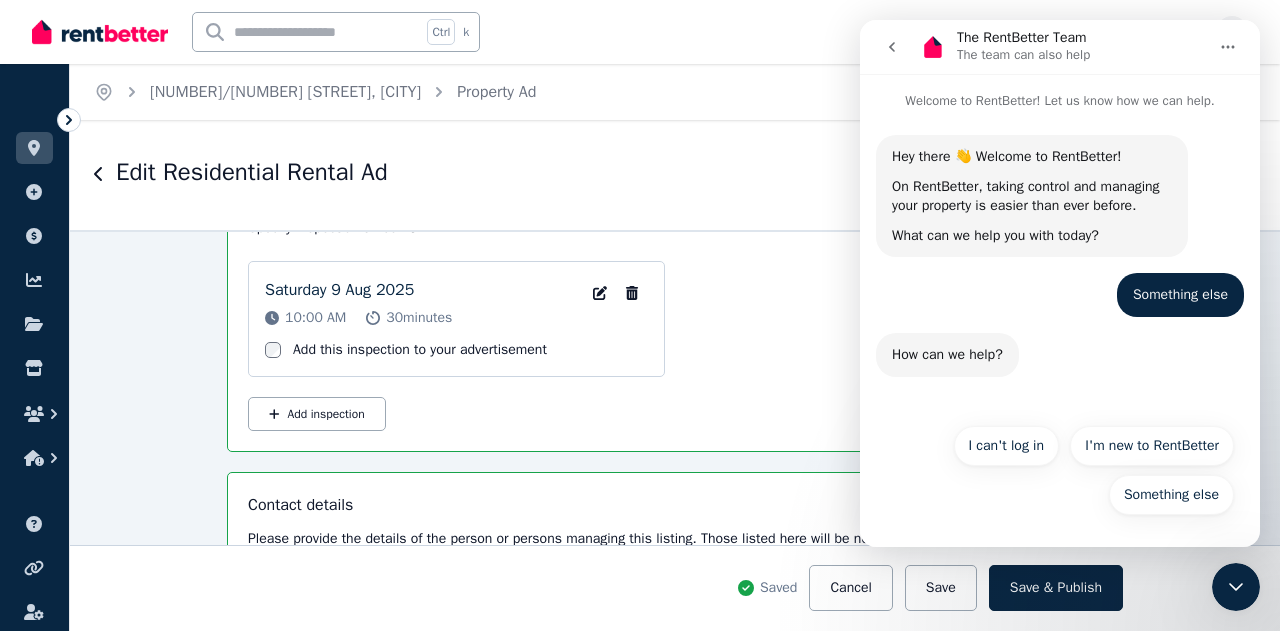 click 